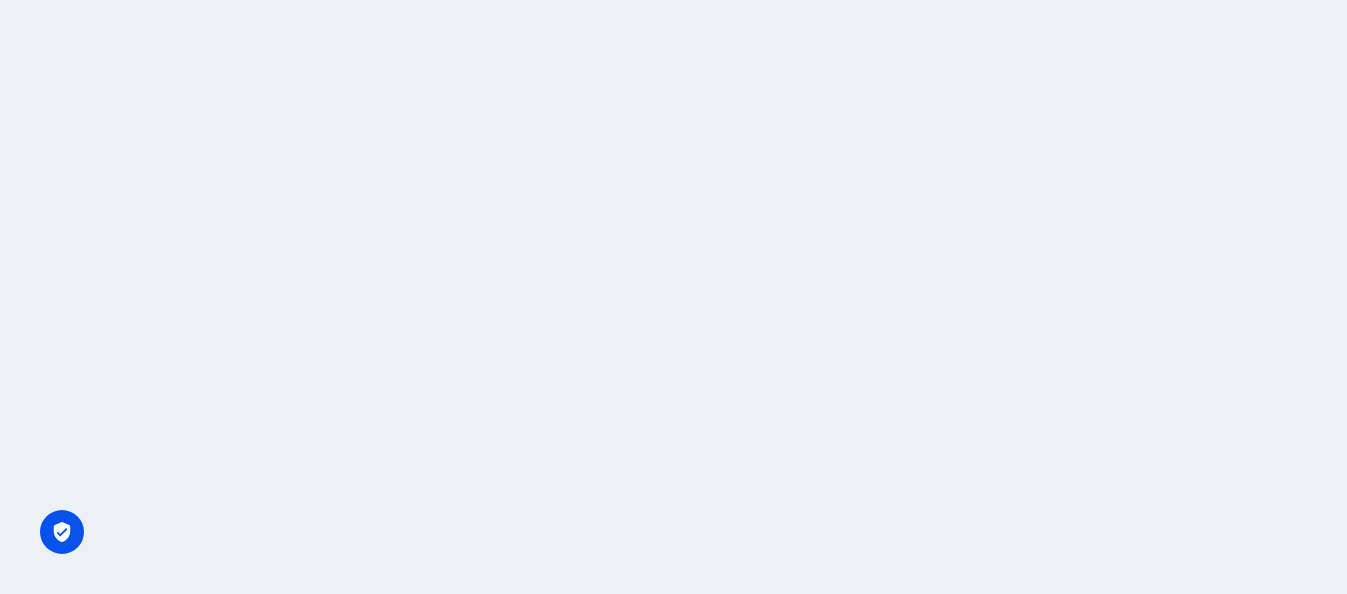 scroll, scrollTop: 0, scrollLeft: 0, axis: both 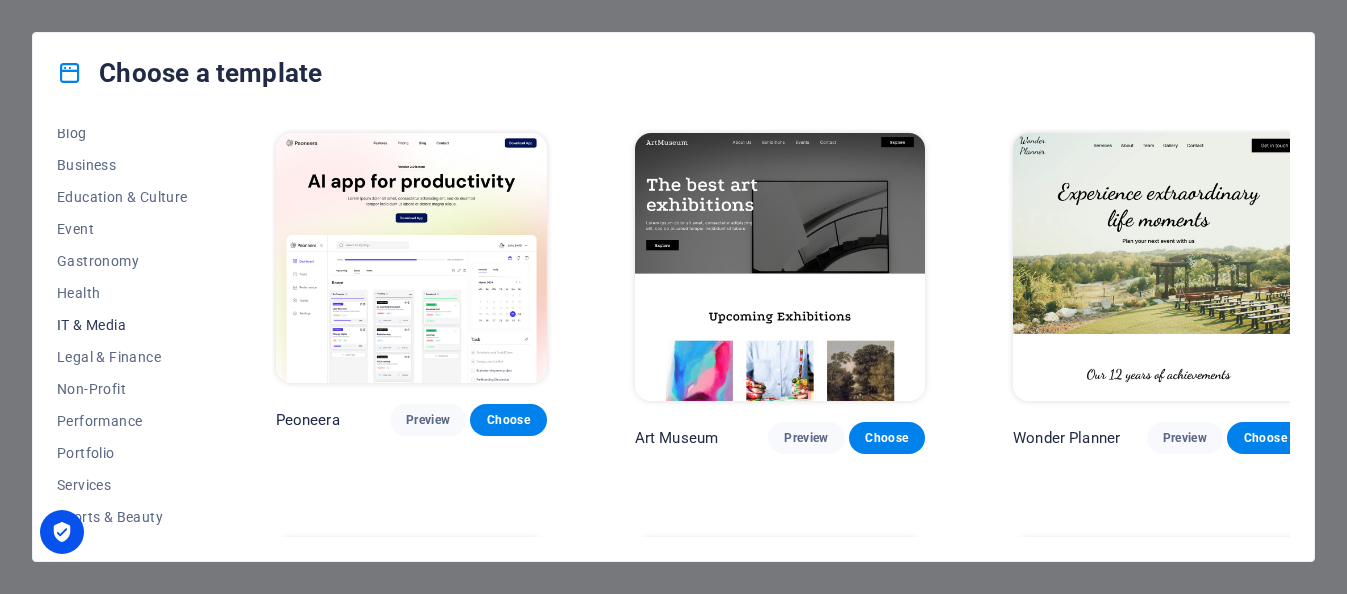 click on "IT & Media" at bounding box center (122, 325) 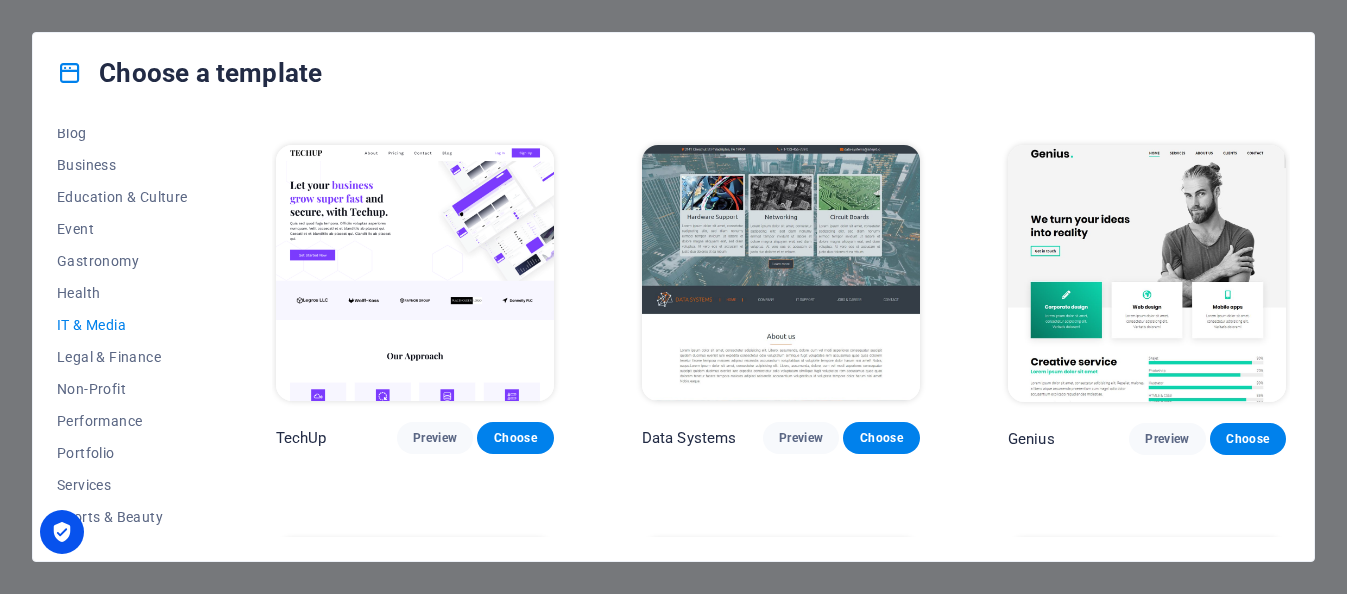 scroll, scrollTop: 276, scrollLeft: 0, axis: vertical 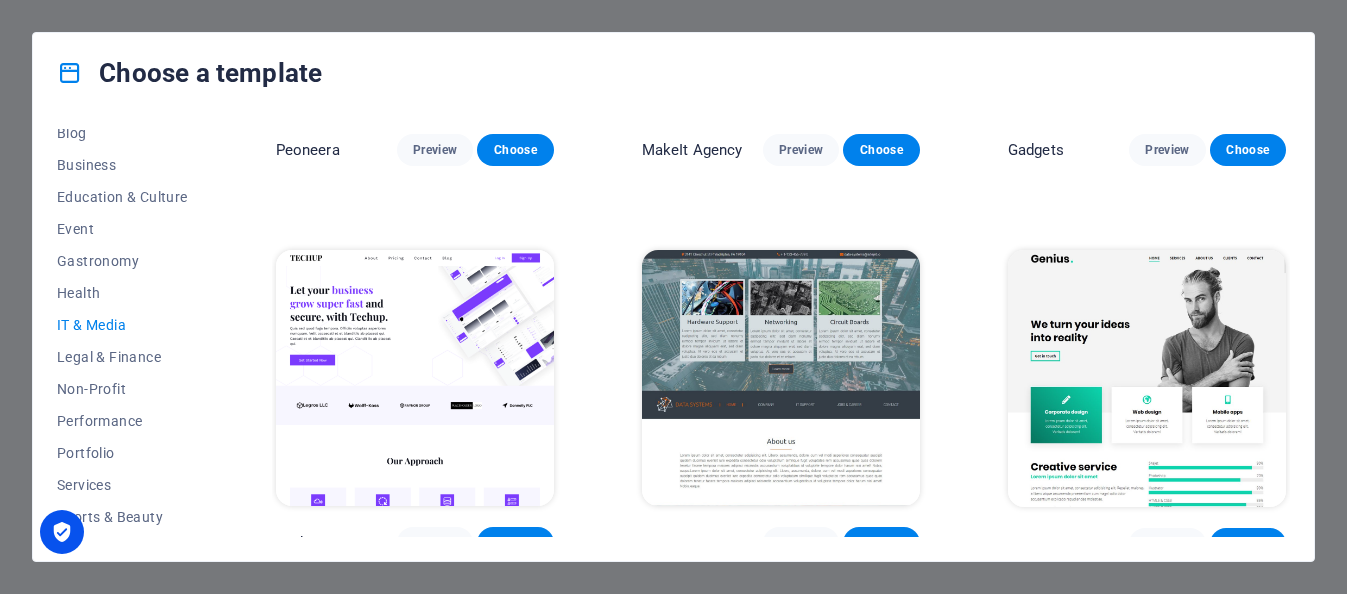 click at bounding box center (415, 378) 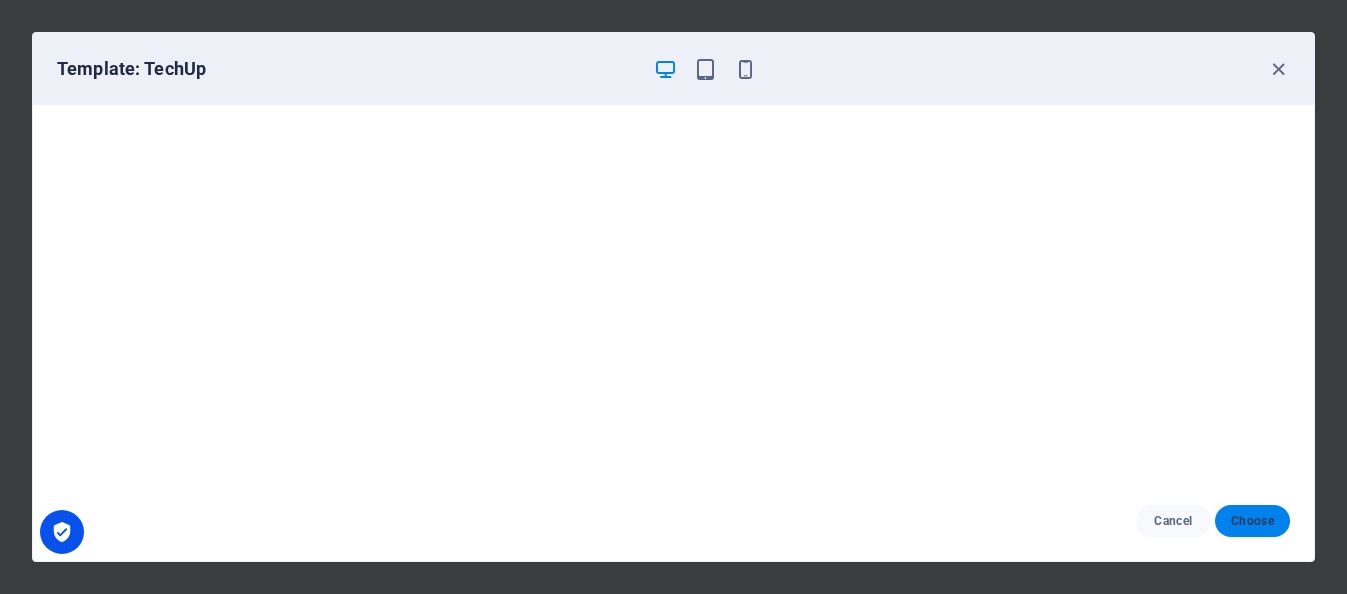 click on "Choose" at bounding box center [1252, 521] 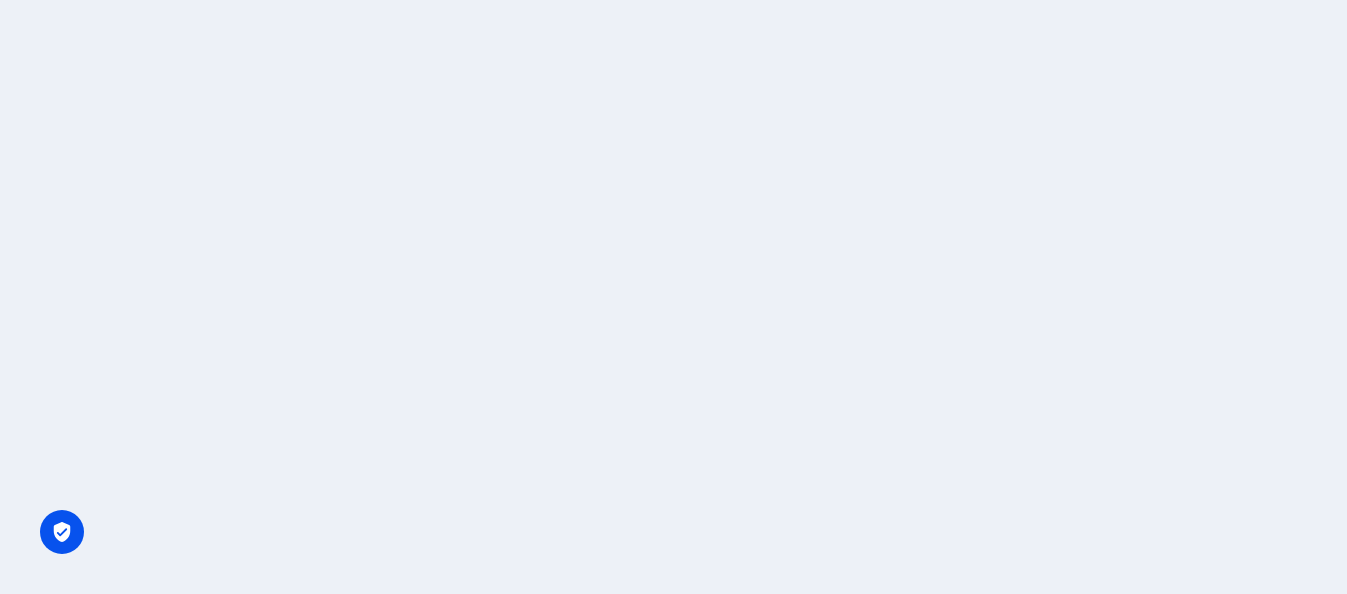 scroll, scrollTop: 0, scrollLeft: 0, axis: both 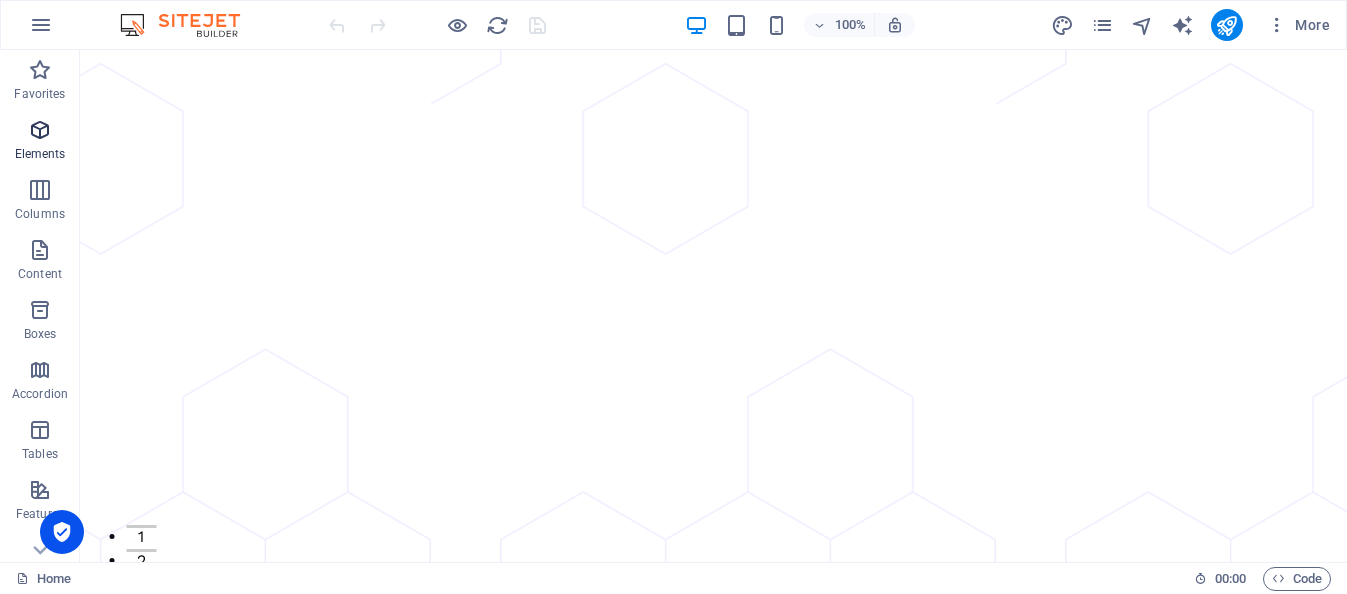 click at bounding box center [40, 130] 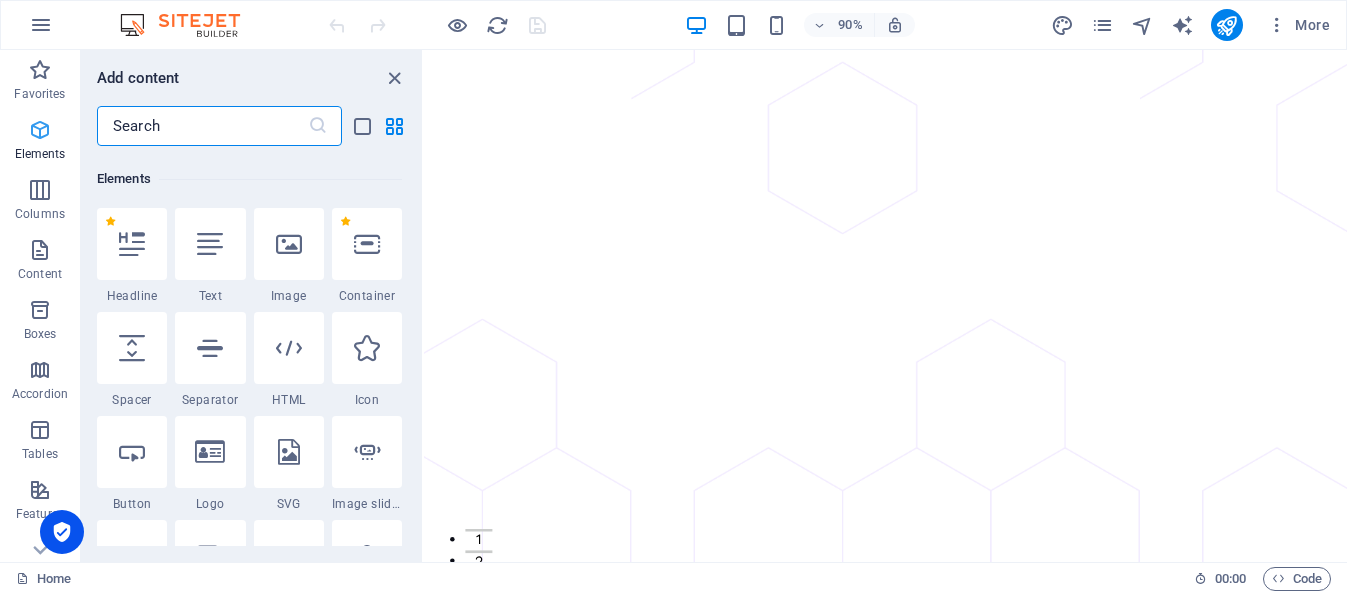 scroll, scrollTop: 213, scrollLeft: 0, axis: vertical 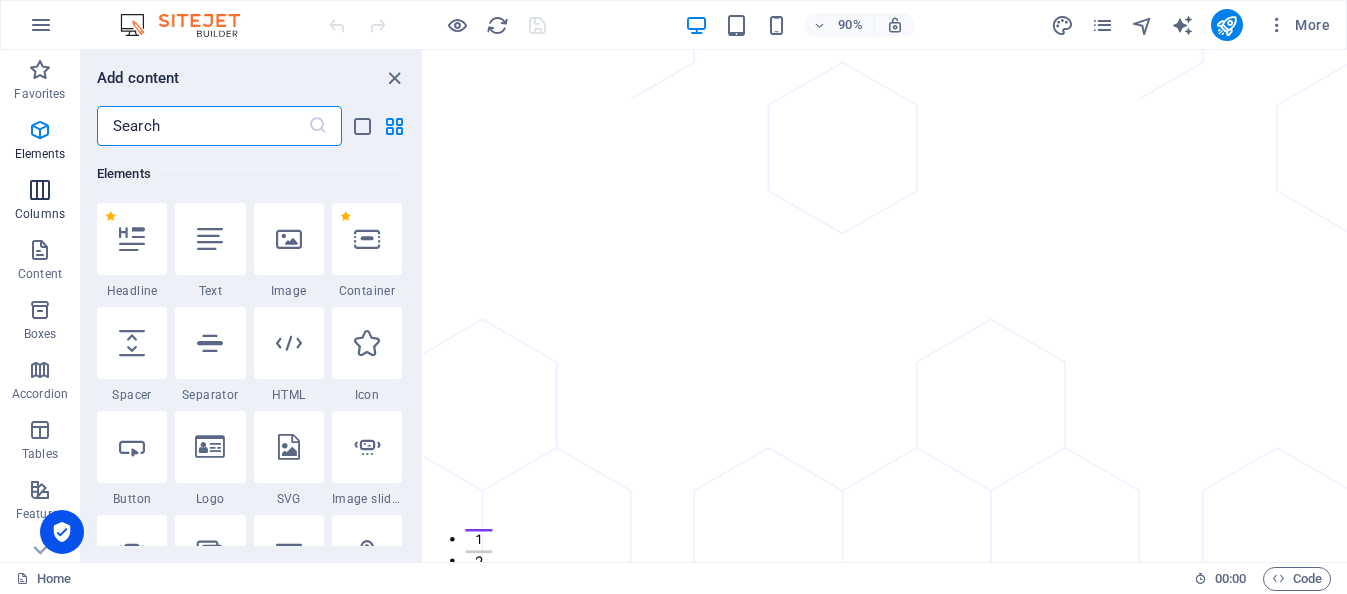 click at bounding box center (40, 190) 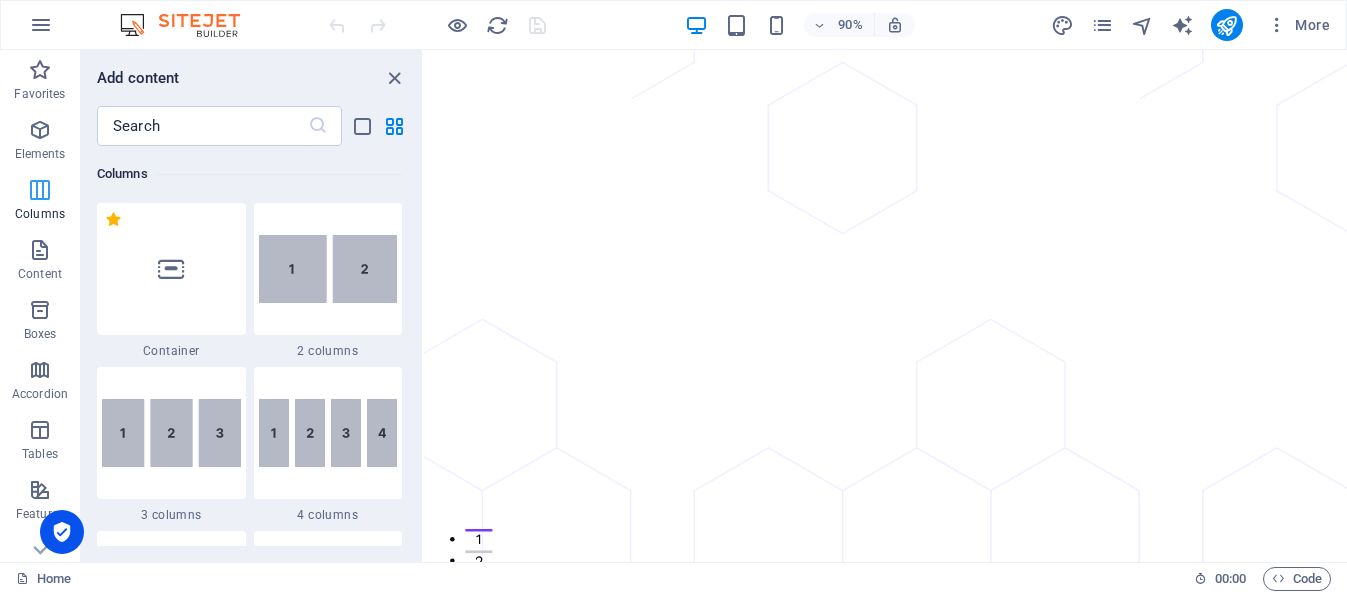 scroll, scrollTop: 990, scrollLeft: 0, axis: vertical 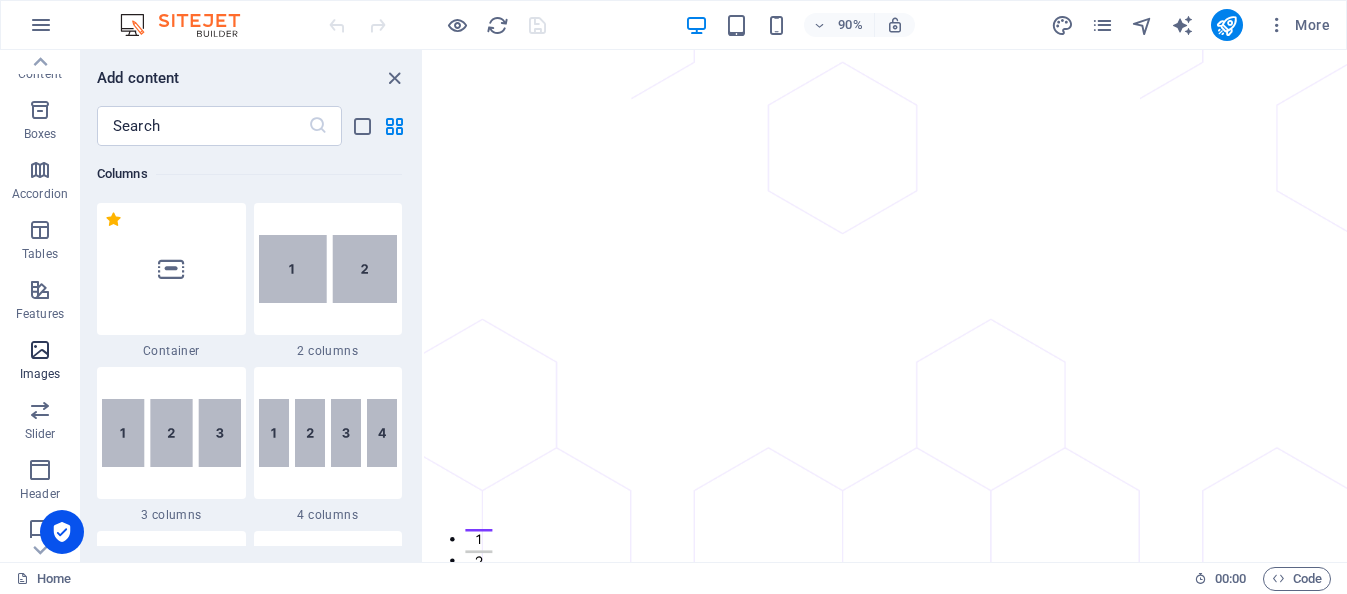 click at bounding box center [40, 350] 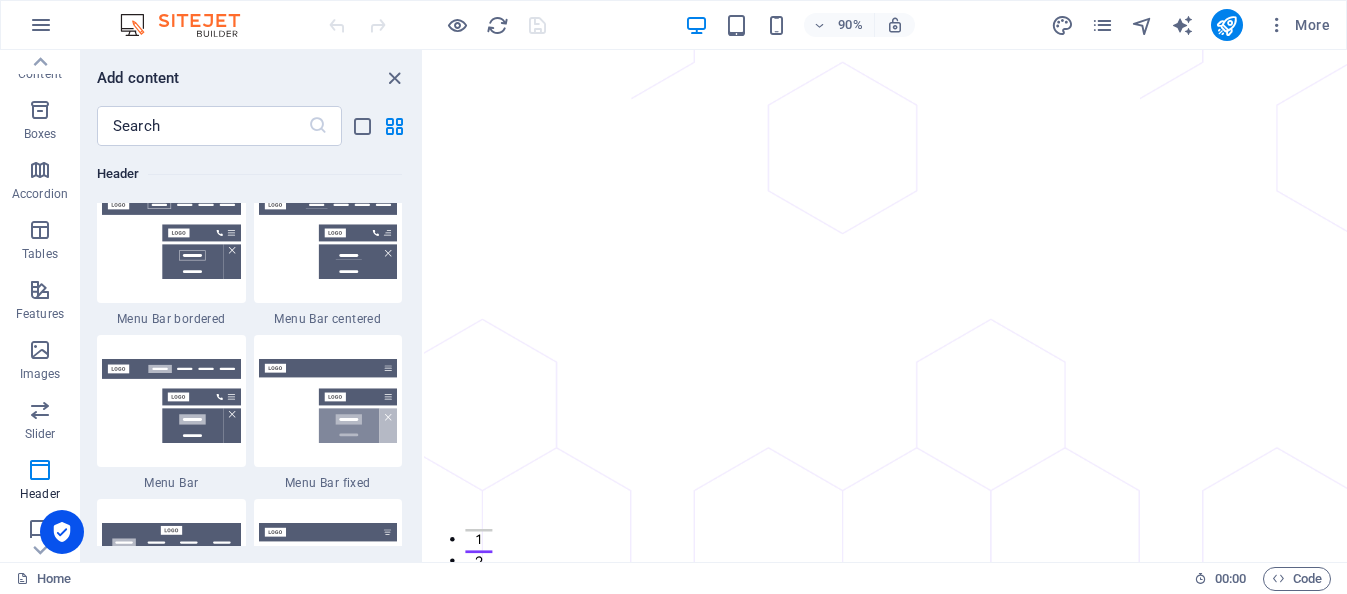 scroll, scrollTop: 11876, scrollLeft: 0, axis: vertical 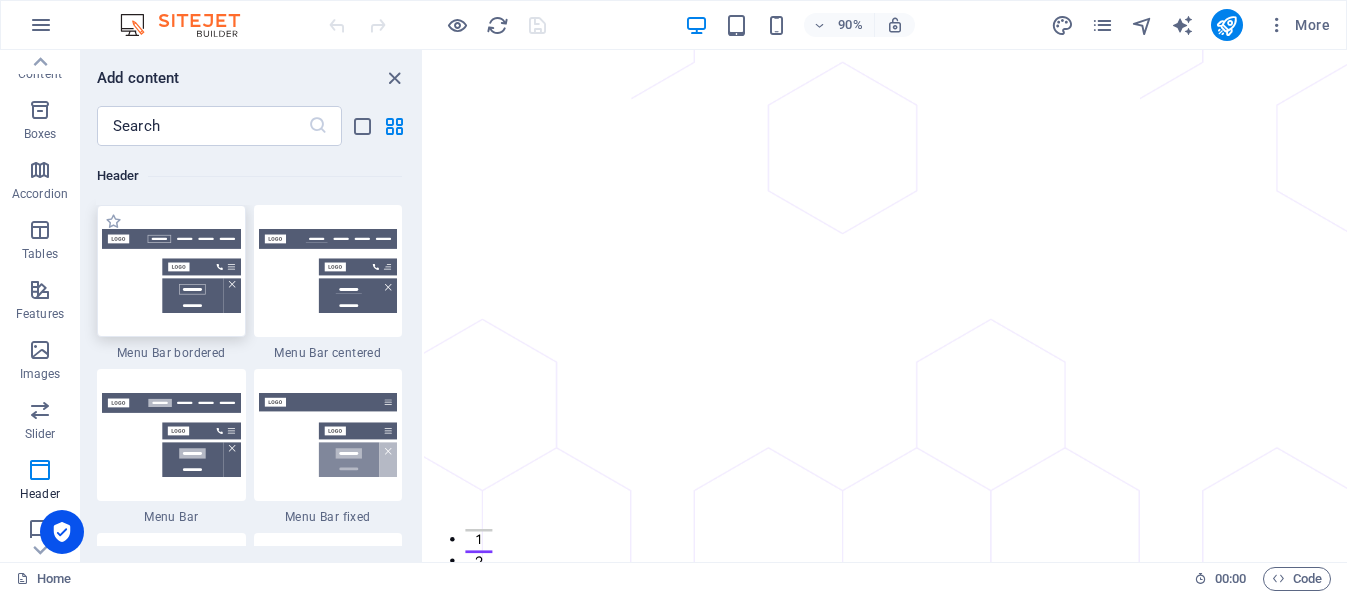 click at bounding box center [171, 271] 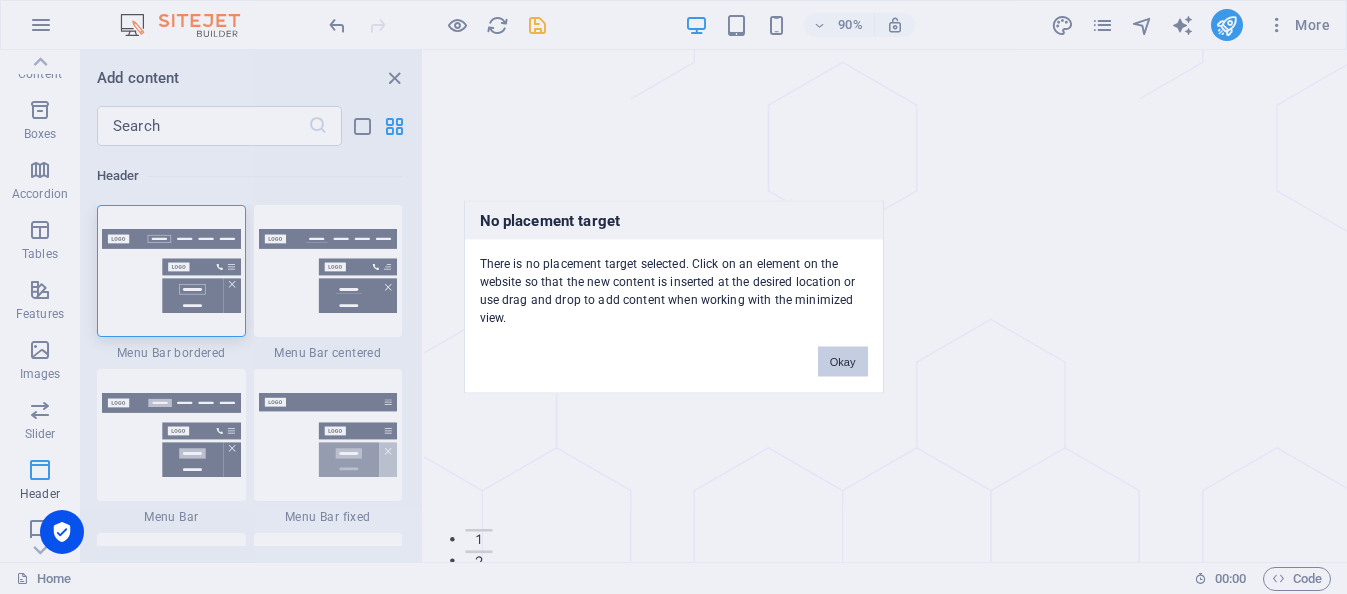 drag, startPoint x: 840, startPoint y: 362, endPoint x: 457, endPoint y: 347, distance: 383.2936 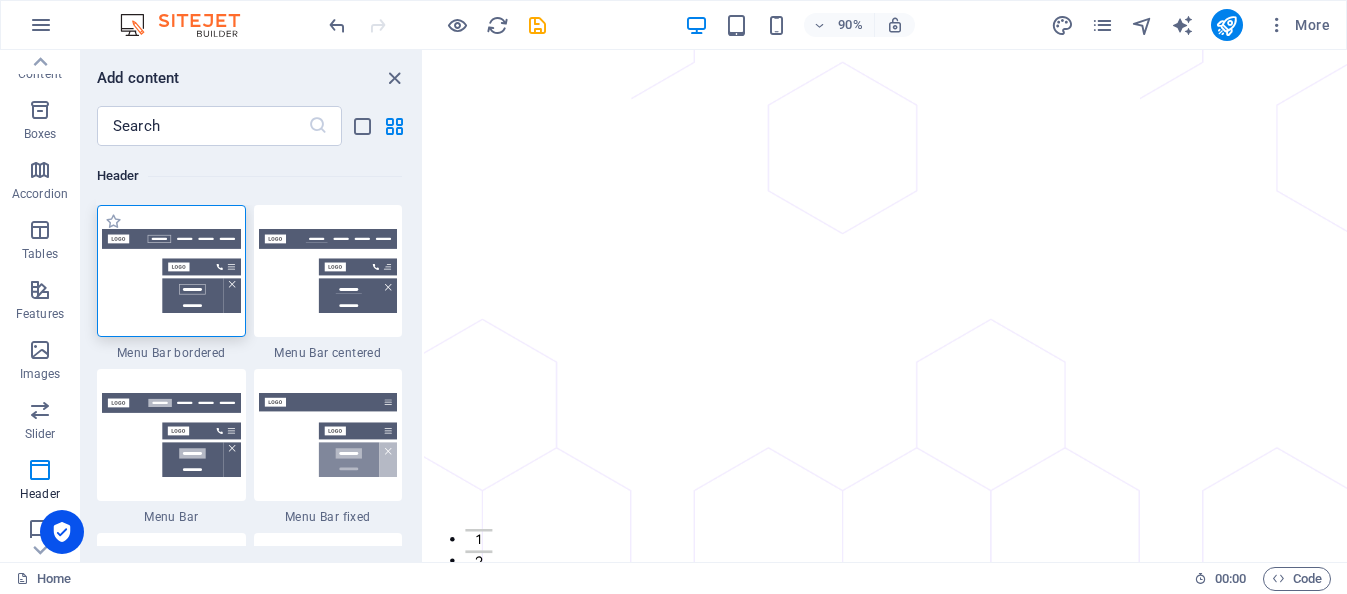 click at bounding box center (171, 271) 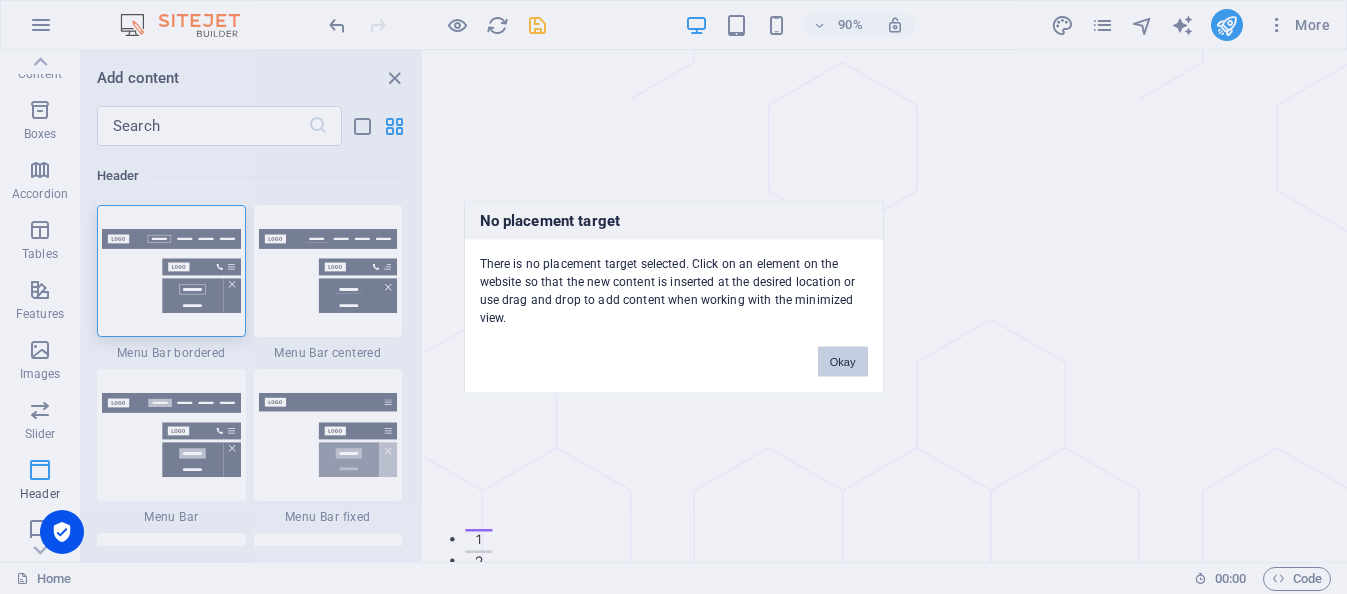 click on "Okay" at bounding box center (843, 362) 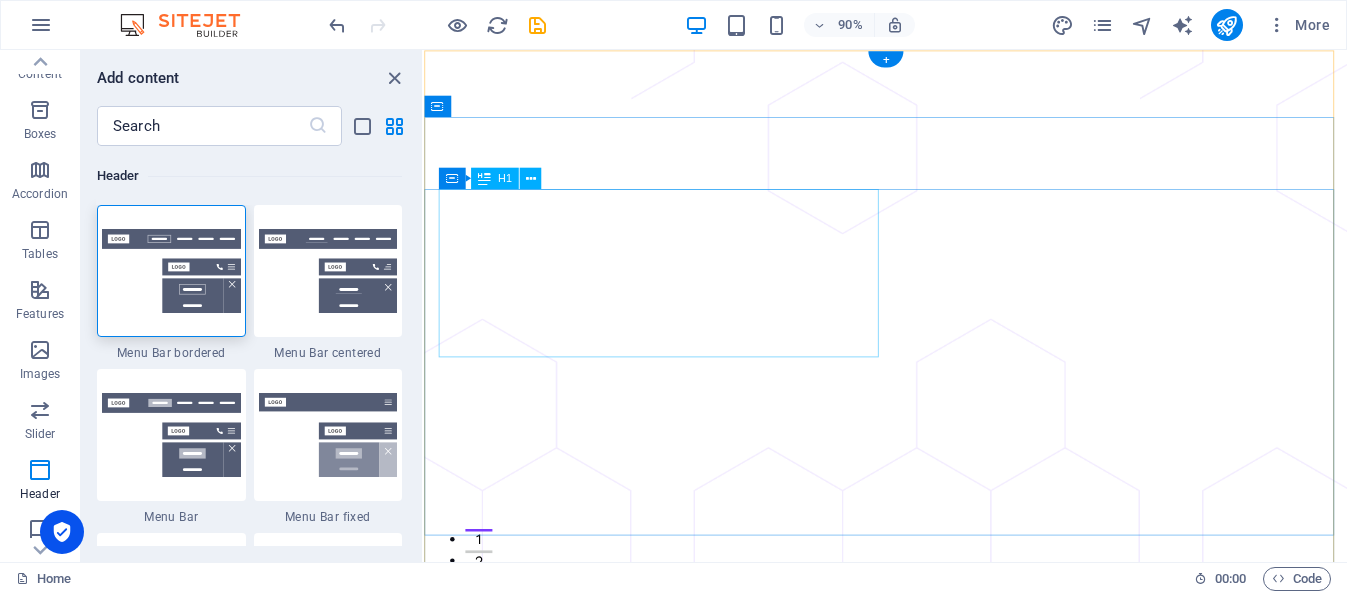 click on "Let your  business grow super fast  and secure, with Techup." at bounding box center [937, 1545] 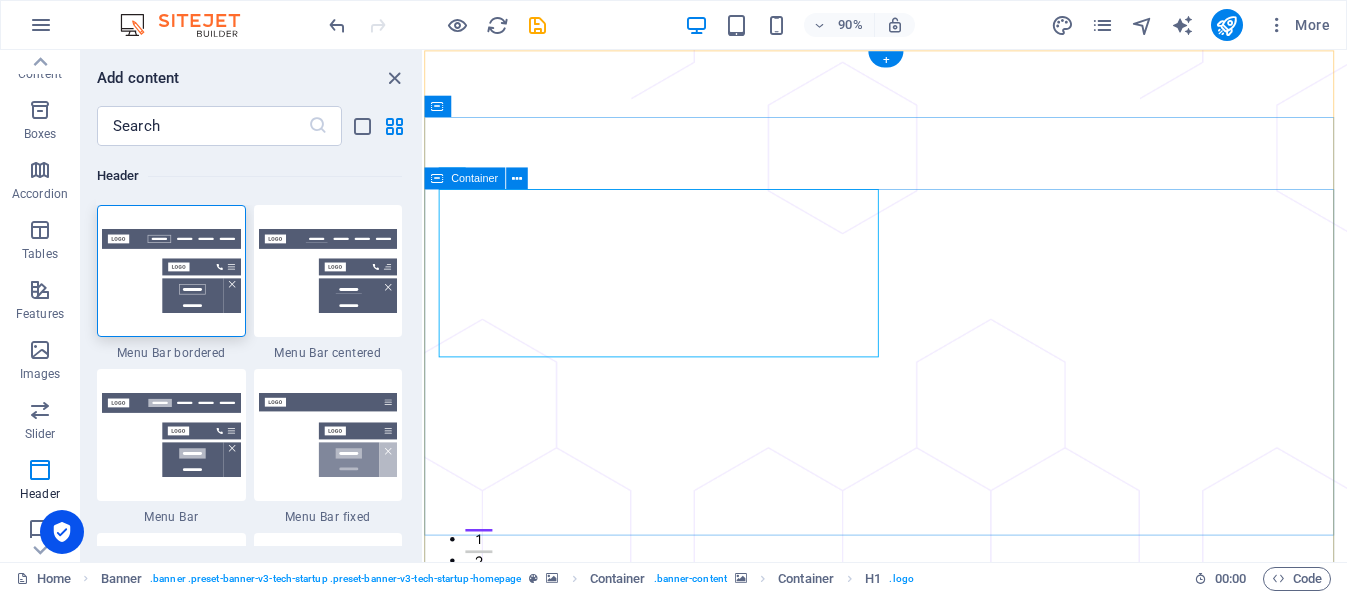 click on "Let your  business grow super fast  and secure, with Techup. Quia sed quod fuga tempora. Officiis voluptas asperiores numquam. Velit occaecati et et blanditiis ab placeat qui. Caecati et et blanditiis ab placeat qui. Clandit iis ab placeat qui. Get Started Now" at bounding box center [937, 1620] 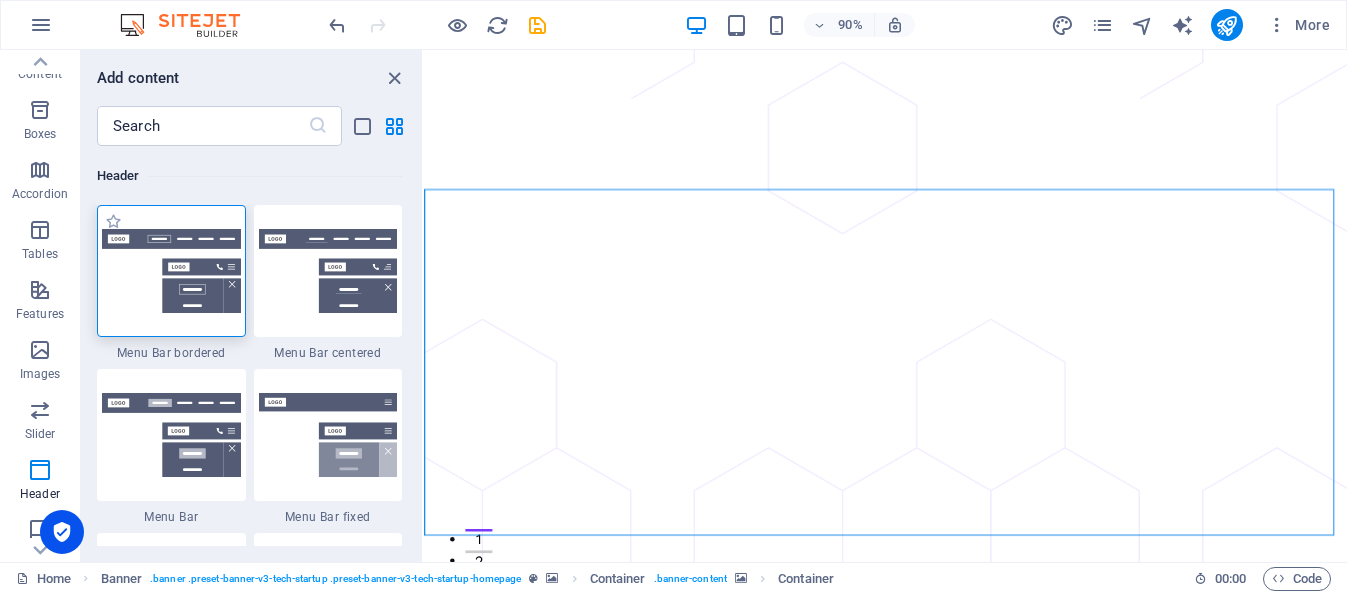 click at bounding box center [171, 271] 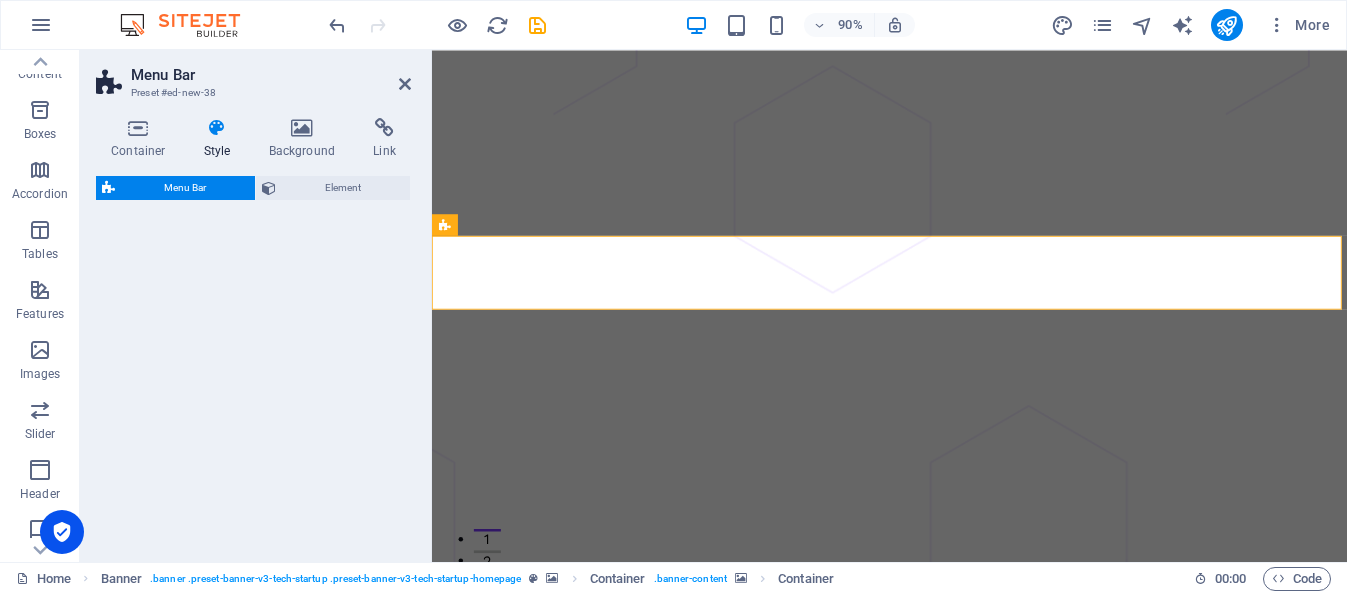 select on "rem" 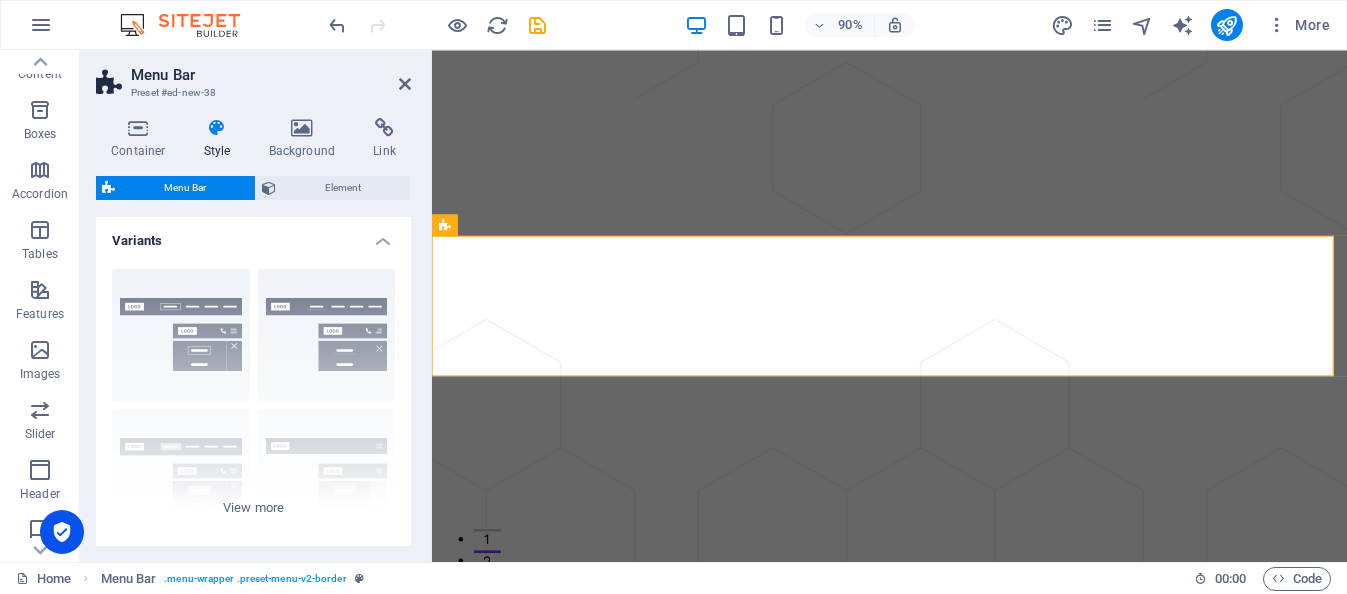 scroll, scrollTop: 428, scrollLeft: 0, axis: vertical 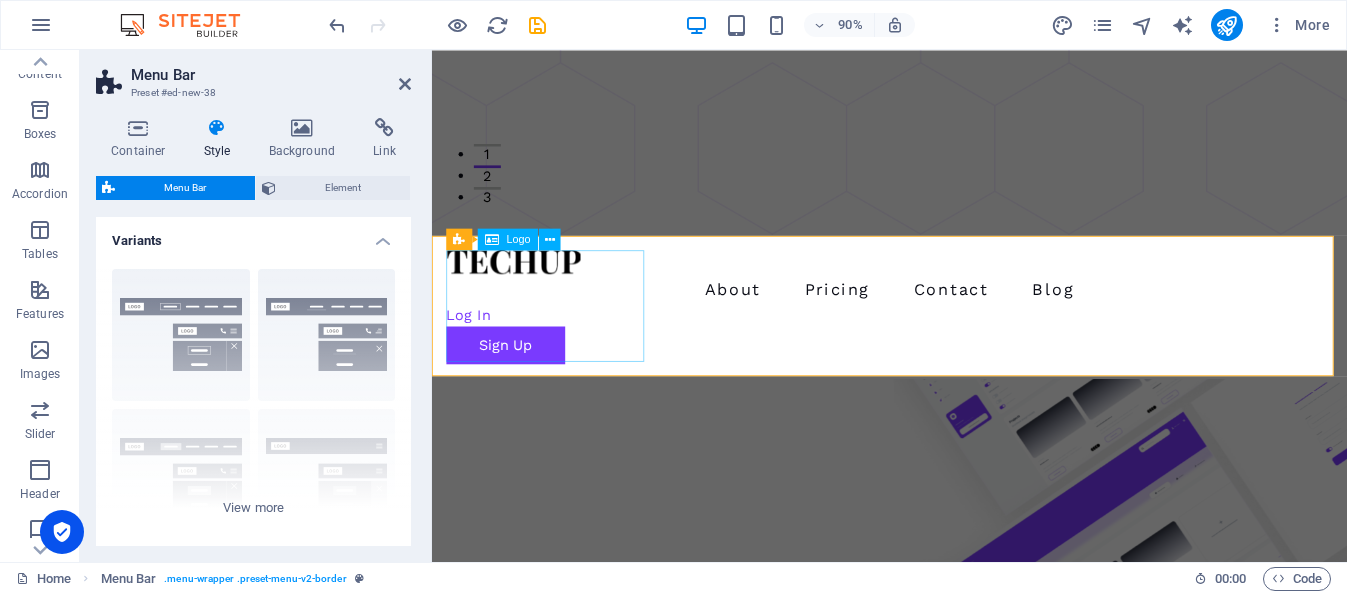 click at bounding box center [940, 1503] 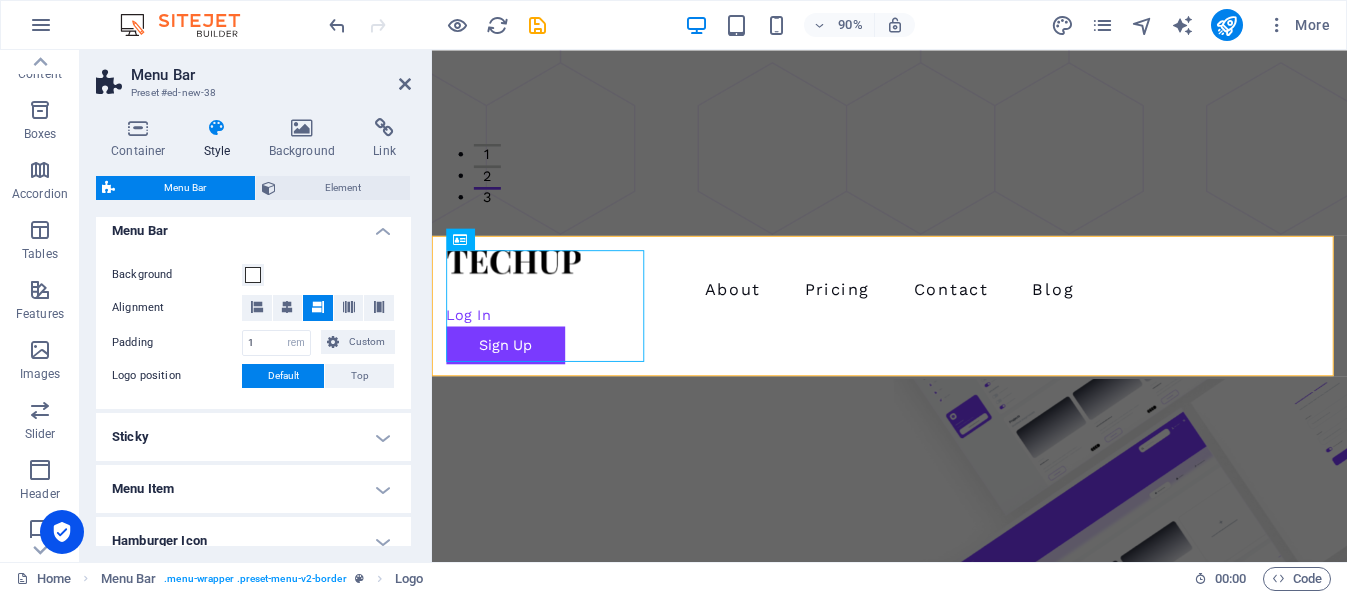 scroll, scrollTop: 400, scrollLeft: 0, axis: vertical 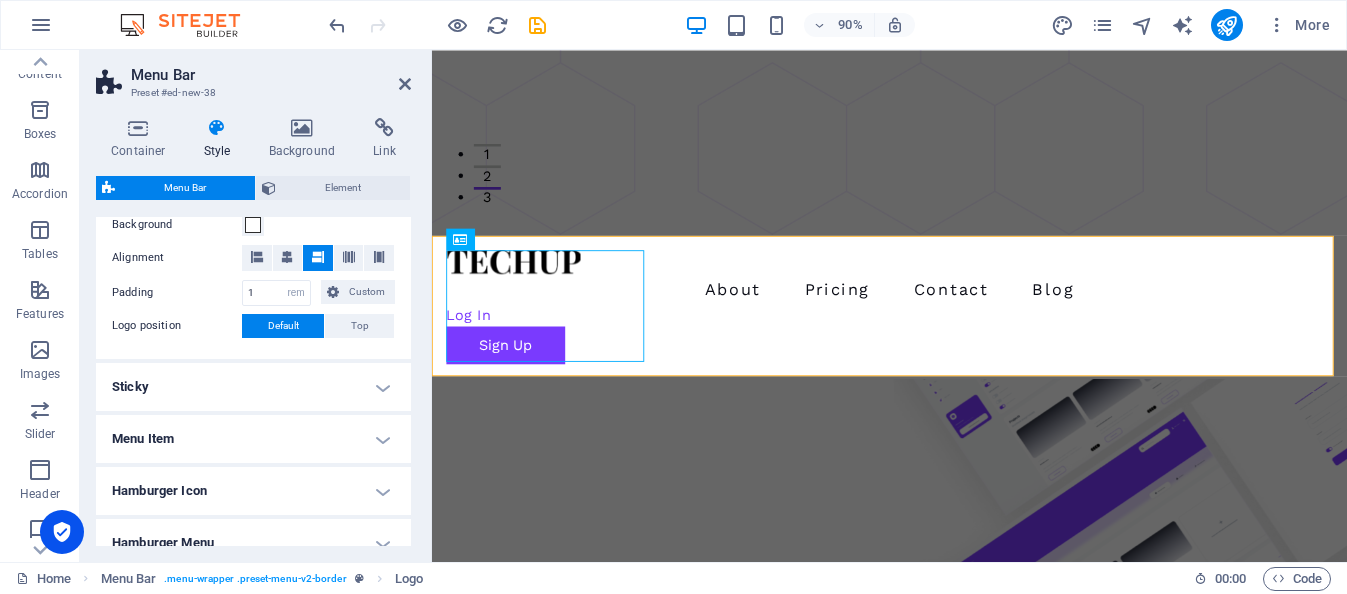 click on "Sticky" at bounding box center (253, 387) 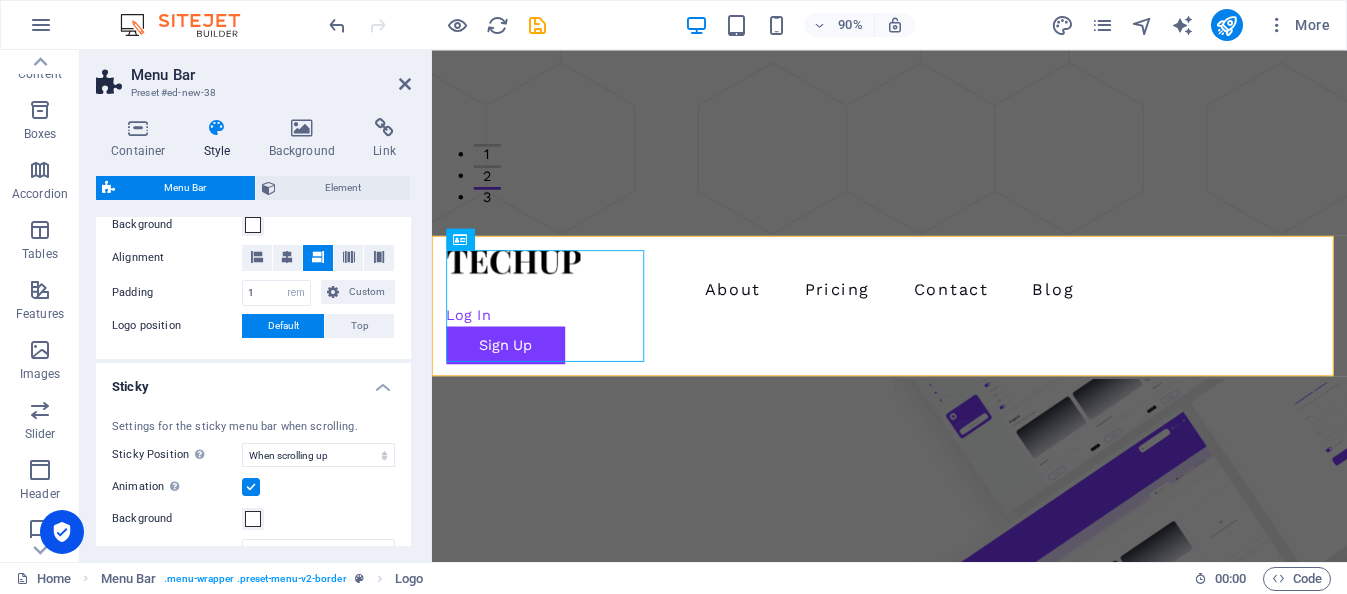 click on "Sticky" at bounding box center (253, 381) 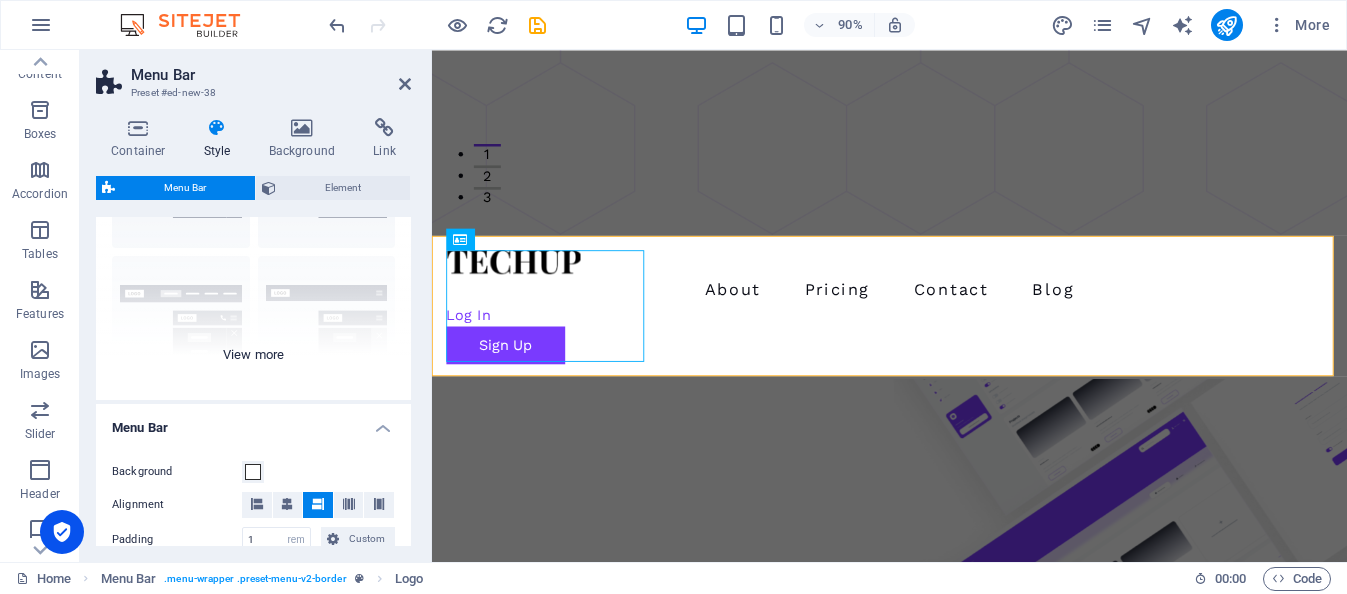 scroll, scrollTop: 0, scrollLeft: 0, axis: both 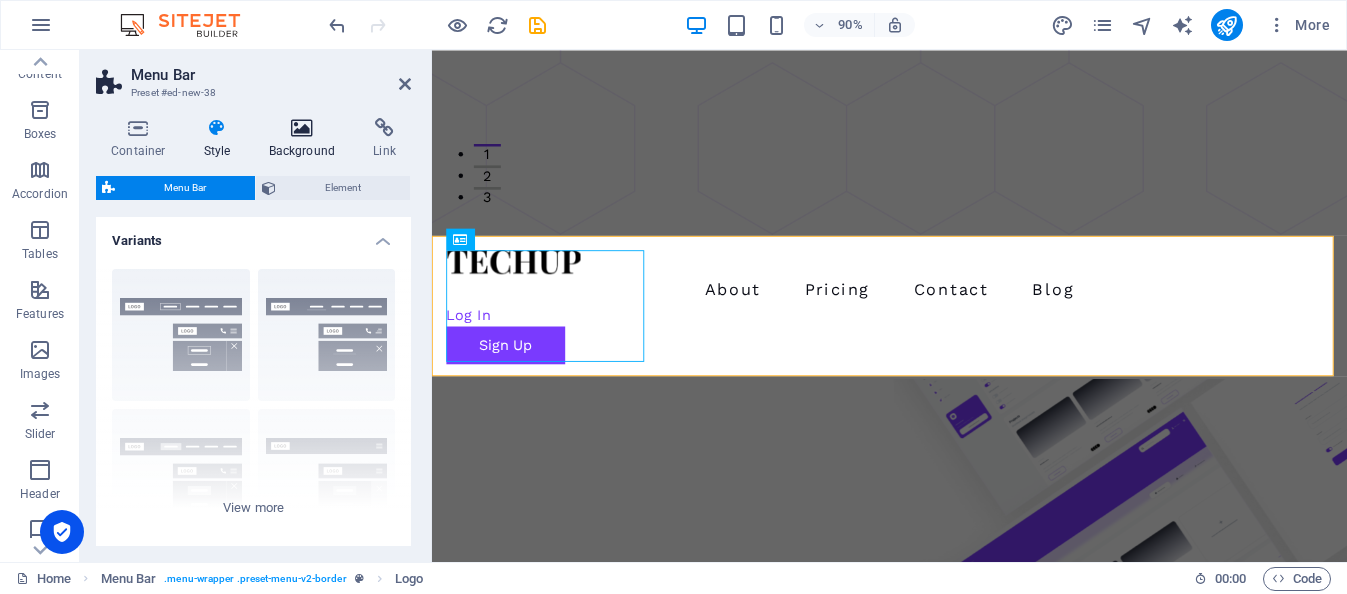 click at bounding box center (302, 128) 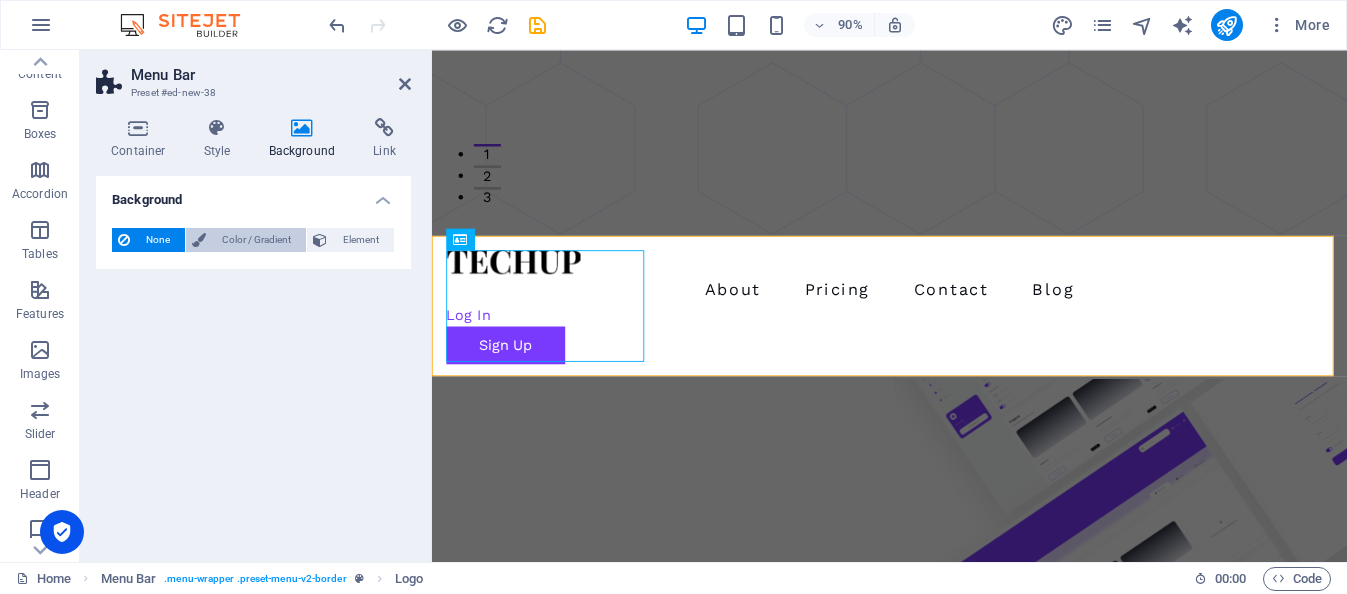 click on "Color / Gradient" at bounding box center (256, 240) 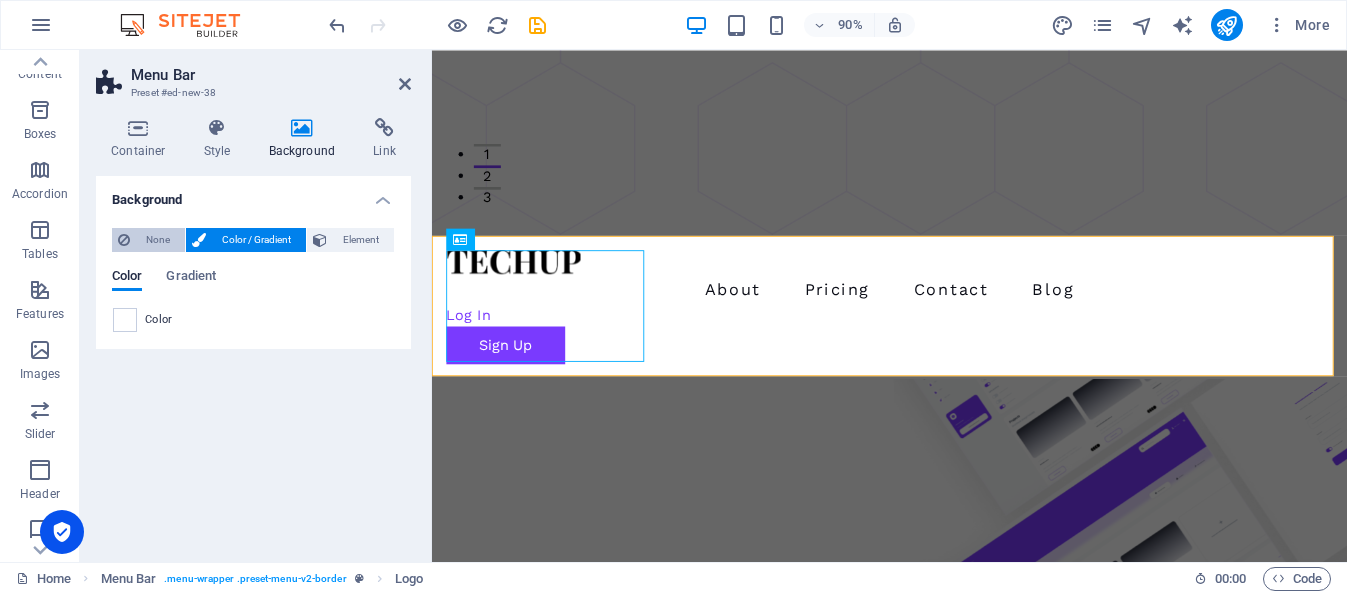 click on "None" at bounding box center (157, 240) 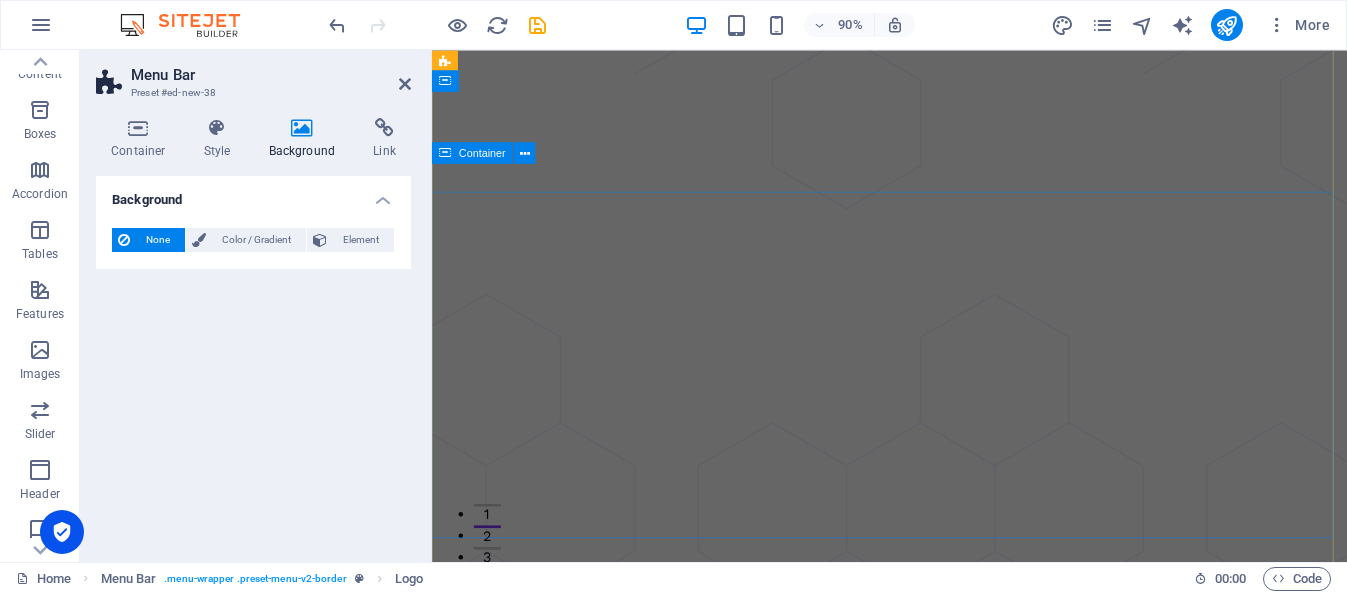 scroll, scrollTop: 328, scrollLeft: 0, axis: vertical 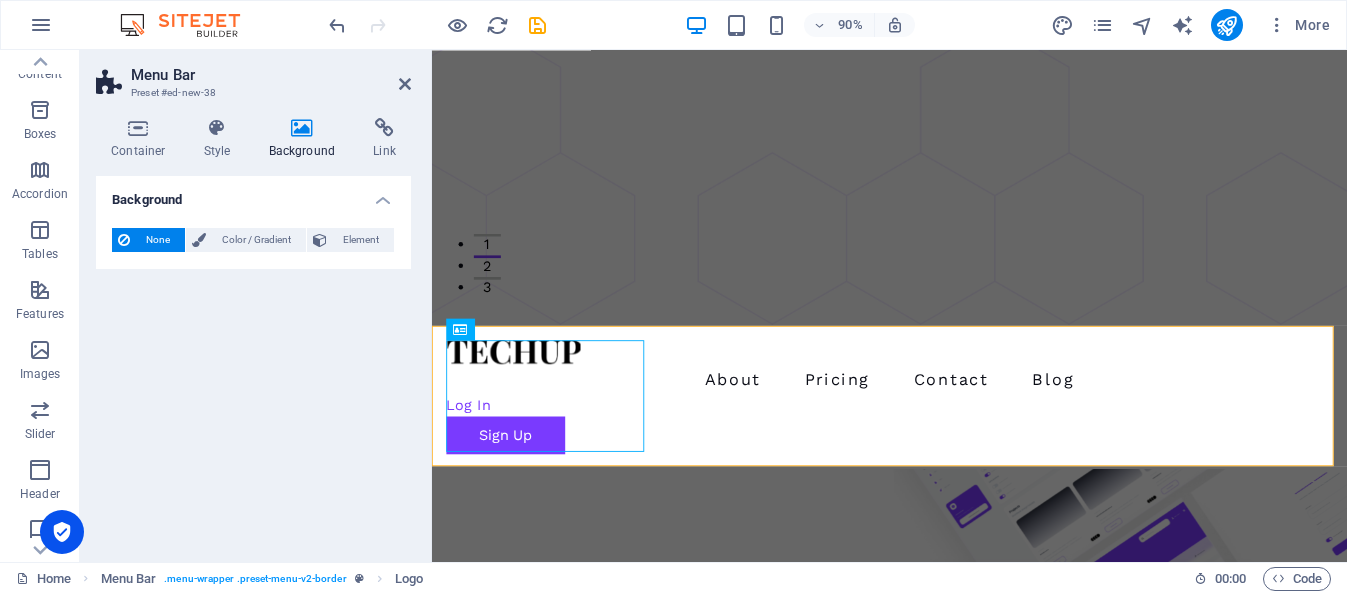 click at bounding box center (940, 1437) 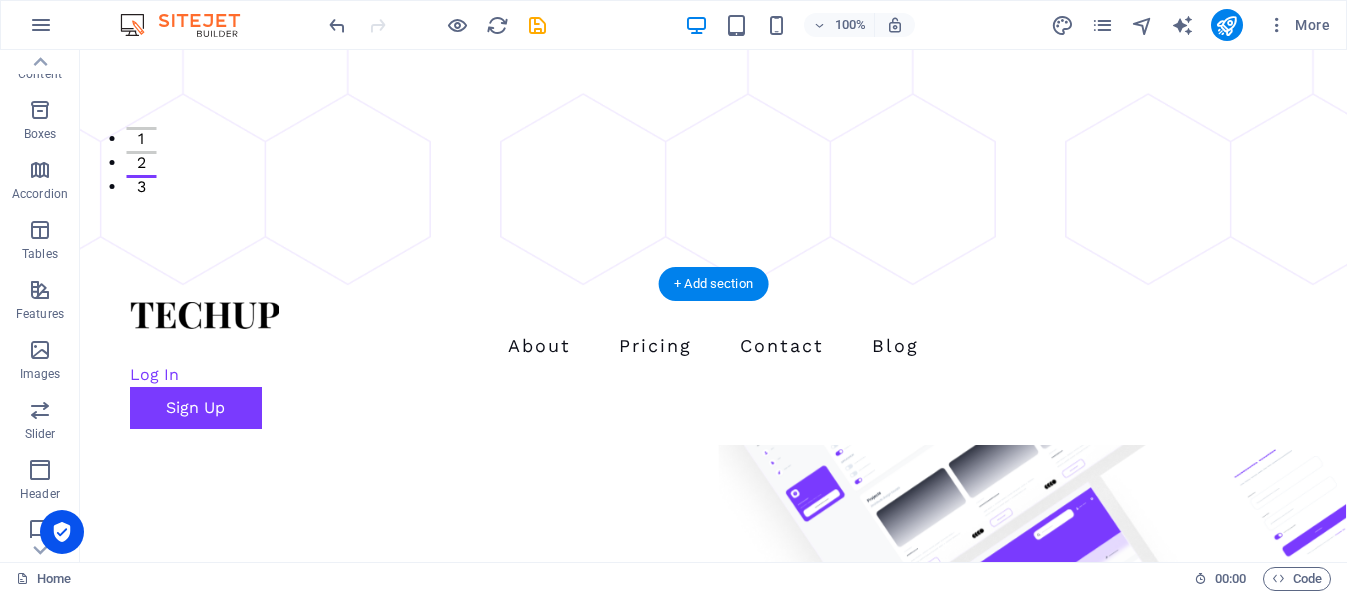 scroll, scrollTop: 400, scrollLeft: 0, axis: vertical 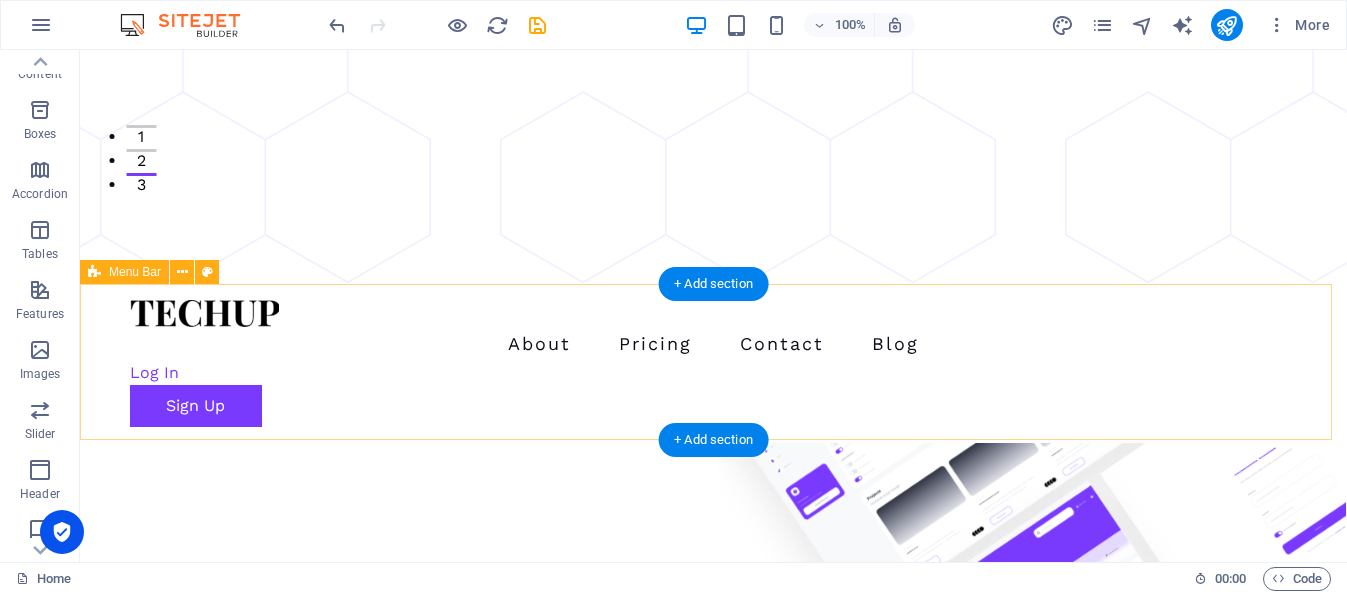 click on "Menu Home About Service Contact" at bounding box center (713, 1555) 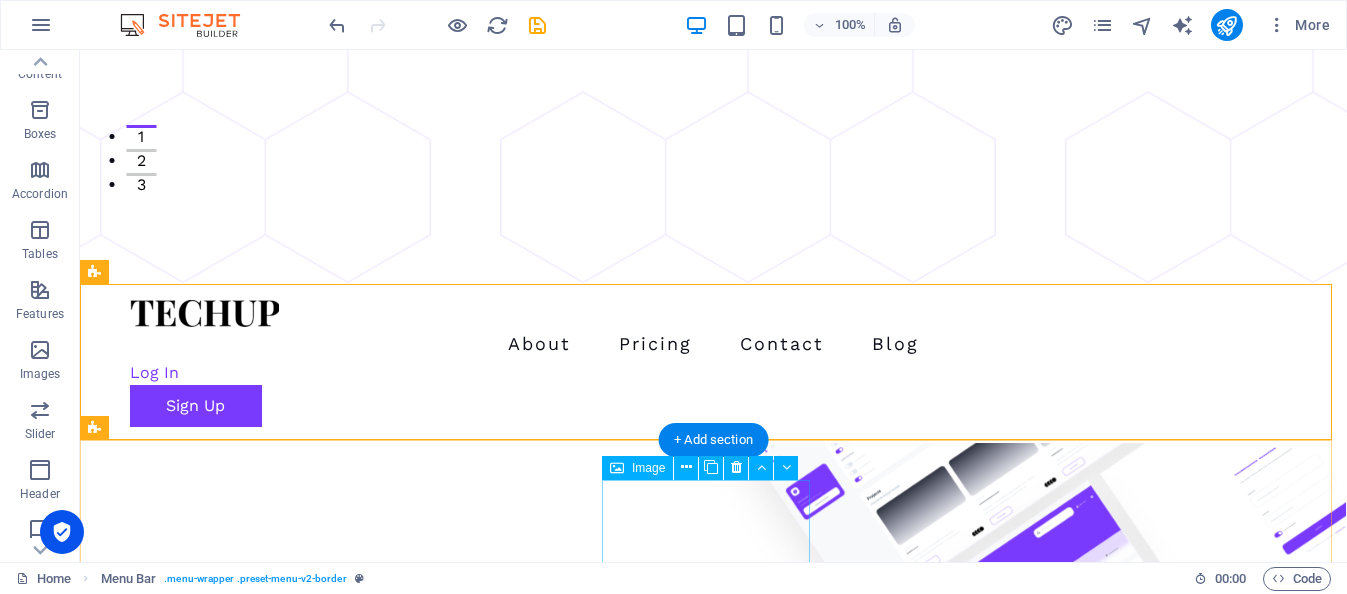 drag, startPoint x: 731, startPoint y: 422, endPoint x: 734, endPoint y: 552, distance: 130.0346 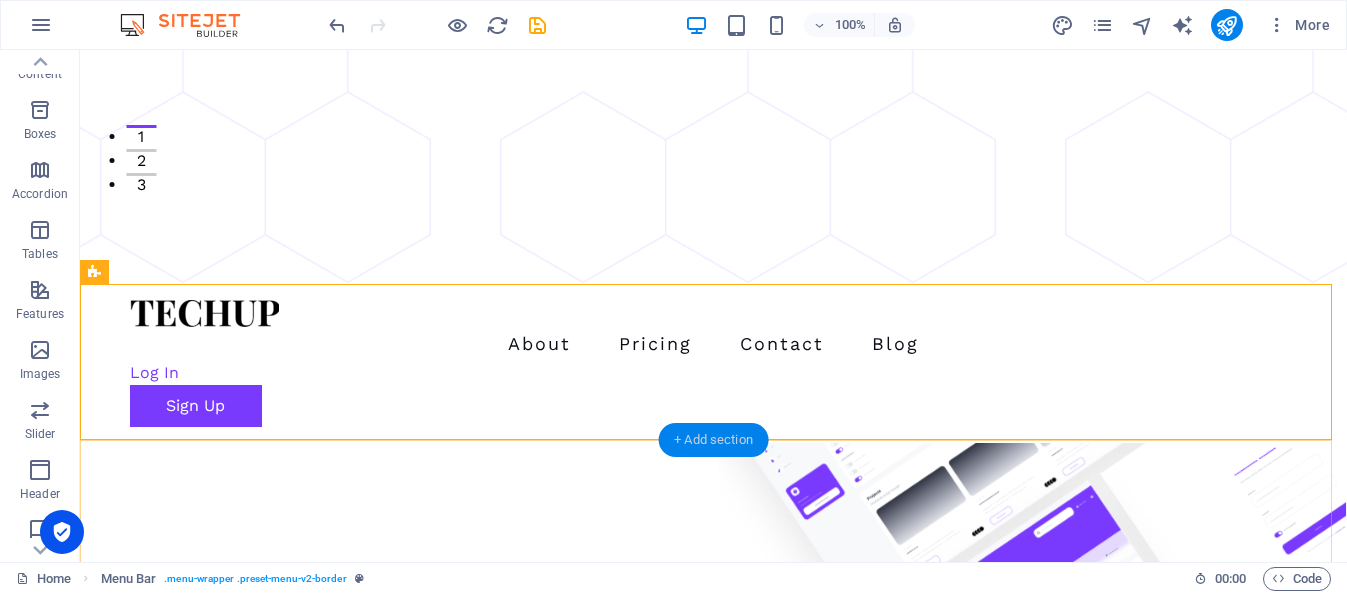 click on "+ Add section" at bounding box center (713, 440) 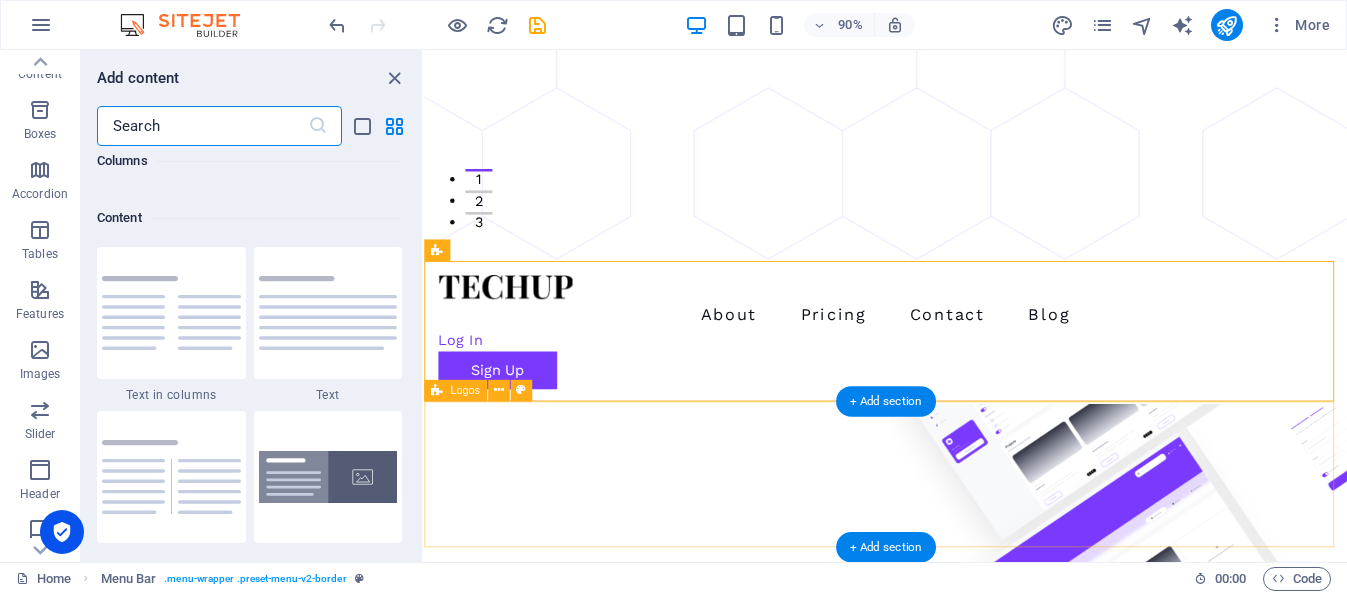scroll, scrollTop: 3499, scrollLeft: 0, axis: vertical 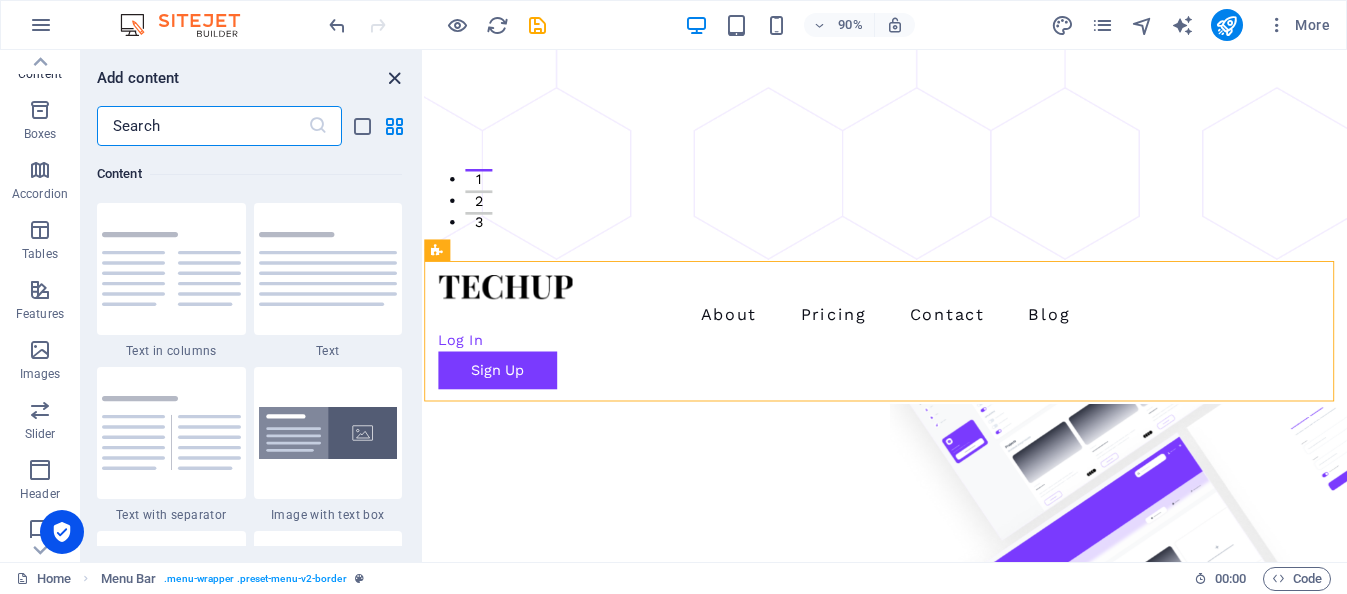 click at bounding box center [394, 78] 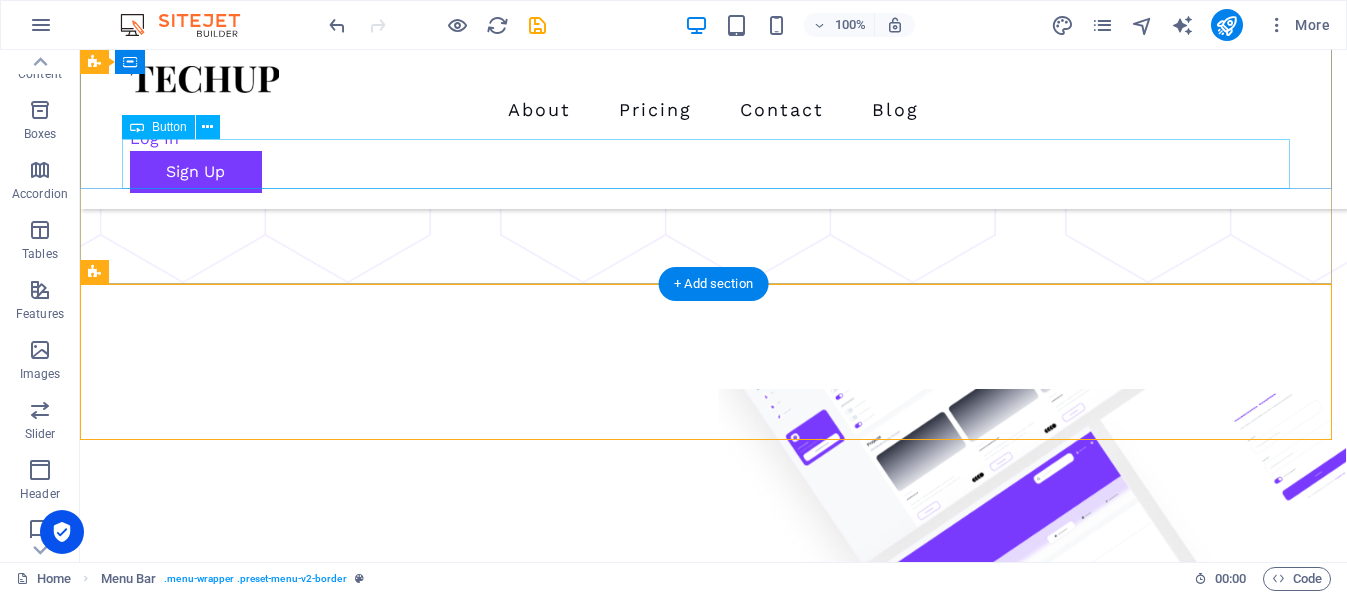 scroll, scrollTop: 0, scrollLeft: 0, axis: both 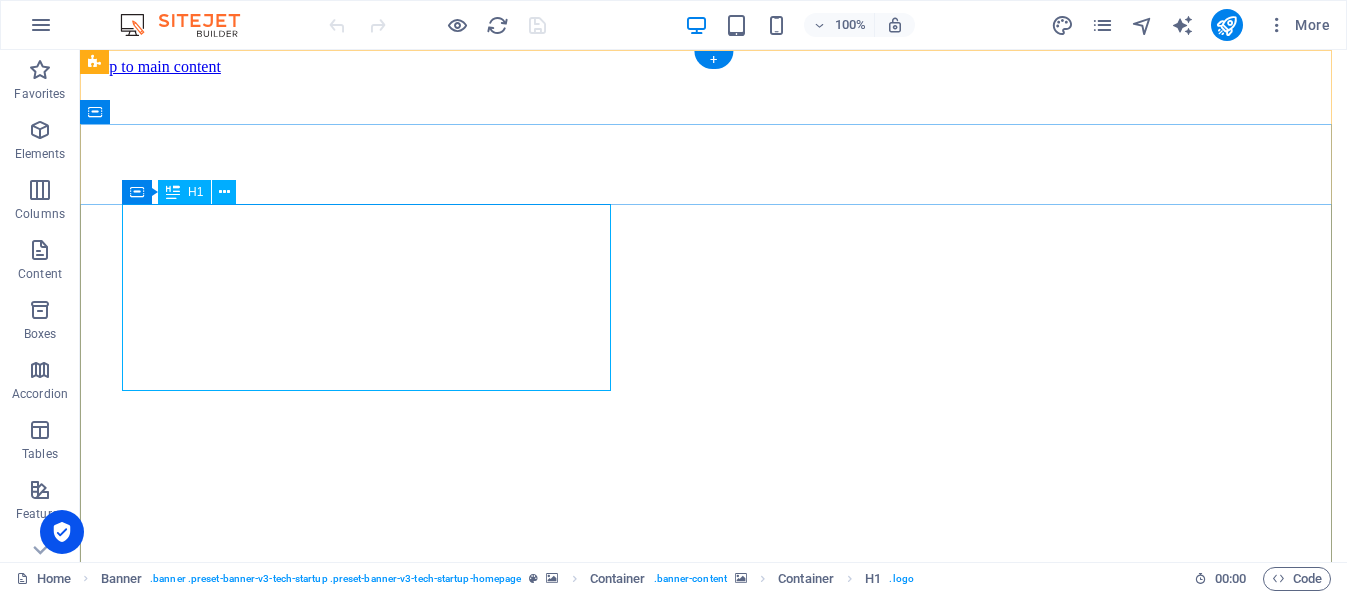 click on "Let your  business grow super fast  and secure, with Techup." at bounding box center [713, 1514] 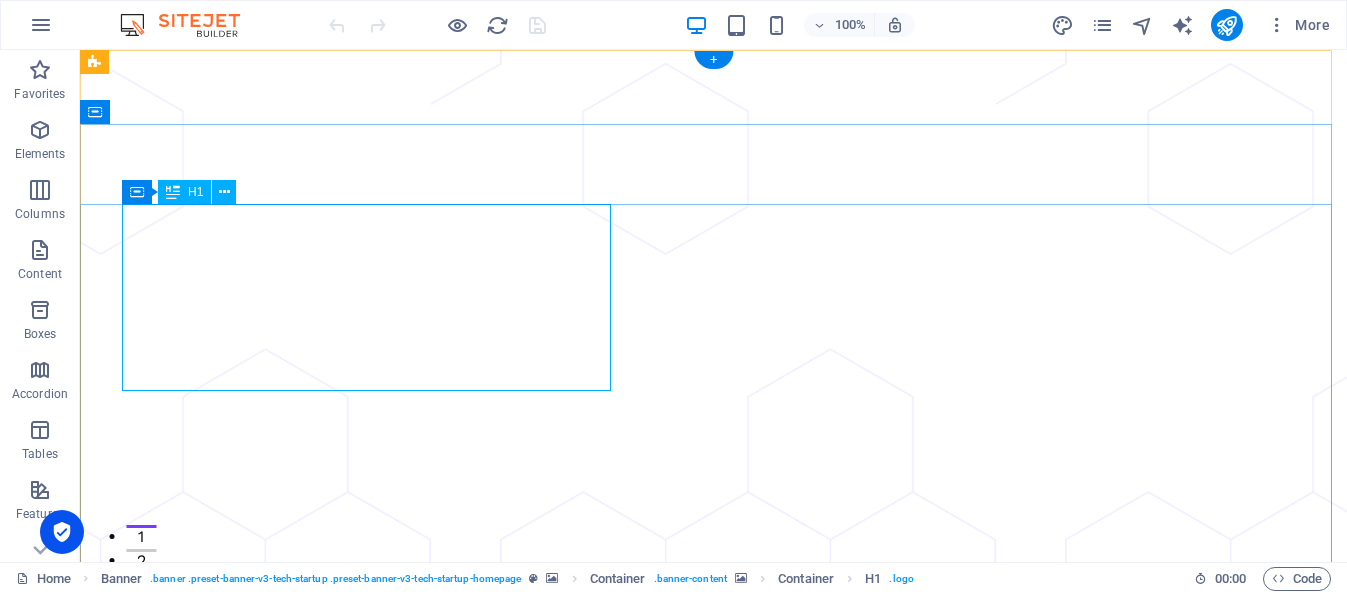 click on "Let your  business grow super fast  and secure, with Techup." at bounding box center [714, 1545] 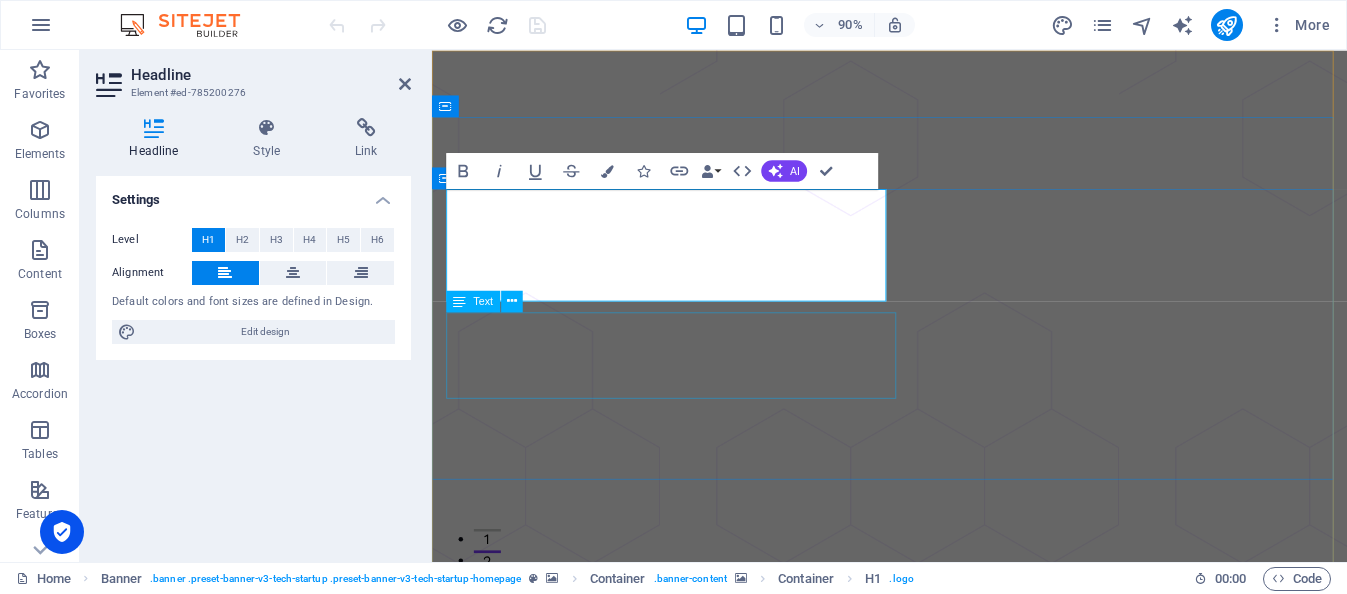 click on "Quia sed quod fuga tempora. Officiis voluptas asperiores numquam. Velit occaecati et et blanditiis ab placeat qui. Caecati et et blanditiis ab placeat qui. Clandit iis ab placeat qui." at bounding box center (940, 1457) 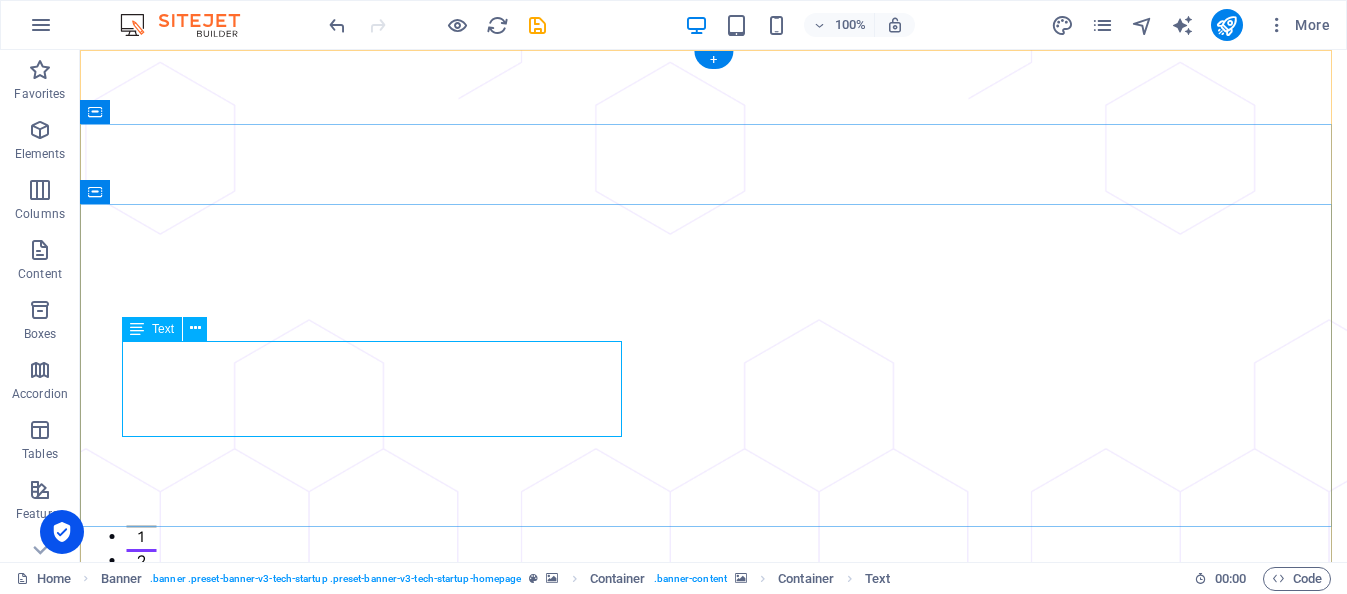 click on "Quia sed quod fuga tempora. Officiis voluptas asperiores numquam. Velit occaecati et et blanditiis ab placeat qui. Caecati et et blanditiis ab placeat qui. Clandit iis ab placeat qui." at bounding box center [714, 1457] 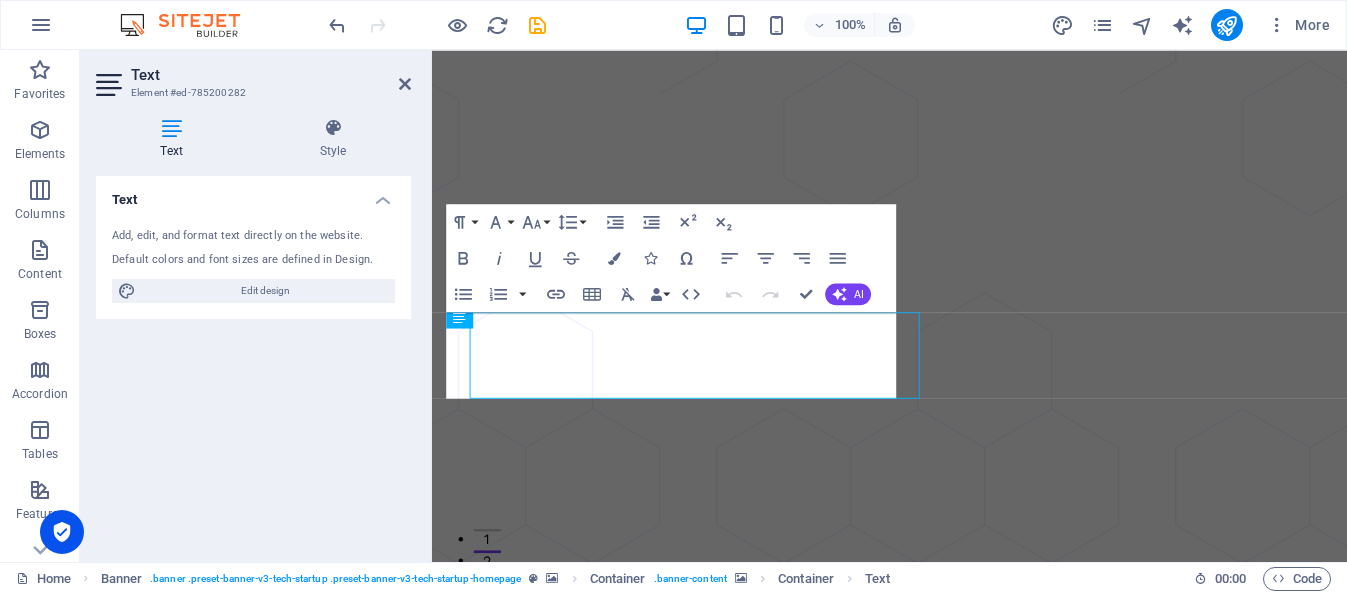 click on "Text Element #ed-785200282 Text Style Text Add, edit, and format text directly on the website. Default colors and font sizes are defined in Design. Edit design Alignment Left aligned Centered Right aligned Banner Element
H1   Banner   Container   Container   Button   Spacer   Menu   Banner   Menu Bar   Spacer   Text Paragraph Format Normal Heading 1 Heading 2 Heading 3 Heading 4 Heading 5 Heading 6 Code Font Family Arial Georgia Impact Tahoma Times New Roman Verdana Playfair Display Work Sans Font Size 8 9 10 11 12 14 18 24 30 36 48 60 72 96 Line Height Default Single 1.15 1.5 Double Increase Indent Decrease Indent Superscript Subscript Bold Italic Underline Strikethrough Colors Icons Special Characters Align Left Align Center Align Right Align Justify Unordered List   Default Circle Disc Square    Ordered List   Default Lower Alpha Lower Greek Lower Roman Upper Alpha Upper Roman    Insert Link Insert Table Clear Formatting Data Bindings Company First name Last name Street ZIP code City AI" at bounding box center [713, 306] 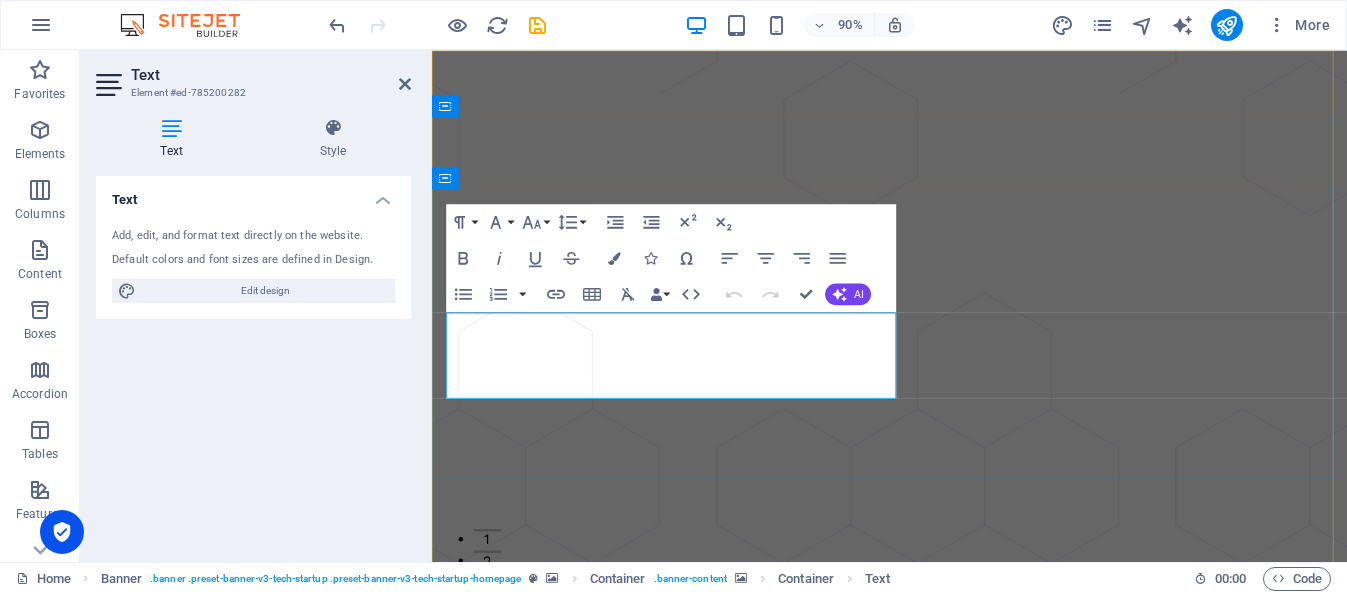 click on "Quia sed quod fuga tempora. Officiis voluptas asperiores numquam. Velit occaecati et et blanditiis ab placeat qui. Caecati et et blanditiis ab placeat qui. Clandit iis ab placeat qui." at bounding box center [940, 1457] 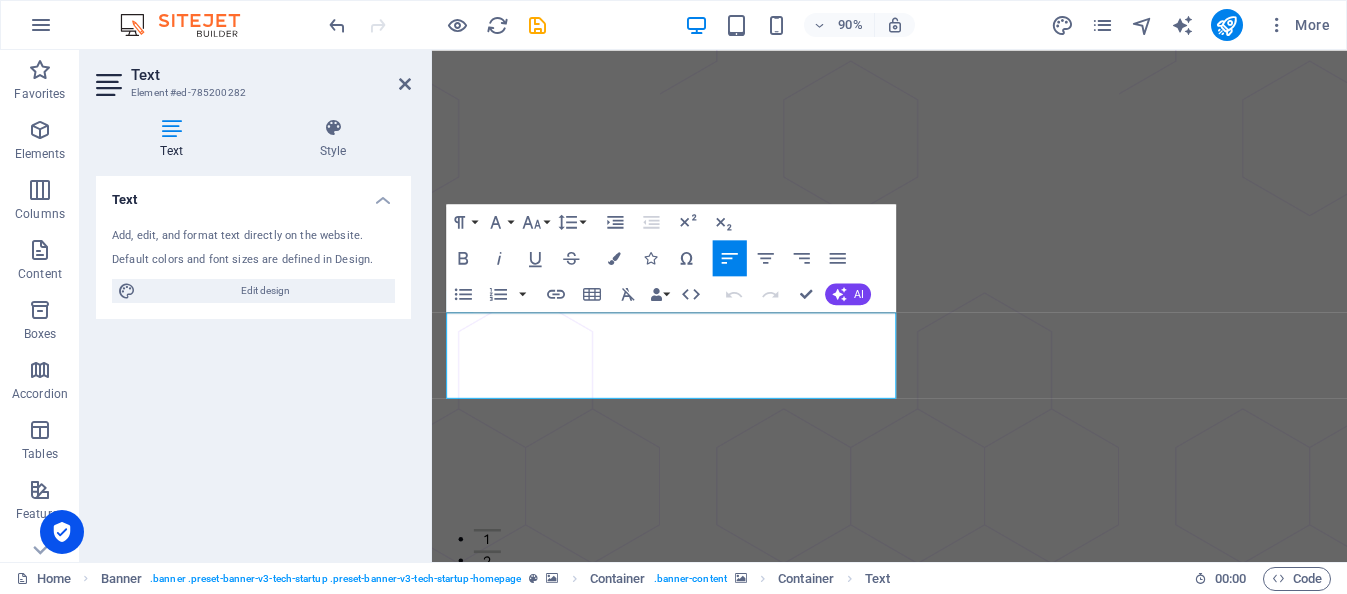 drag, startPoint x: 769, startPoint y: 425, endPoint x: 862, endPoint y: 380, distance: 103.315056 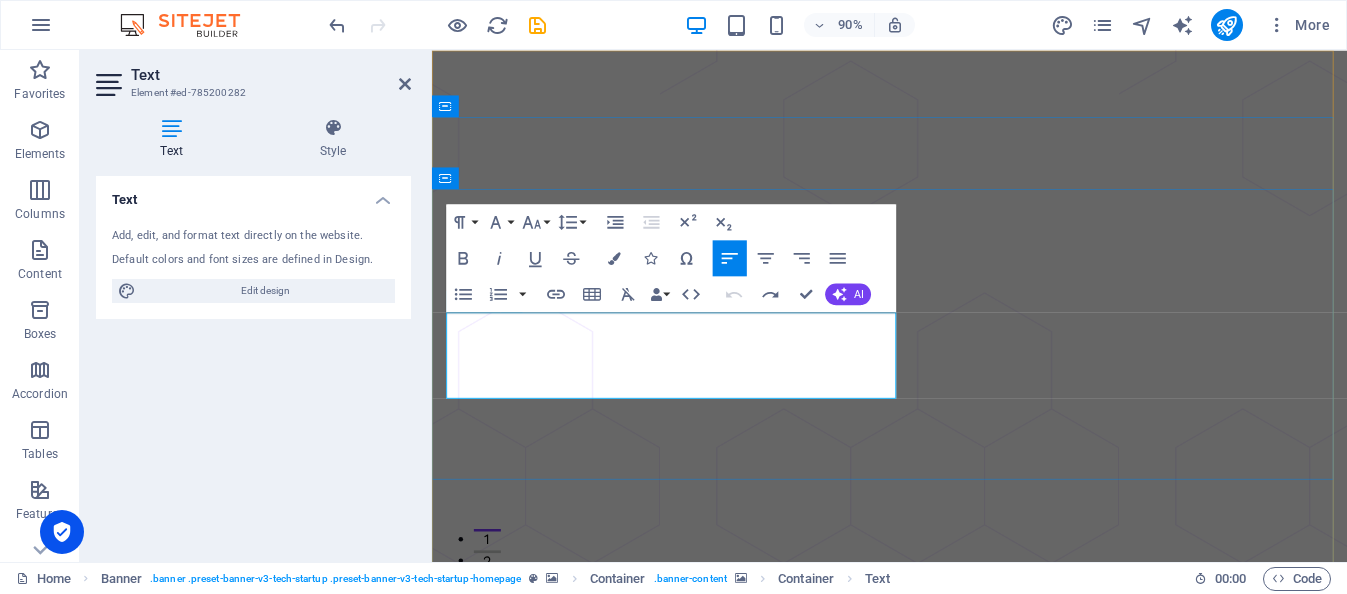click on "Quia sed quod fuga tempora. Officiis voluptas asperiores numquam. Velit occaecati et et blanditiis ab placeat qui. Caecati et et blanditiis ab placeat qui. Clandit iis ab placeat qui." at bounding box center (940, 1457) 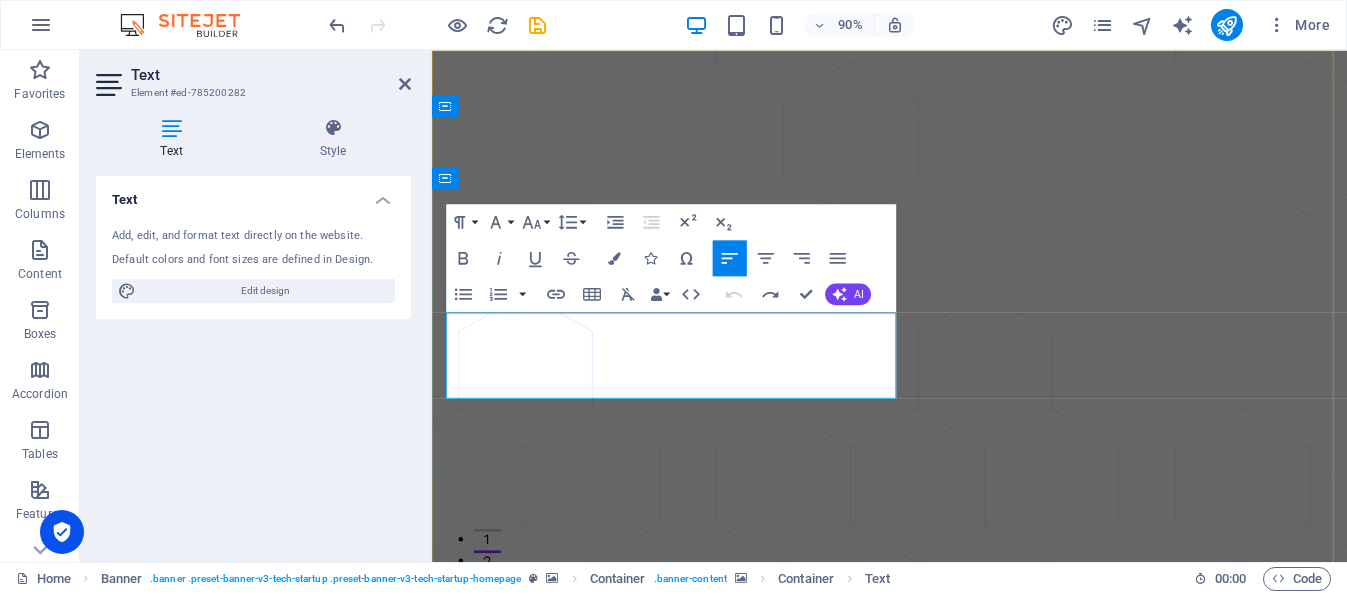 click on "Quia sed quod fuga tempora. Officiis voluptas asperiores numquam. Velit occaecati et et blanditiis ab placeat qui. Caecati et et blanditiis ab placeat qui. Clandit iis ab placeat qui." at bounding box center [940, 1457] 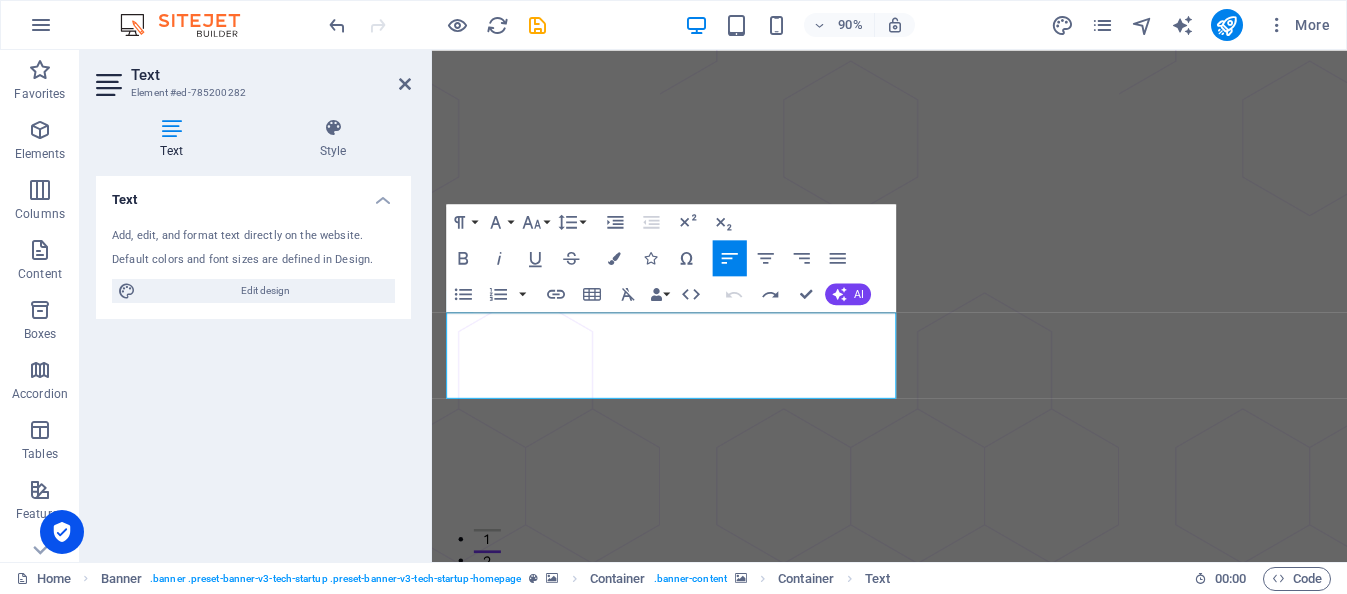 drag, startPoint x: 516, startPoint y: 417, endPoint x: 862, endPoint y: 379, distance: 348.08044 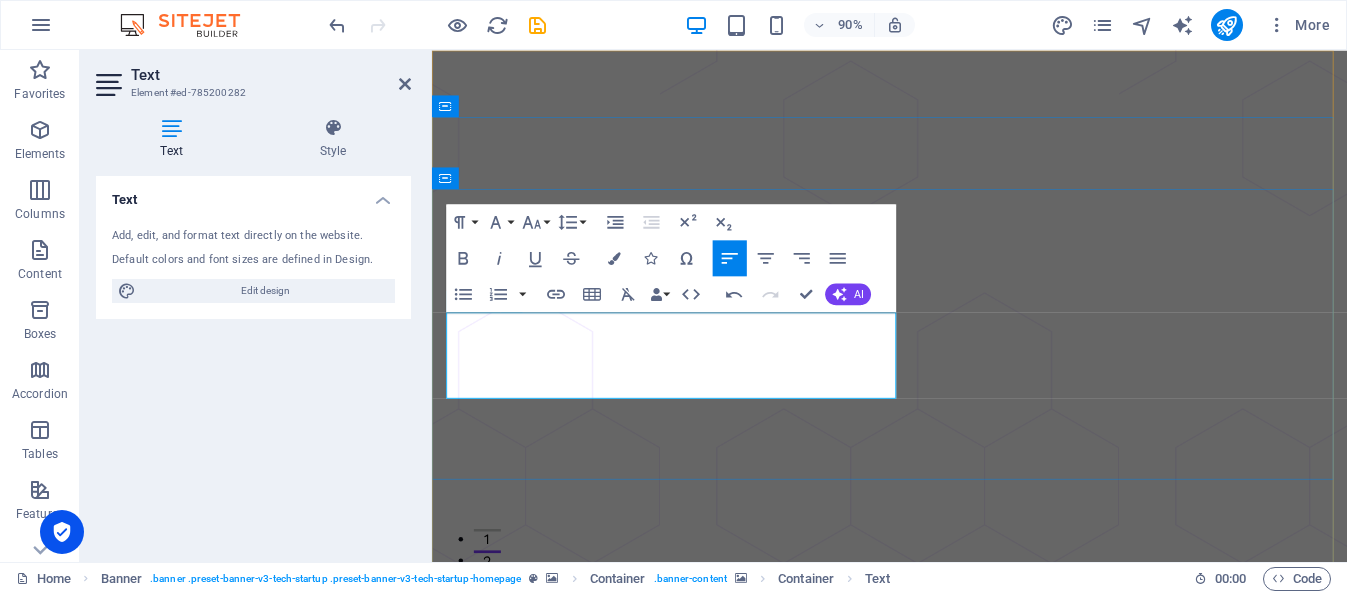 click on "Potencia tu empresa con soluciones de Inteligencia Artificial" at bounding box center (875, 1457) 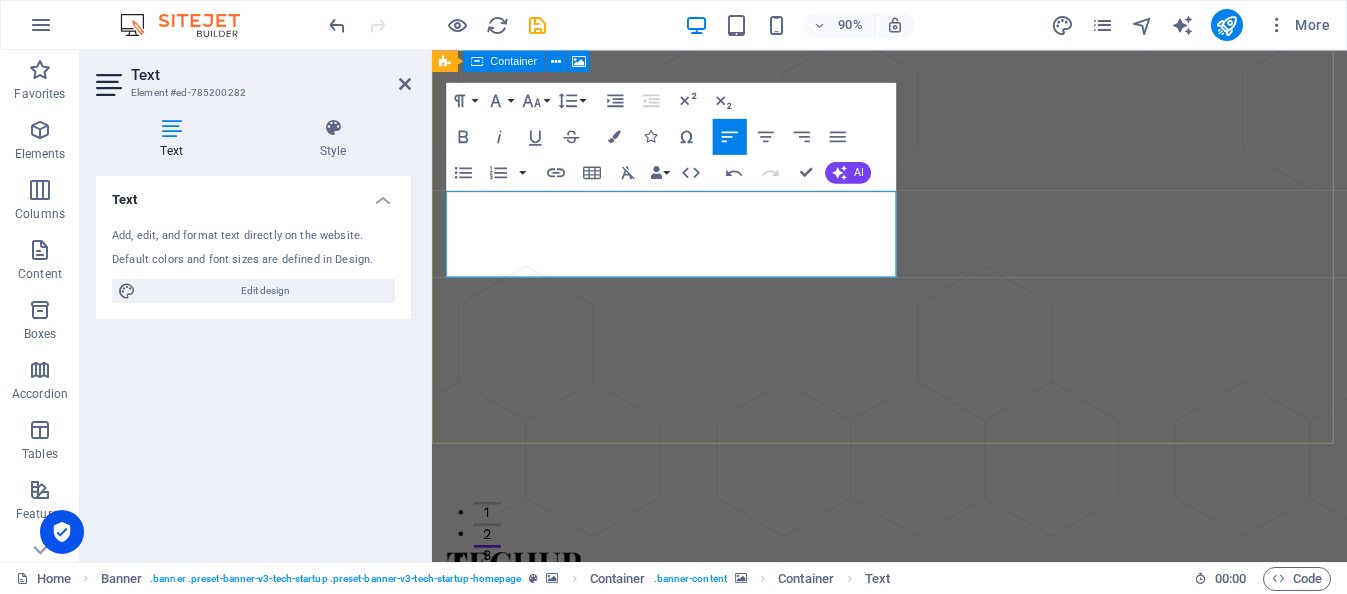 scroll, scrollTop: 0, scrollLeft: 0, axis: both 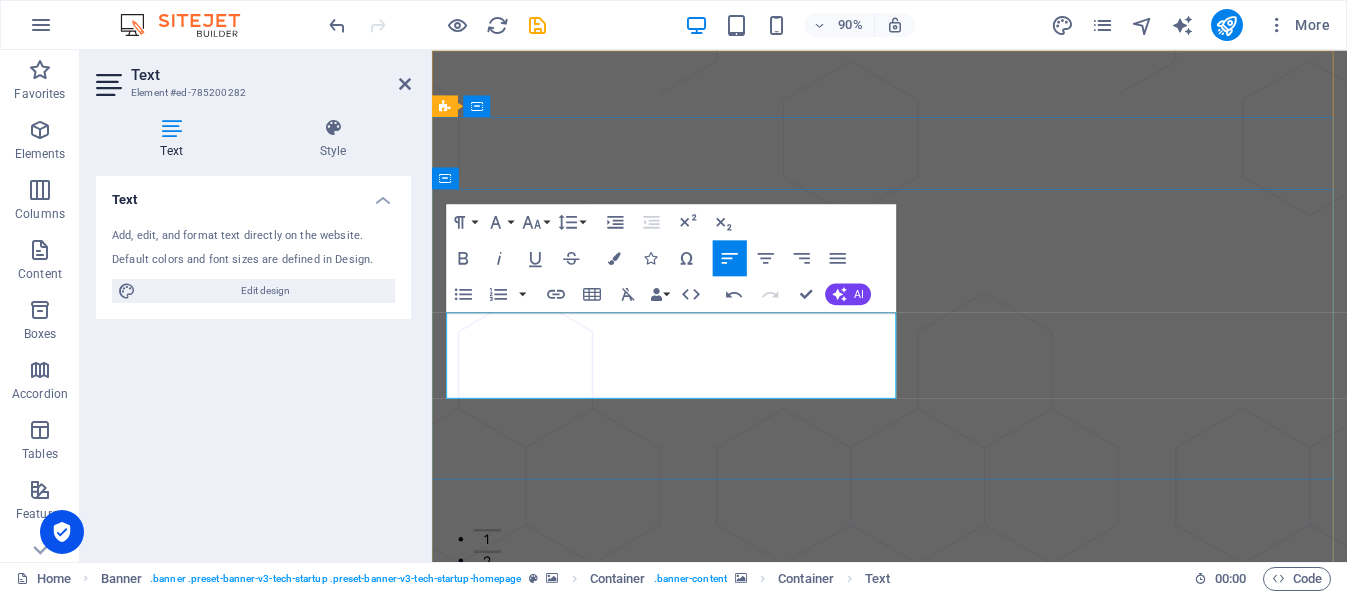 click on "Potencia tu empresa con soluciones de Inteligencia Artificial" at bounding box center [875, 1457] 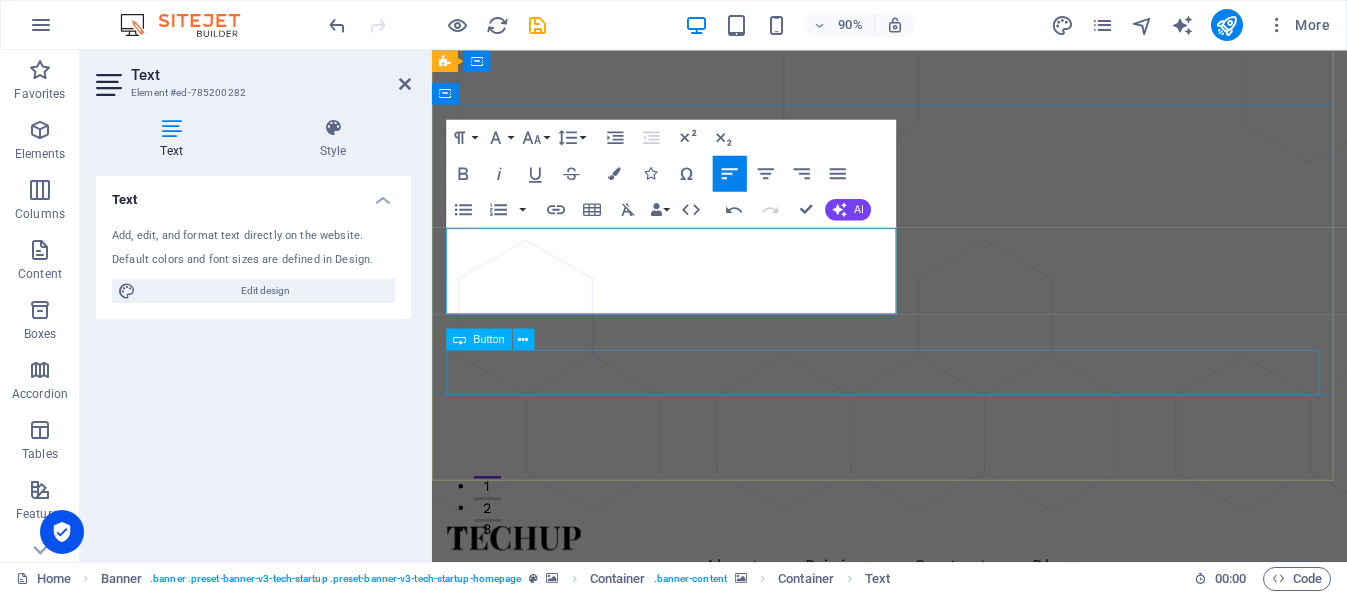 scroll, scrollTop: 100, scrollLeft: 0, axis: vertical 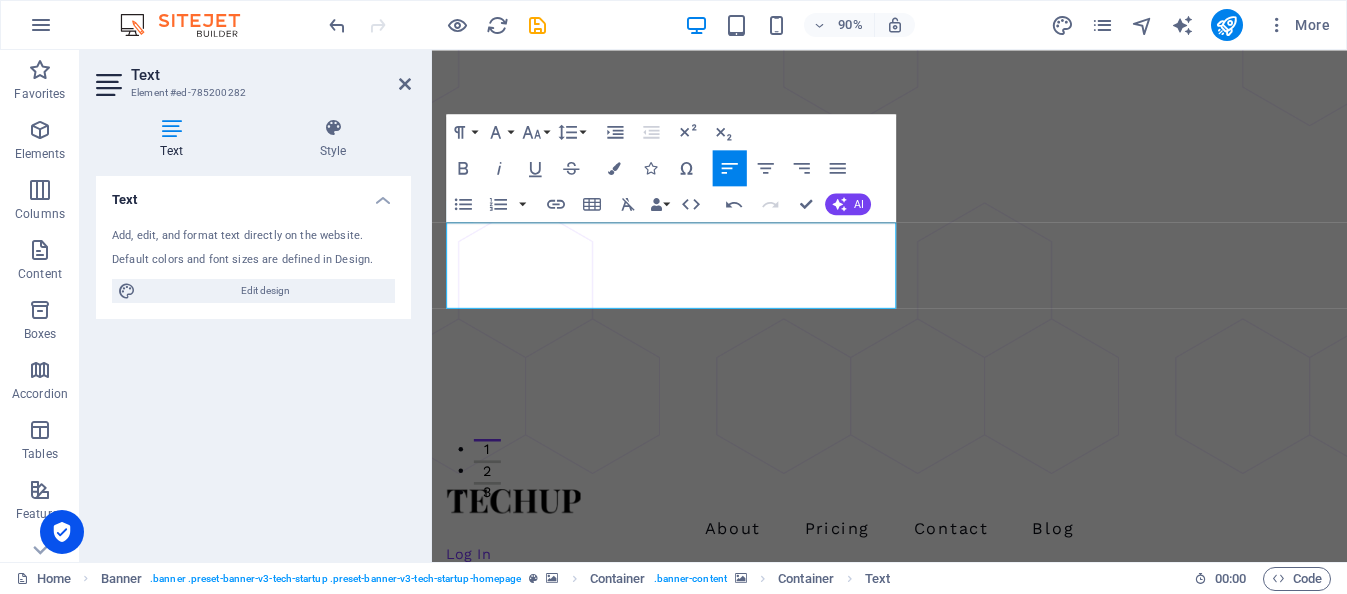 drag, startPoint x: 939, startPoint y: 321, endPoint x: 397, endPoint y: 236, distance: 548.62463 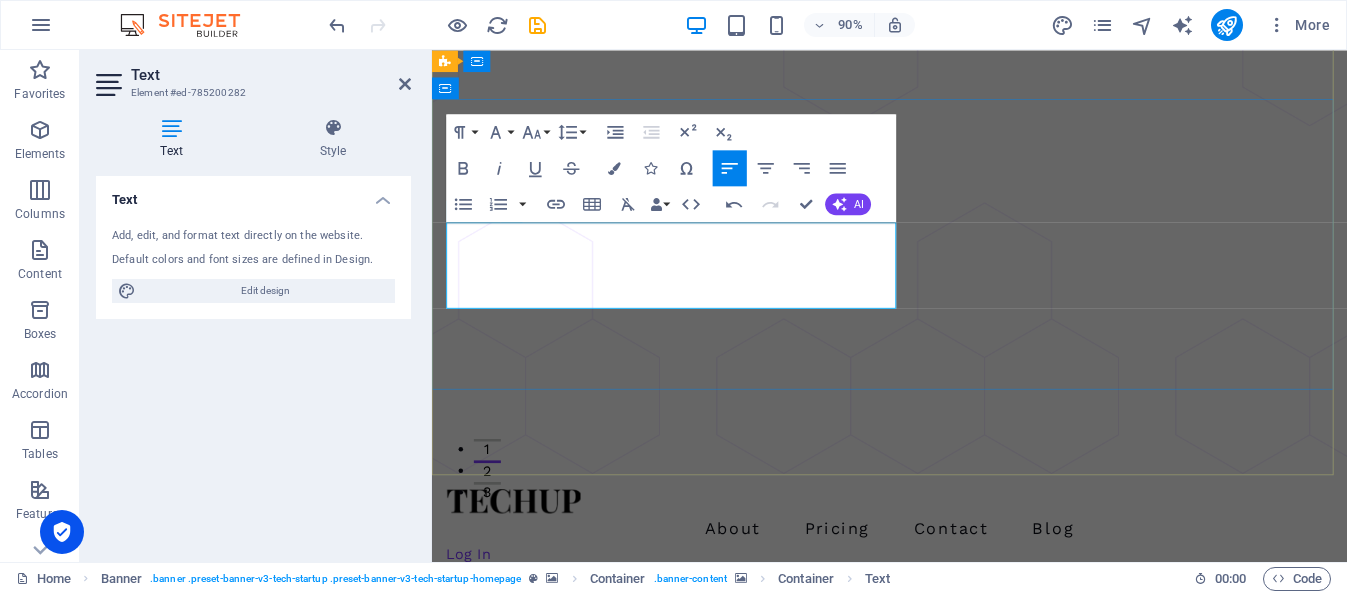 click on "Potencia tu empresa con soluciones de Inteligencia Artificial" at bounding box center [940, 1357] 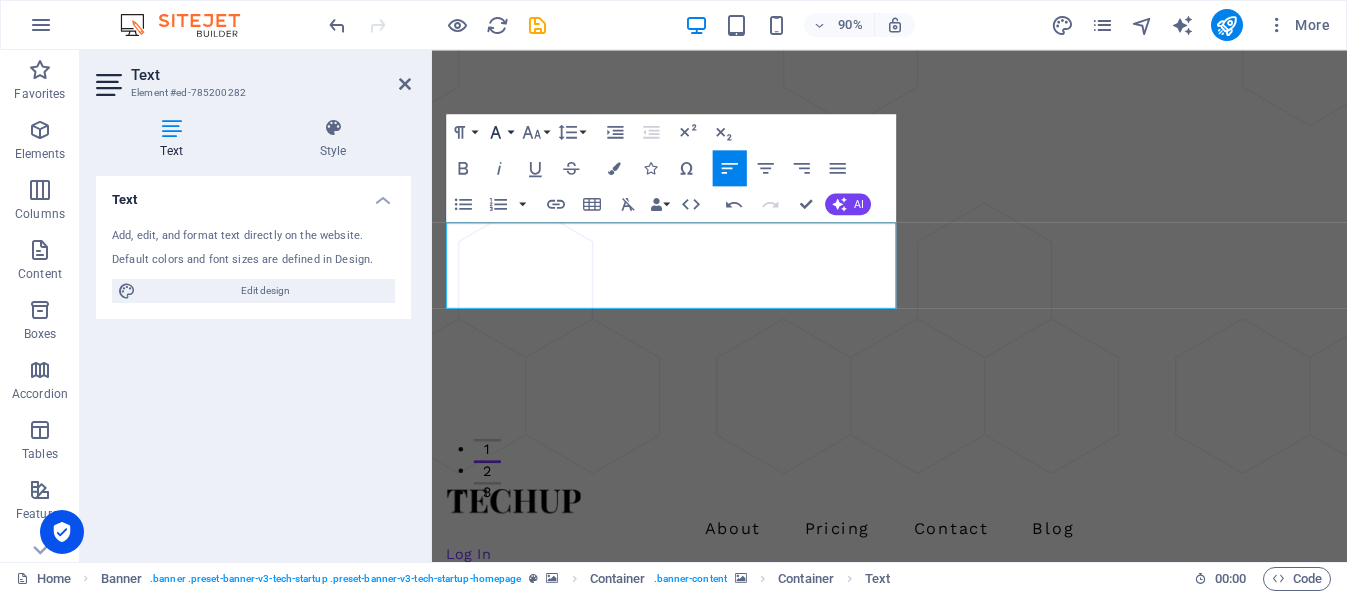 click on "Font Family" at bounding box center [499, 132] 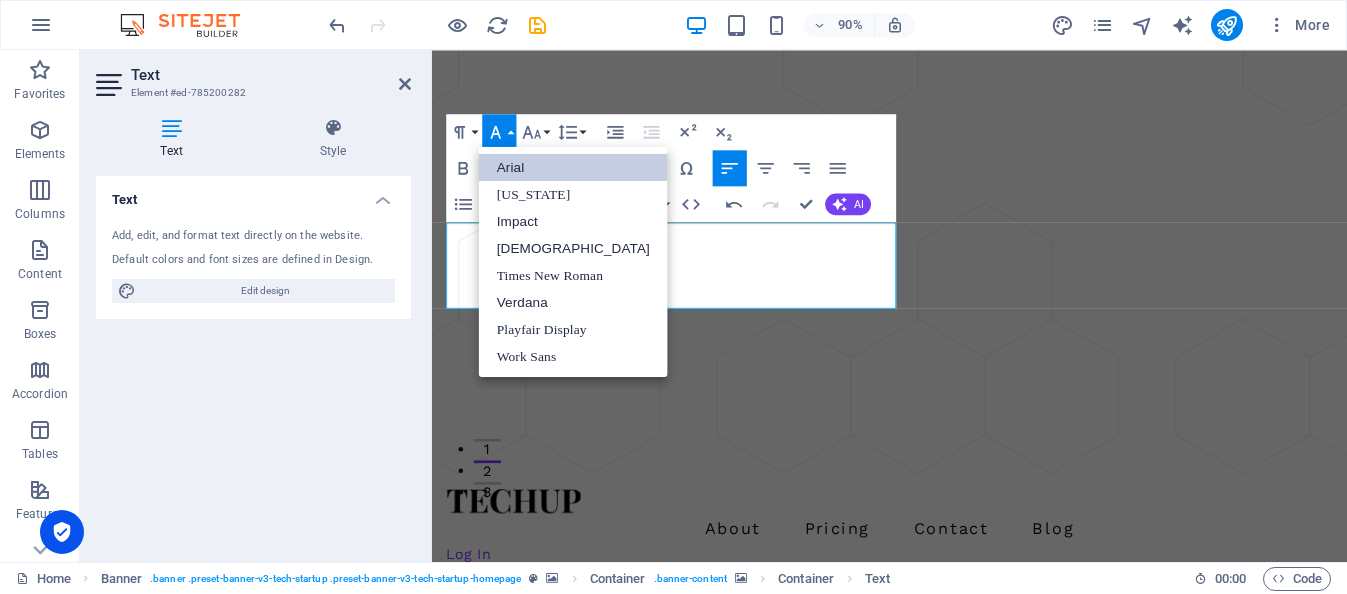 scroll, scrollTop: 0, scrollLeft: 0, axis: both 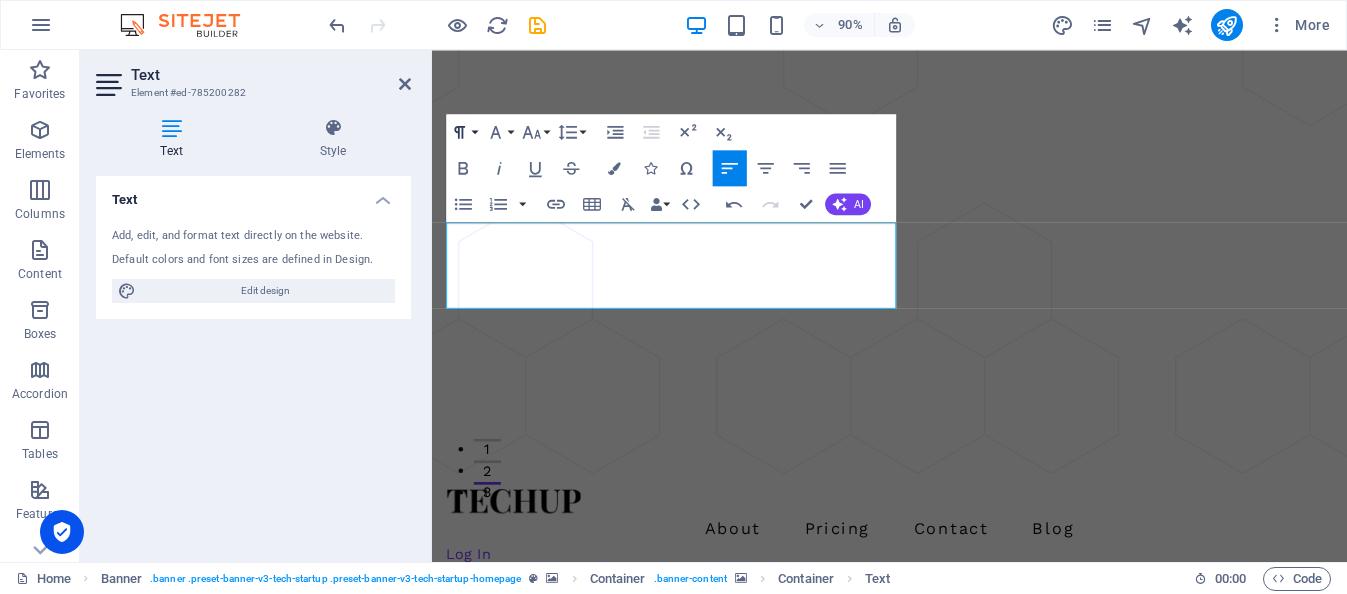 click on "Paragraph Format" at bounding box center (463, 132) 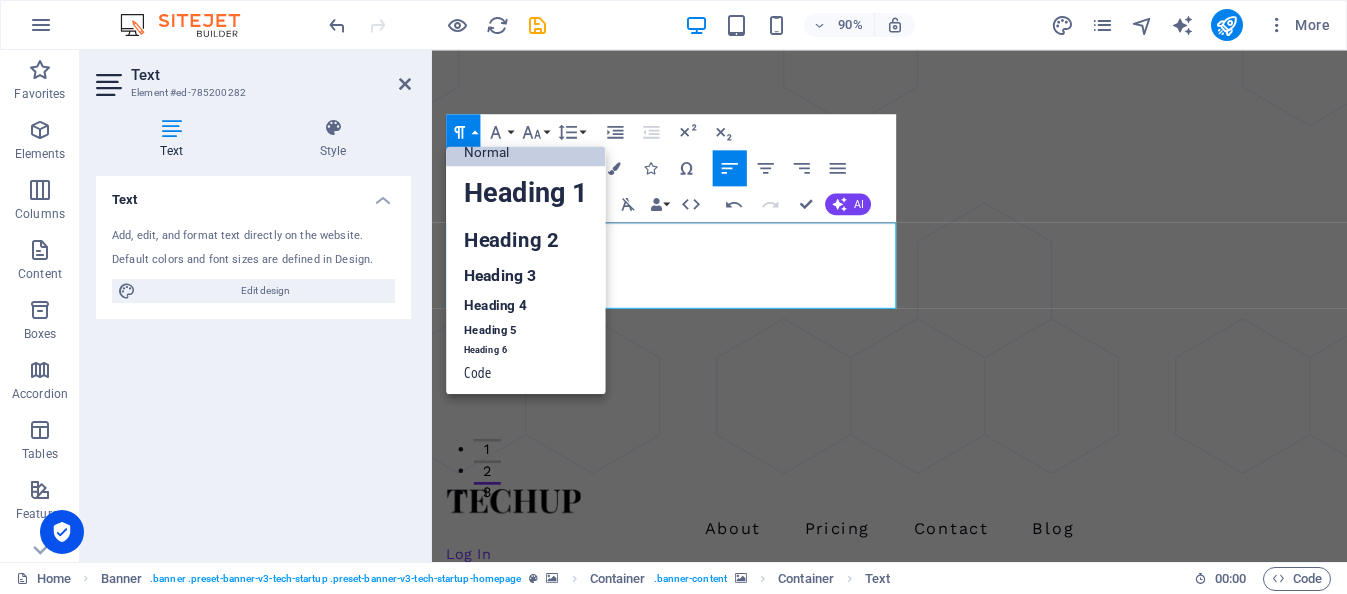 scroll, scrollTop: 16, scrollLeft: 0, axis: vertical 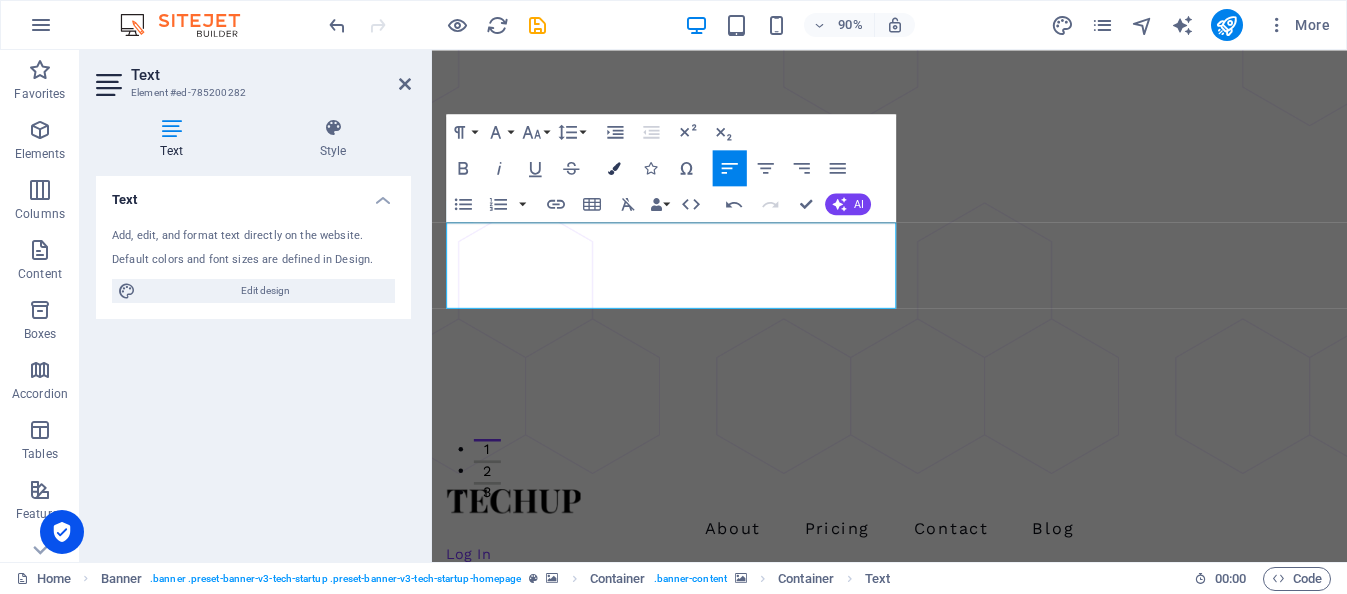 click at bounding box center (614, 167) 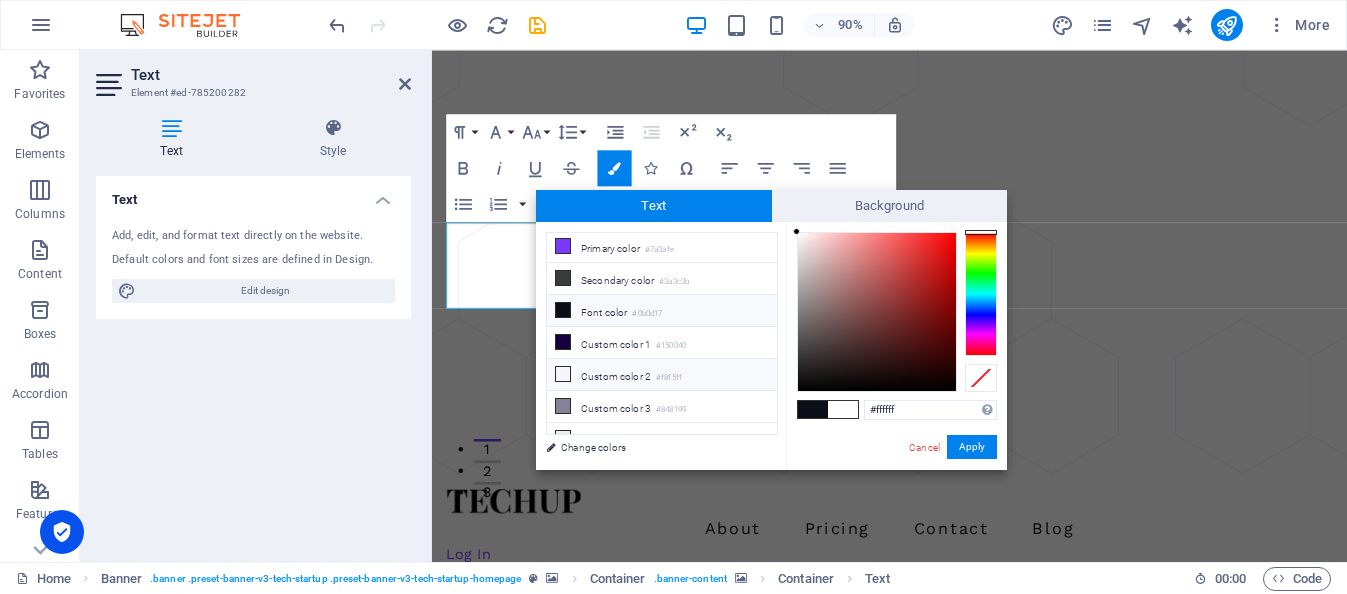 scroll, scrollTop: 47, scrollLeft: 0, axis: vertical 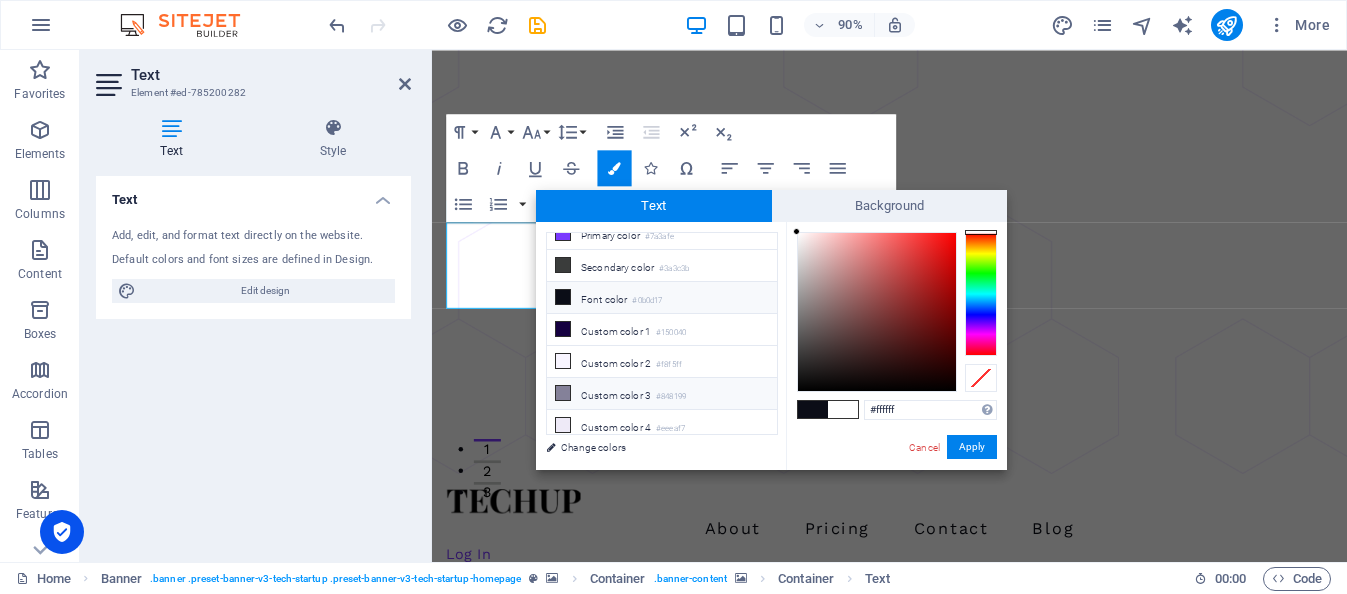 click on "Custom color 3
#848199" at bounding box center (662, 394) 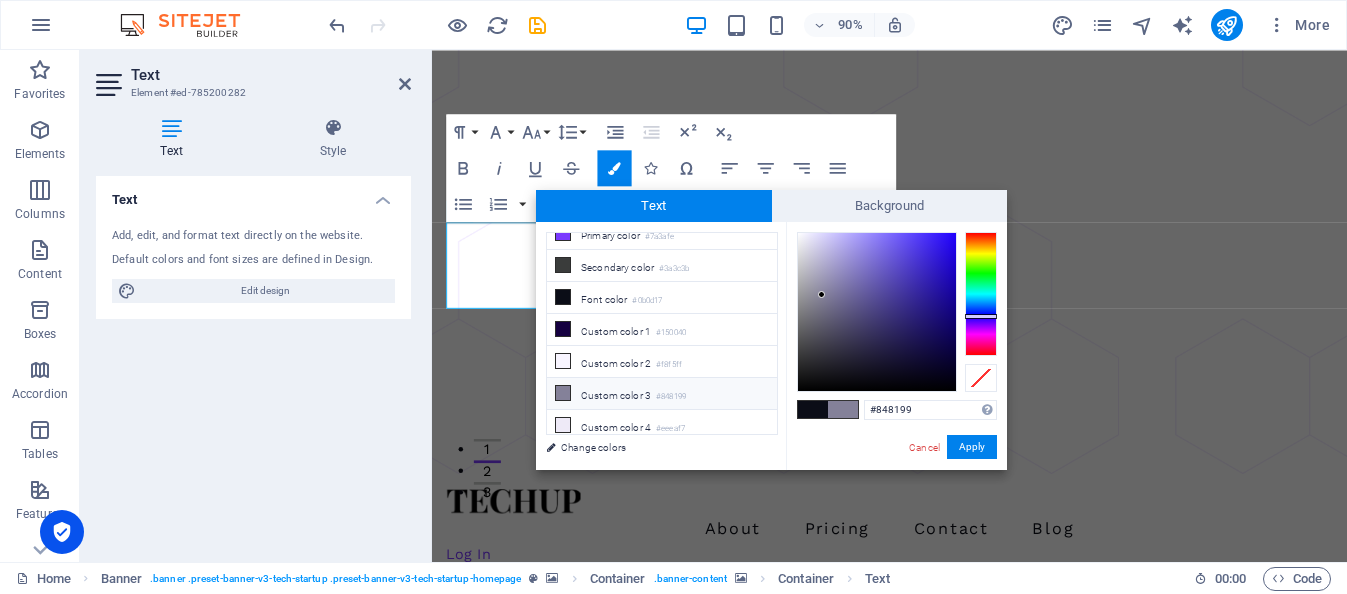click at bounding box center [563, 393] 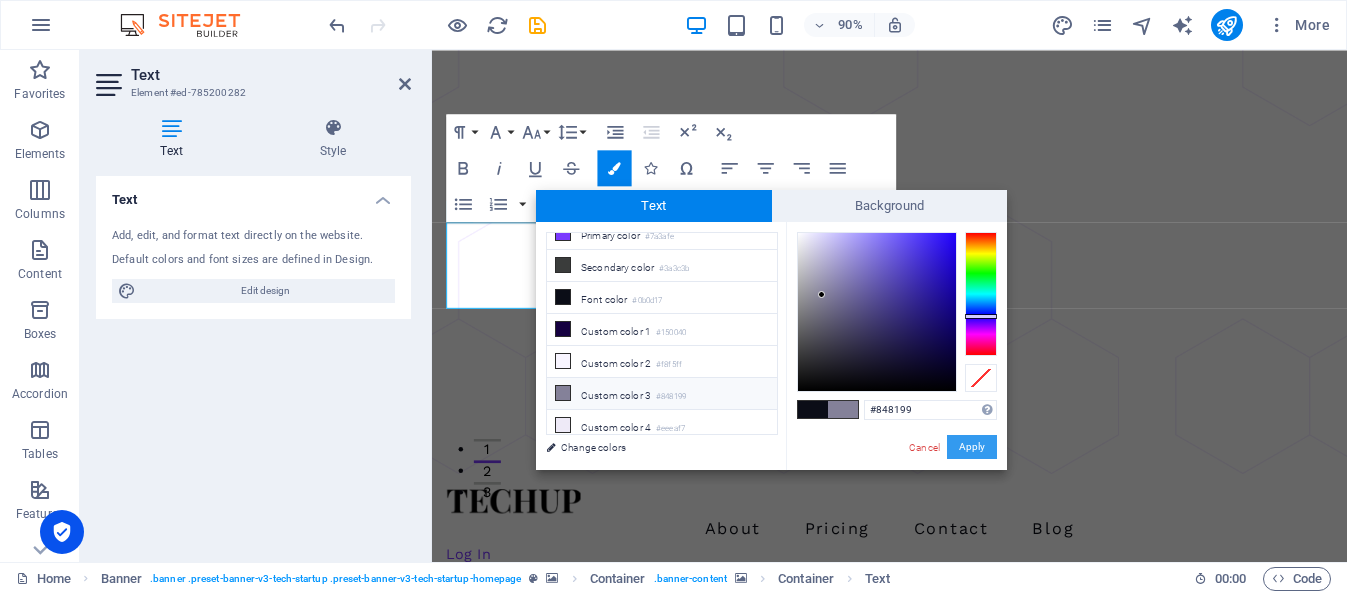 click on "Apply" at bounding box center [972, 447] 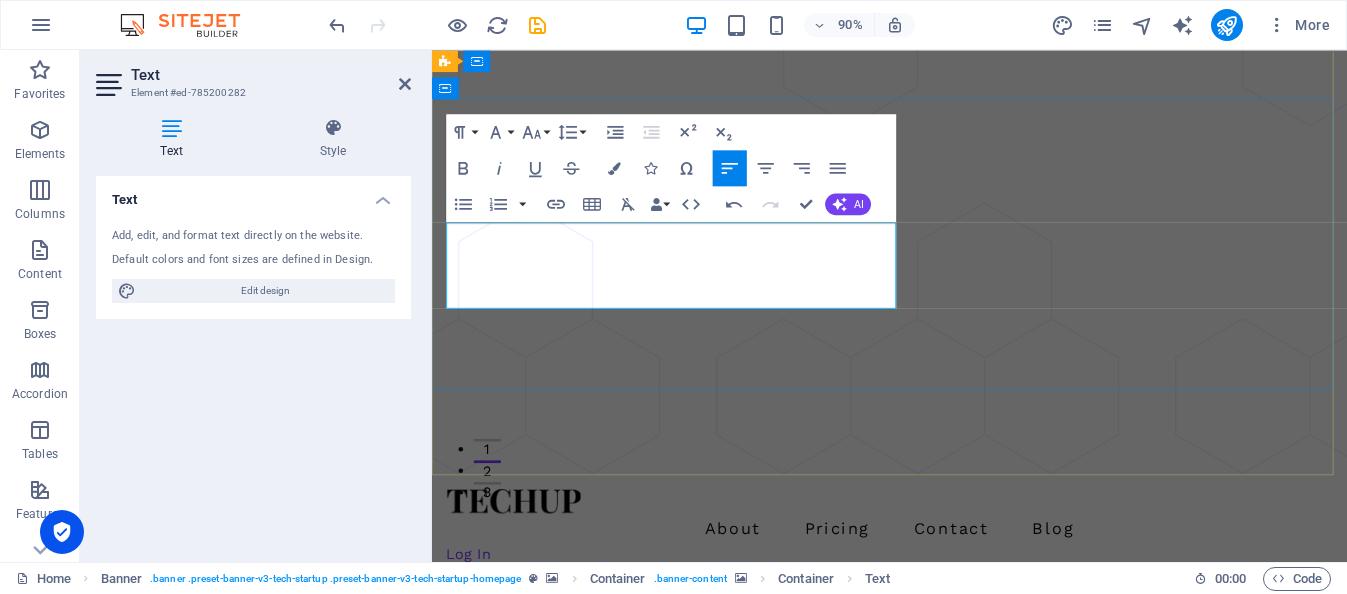 click on "Potencia tu empresa con soluciones de Inteligencia Artificial" at bounding box center (940, 1357) 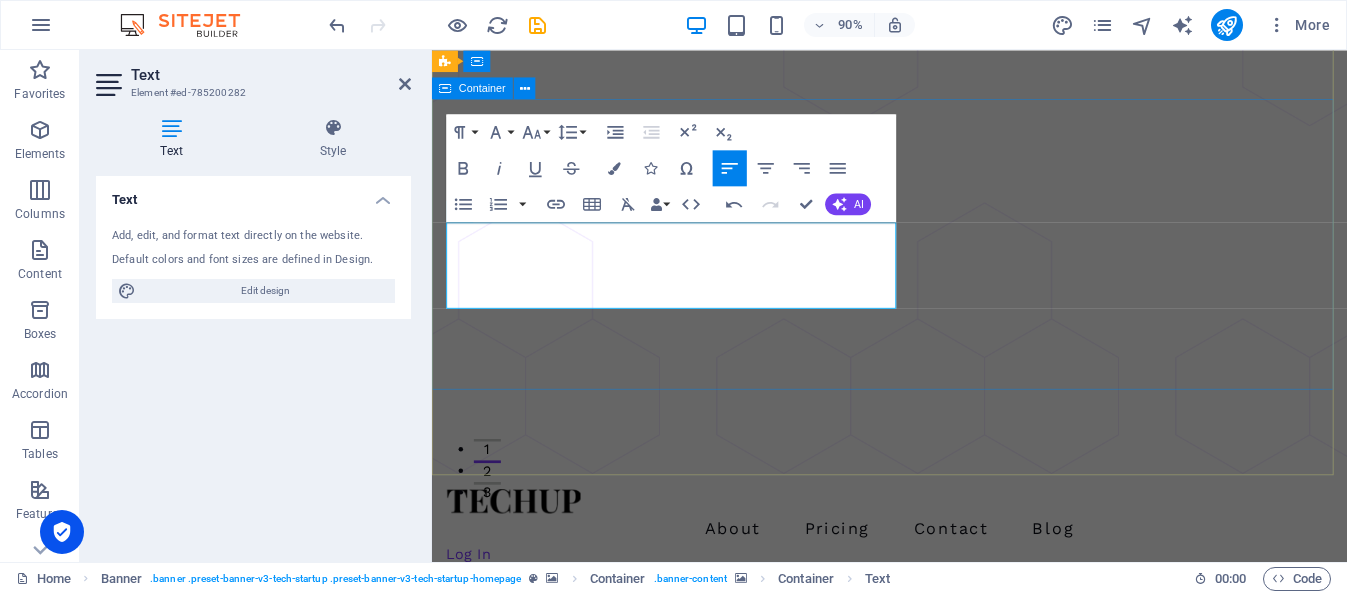 click on "Innovador Diseño de Modelos de IA Potencia tu empresa con soluciones de Inteligencia Artificial Get Started Now" at bounding box center (940, 1365) 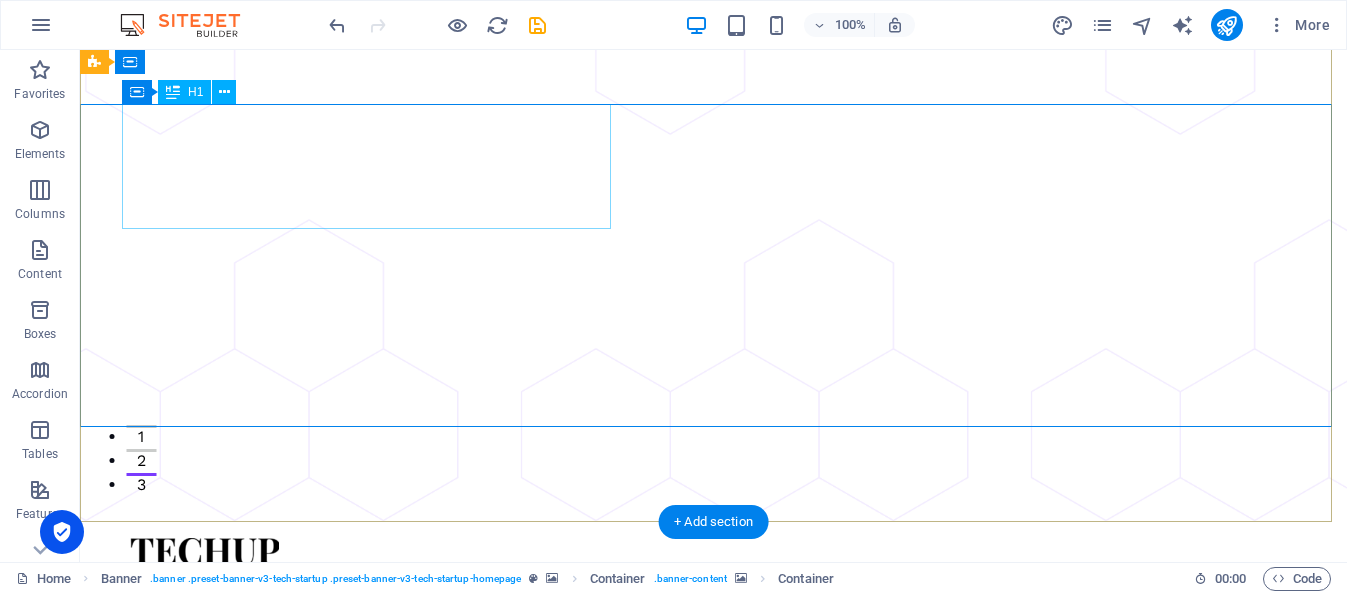 click on "Innovador Diseño de Modelos de IA" at bounding box center (714, 1290) 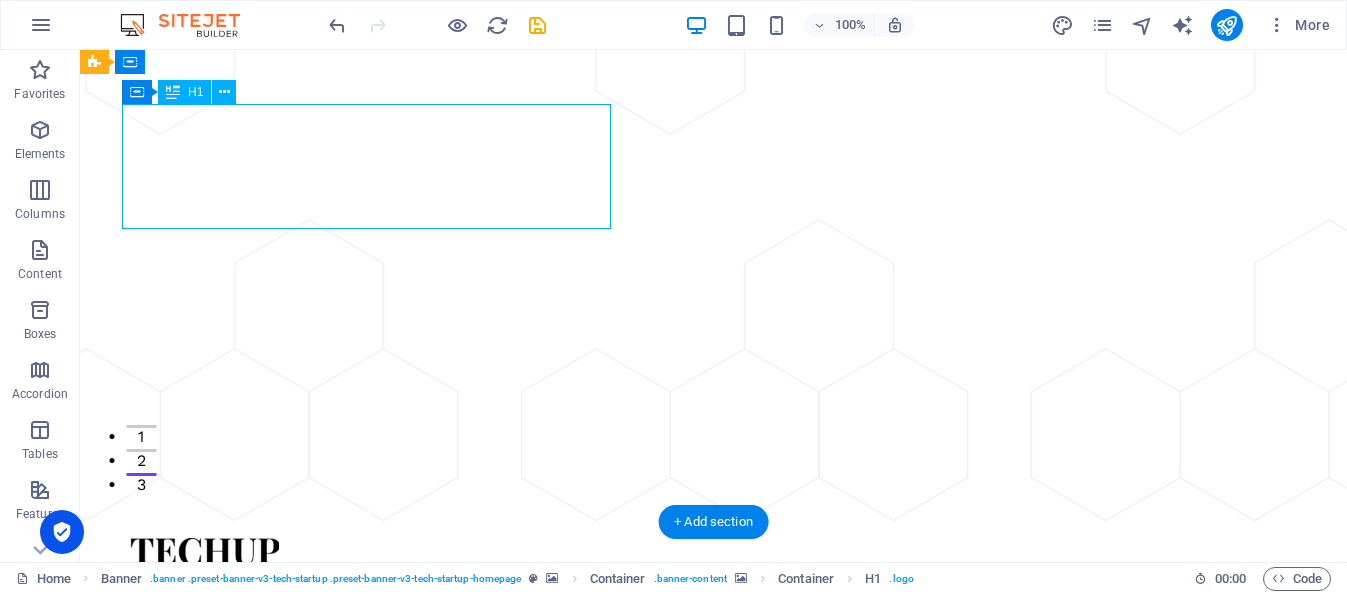 click on "Innovador Diseño de Modelos de IA" at bounding box center (714, 1290) 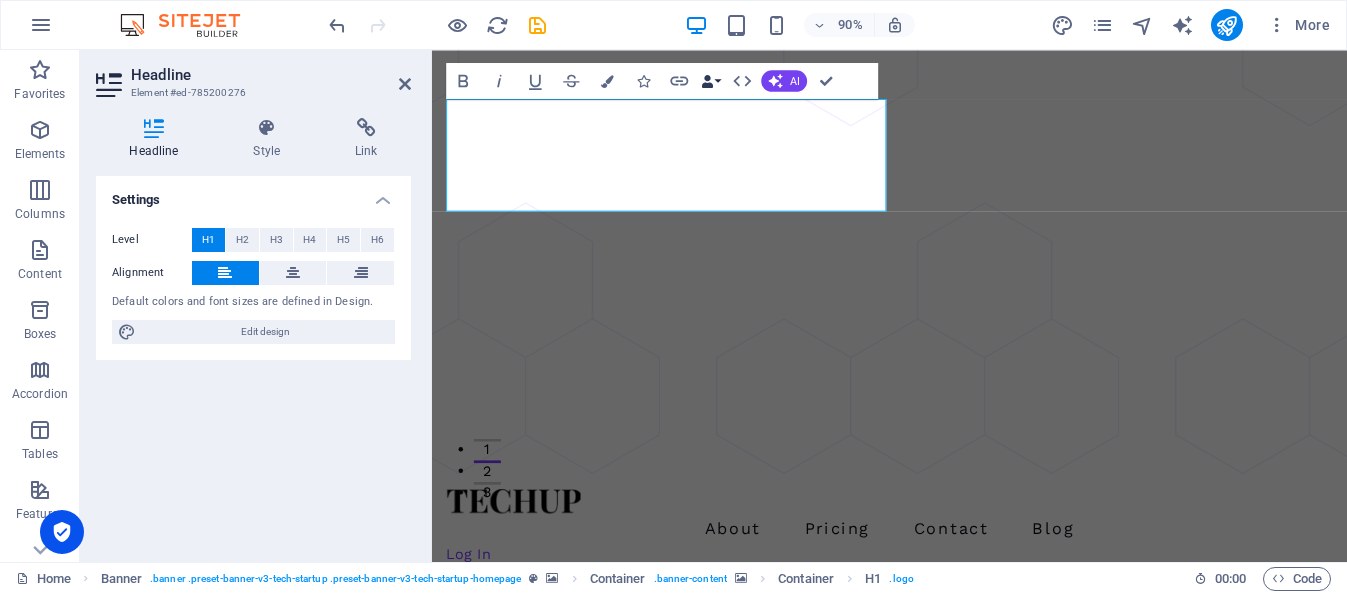 click on "Data Bindings" at bounding box center (710, 81) 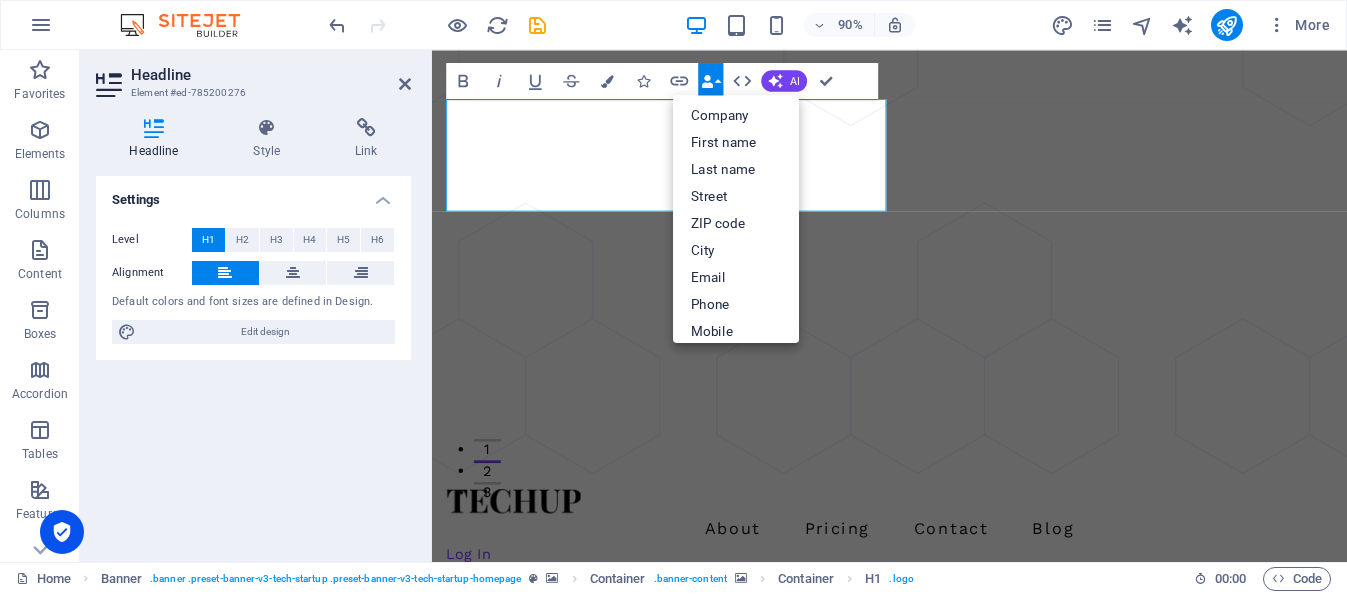 click on "Data Bindings" at bounding box center (710, 81) 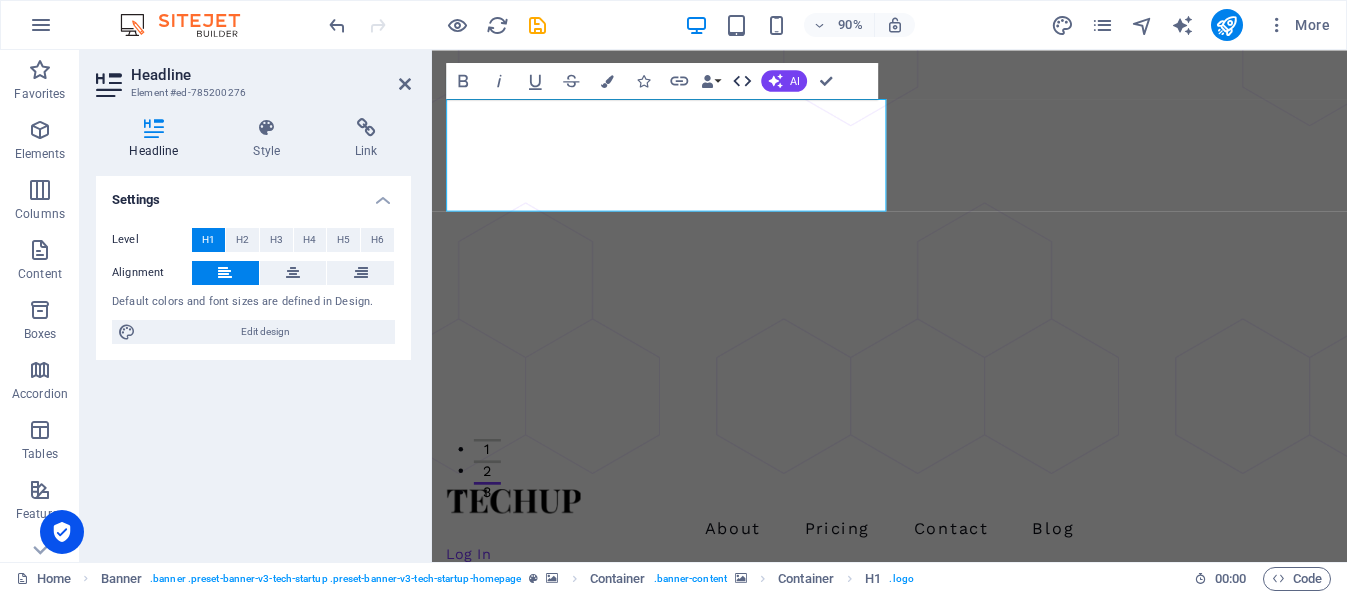 click 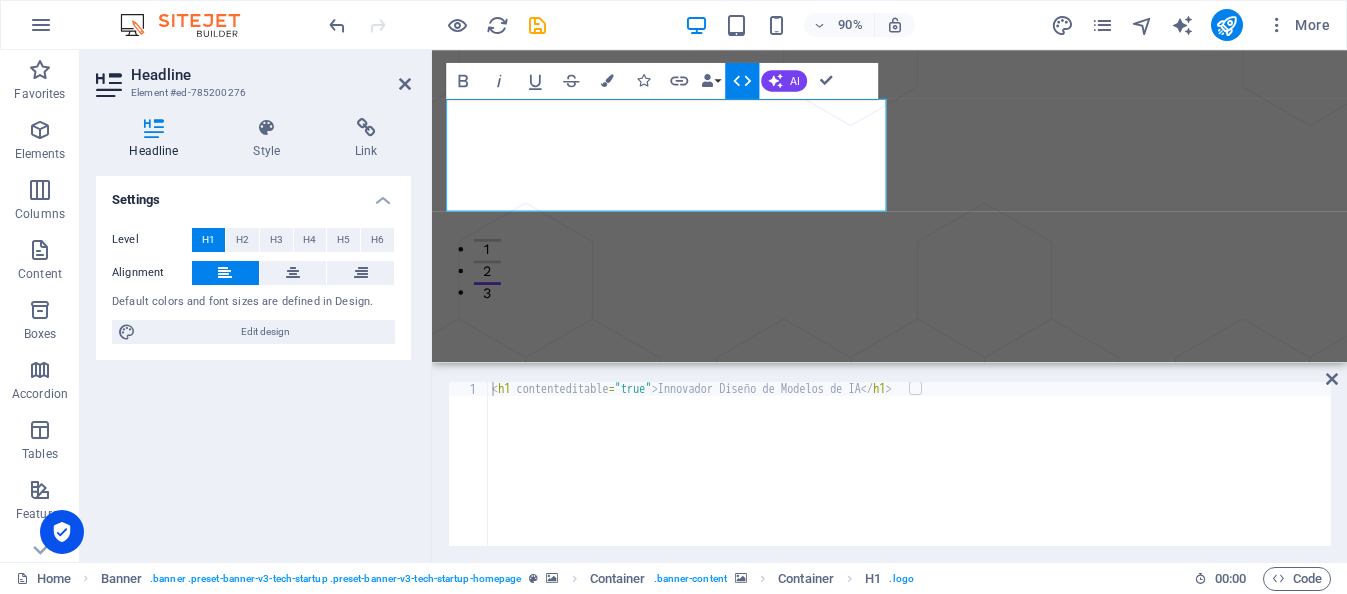 click 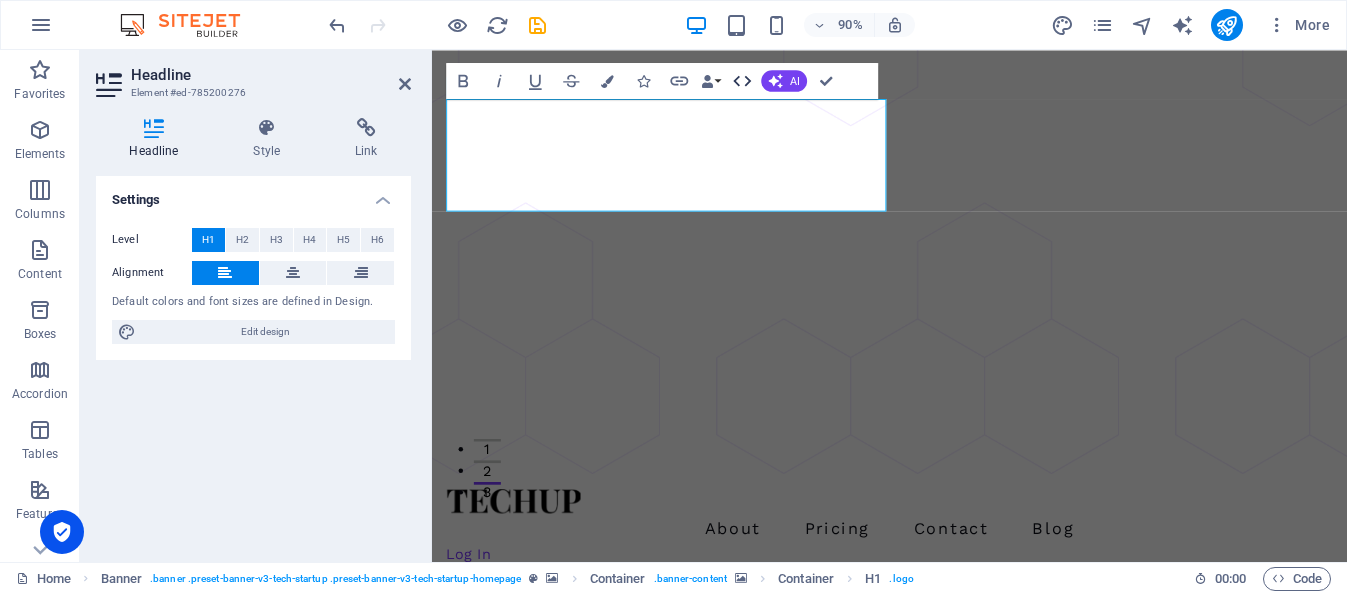 click 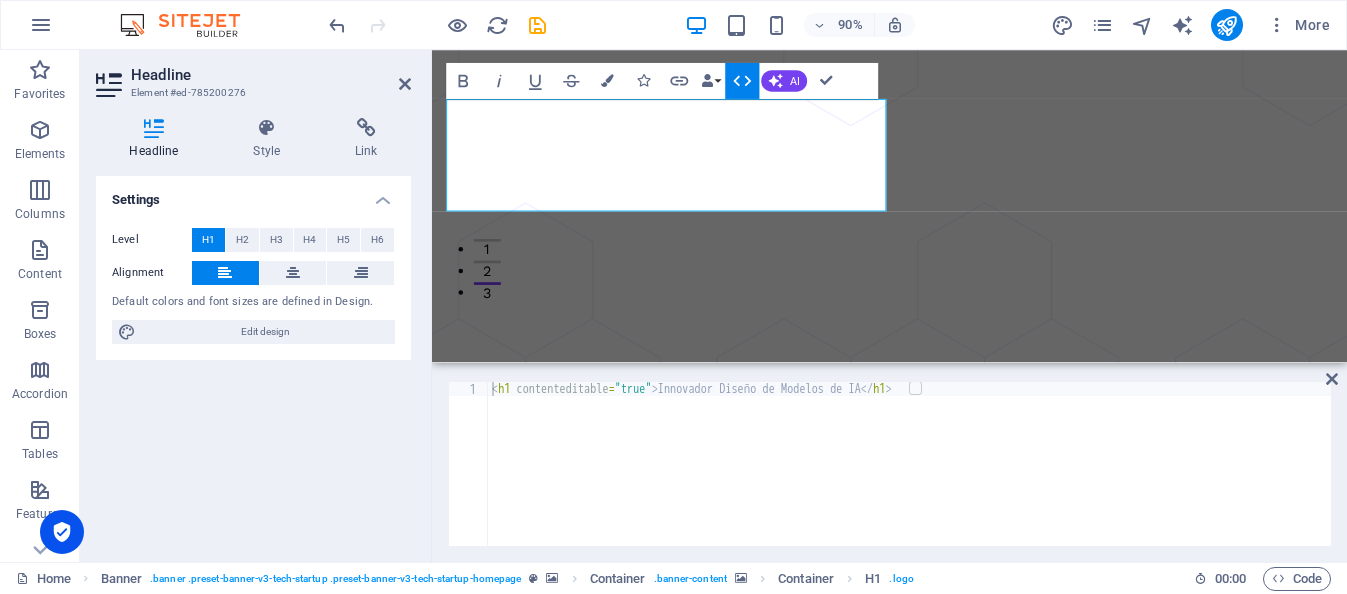 click 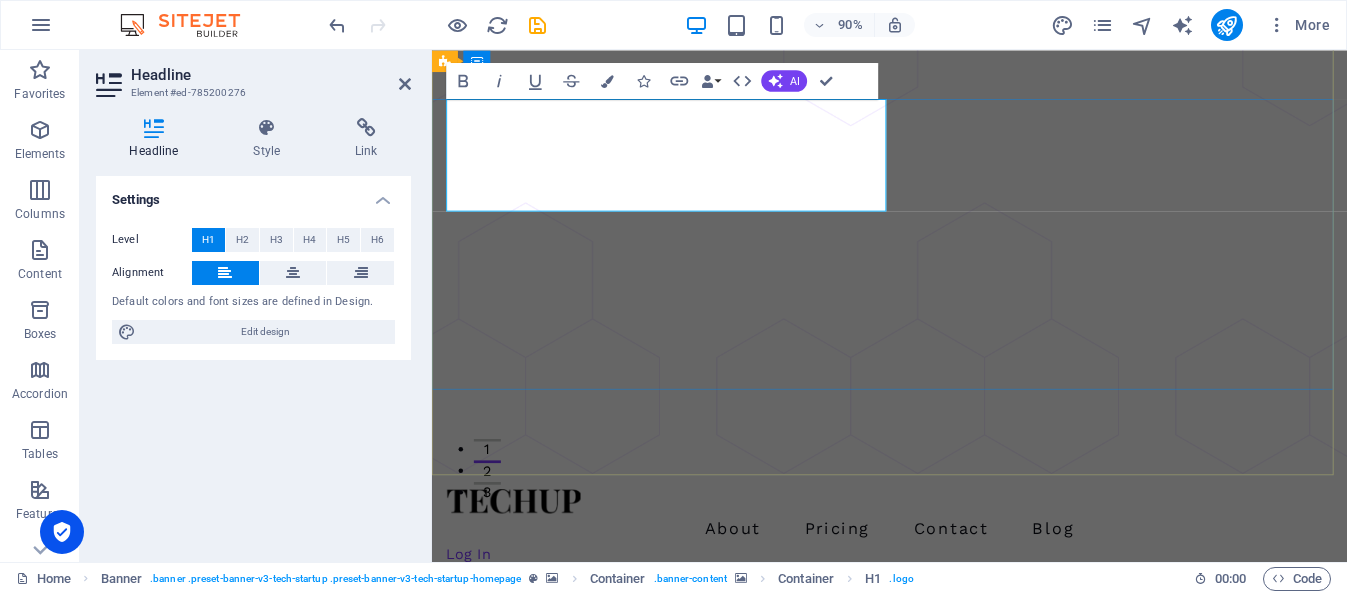 click on "Innovador Diseño de Modelos de IA" at bounding box center (940, 1290) 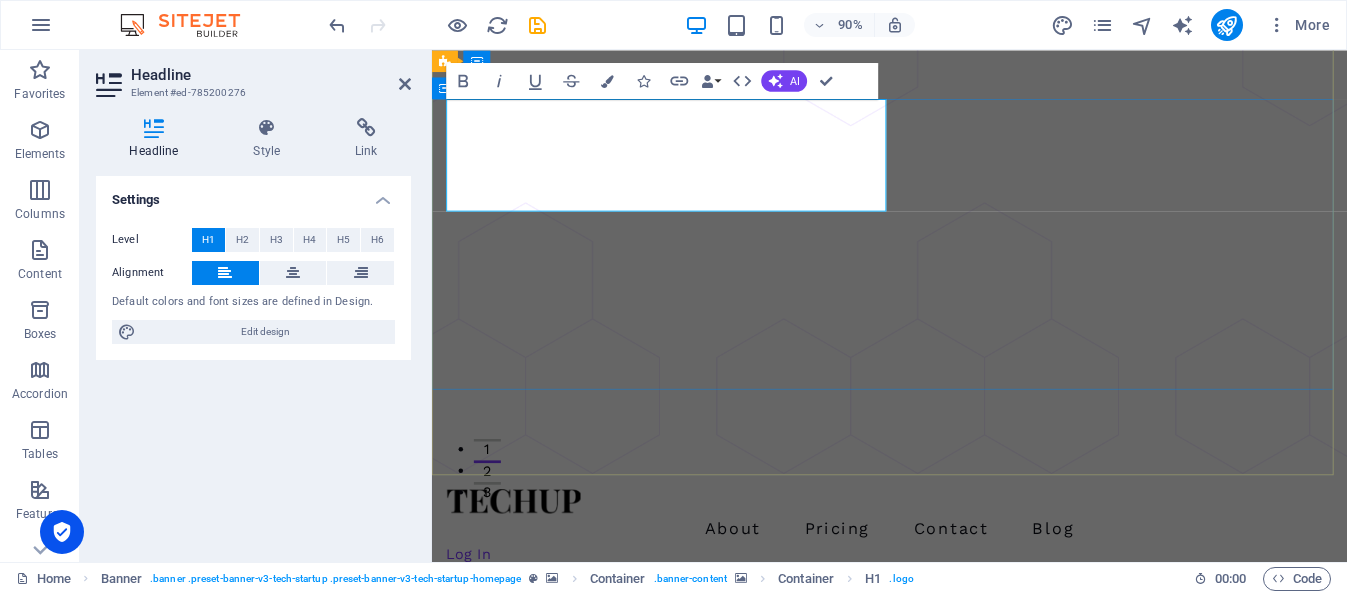click on "Innovador Diseño de Modelos de IA Potencia tu empresa con soluciones de Inteligencia Artificial Get Started Now" at bounding box center (940, 1365) 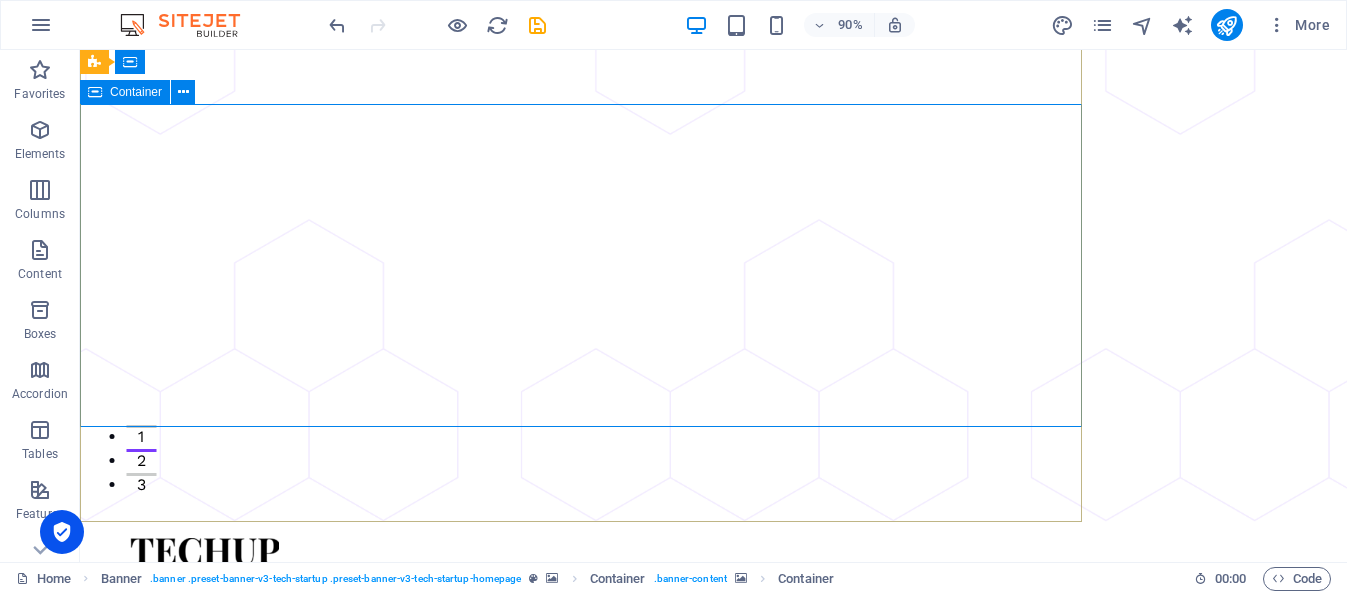 click on "Innovador Diseño de Modelos de IA Potencia tu empresa con soluciones de Inteligencia Artificial Get Started Now" at bounding box center (713, 1365) 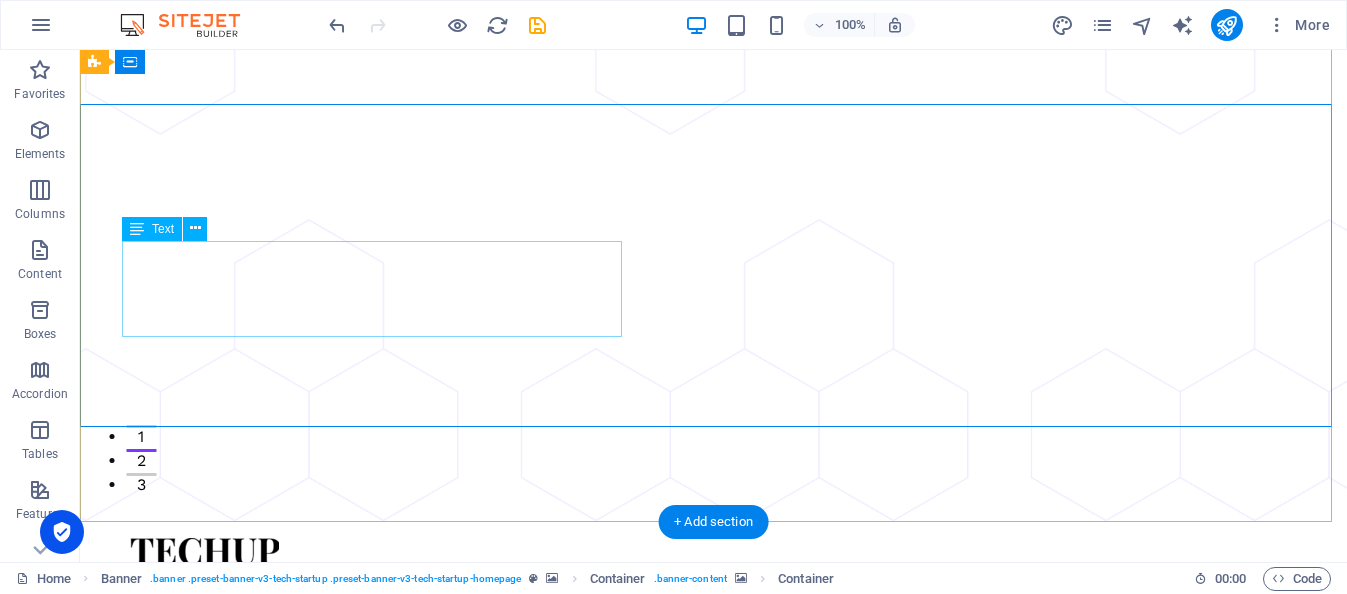 click on "Potencia tu empresa con soluciones de Inteligencia Artificial" at bounding box center [714, 1357] 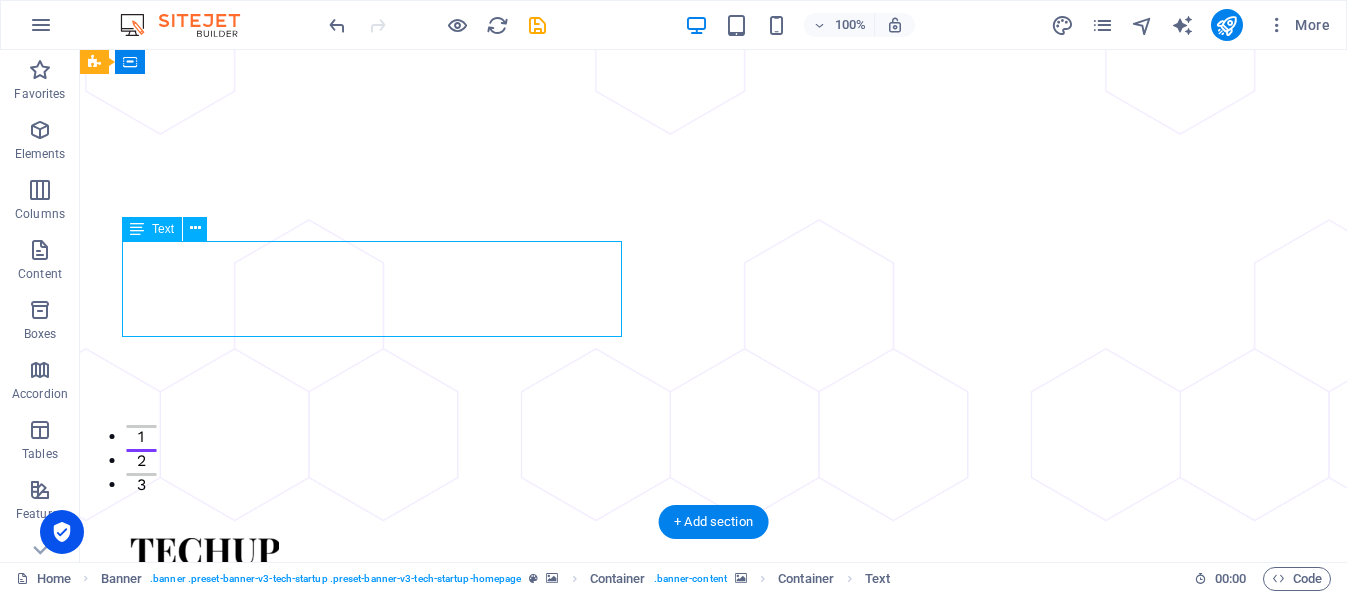 click on "Potencia tu empresa con soluciones de Inteligencia Artificial" at bounding box center (714, 1357) 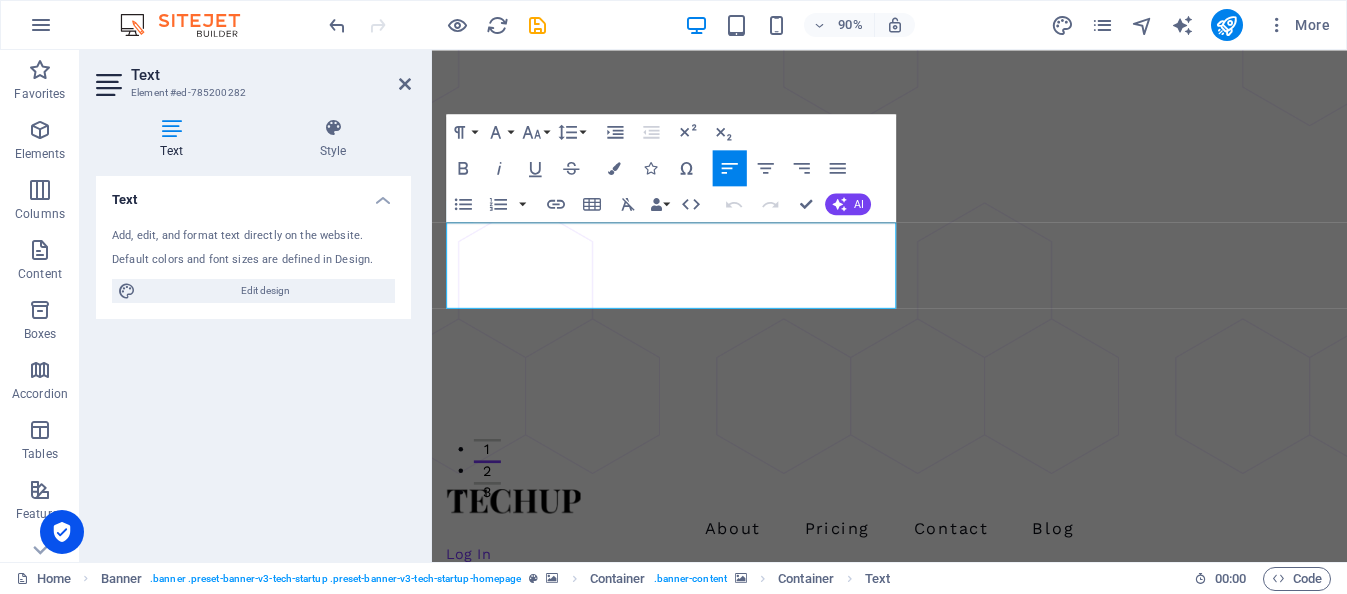 click on "Edit design" at bounding box center [265, 291] 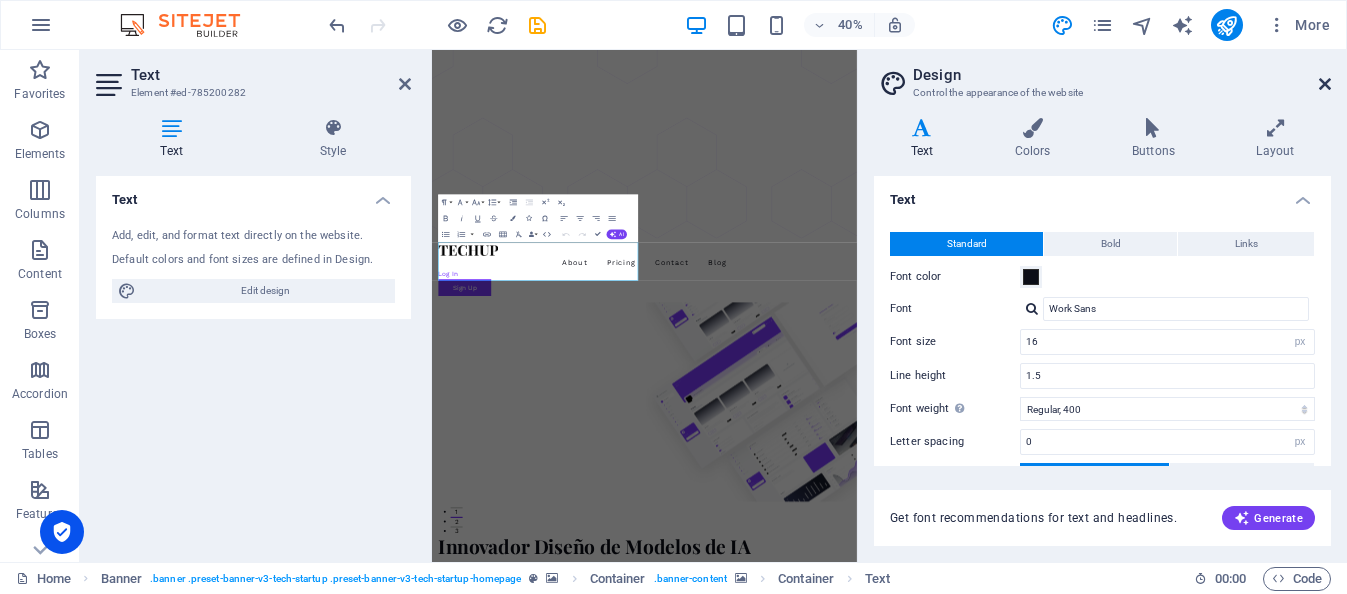 click at bounding box center (1325, 84) 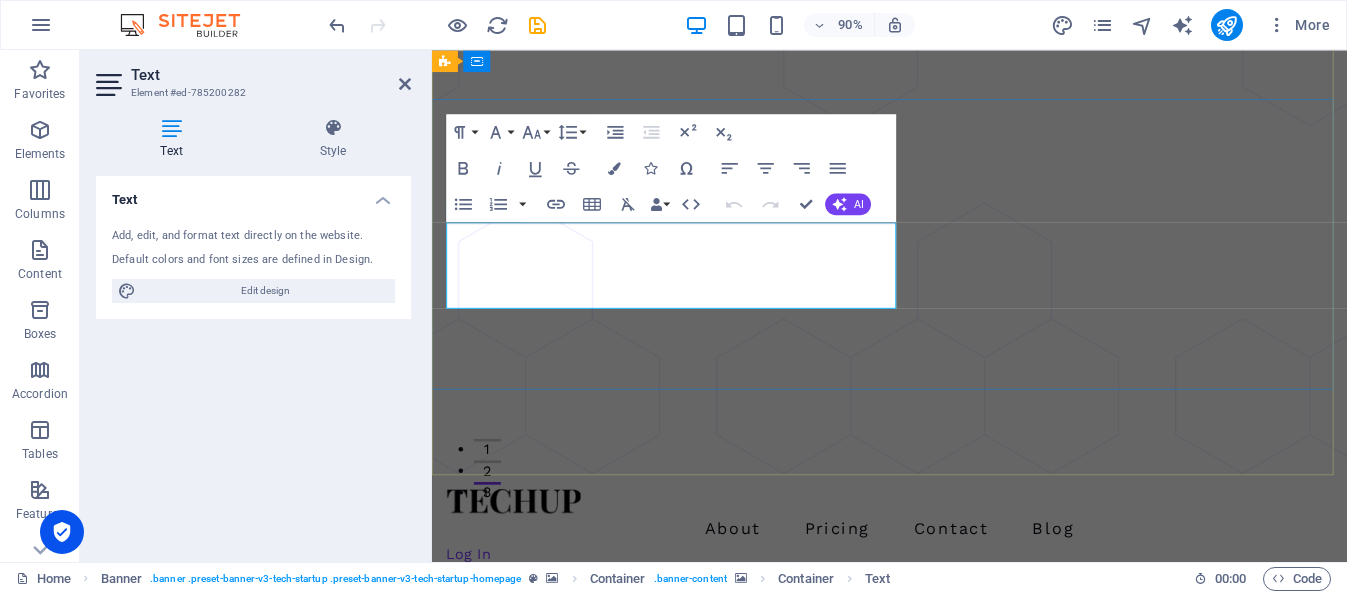 click on "Potencia tu empresa con soluciones de Inteligencia Artificial" at bounding box center (875, 1357) 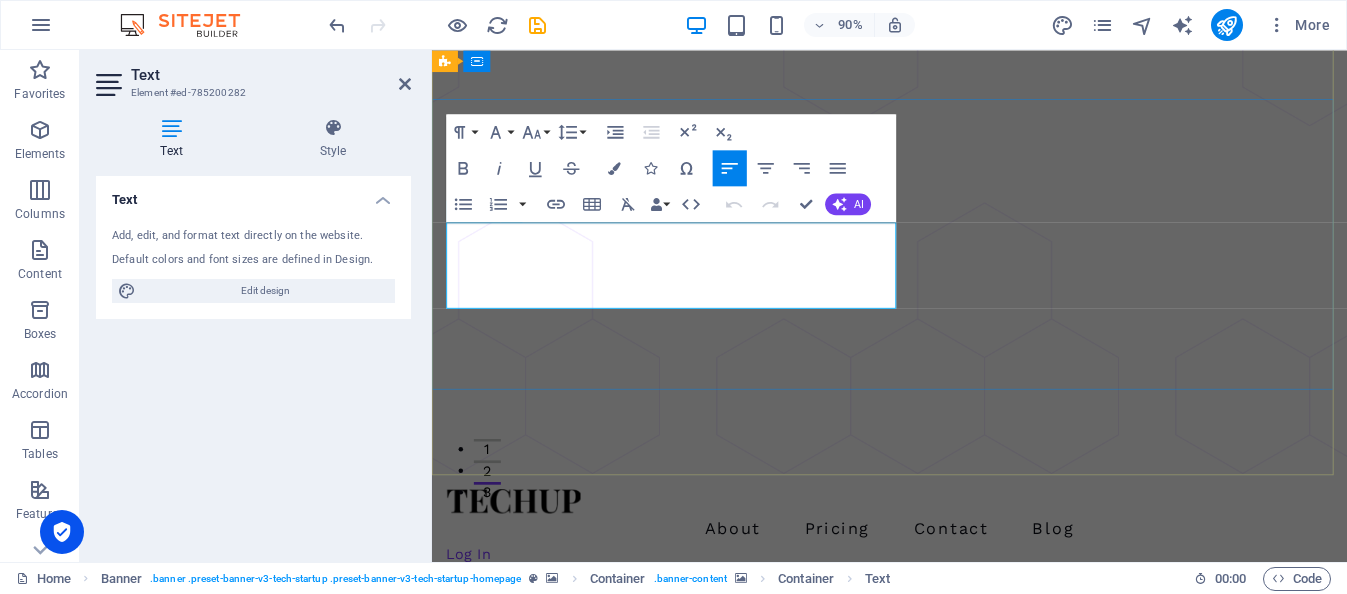 click on "Potencia tu empresa con soluciones de Inteligencia Artificial" at bounding box center (875, 1357) 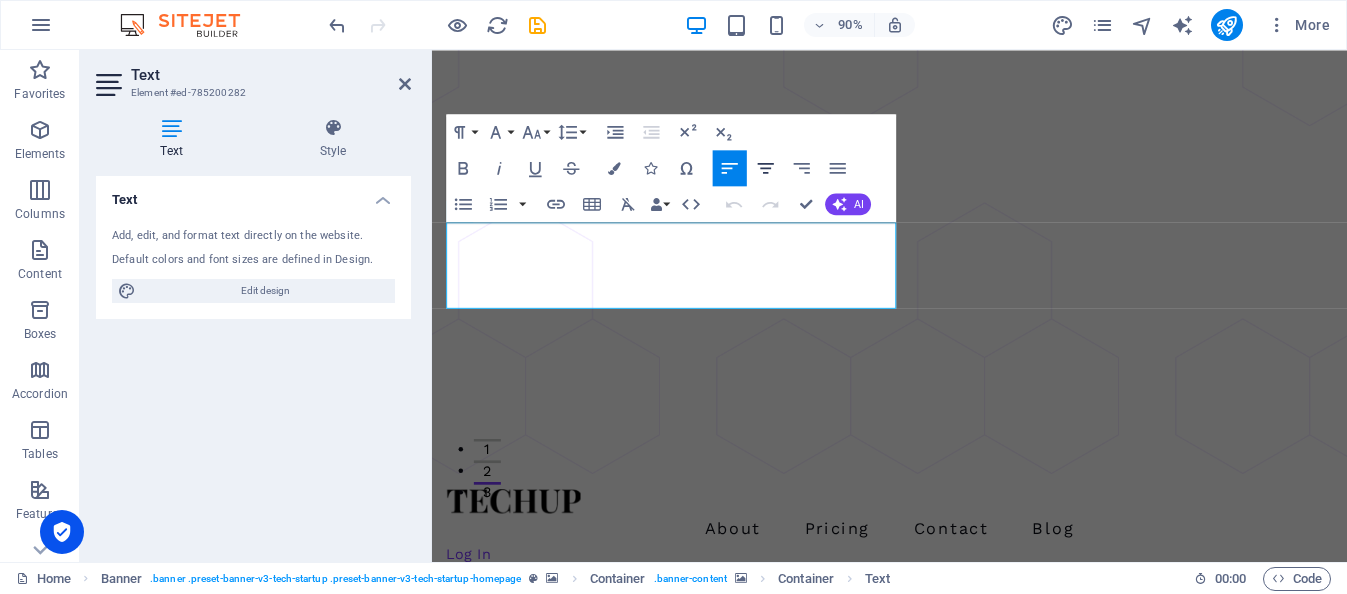 click 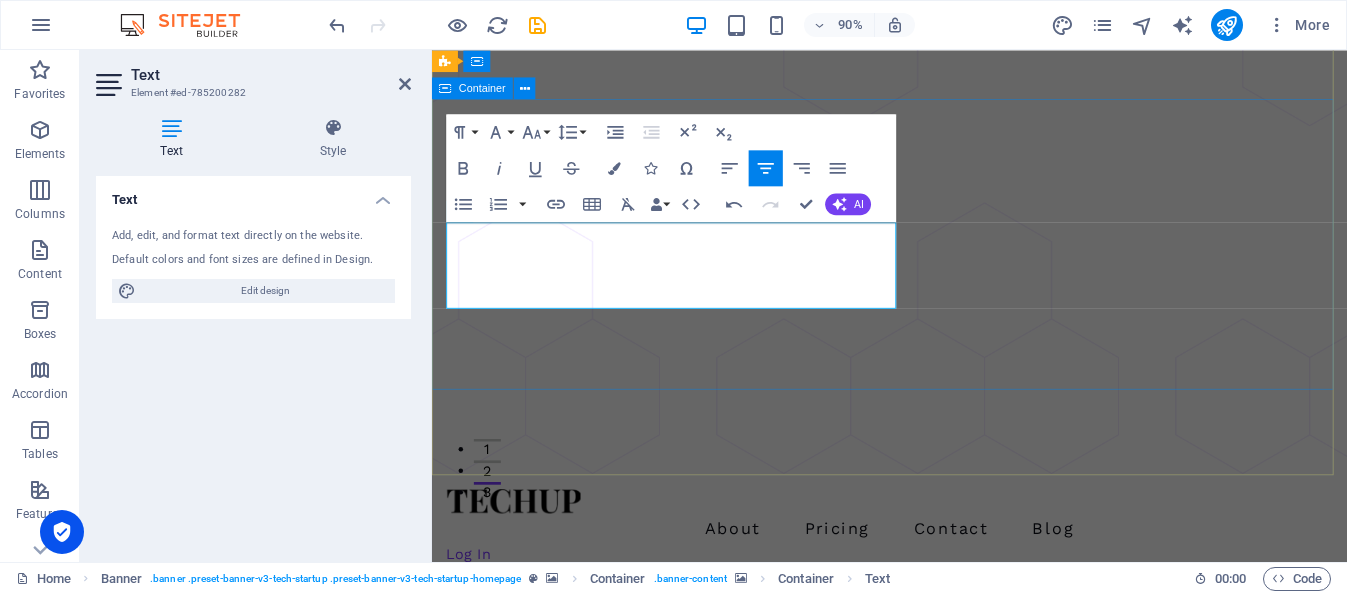click on "Innovador Diseño de Modelos de IA Potencia tu empresa con soluciones de Inteligencia Artificial Get Started Now" at bounding box center [940, 1365] 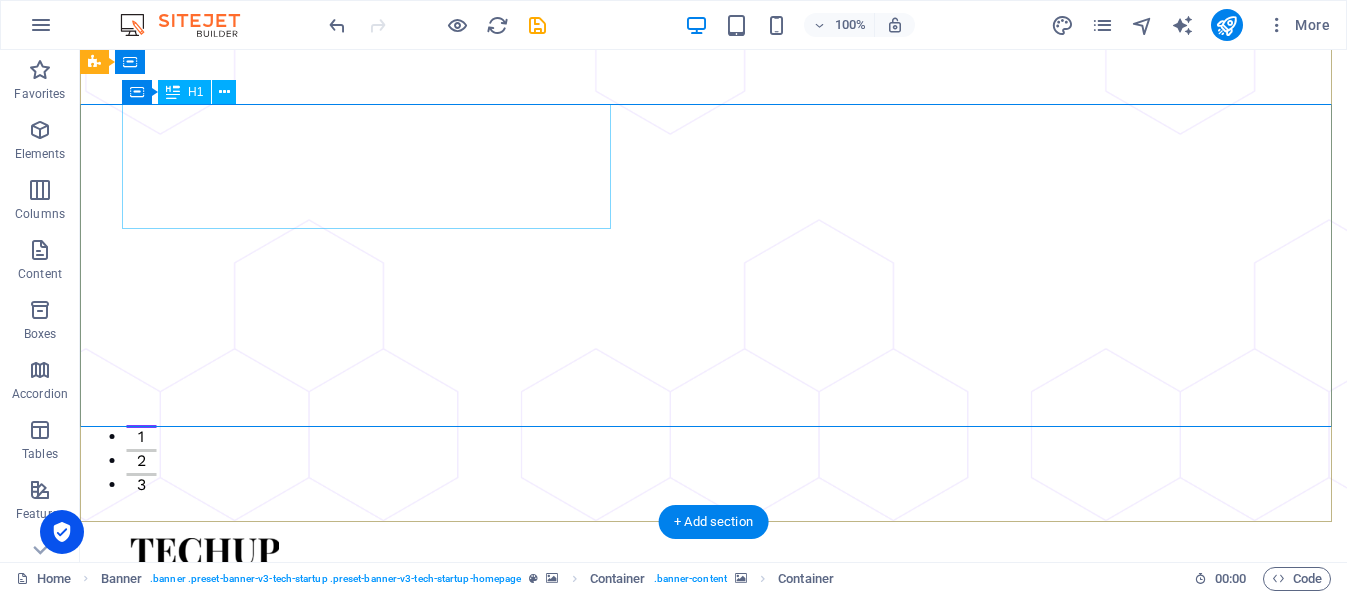 click on "Innovador Diseño de Modelos de IA" at bounding box center [714, 1290] 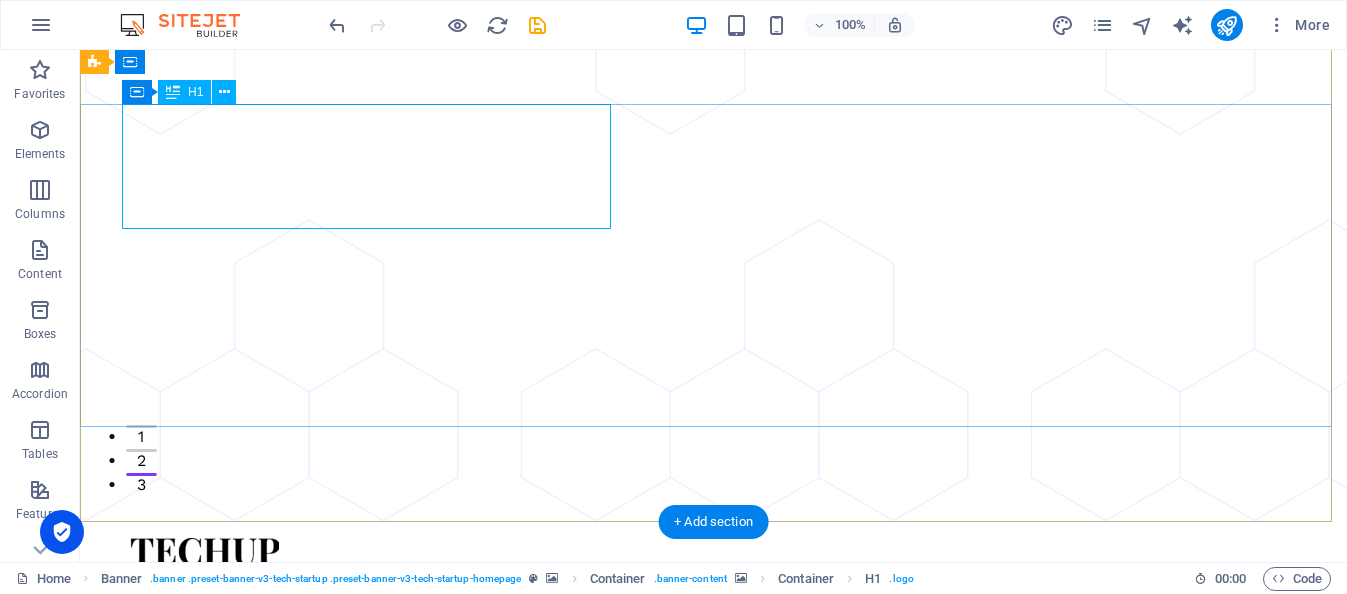 drag, startPoint x: 418, startPoint y: 202, endPoint x: 433, endPoint y: 189, distance: 19.849434 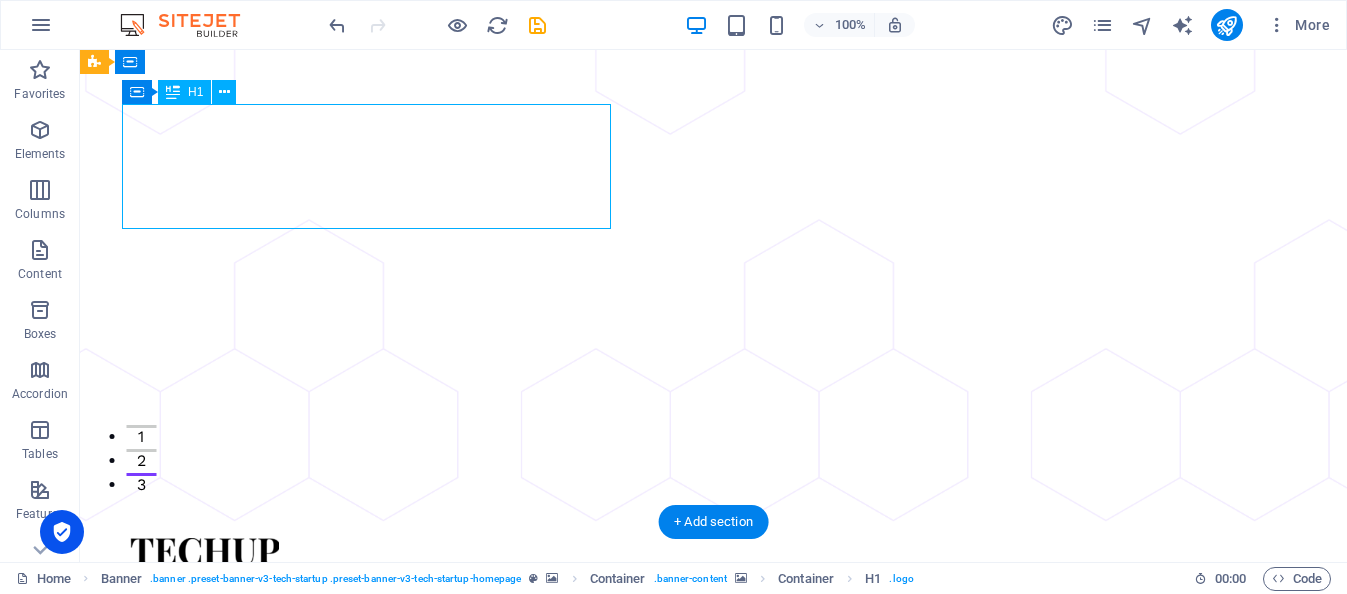 click on "Innovador Diseño de Modelos de IA" at bounding box center (714, 1290) 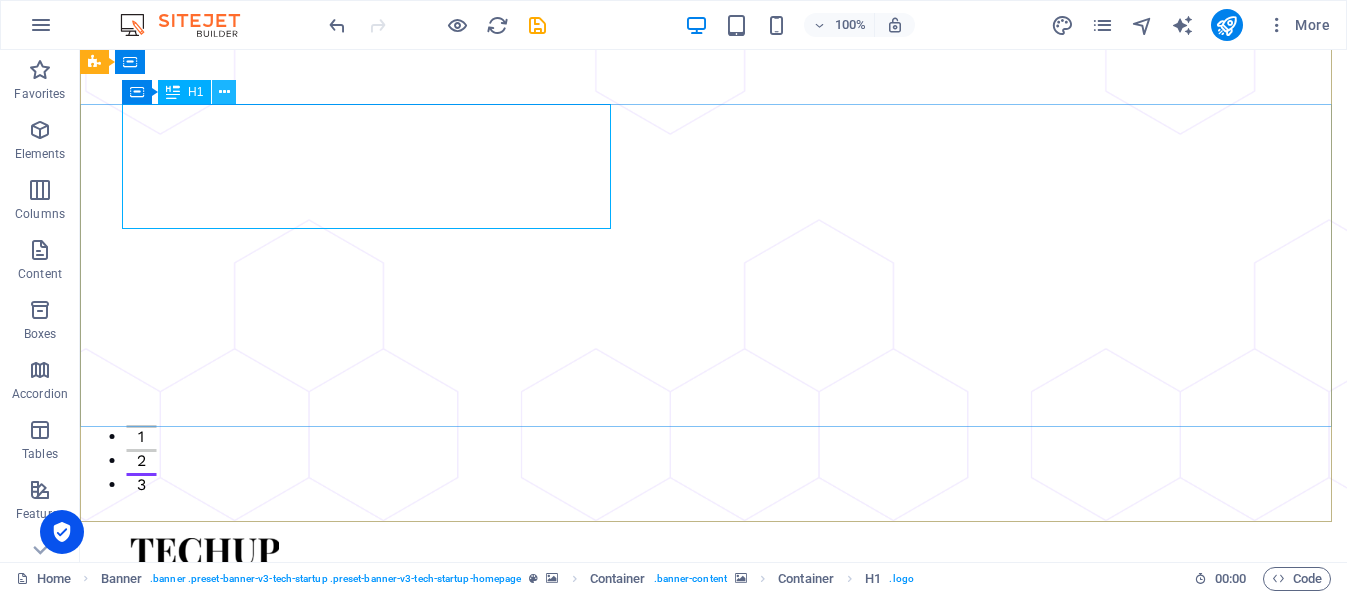 click at bounding box center [224, 92] 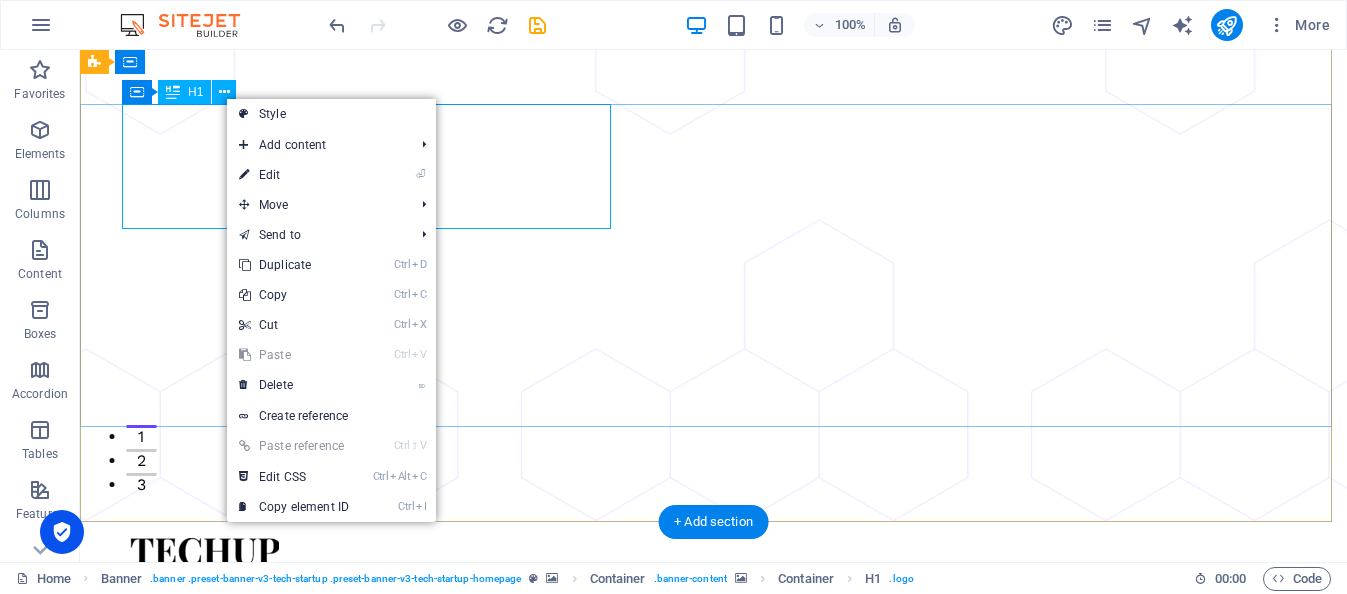 click on "Innovador Diseño de Modelos de IA" at bounding box center [714, 1290] 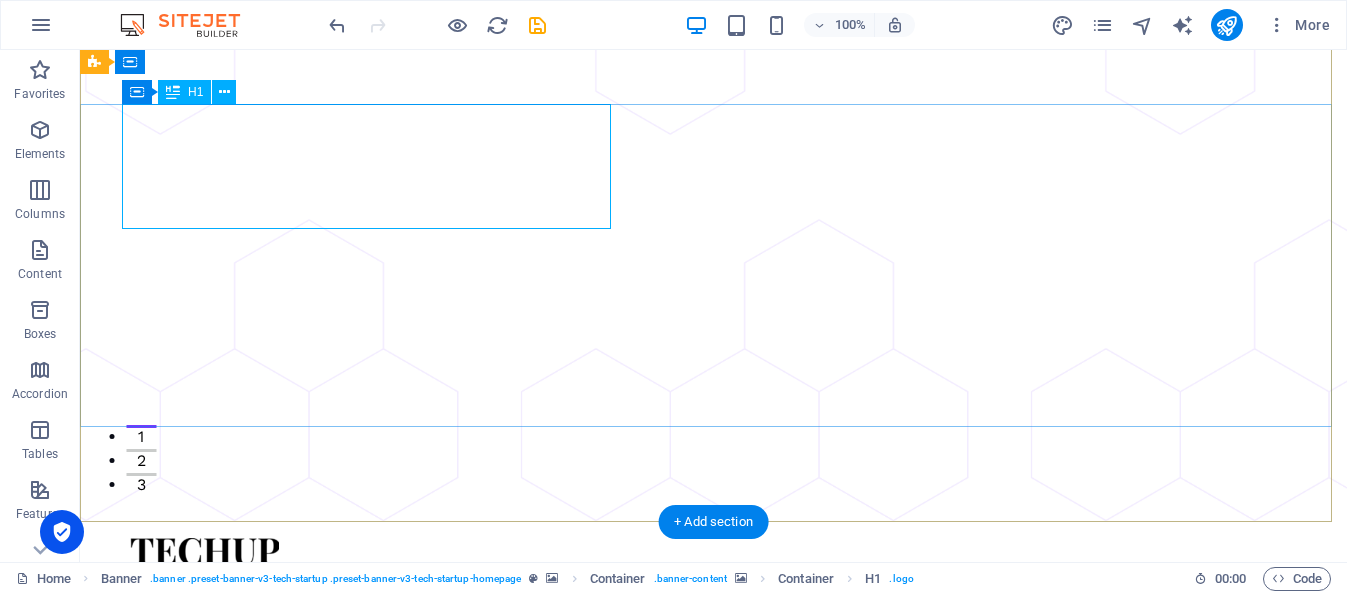 click on "Innovador Diseño de Modelos de IA" at bounding box center [714, 1290] 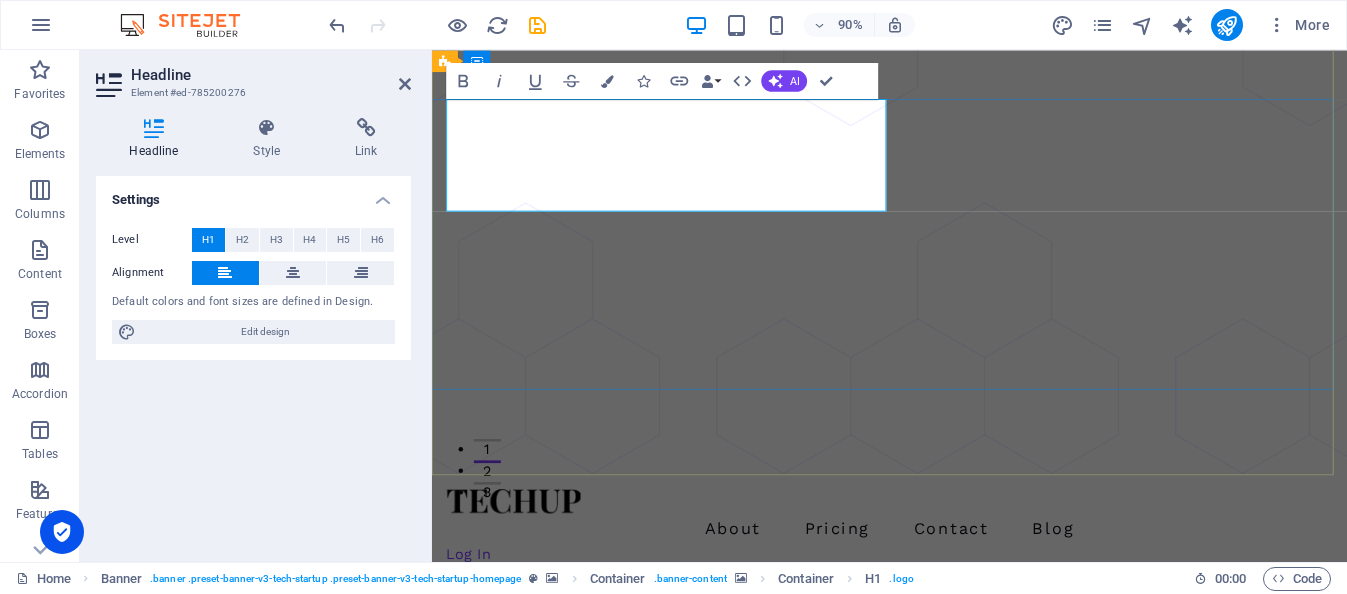 drag, startPoint x: 710, startPoint y: 176, endPoint x: 665, endPoint y: 171, distance: 45.276924 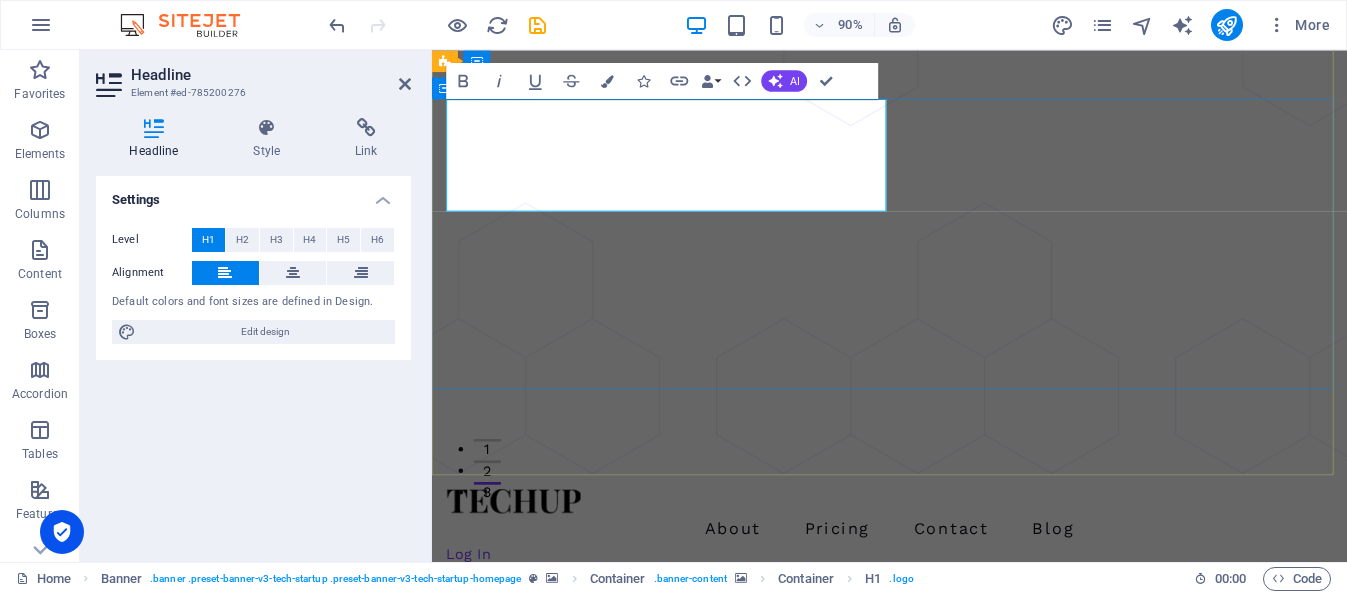 drag, startPoint x: 763, startPoint y: 196, endPoint x: 445, endPoint y: 142, distance: 322.5523 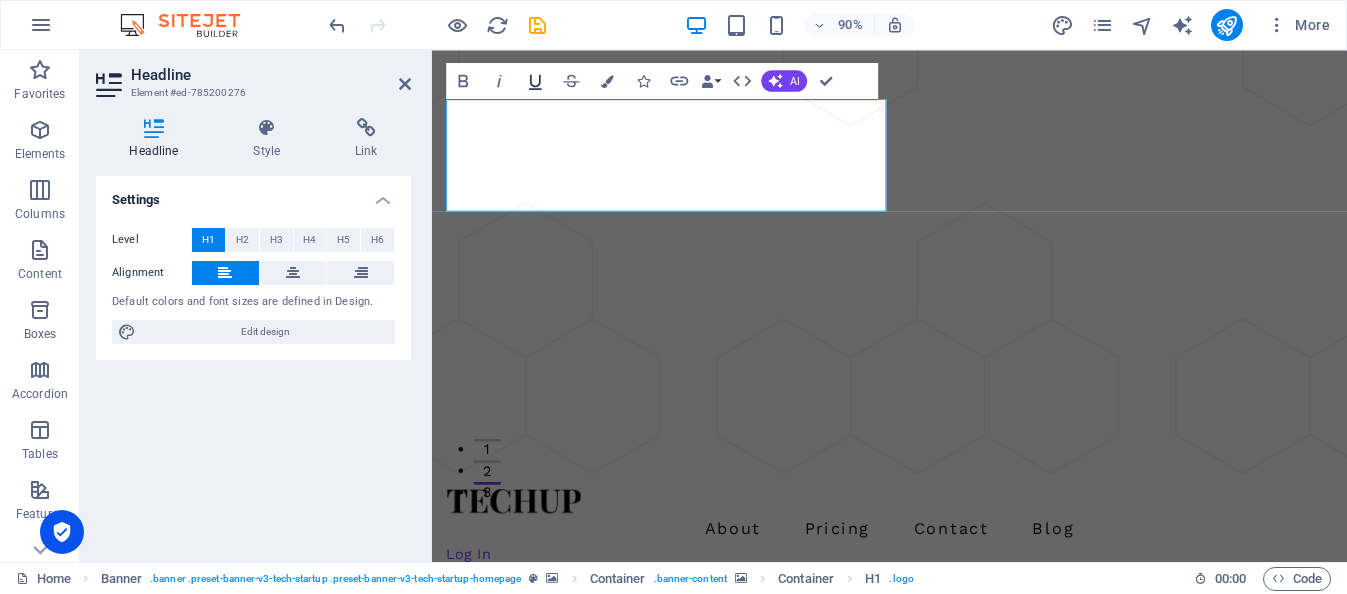click 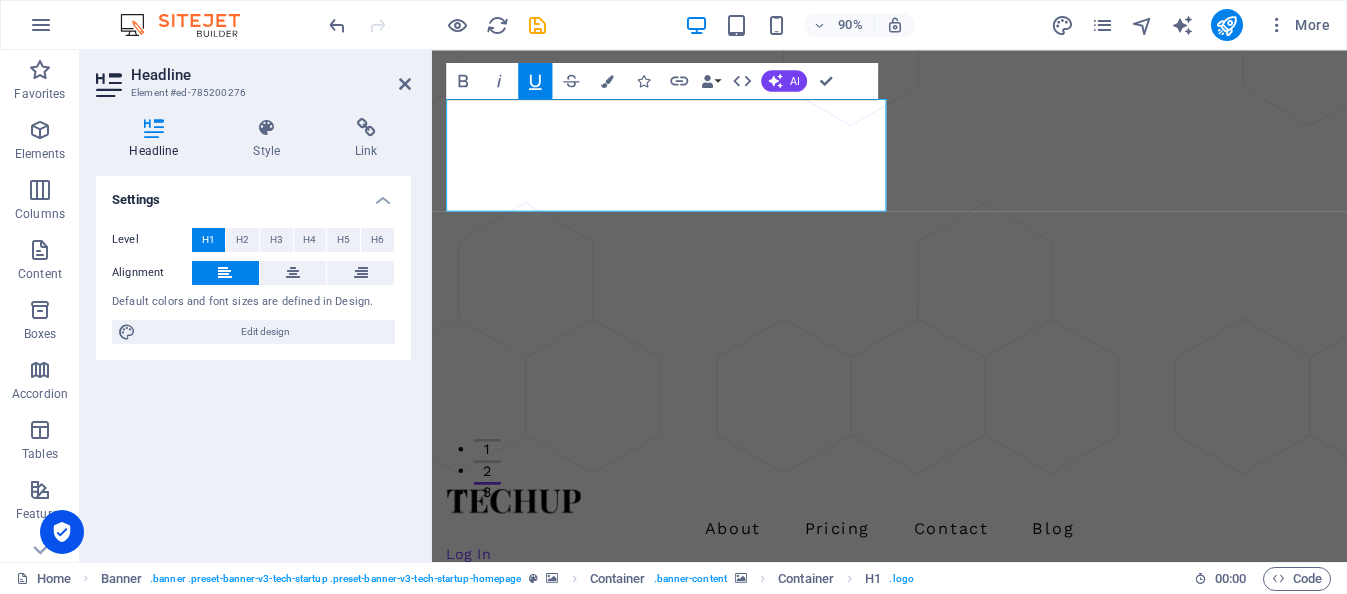 click 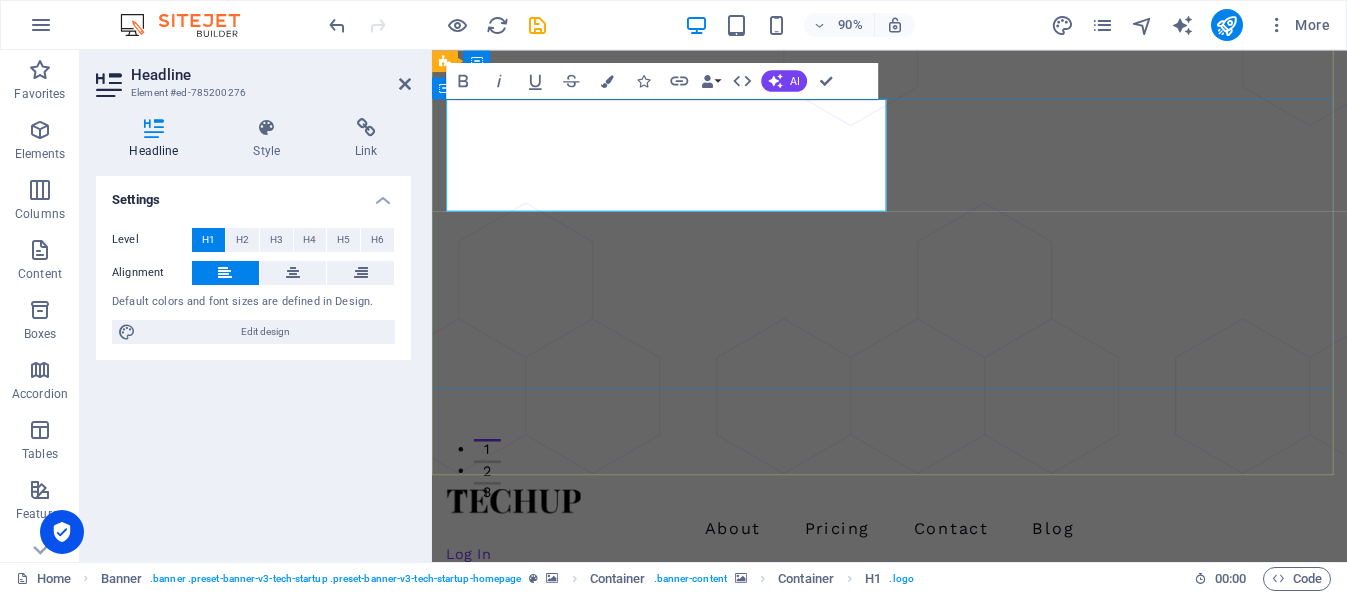 click on "Innovador Diseño de Modelos de IA Potencia tu empresa con soluciones de Inteligencia Artificial Get Started Now" at bounding box center (940, 1365) 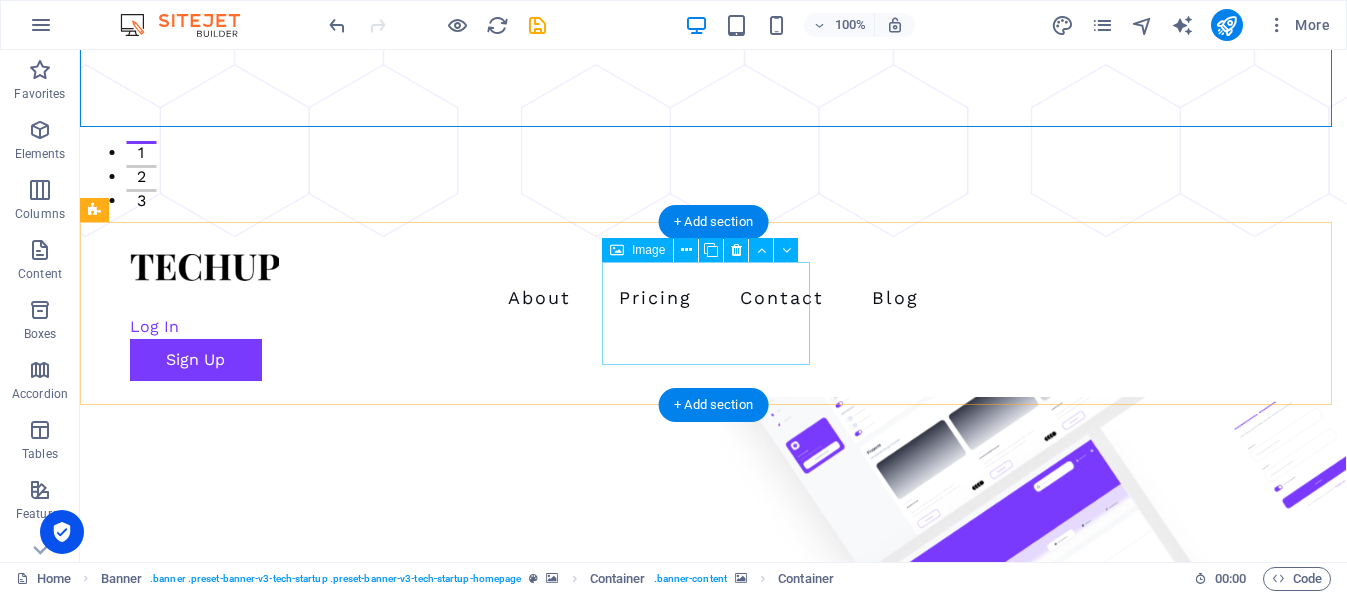 scroll, scrollTop: 400, scrollLeft: 0, axis: vertical 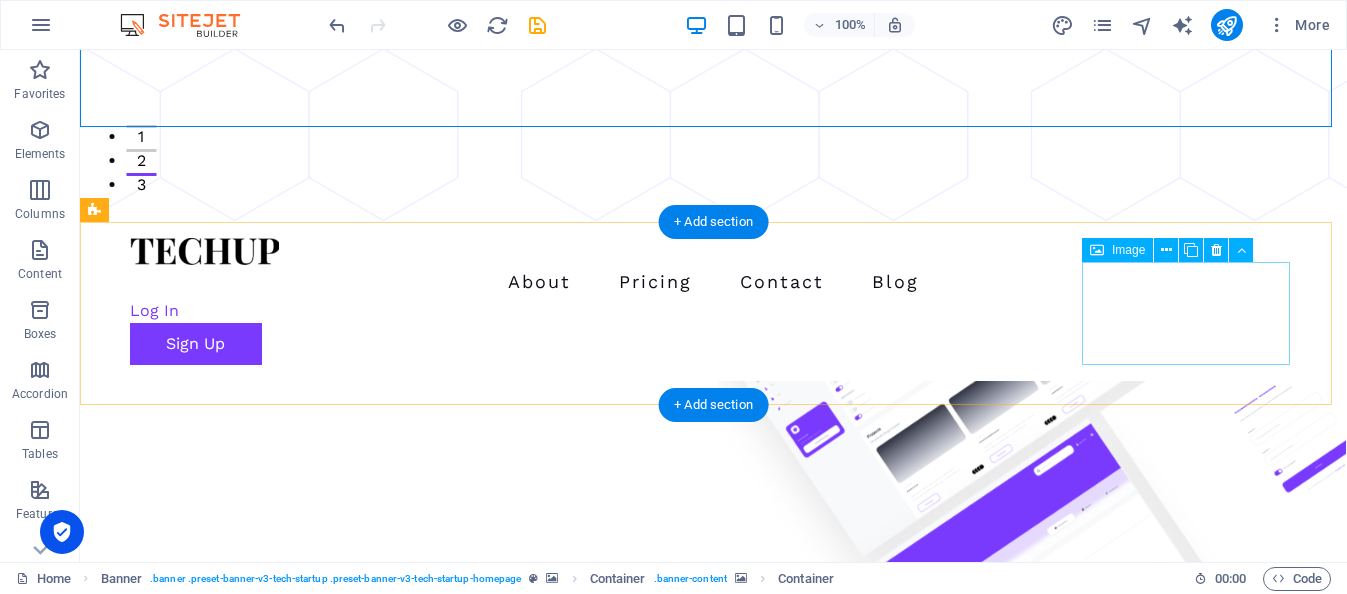 click at bounding box center [200, 1834] 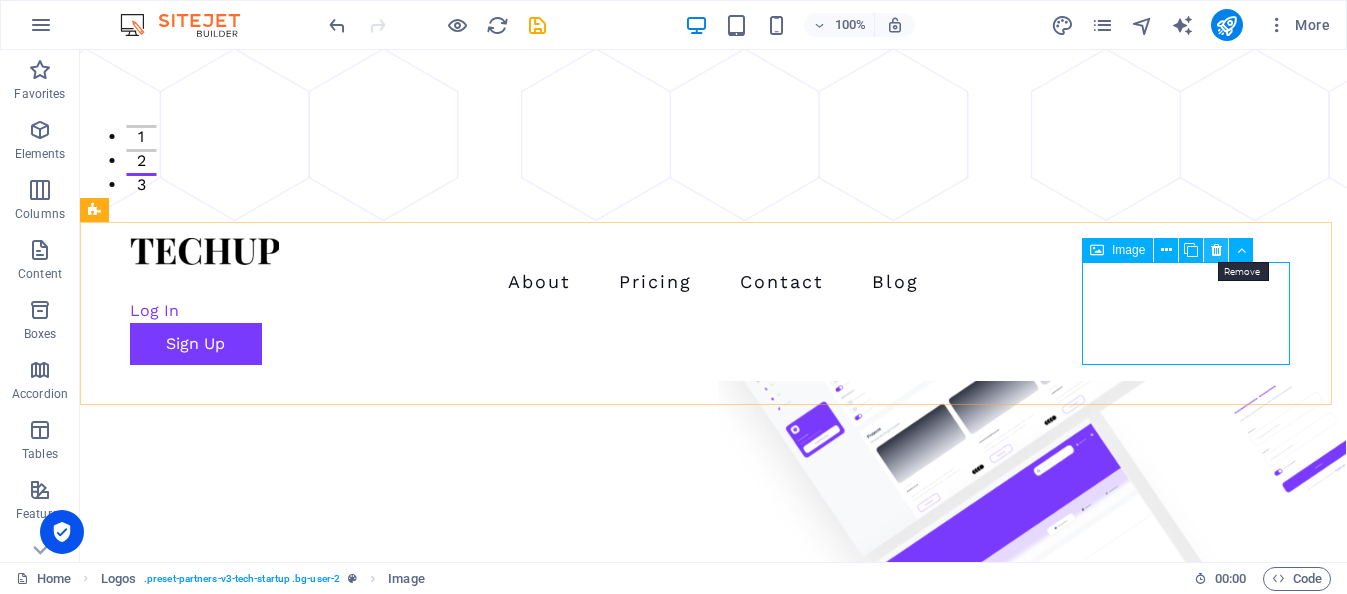 click at bounding box center (1216, 250) 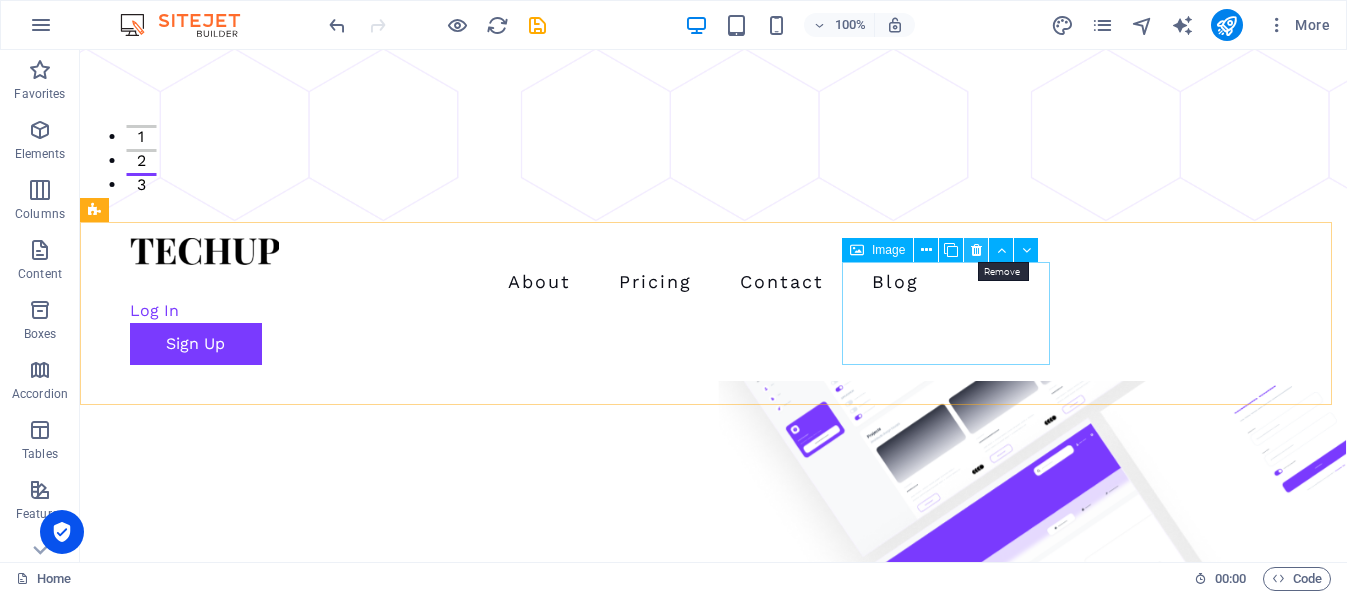 click at bounding box center (976, 250) 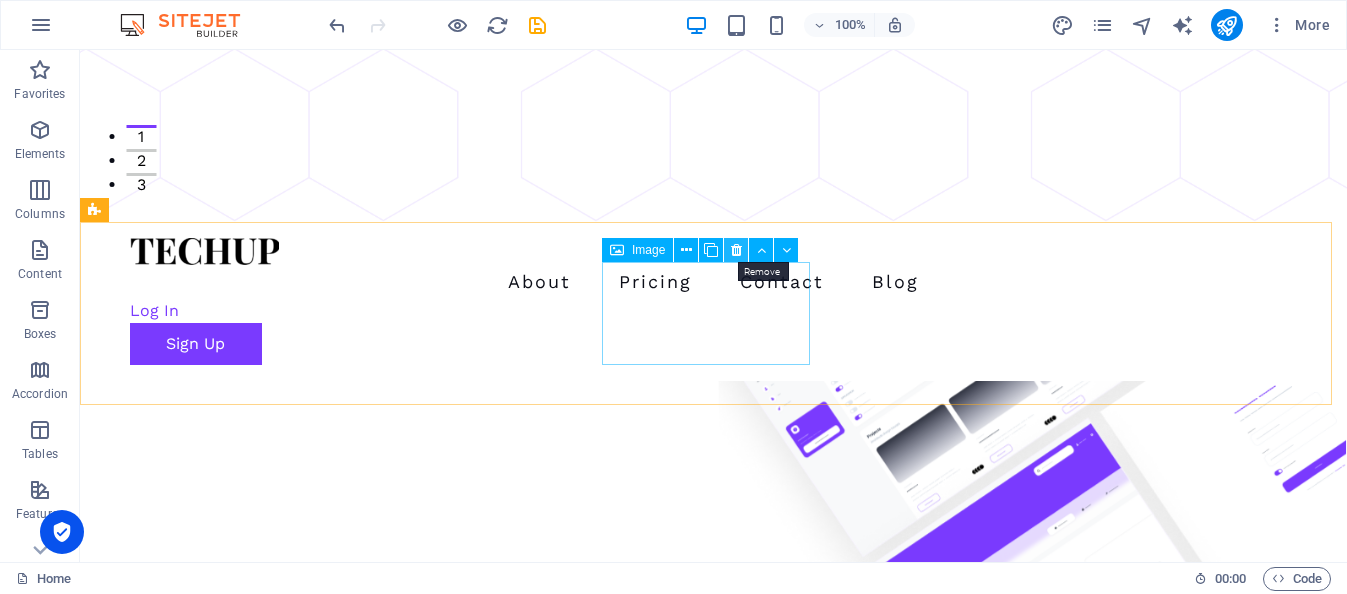 click at bounding box center (736, 250) 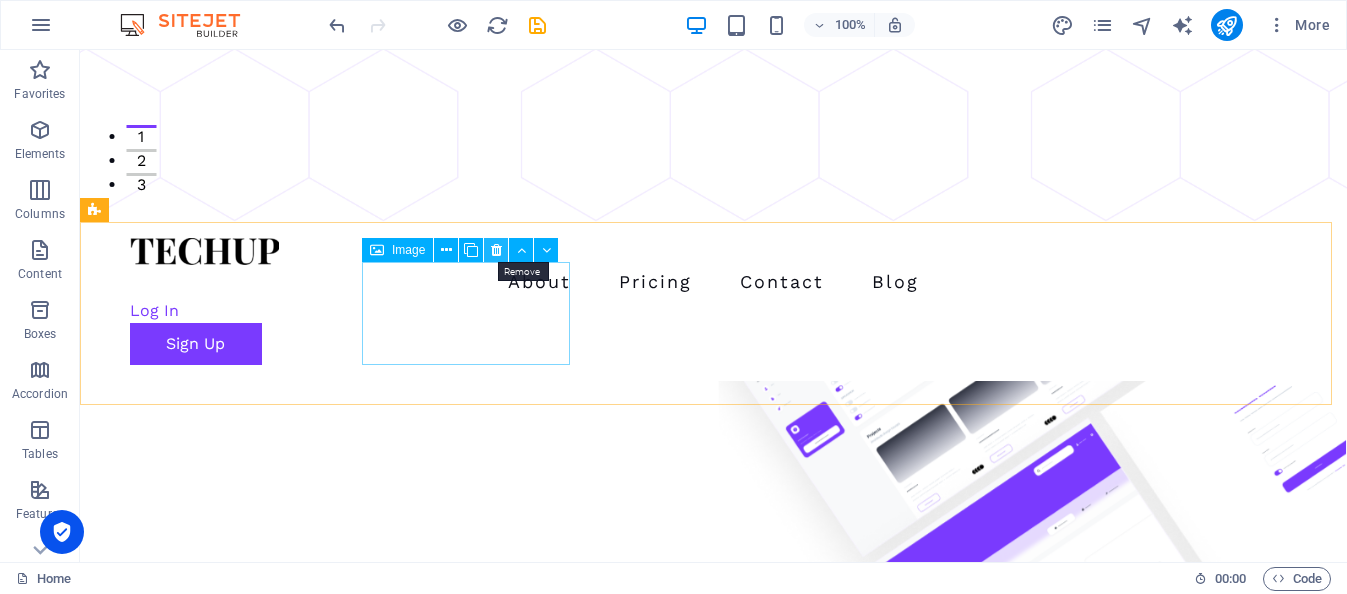 click at bounding box center [496, 250] 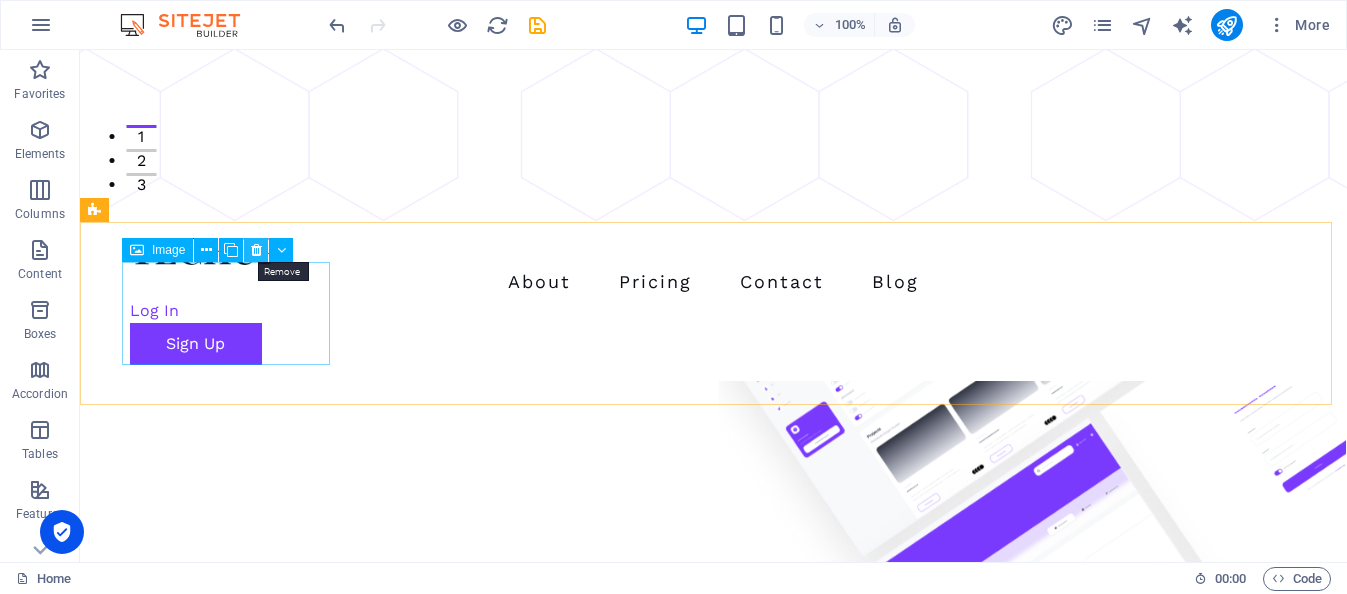 click at bounding box center [256, 250] 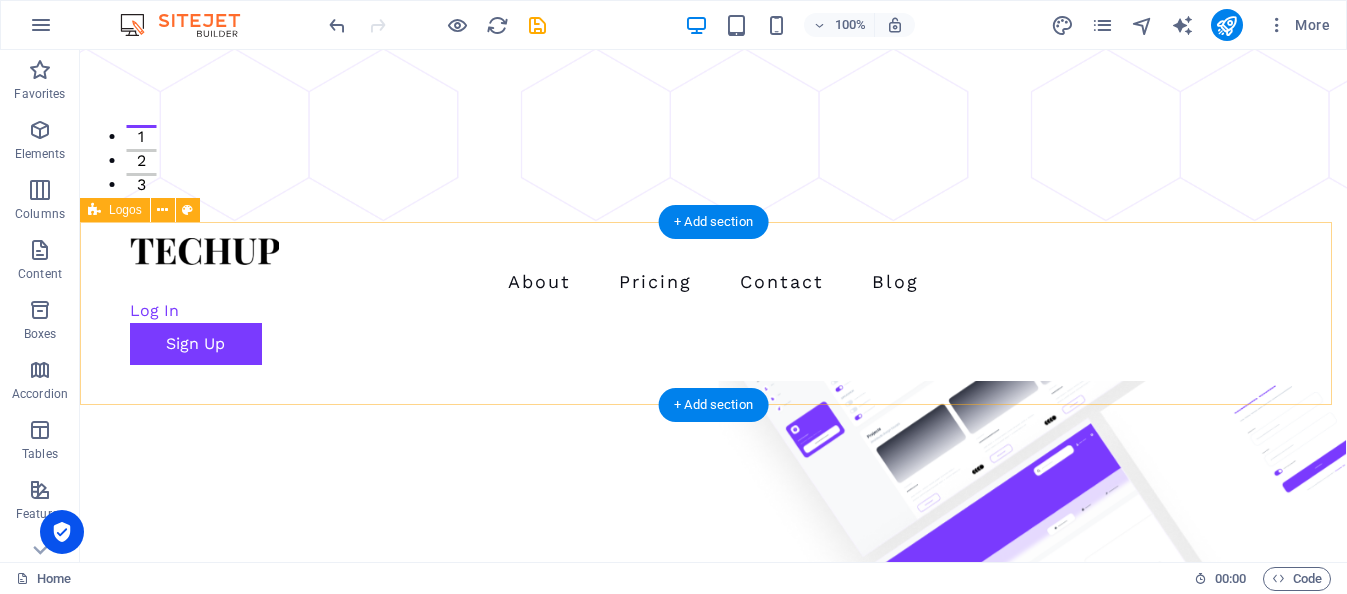 click at bounding box center [713, 1358] 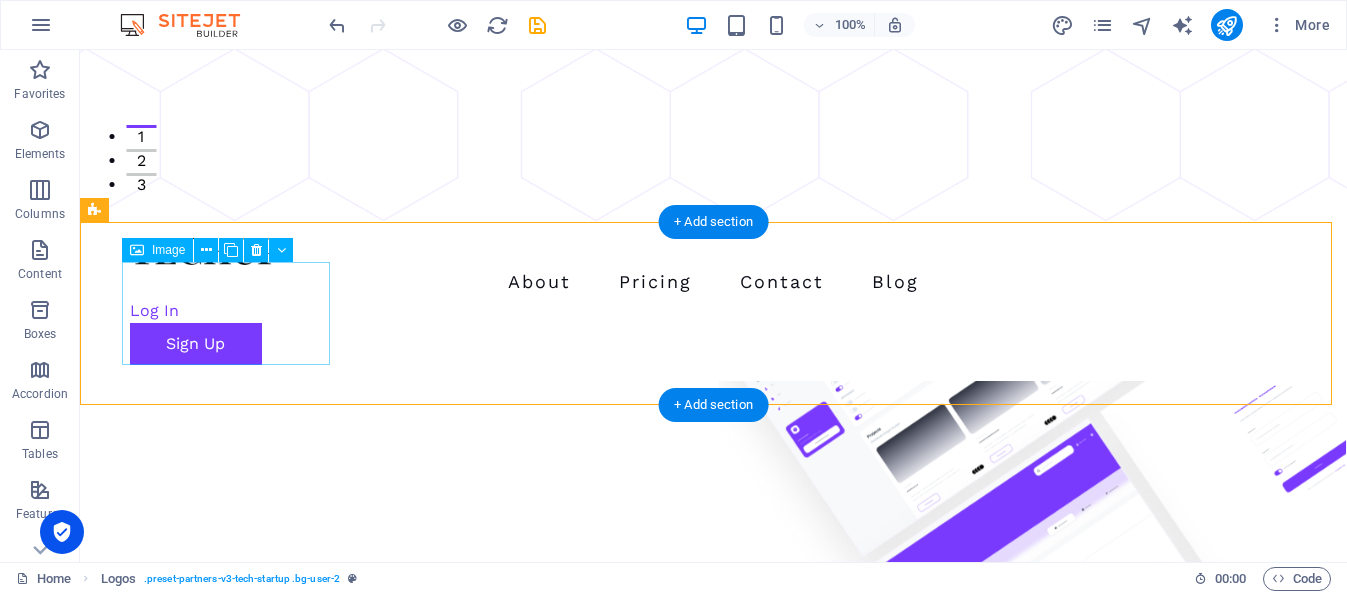 click at bounding box center (200, 1358) 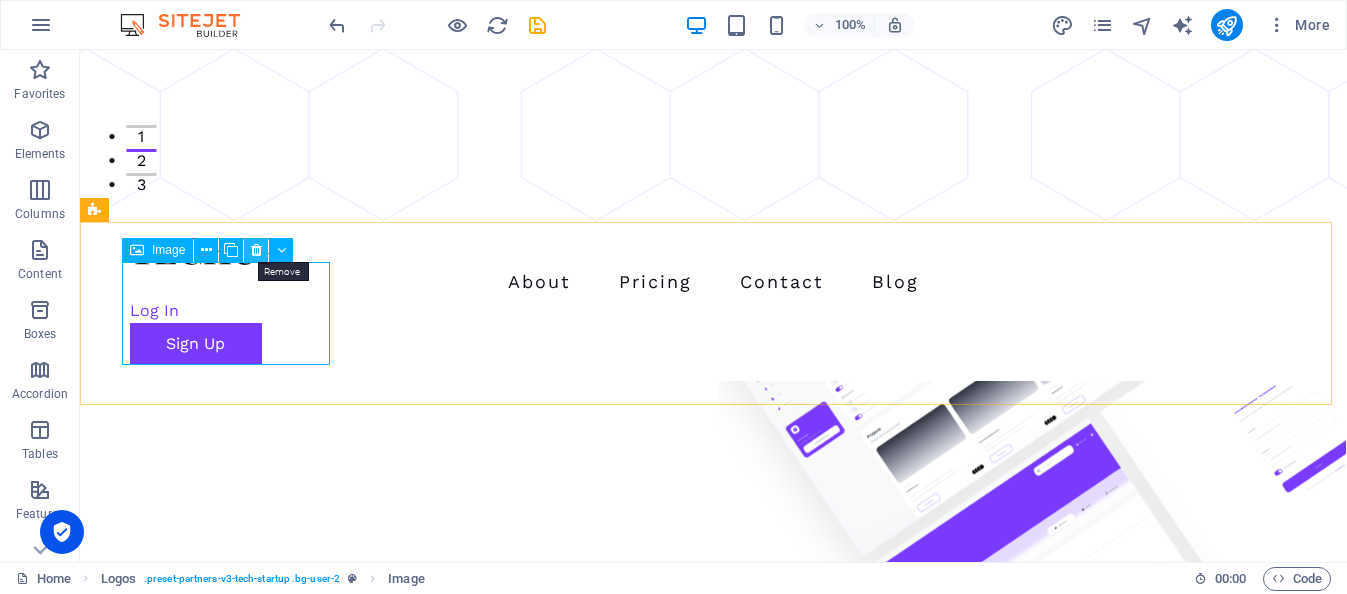 click at bounding box center [256, 250] 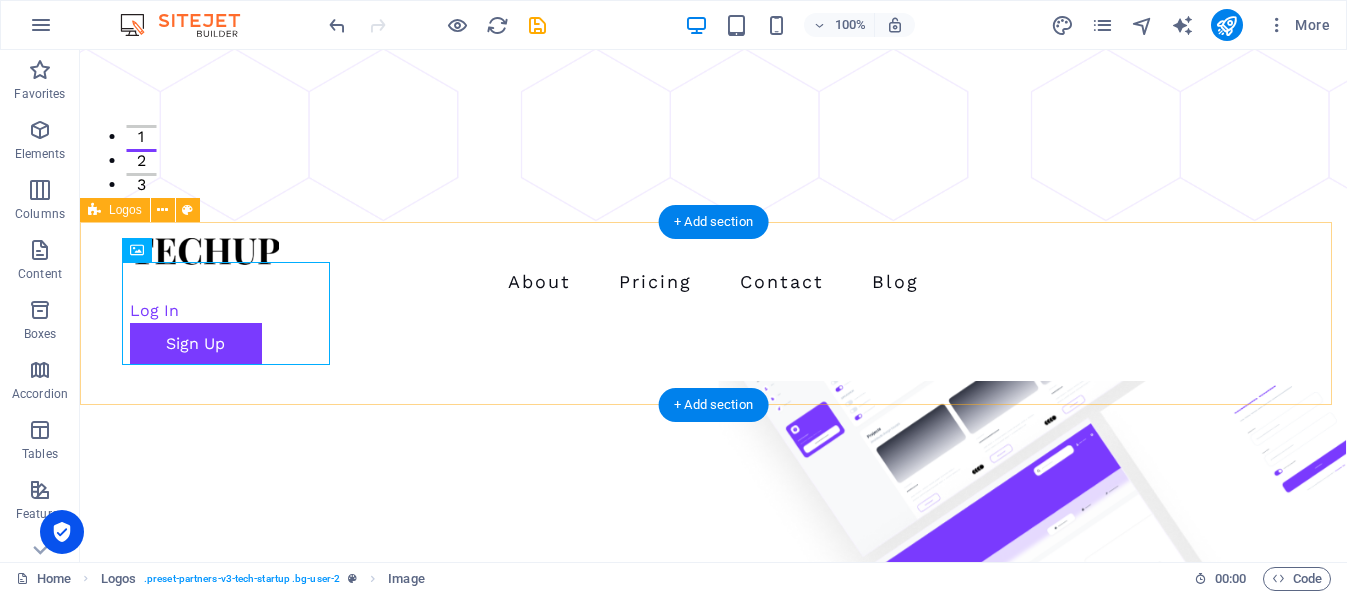 click at bounding box center (713, 1358) 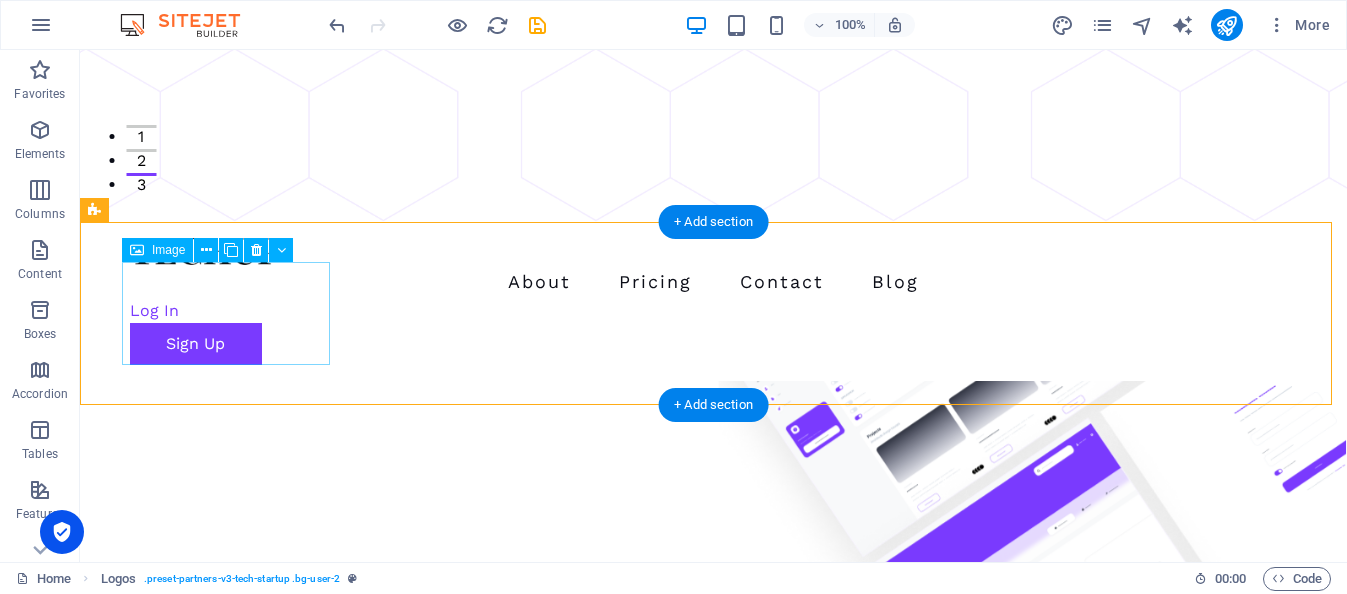 click at bounding box center (200, 1358) 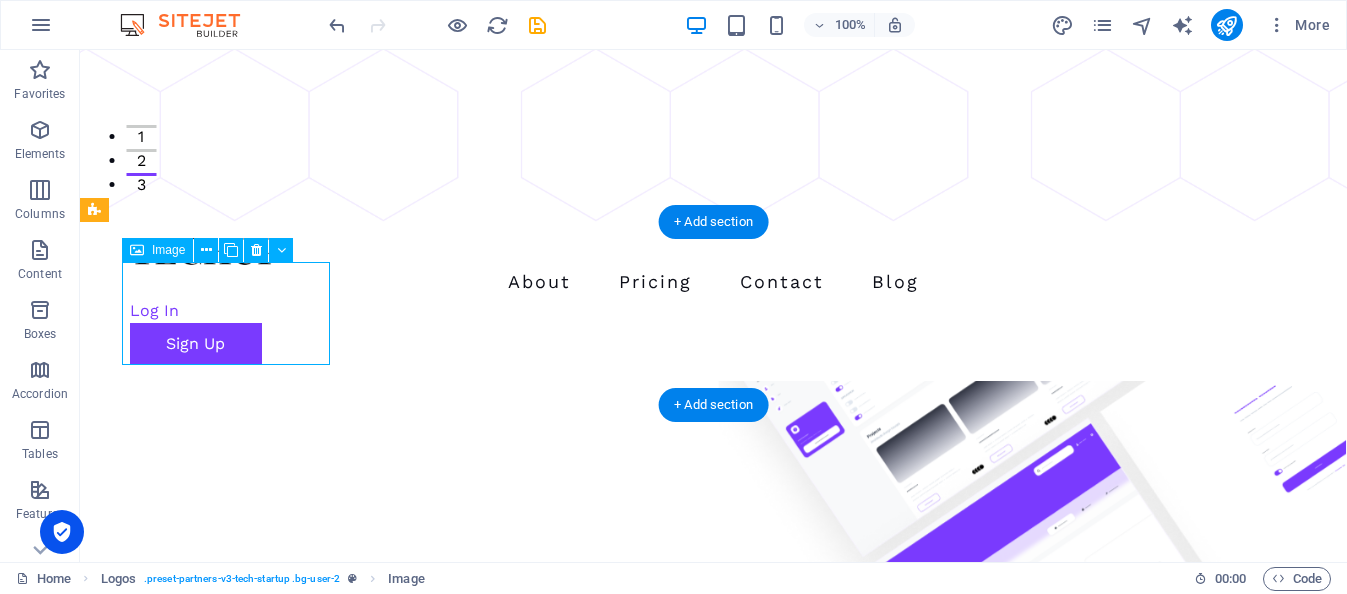 click at bounding box center [200, 1358] 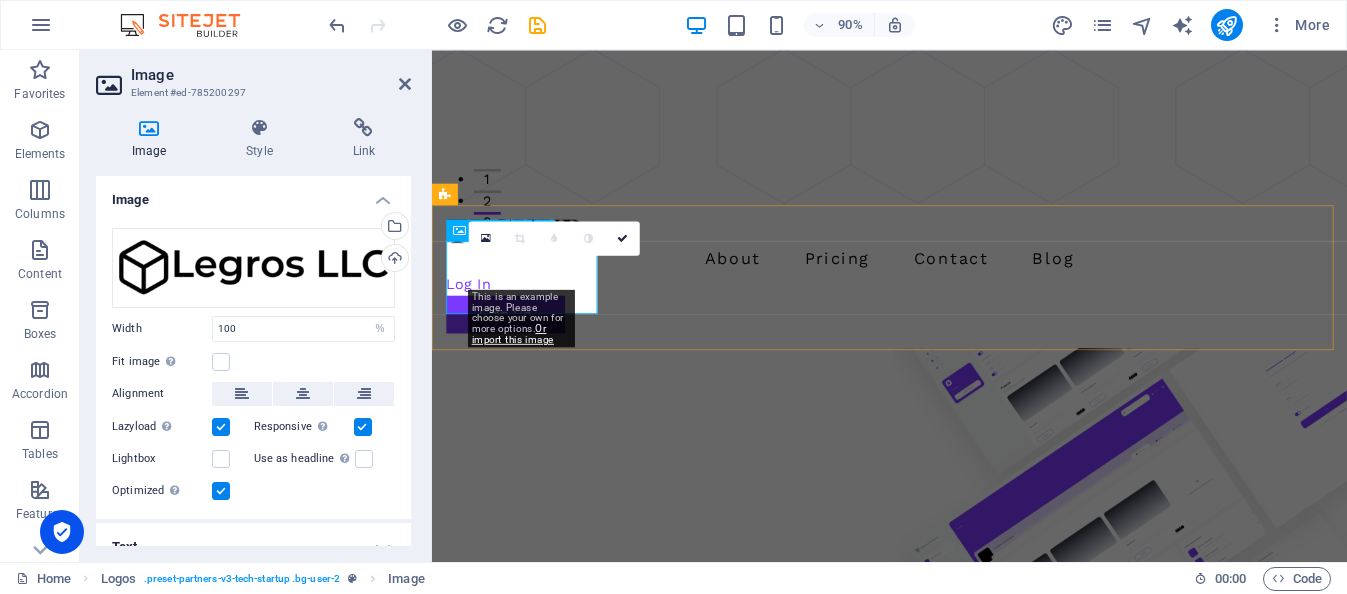 click at bounding box center (533, 1348) 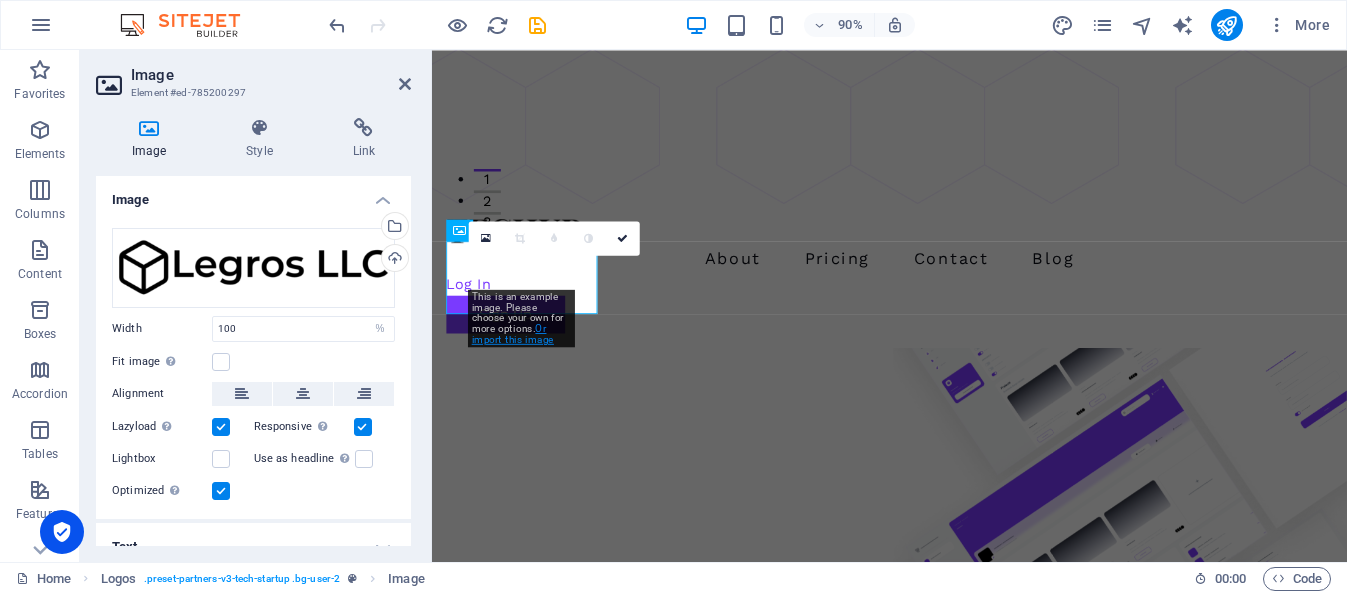 click on "Or import this image" at bounding box center (513, 334) 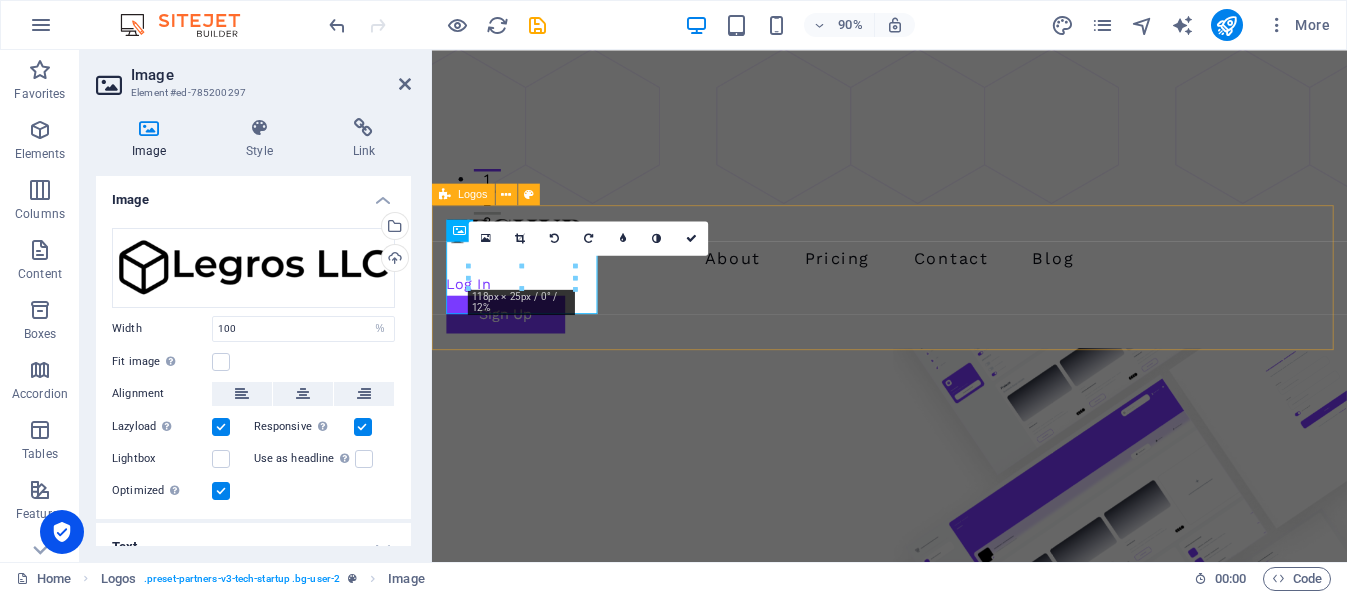click at bounding box center [940, 1348] 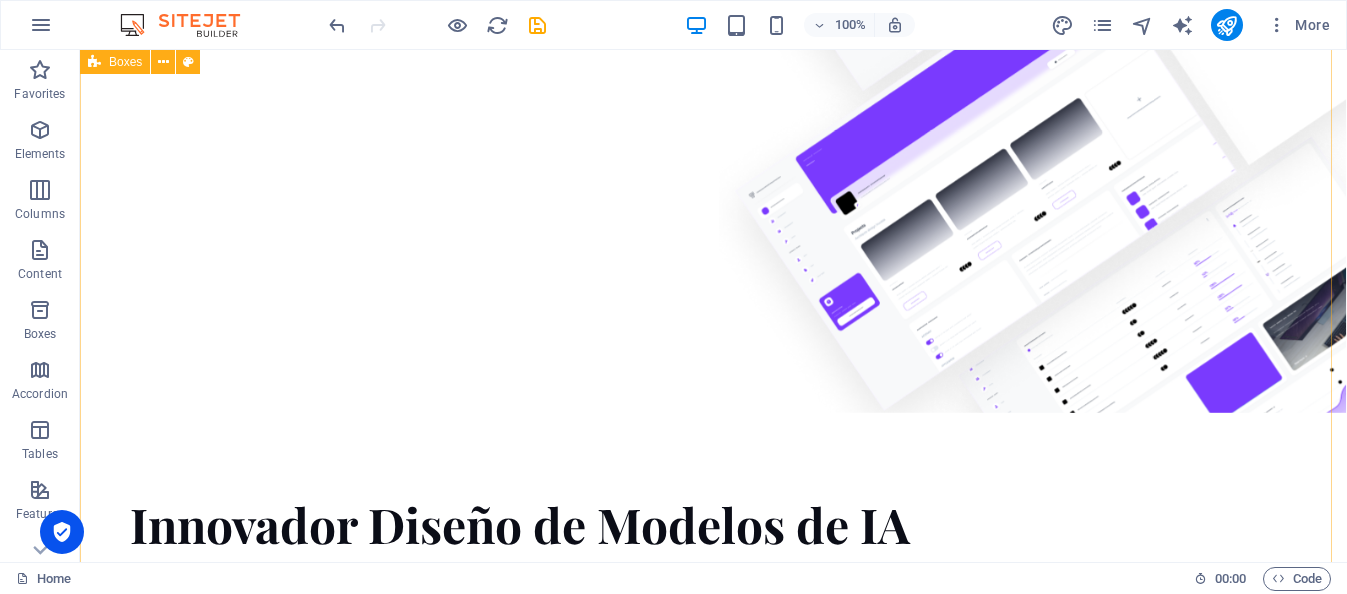 scroll, scrollTop: 900, scrollLeft: 0, axis: vertical 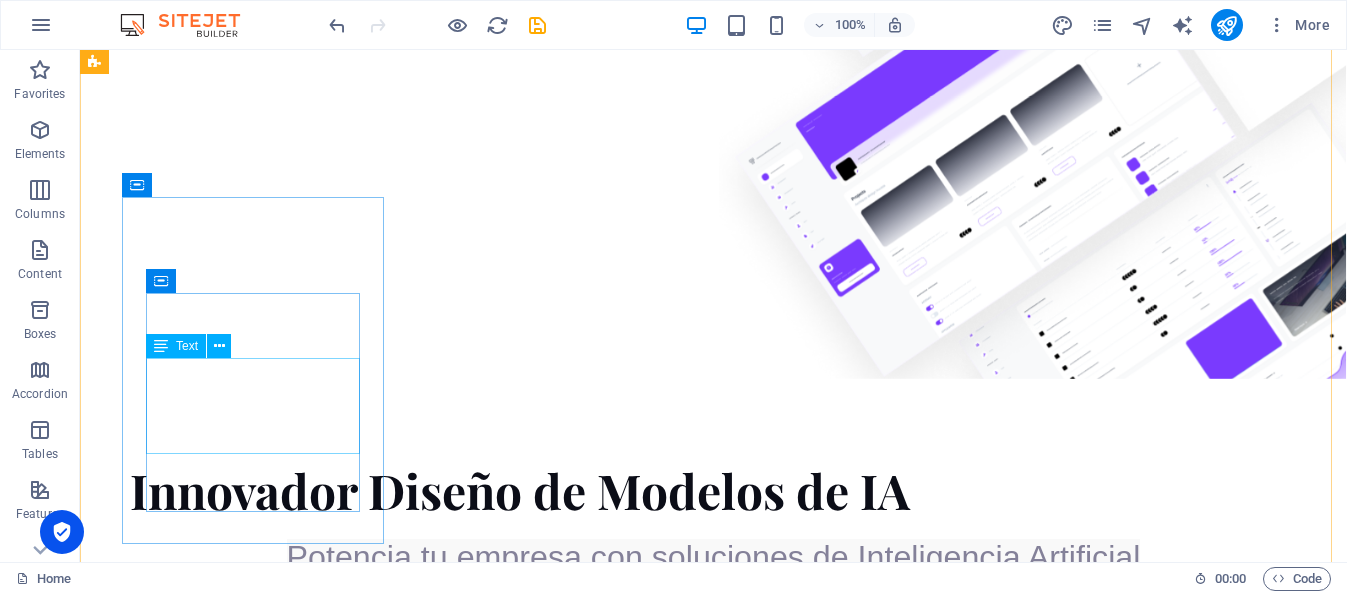 click on "Molestiae eum conse qu atur beatae fugiat opt io nobis eaque assumenda. Velit consequatur volup" at bounding box center (227, 1451) 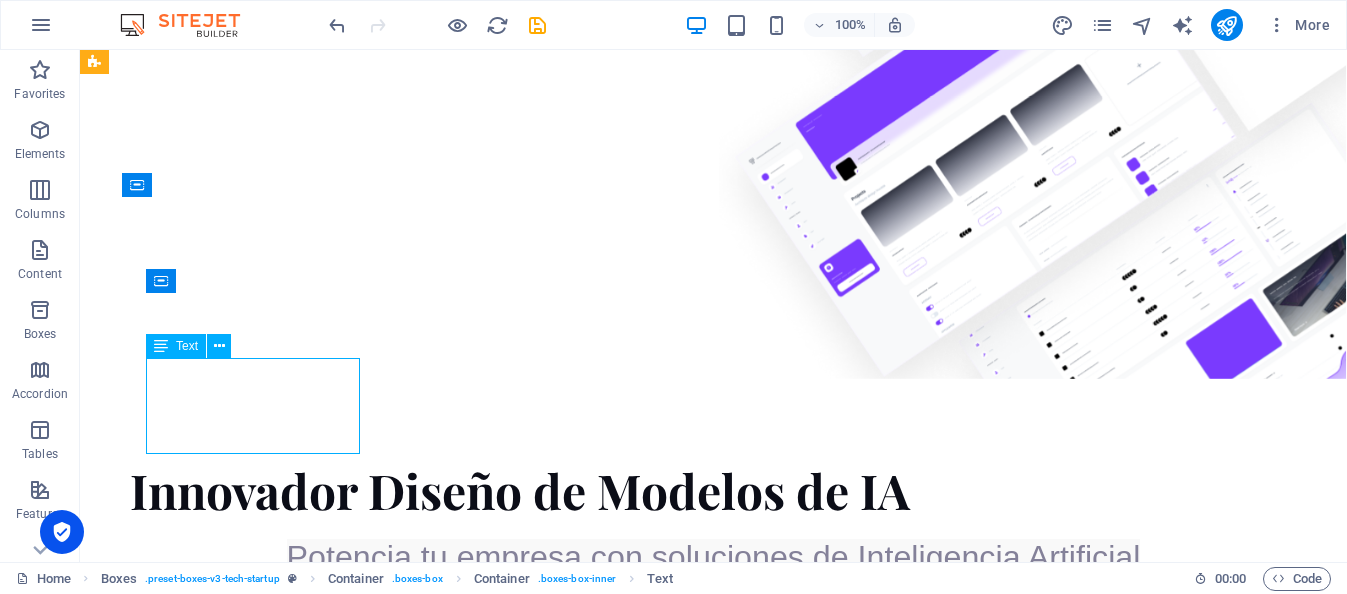 click on "Molestiae eum conse qu atur beatae fugiat opt io nobis eaque assumenda. Velit consequatur volup" at bounding box center [227, 1451] 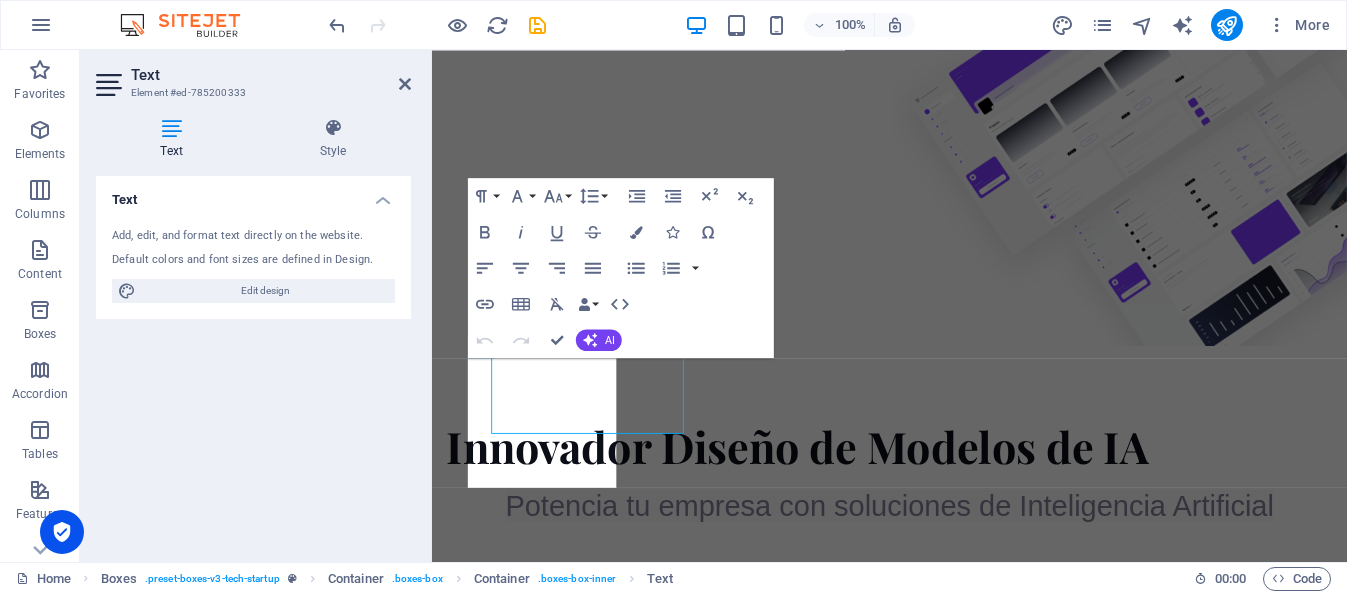 scroll, scrollTop: 878, scrollLeft: 0, axis: vertical 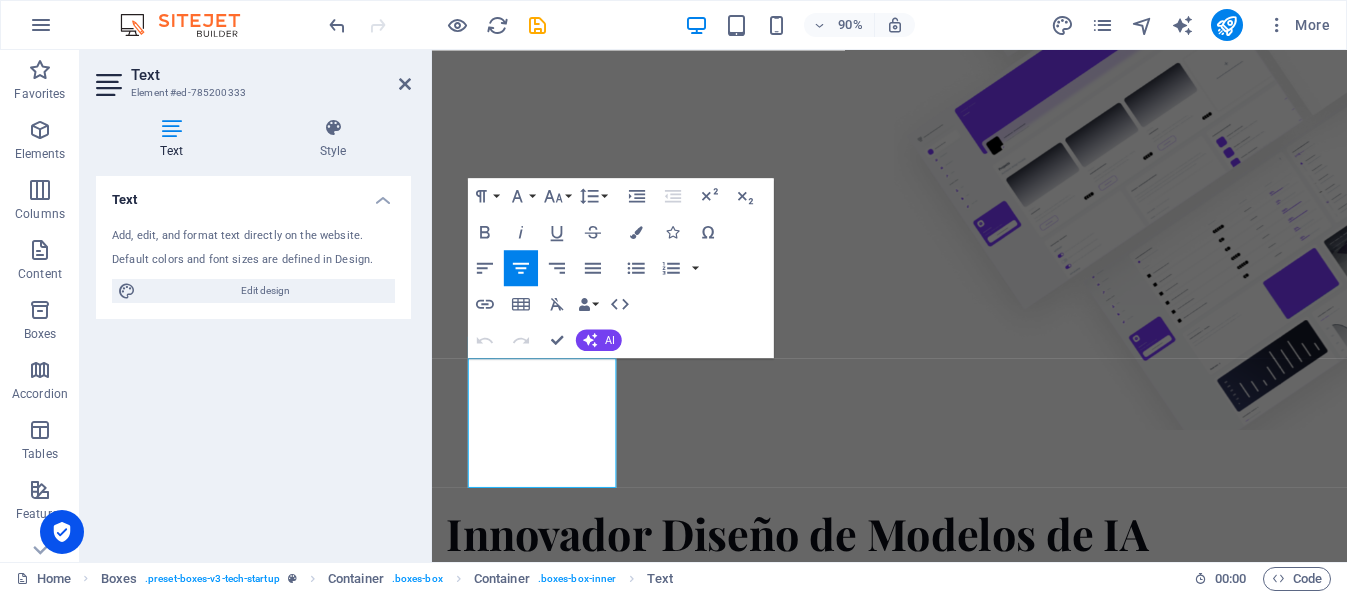 drag, startPoint x: 621, startPoint y: 527, endPoint x: 426, endPoint y: 404, distance: 230.55151 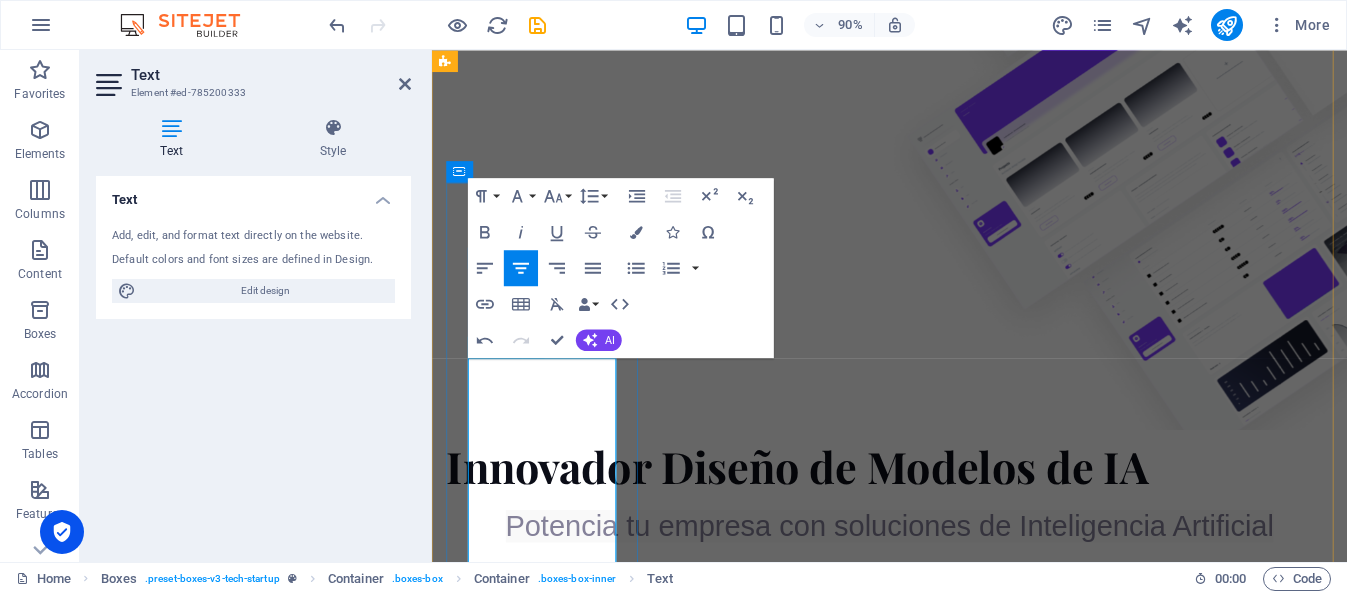 click on "Diseño de Modelos Personalizados Creamos agentes de inteligencia artificial adaptados a las necesidades específicas de cada área de tu empresa." at bounding box center (1057, 1659) 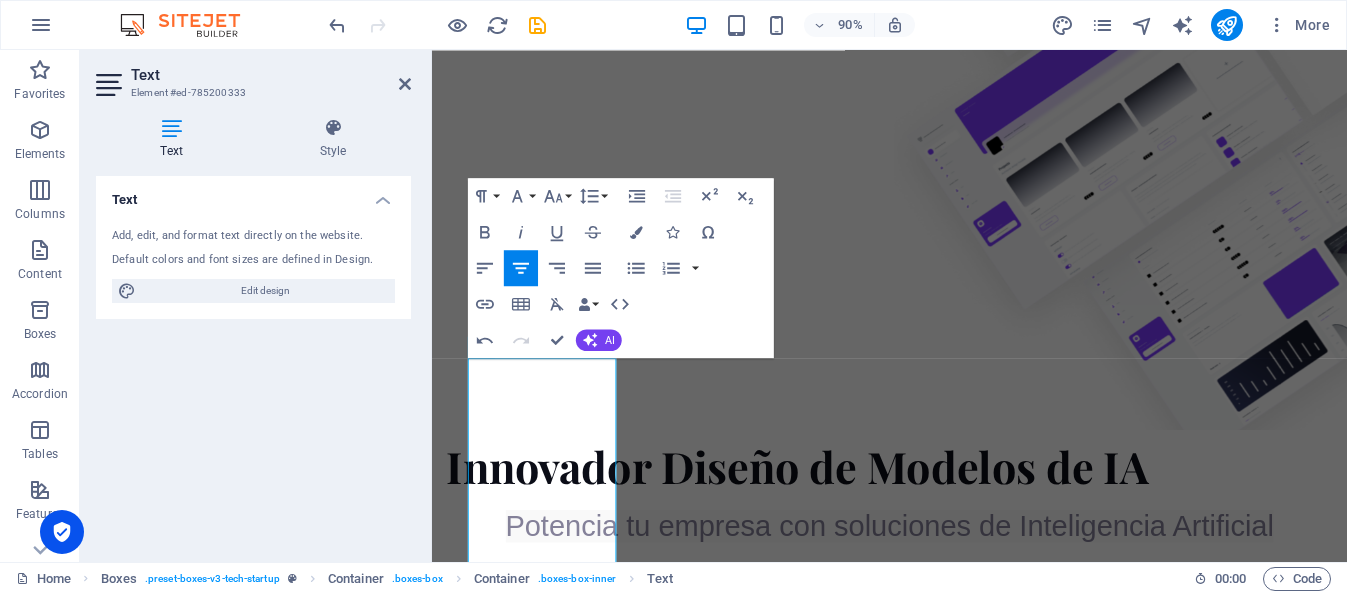 drag, startPoint x: 530, startPoint y: 454, endPoint x: 623, endPoint y: 688, distance: 251.8035 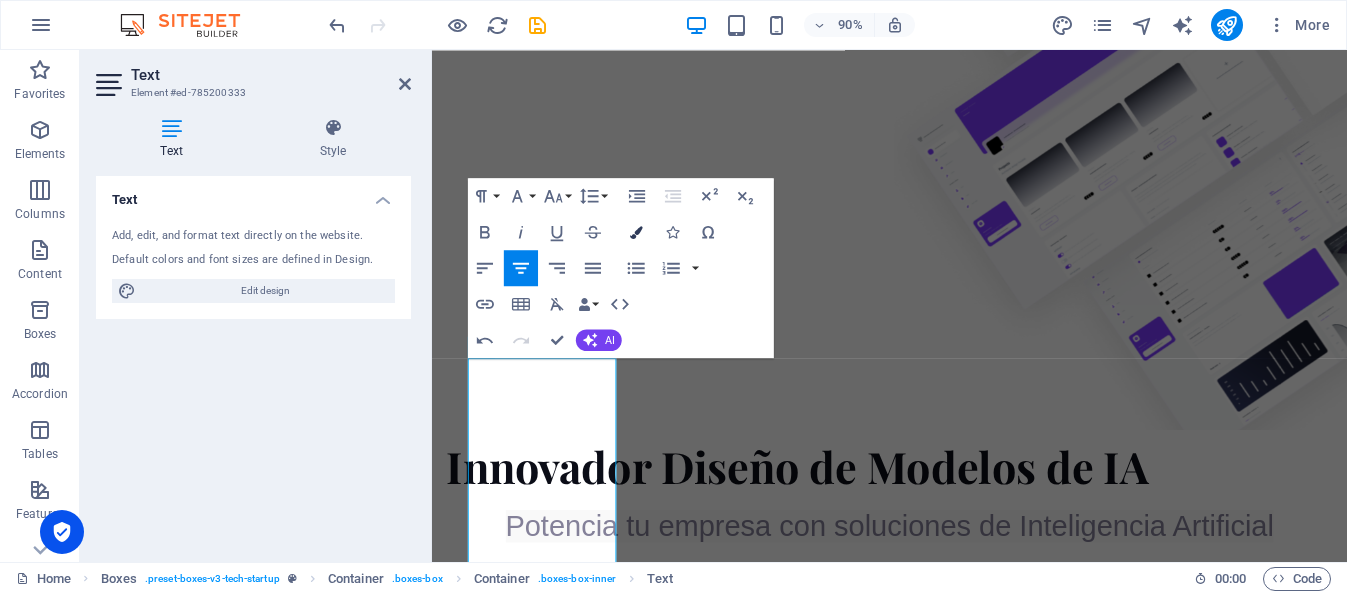 click on "Colors" at bounding box center (636, 232) 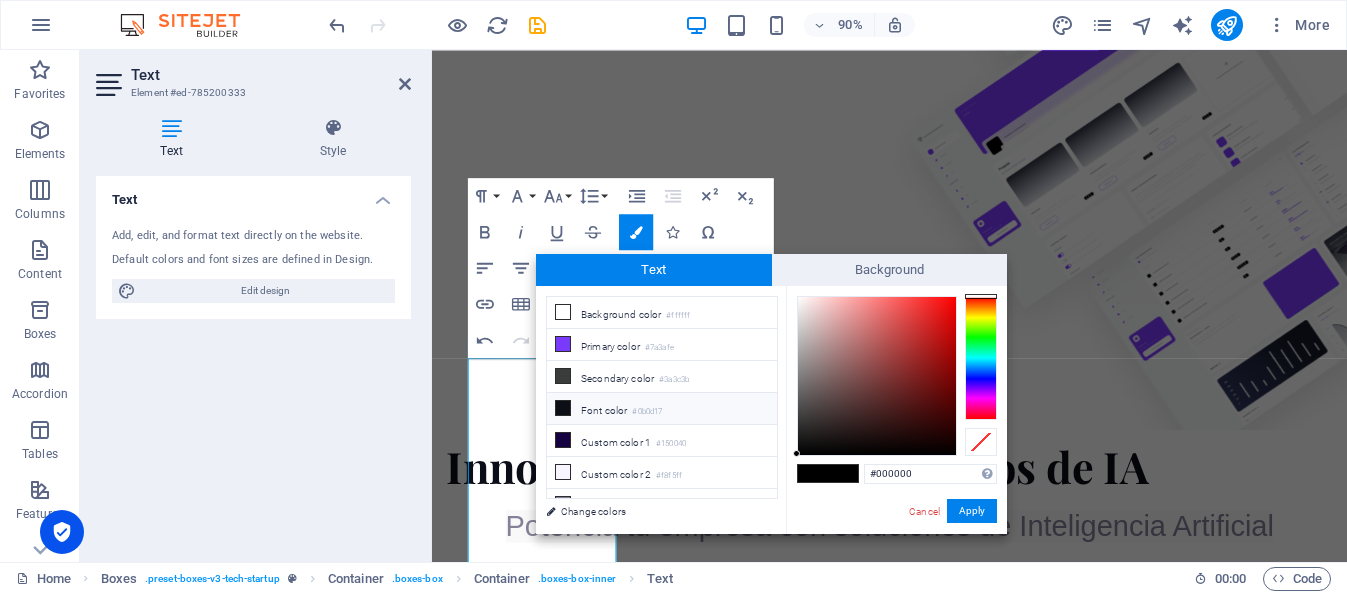 click at bounding box center (563, 408) 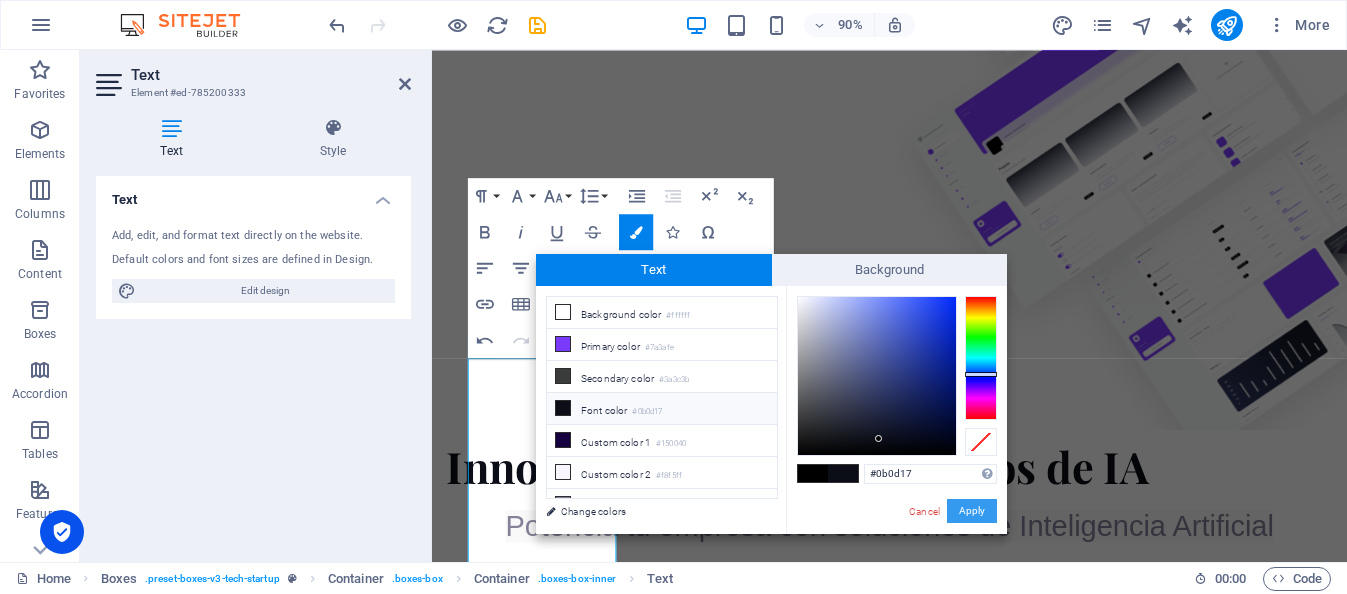 click on "Apply" at bounding box center [972, 511] 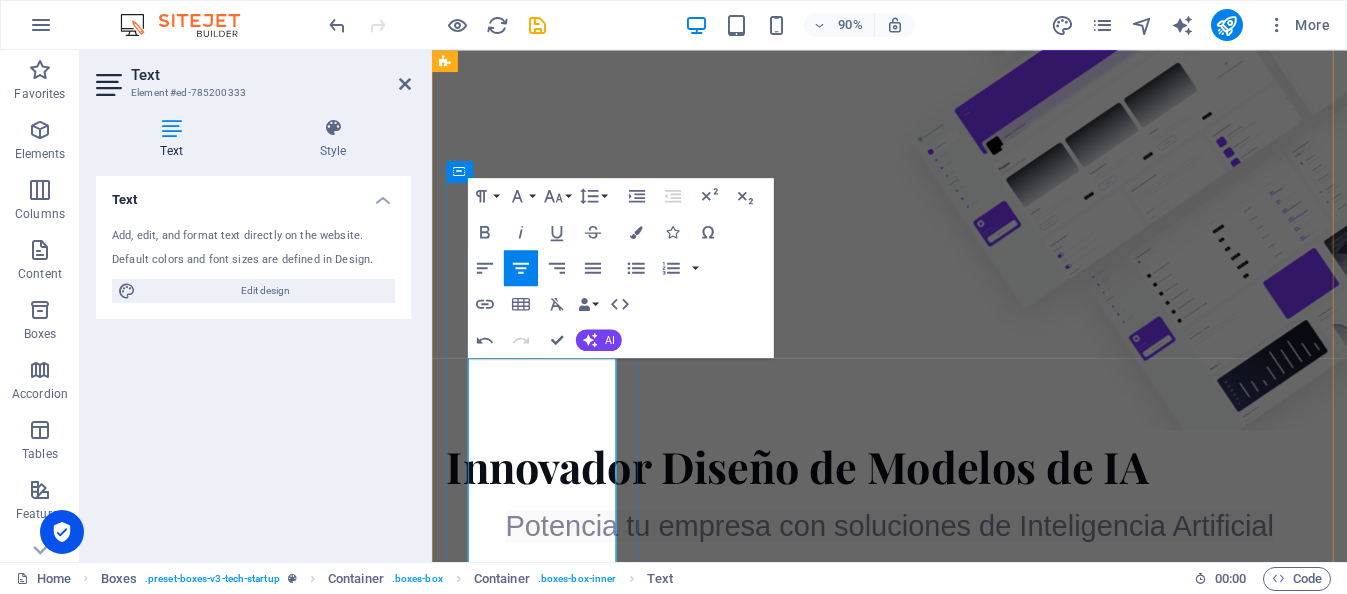 click on "​ Diseño de Modelos Personalizados Creamos agentes de inteligencia artificial adaptados a las necesidades específicas de cada área de tu empresa." at bounding box center [1057, 1659] 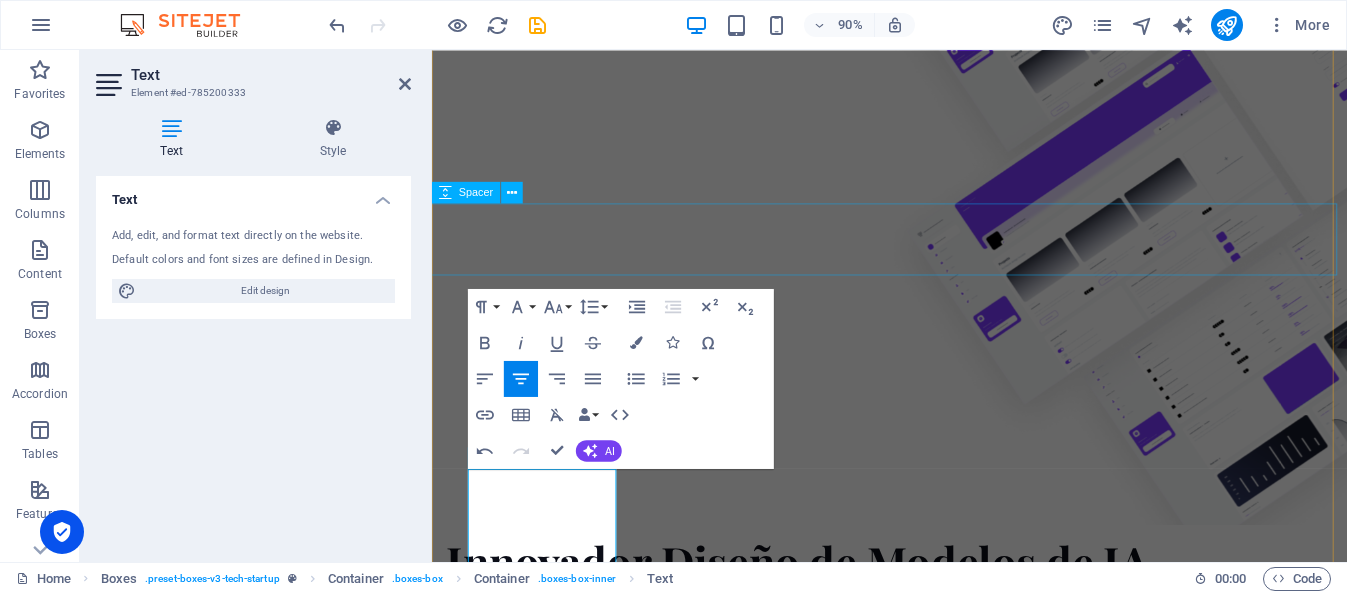 scroll, scrollTop: 778, scrollLeft: 0, axis: vertical 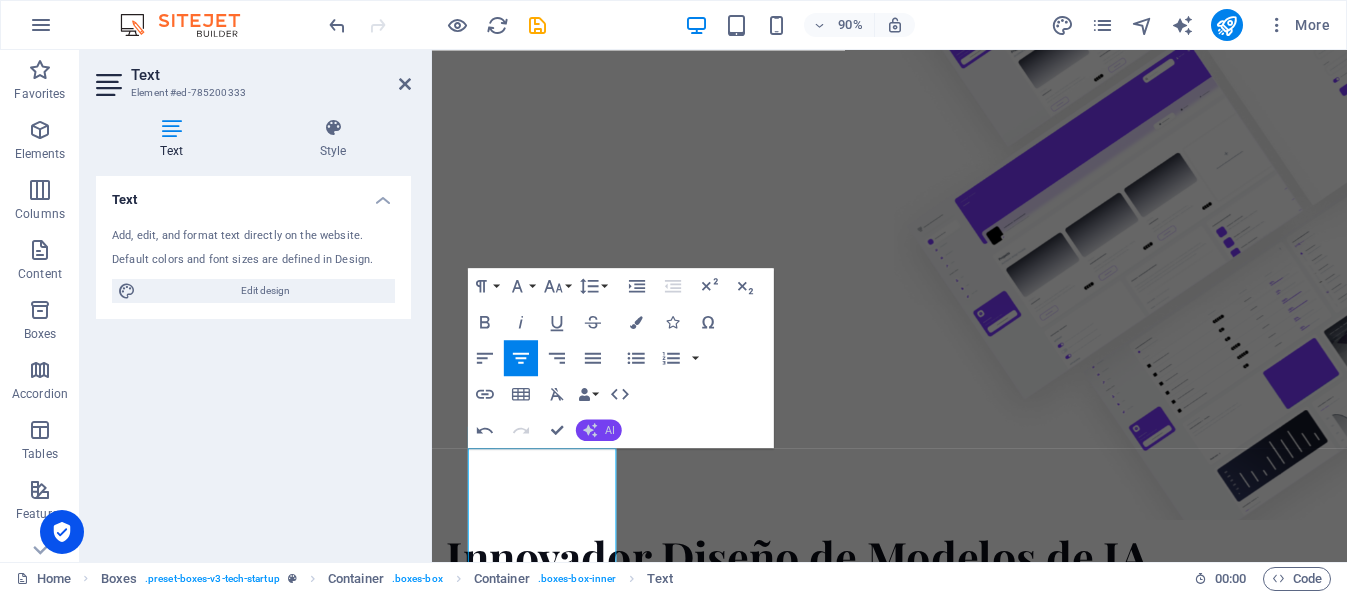 click on "AI" at bounding box center (599, 430) 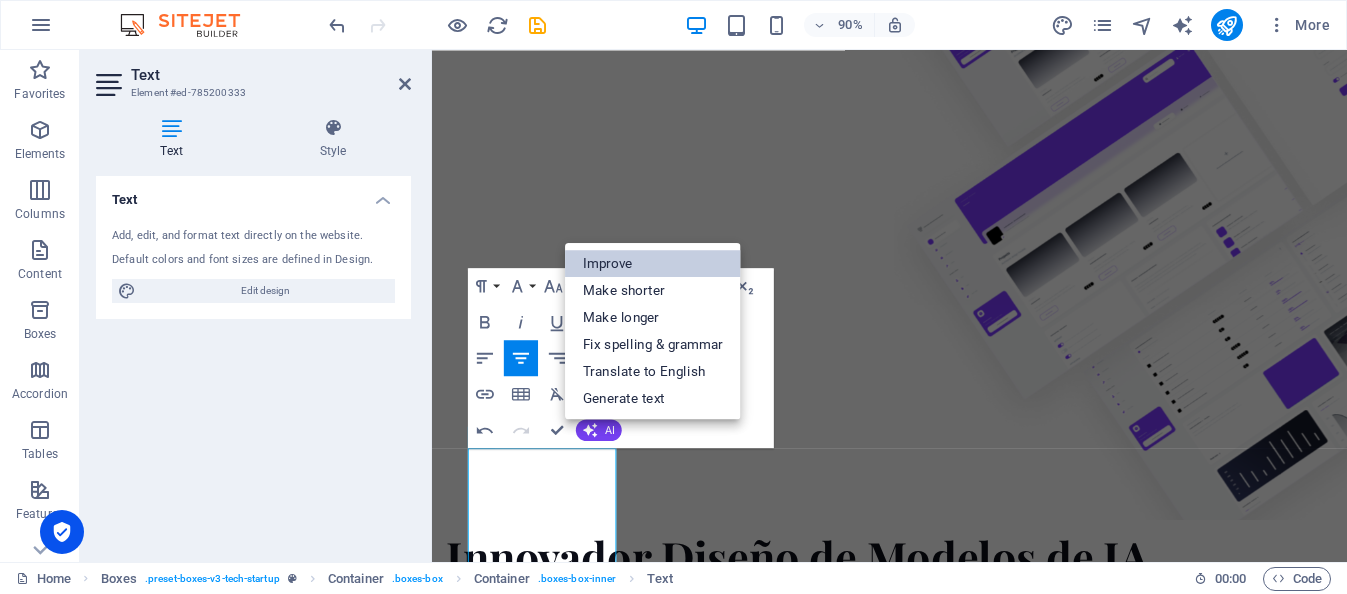 click on "Improve" at bounding box center (653, 263) 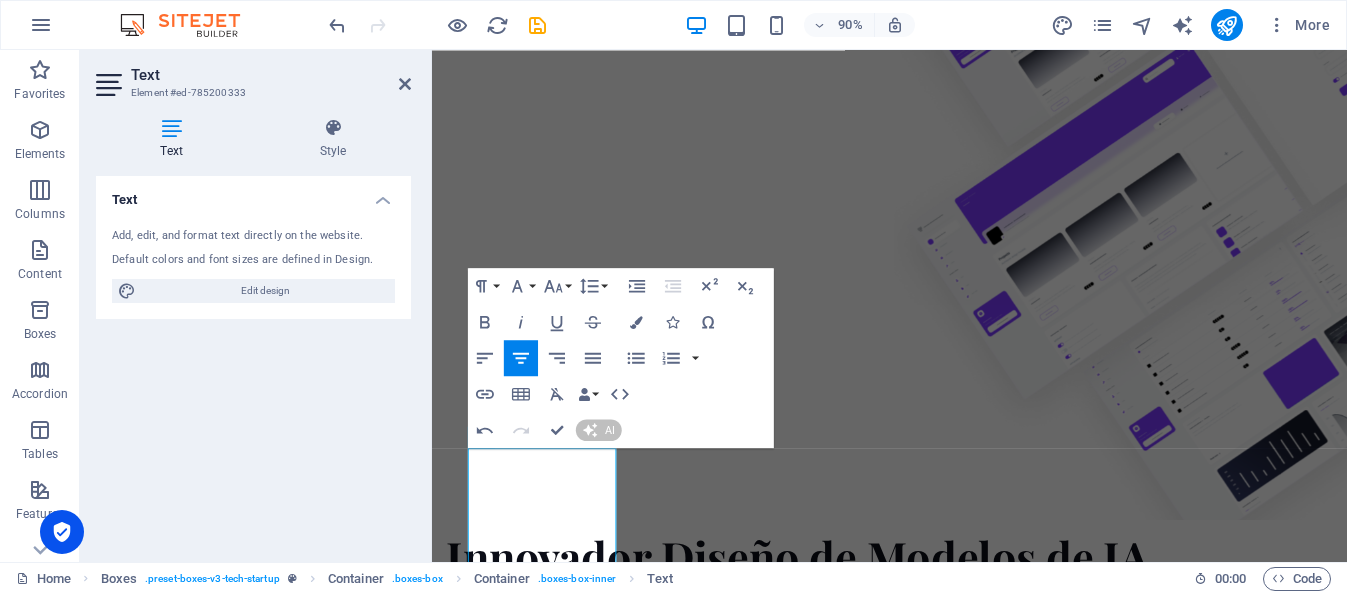type 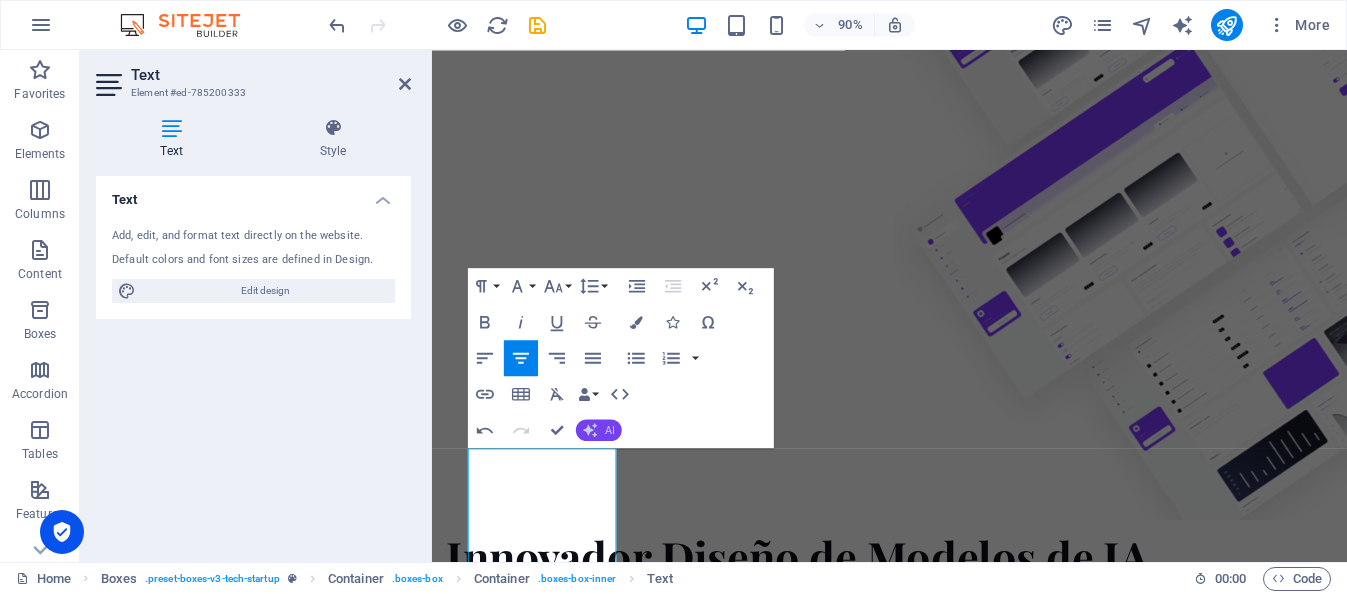 click on "AI" at bounding box center [610, 429] 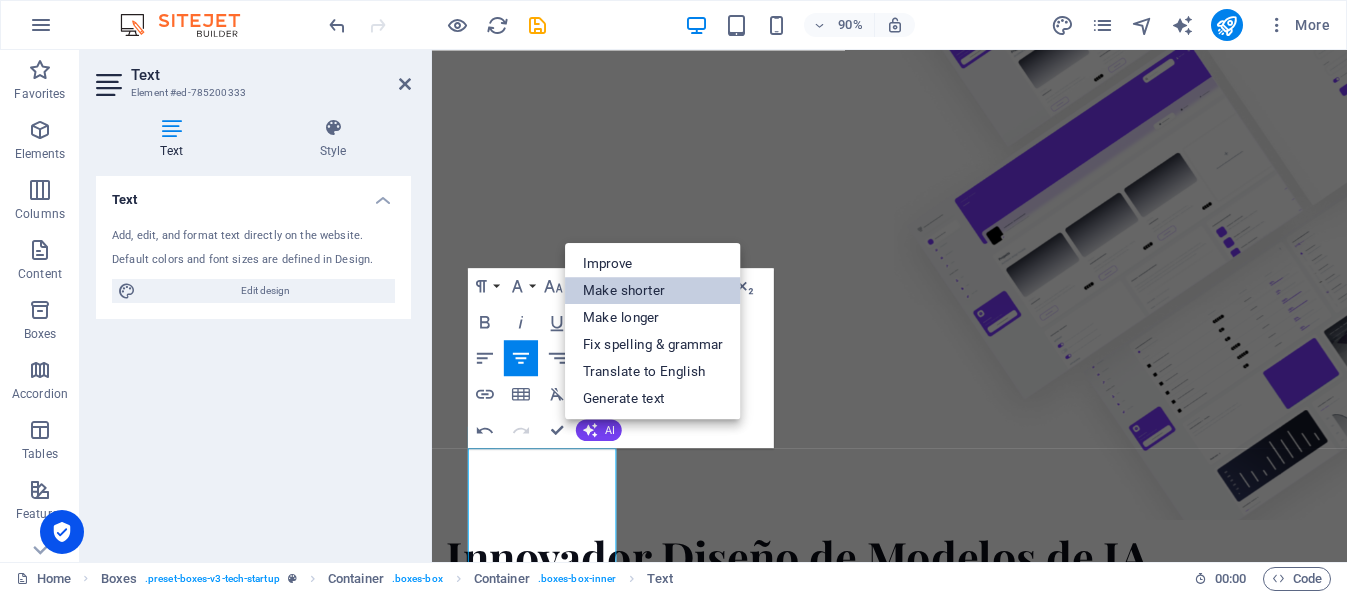 click on "Make shorter" at bounding box center [653, 290] 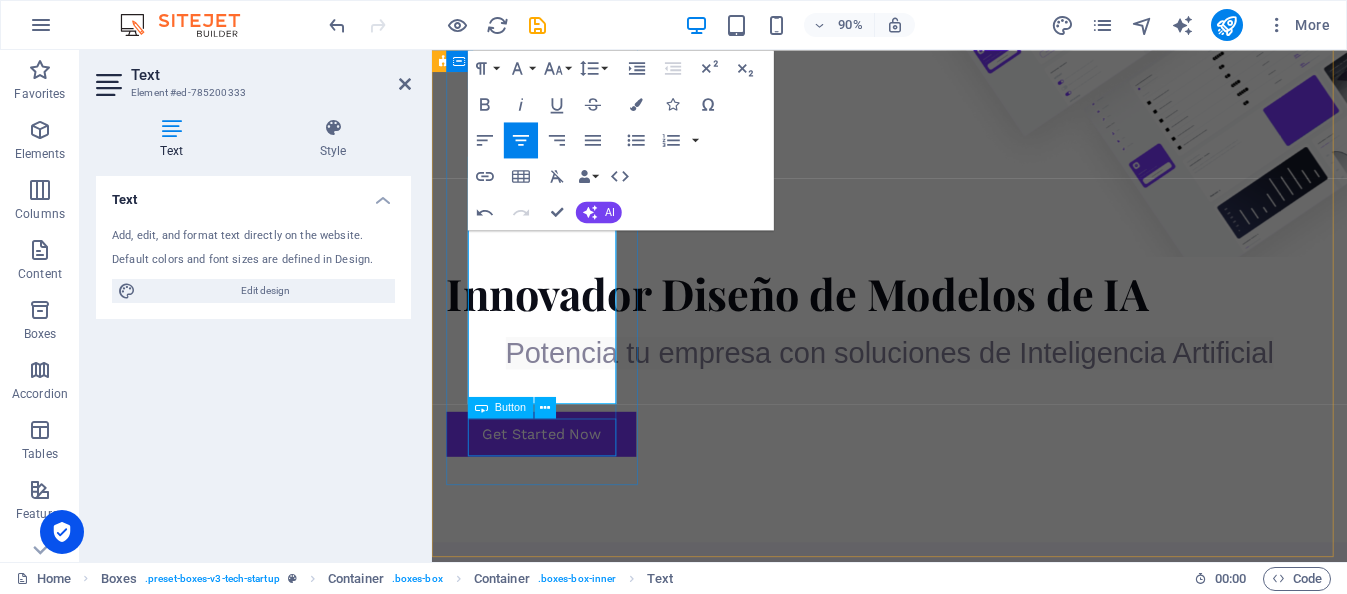 scroll, scrollTop: 1078, scrollLeft: 0, axis: vertical 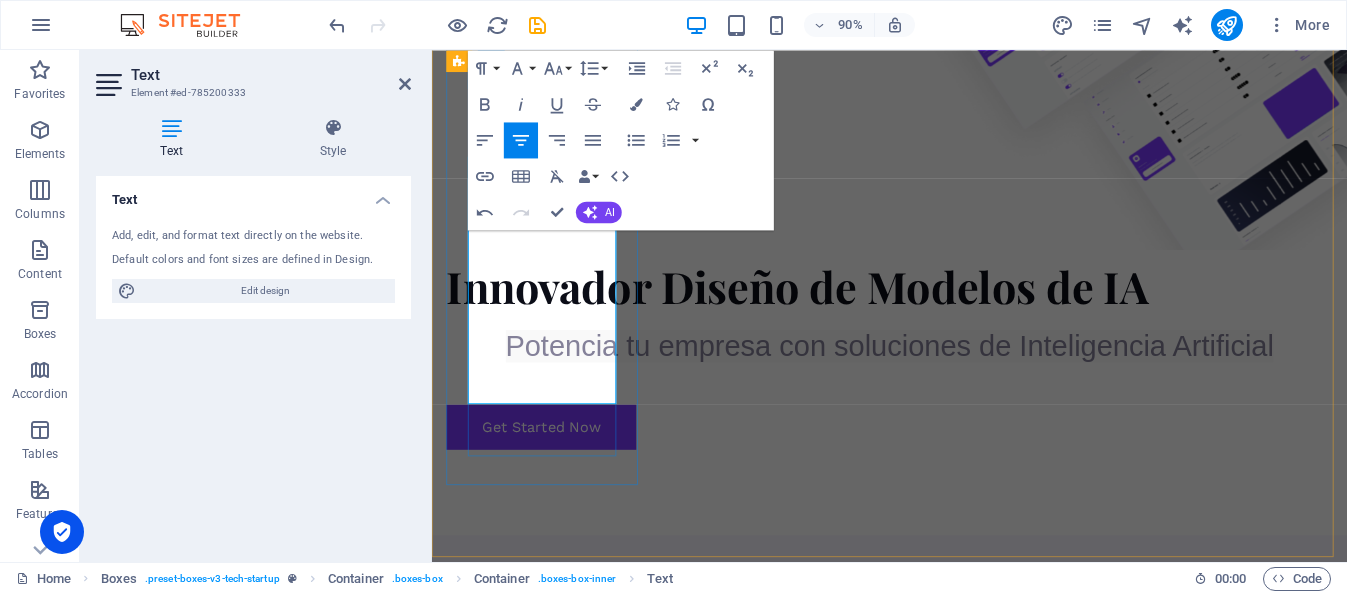 click on "SERVICIOS DISEÑO DE MODELOS PERSONALIZADOS CREAMOS AGENTES DE INTELIGENCIA ARTIFICIAL A MEDIDA PARA CADA NECESIDAD DE TU EMPRESA." at bounding box center [1057, 1359] 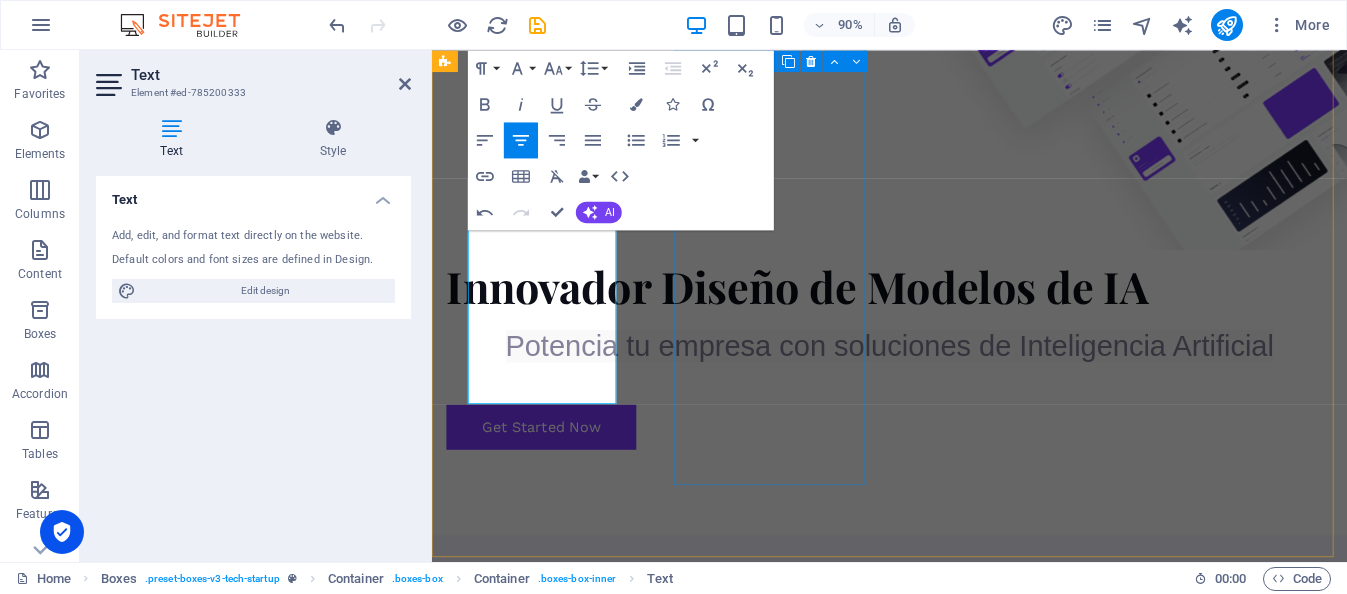 drag, startPoint x: 524, startPoint y: 363, endPoint x: 801, endPoint y: 329, distance: 279.07883 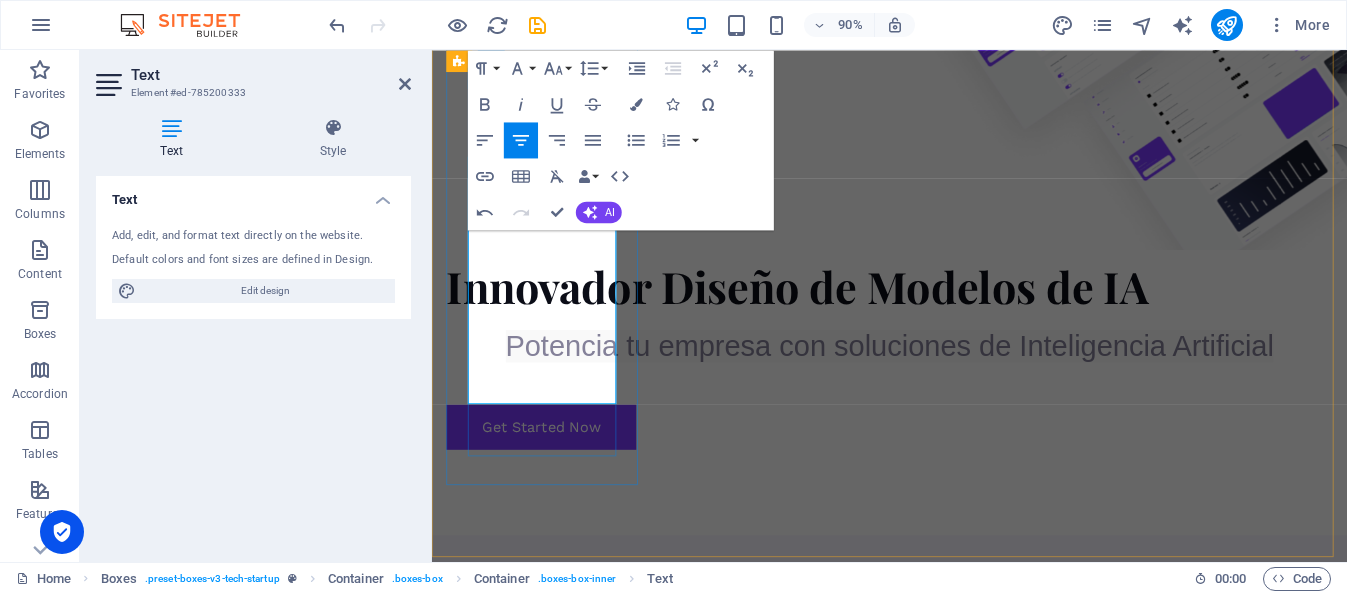 click on "SERVICIOS DISEÑO DE MODELOS PERSONALIZADOS CREAMOS AGENTES DE INTELIGENCIA ARTIFICIAL A MEDIDA PARA CADA NECESIDAD DE TU EMPRESA." at bounding box center [1057, 1359] 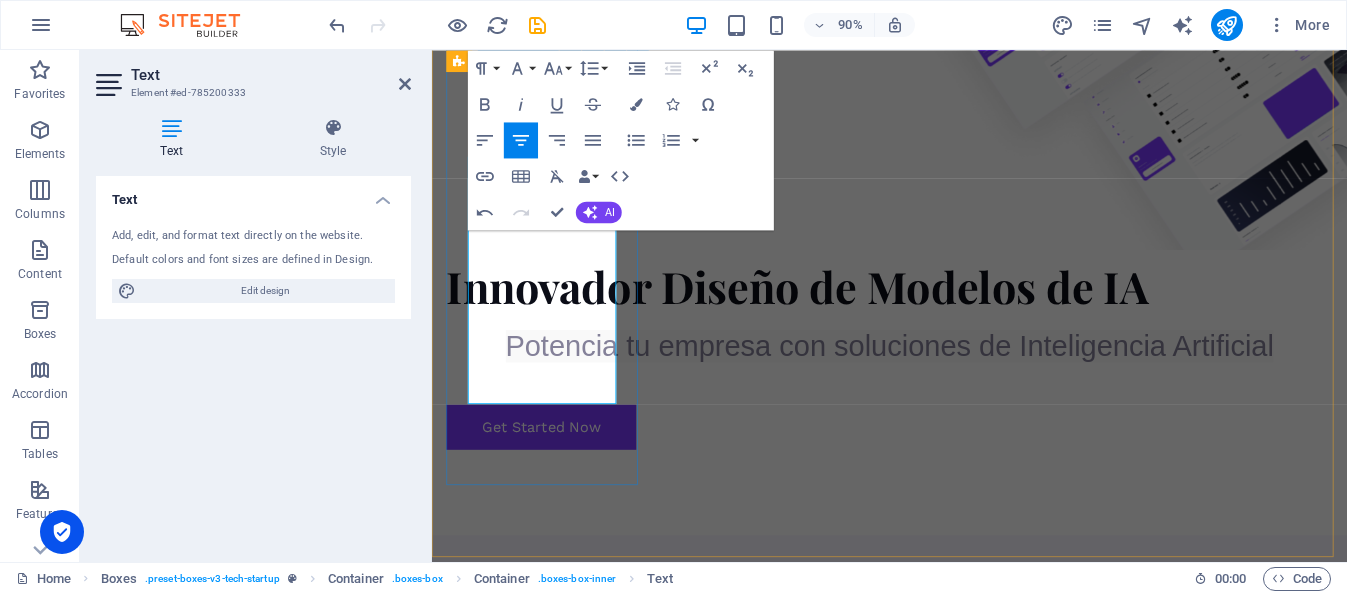 drag, startPoint x: 566, startPoint y: 383, endPoint x: 461, endPoint y: 205, distance: 206.66156 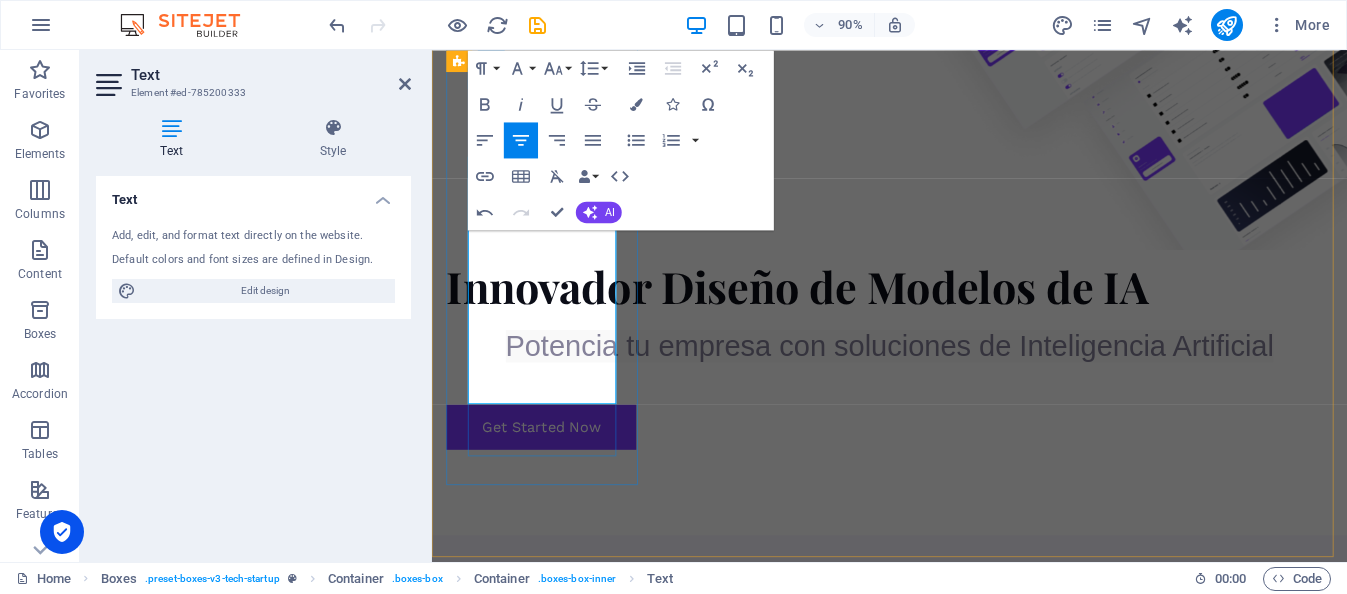 click on "SERVICIOS DISEÑO DE MODELOS PERSONALIZADOS CREAMOS AGENTES DE INTELIGENCIA ARTIFICIAL A MEDIDA PARA CADA NECESIDAD DE TU EMPRESA." at bounding box center (1057, 1359) 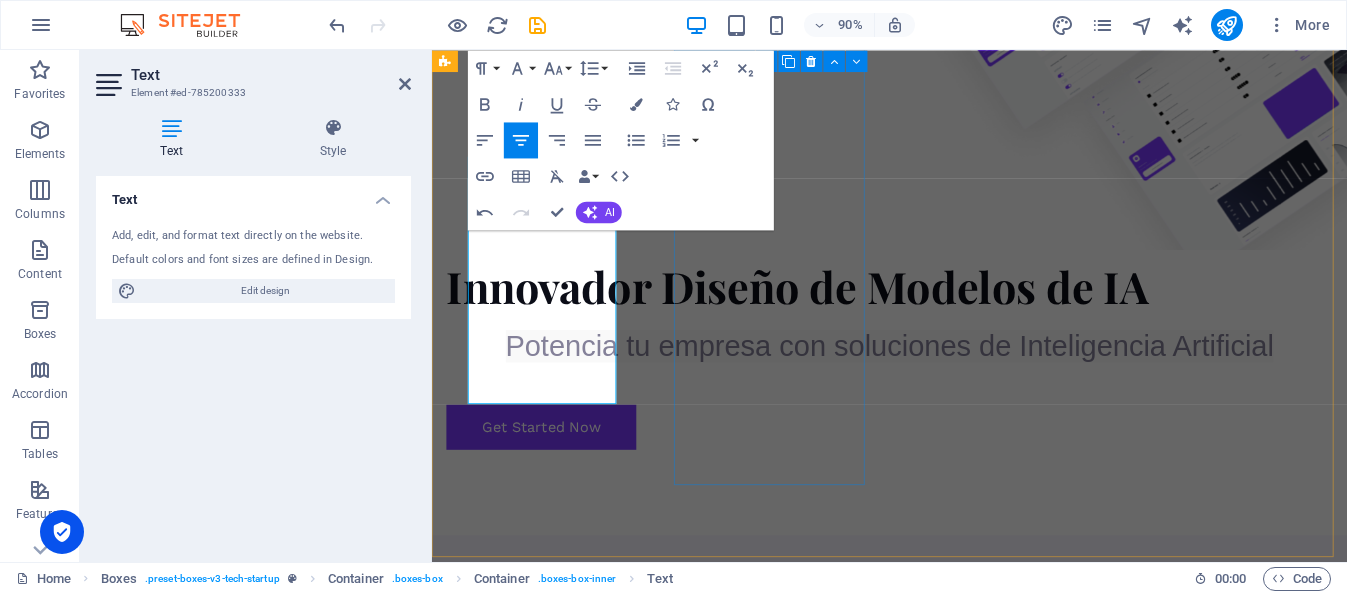 click on "Innovative Tech Molestiae eum conse qu atur beatae fugiat opt io nobis eaque assumenda. Velit consequatur volup  Learn more   " at bounding box center [556, 1785] 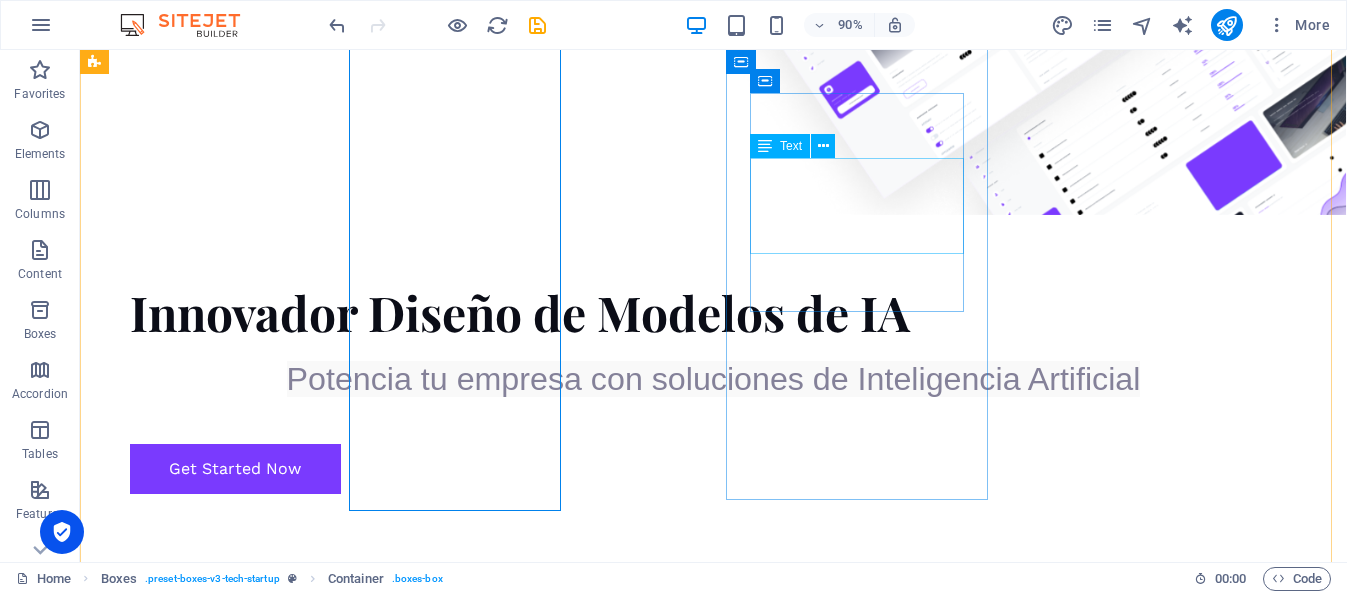 scroll, scrollTop: 1100, scrollLeft: 0, axis: vertical 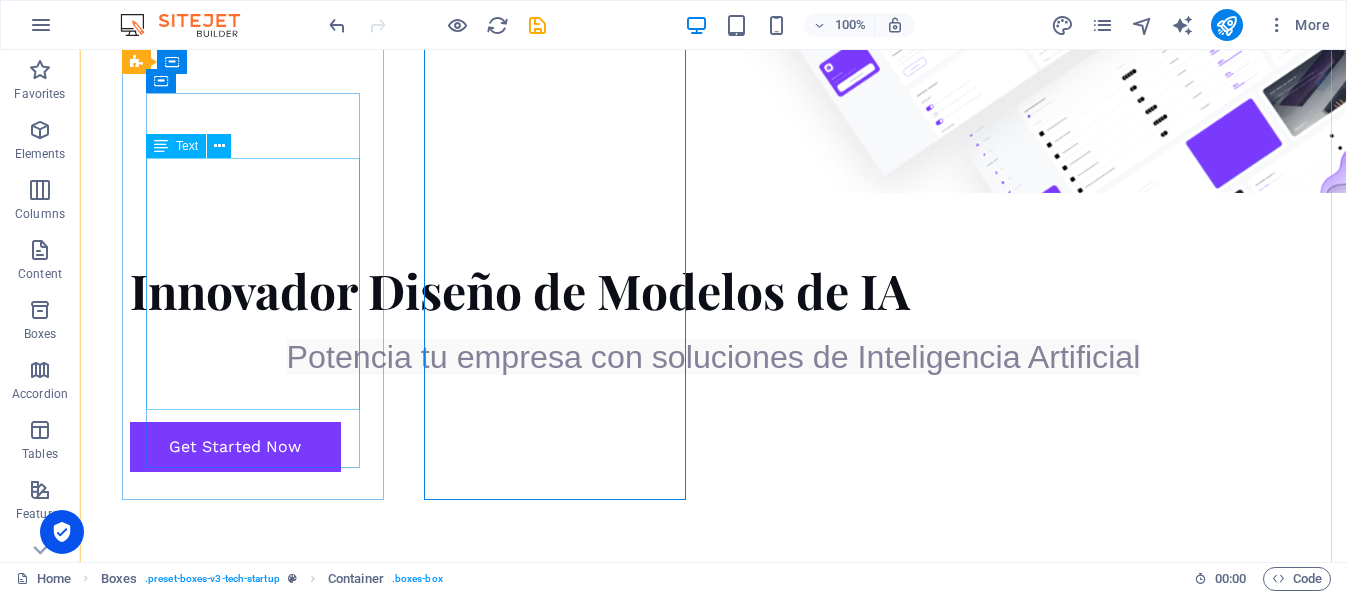 click on "SERVICIOS DISEÑO DE MODELOS PERSONALIZADOS CREAMOS AGENTES DE INTELIGENCIA ARTIFICIAL A MEDIDA PARA CADA NECESIDAD DE TU EMPRESA." at bounding box center (227, 1208) 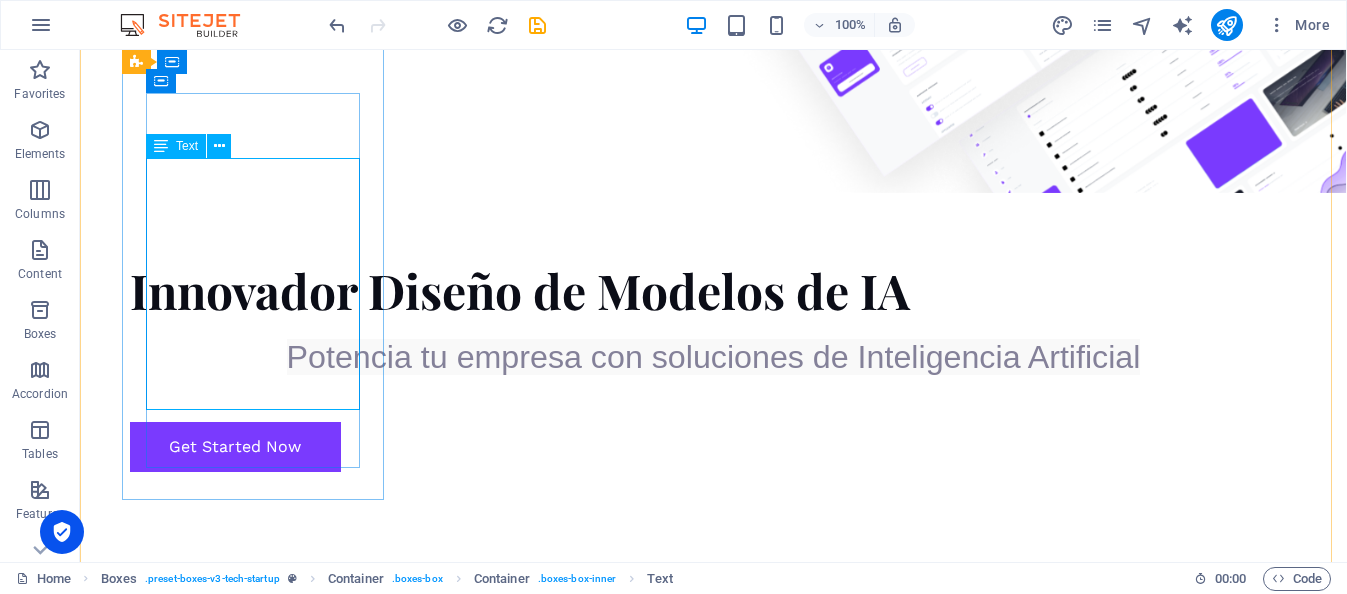 click on "SERVICIOS DISEÑO DE MODELOS PERSONALIZADOS CREAMOS AGENTES DE INTELIGENCIA ARTIFICIAL A MEDIDA PARA CADA NECESIDAD DE TU EMPRESA." at bounding box center (227, 1208) 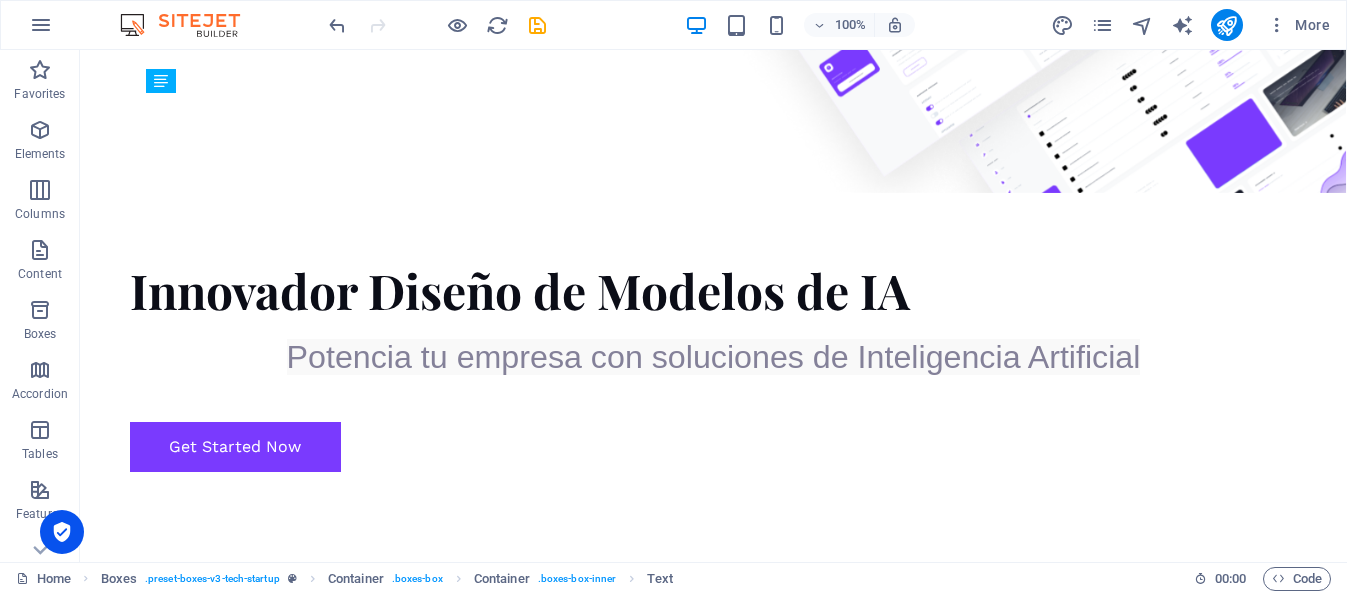 drag, startPoint x: 152, startPoint y: 201, endPoint x: 305, endPoint y: 431, distance: 276.24084 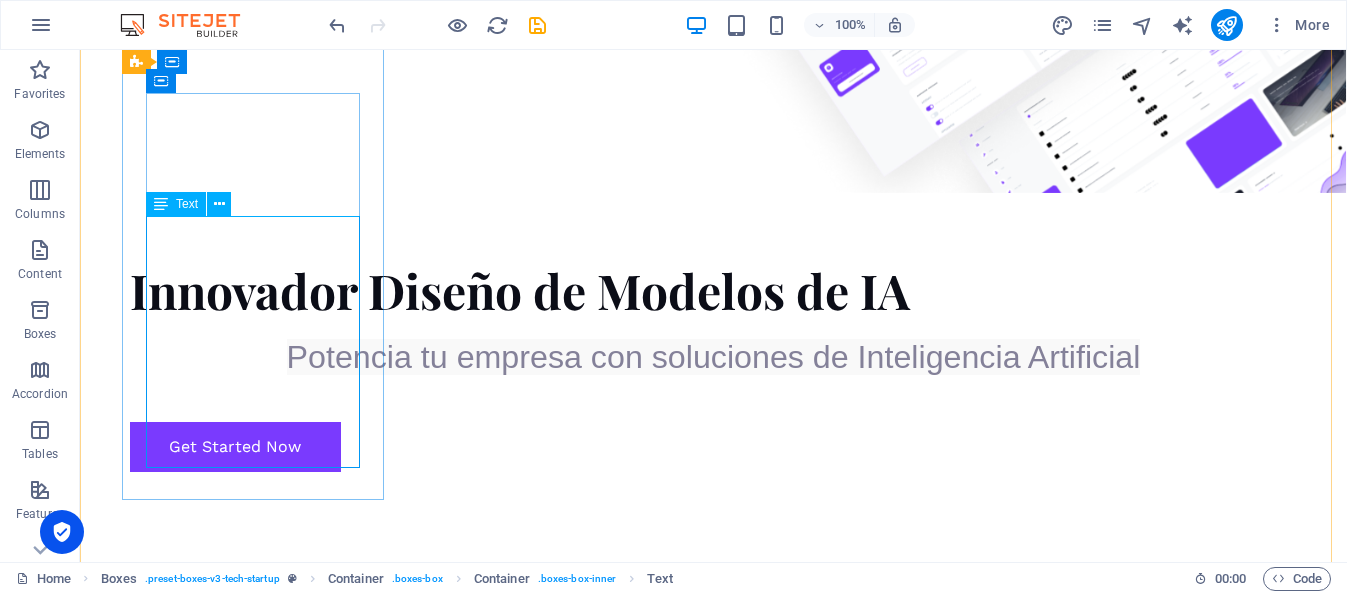 click on "SERVICIOS DISEÑO DE MODELOS PERSONALIZADOS CREAMOS AGENTES DE INTELIGENCIA ARTIFICIAL A MEDIDA PARA CADA NECESIDAD DE TU EMPRESA." at bounding box center [227, 1258] 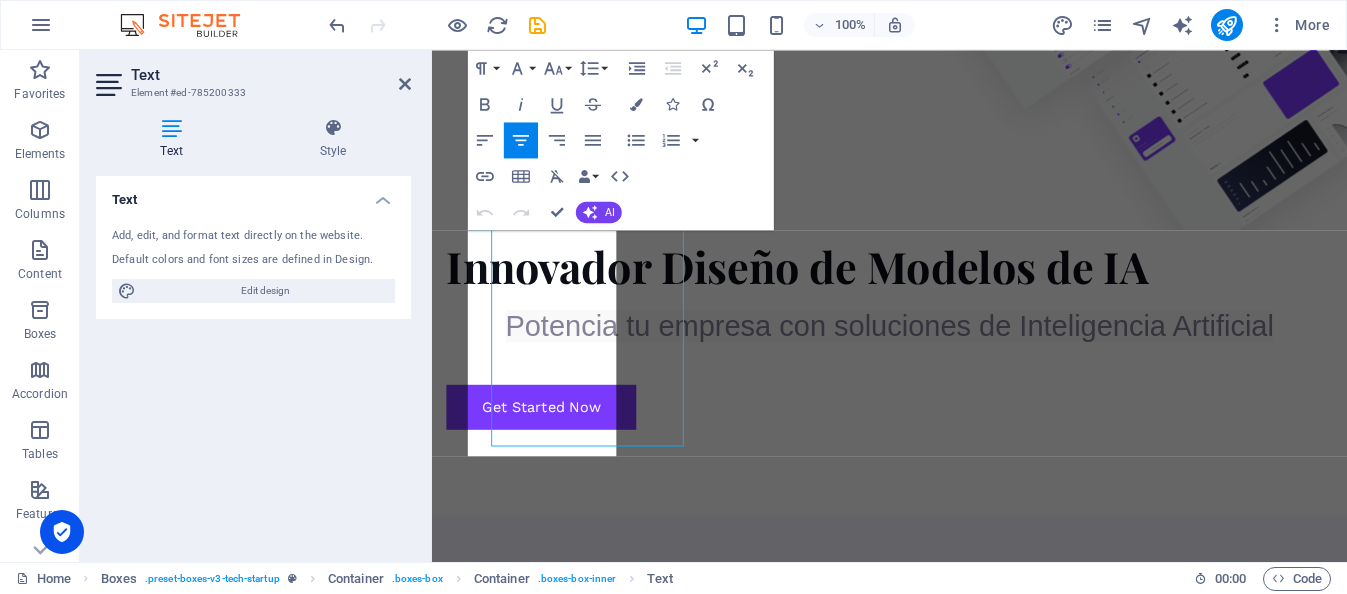 scroll, scrollTop: 1078, scrollLeft: 0, axis: vertical 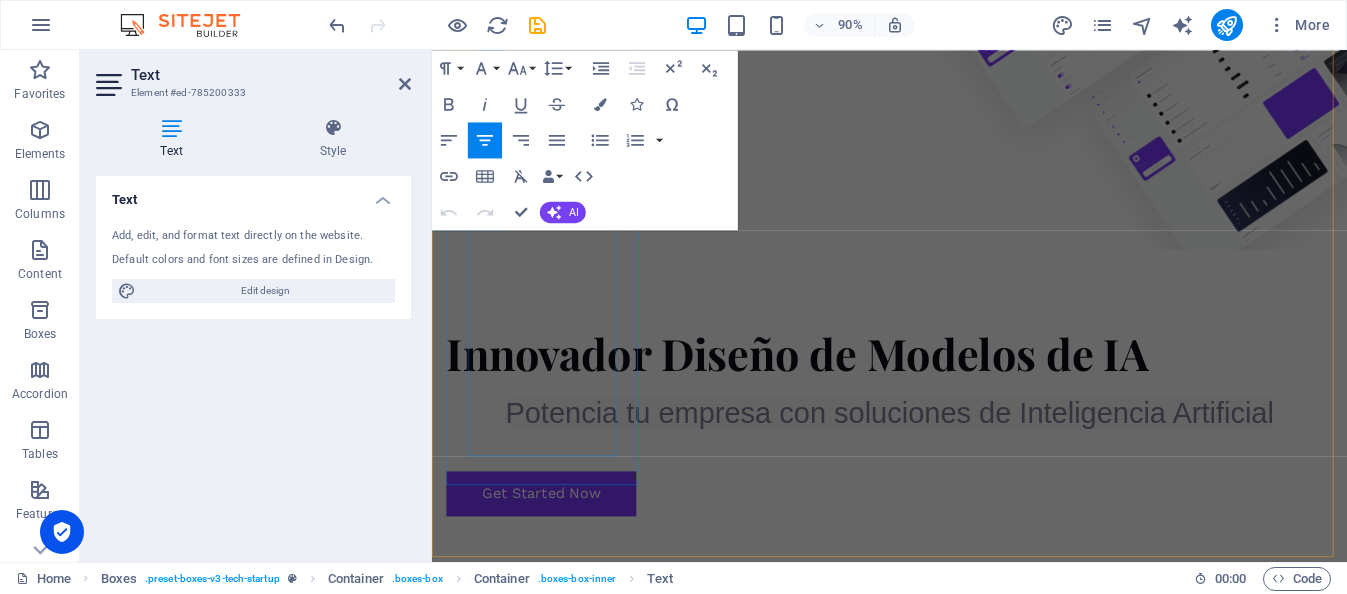 click on "SERVICIOS DISEÑO DE MODELOS PERSONALIZADOS CREAMOS AGENTES DE INTELIGENCIA ARTIFICIAL A MEDIDA PARA CADA NECESIDAD DE TU EMPRESA." at bounding box center [1057, 1483] 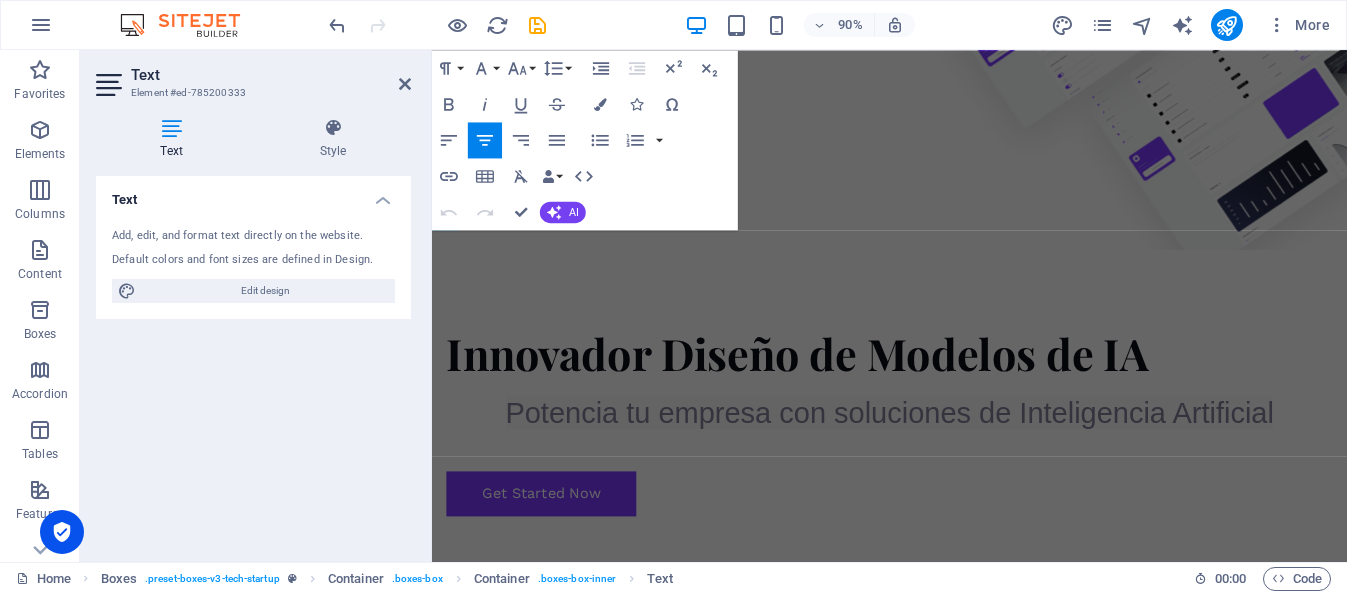 drag, startPoint x: 614, startPoint y: 475, endPoint x: 383, endPoint y: 218, distance: 345.55753 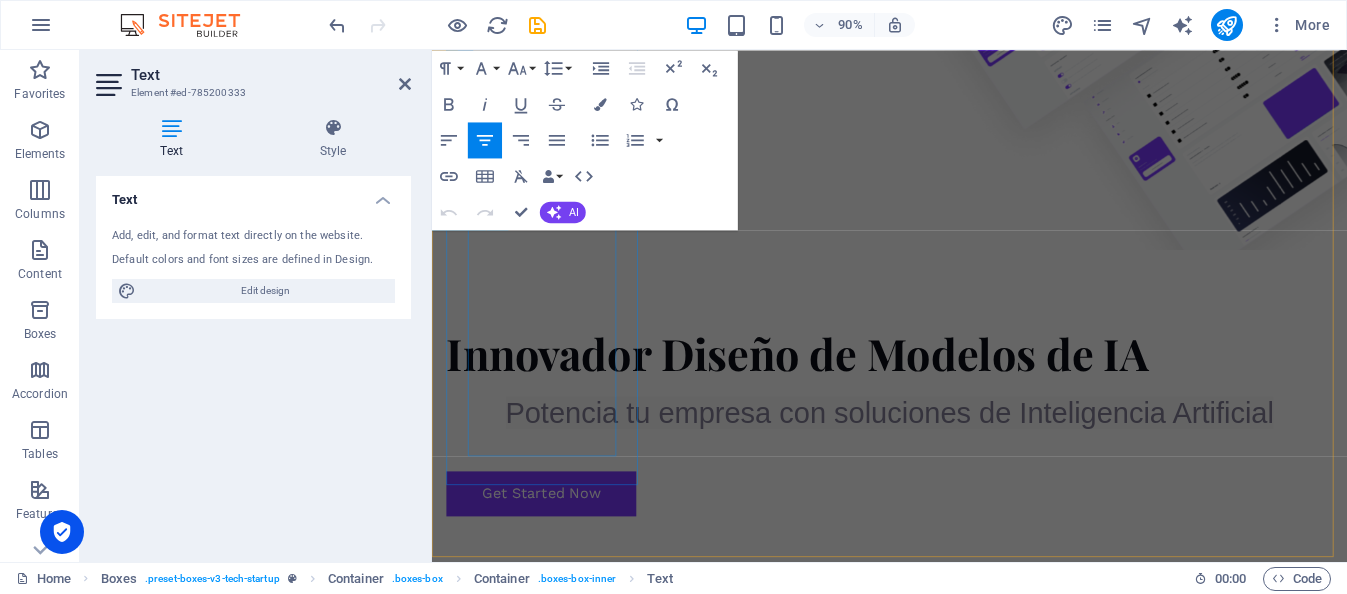 click on "SERVICIOS DISEÑO DE MODELOS PERSONALIZADOS CREAMOS AGENTES DE INTELIGENCIA ARTIFICIAL A MEDIDA PARA CADA NECESIDAD DE TU EMPRESA." at bounding box center [1057, 1483] 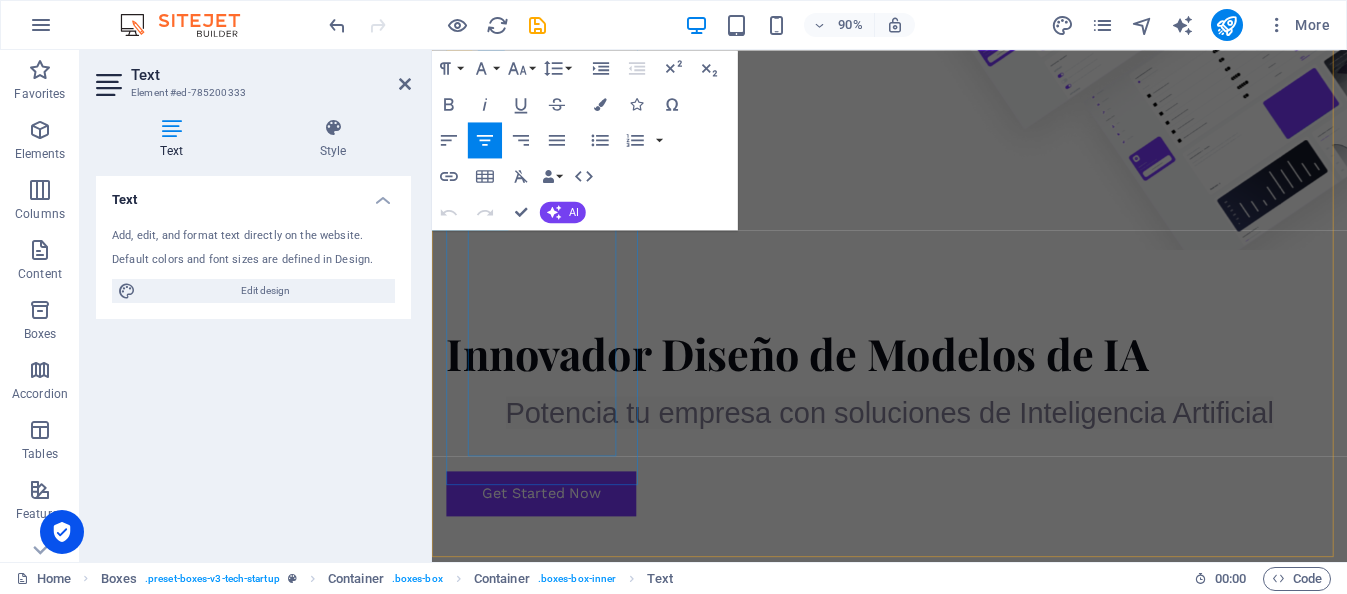 drag, startPoint x: 538, startPoint y: 264, endPoint x: 634, endPoint y: 472, distance: 229.08514 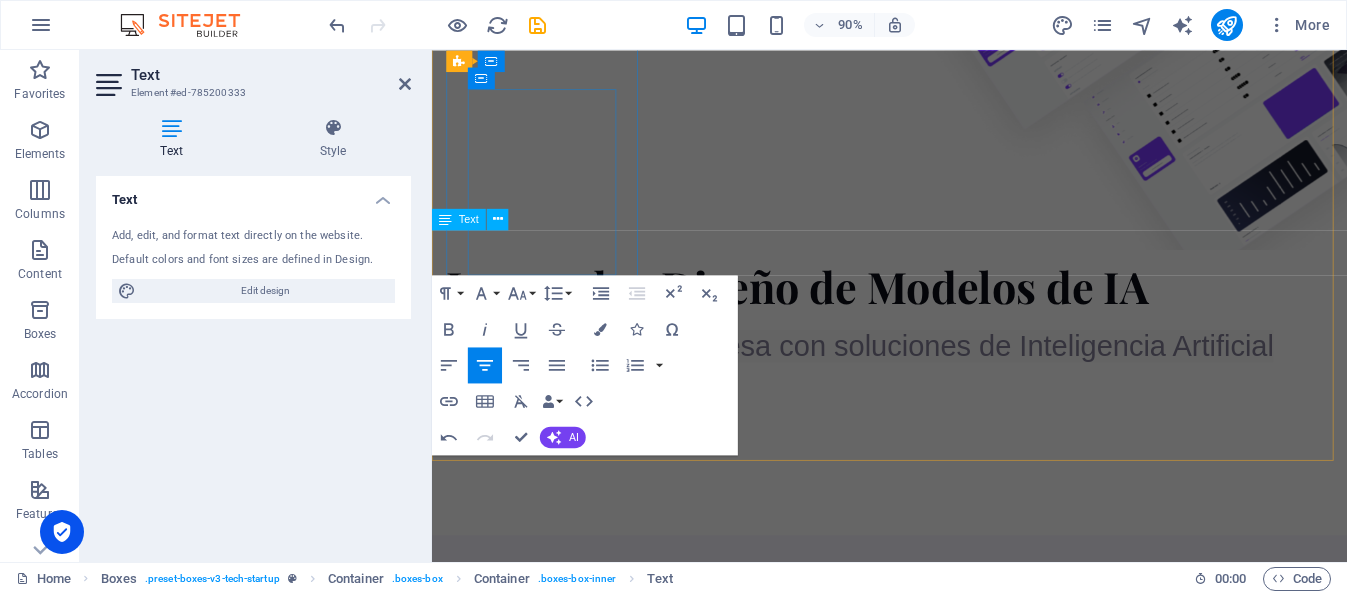 click on "DE TU EMPRESA." at bounding box center [1057, 1308] 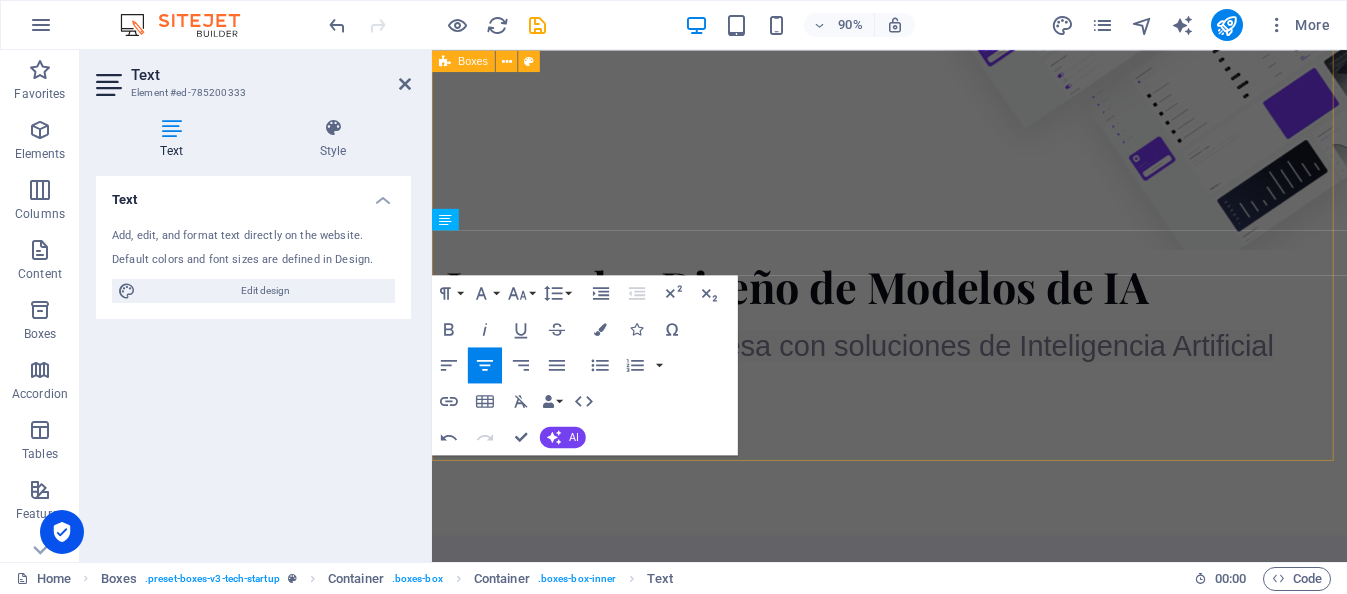 drag, startPoint x: 506, startPoint y: 263, endPoint x: 675, endPoint y: 271, distance: 169.18924 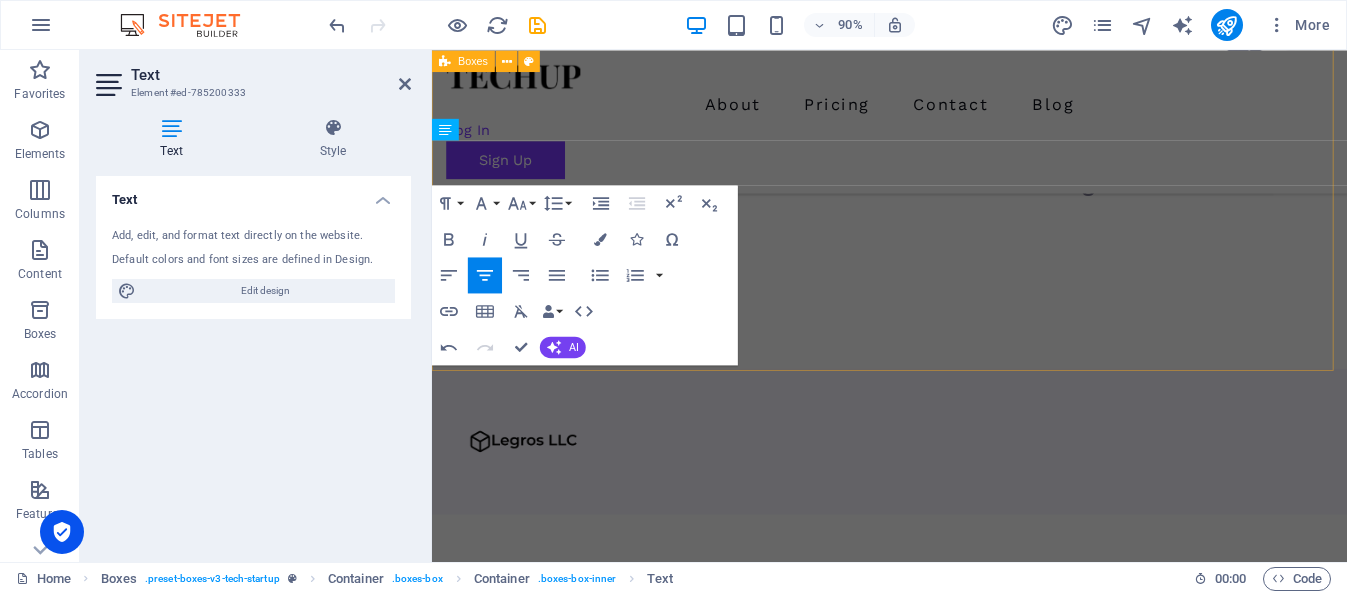 click on "Our Approach Cloud Services Learn more     DE TU EMPRESA.   Innovative Tech Molestiae eum conse qu atur beatae fugiat opt io nobis eaque assumenda. Velit consequatur volup  Learn more    Manage Data Molestiae eum conse qu atur beatae fugiat opt io nobis eaque assumenda. Velit consequatur volup  Learn more    Support Clients Molestiae eum conse qu atur beatae fugiat opt io nobis eaque assumenda. Velit consequatur volup  Learn more   " at bounding box center [940, 1535] 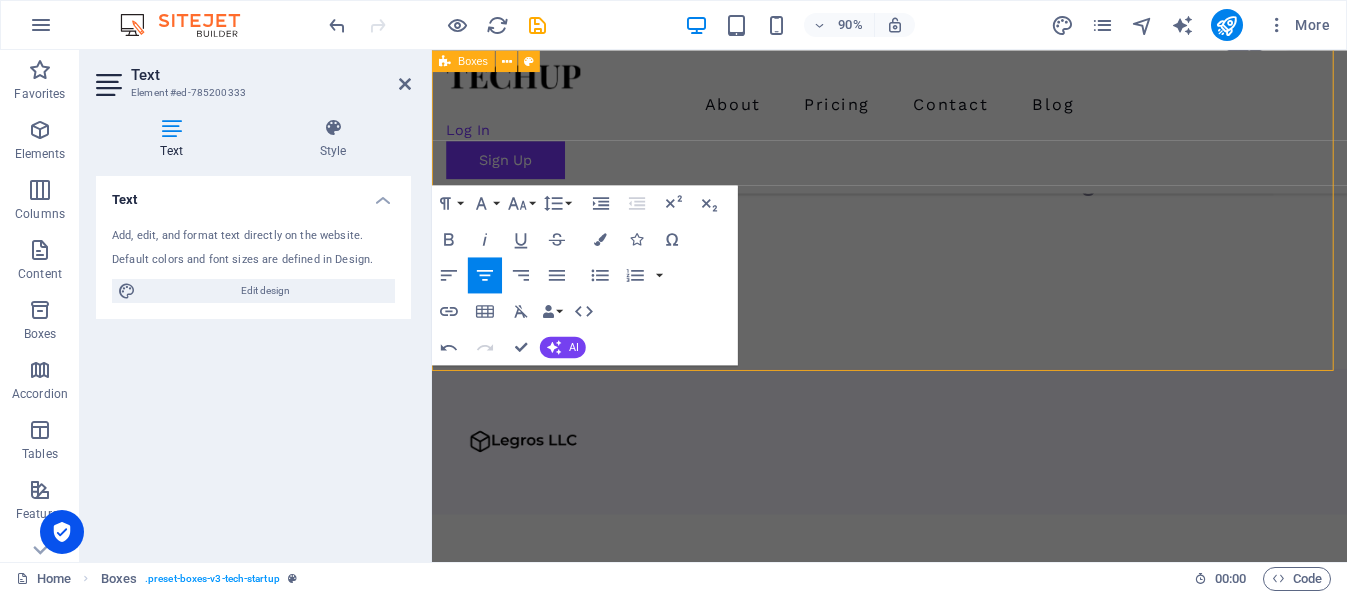 scroll, scrollTop: 1200, scrollLeft: 0, axis: vertical 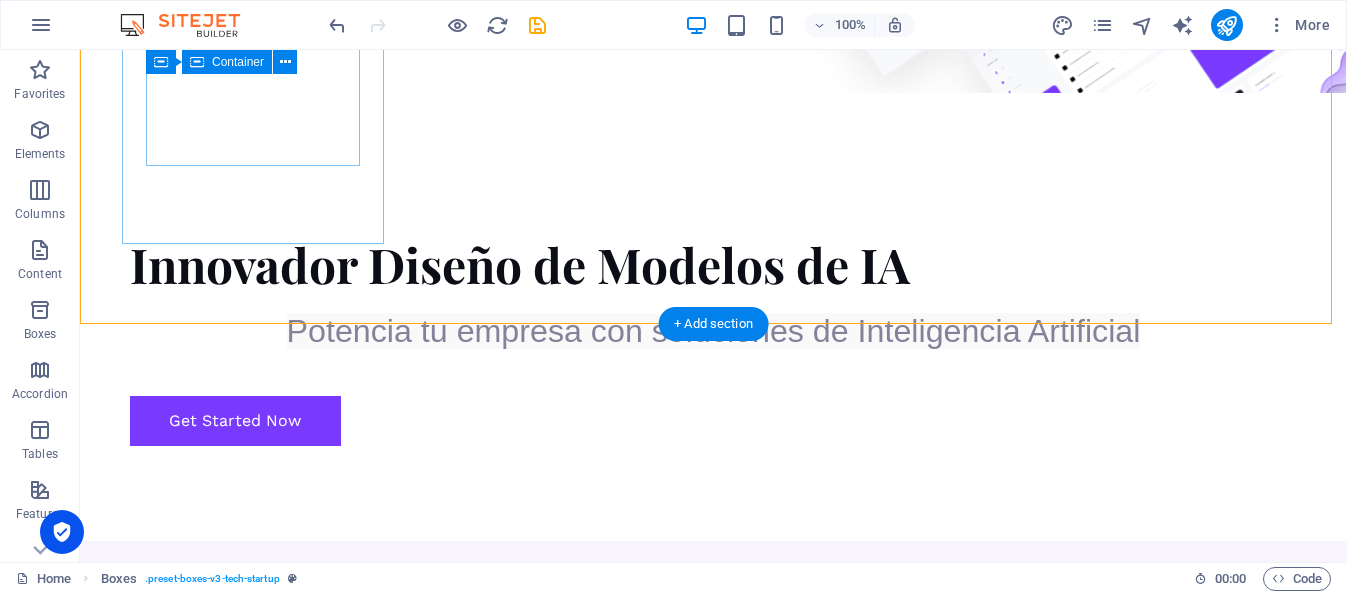 click on "Cloud Services Learn more     DE TU EMPRESA." at bounding box center (227, 1186) 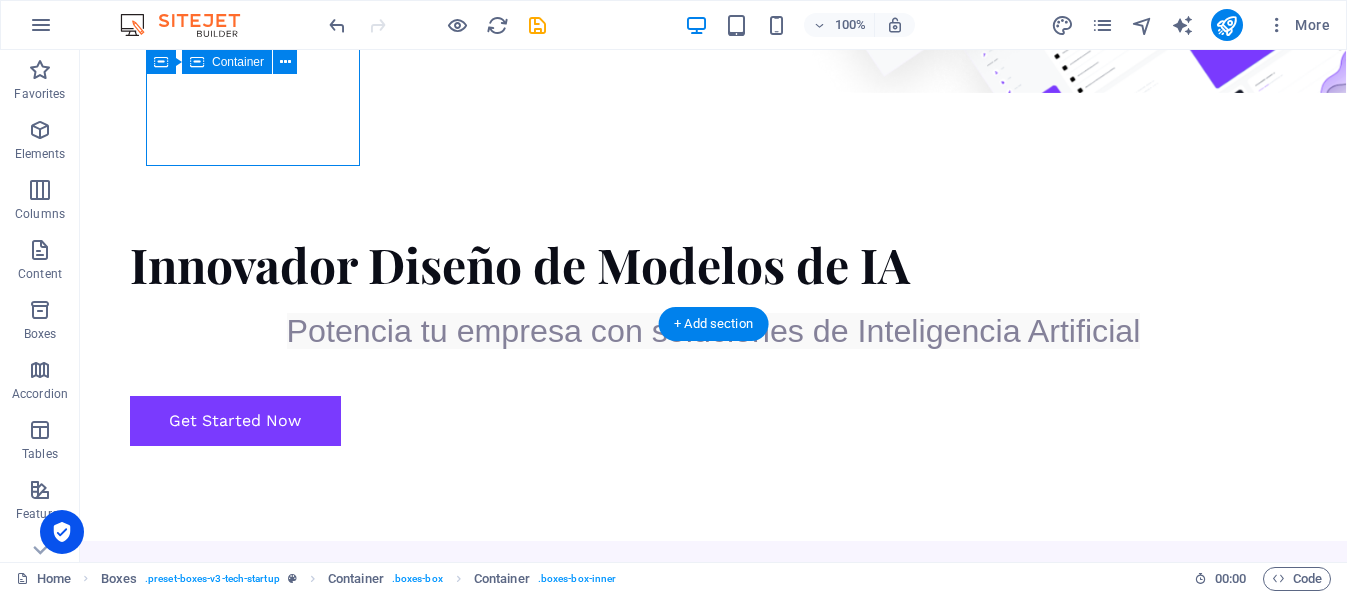 click on "Cloud Services Learn more     DE TU EMPRESA." at bounding box center [227, 1186] 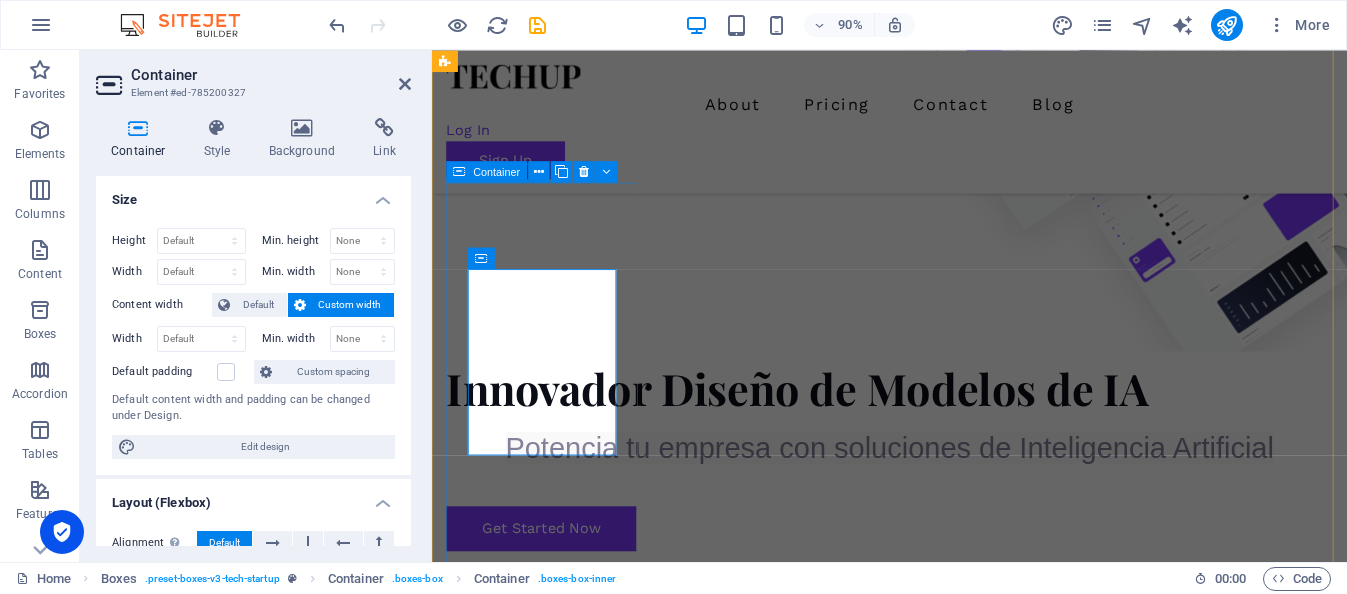 scroll, scrollTop: 878, scrollLeft: 0, axis: vertical 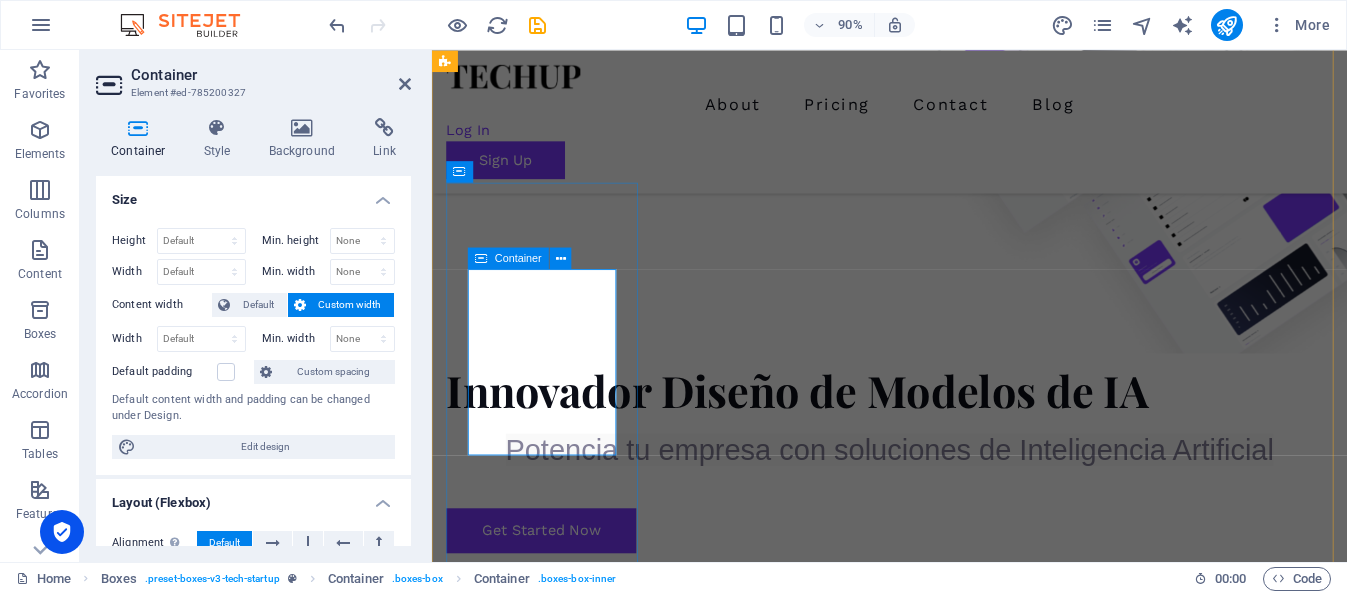 click on "Cloud Services Learn more     DE TU EMPRESA." at bounding box center [556, 1345] 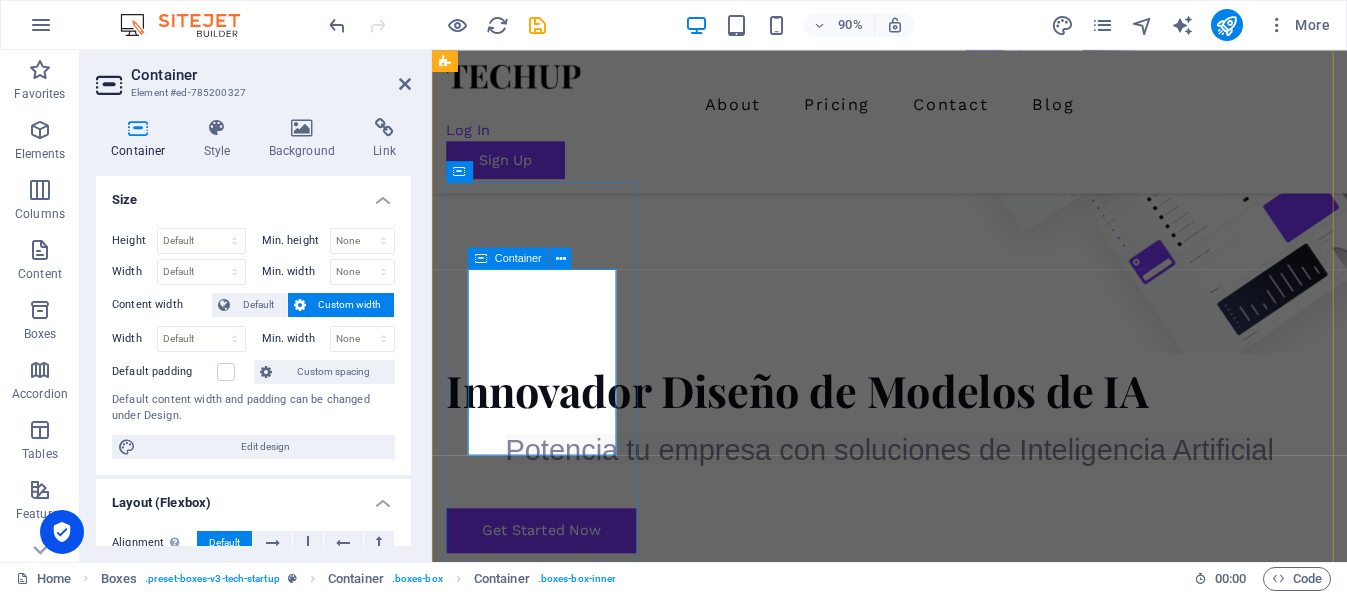 click on "Cloud Services Learn more     DE TU EMPRESA." at bounding box center [556, 1345] 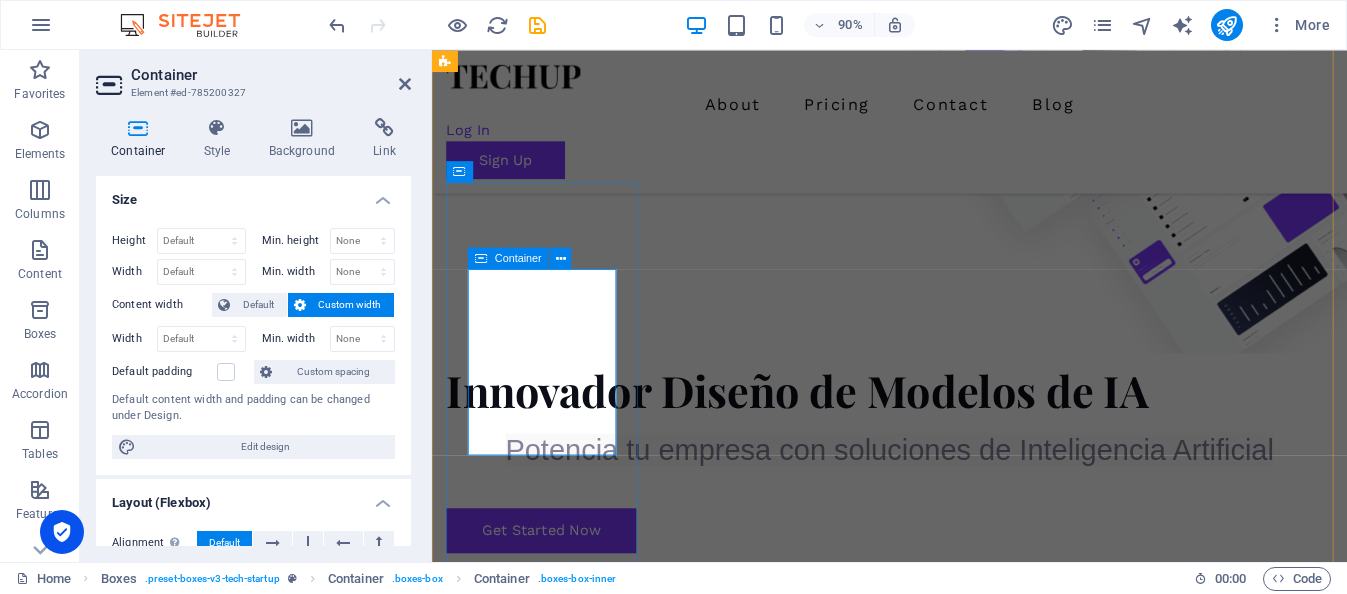 click on "Cloud Services Learn more     DE TU EMPRESA." at bounding box center [556, 1345] 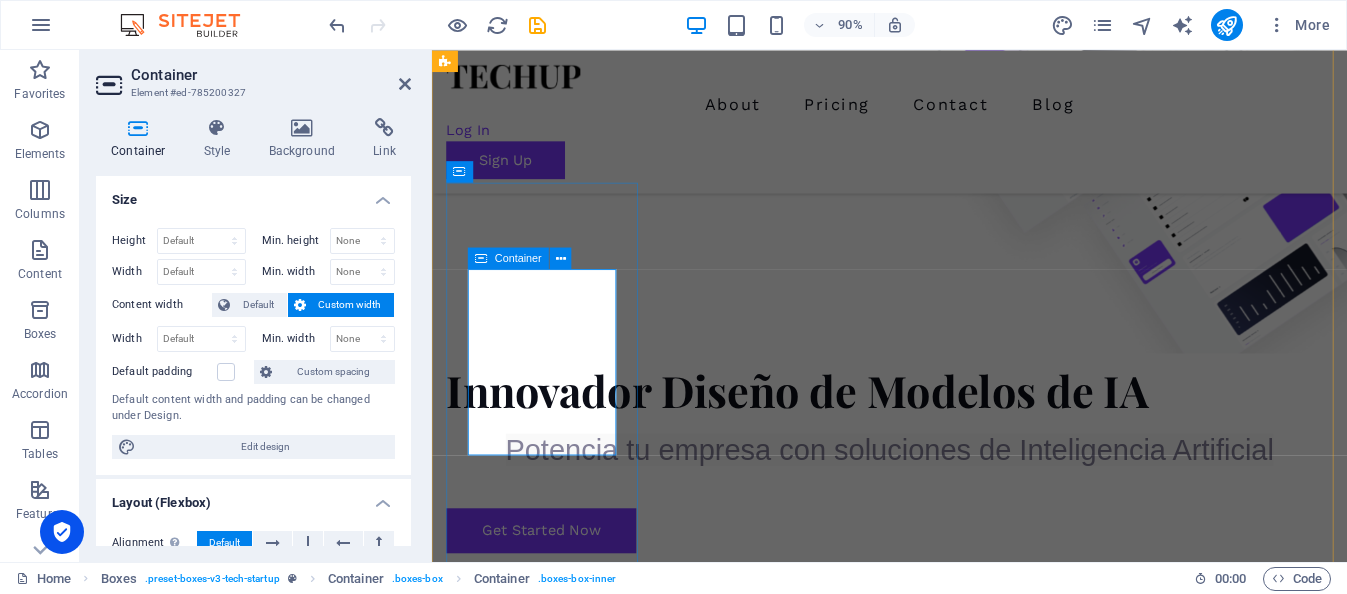 click on "Cloud Services Learn more     DE TU EMPRESA." at bounding box center [556, 1345] 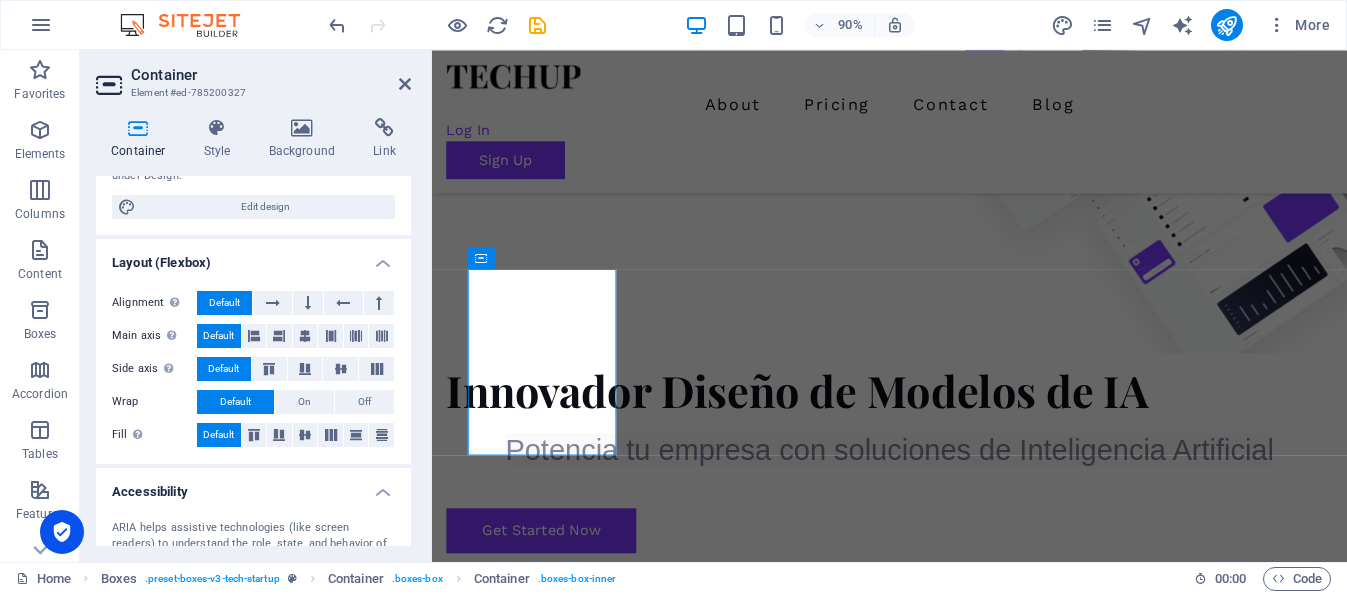 scroll, scrollTop: 0, scrollLeft: 0, axis: both 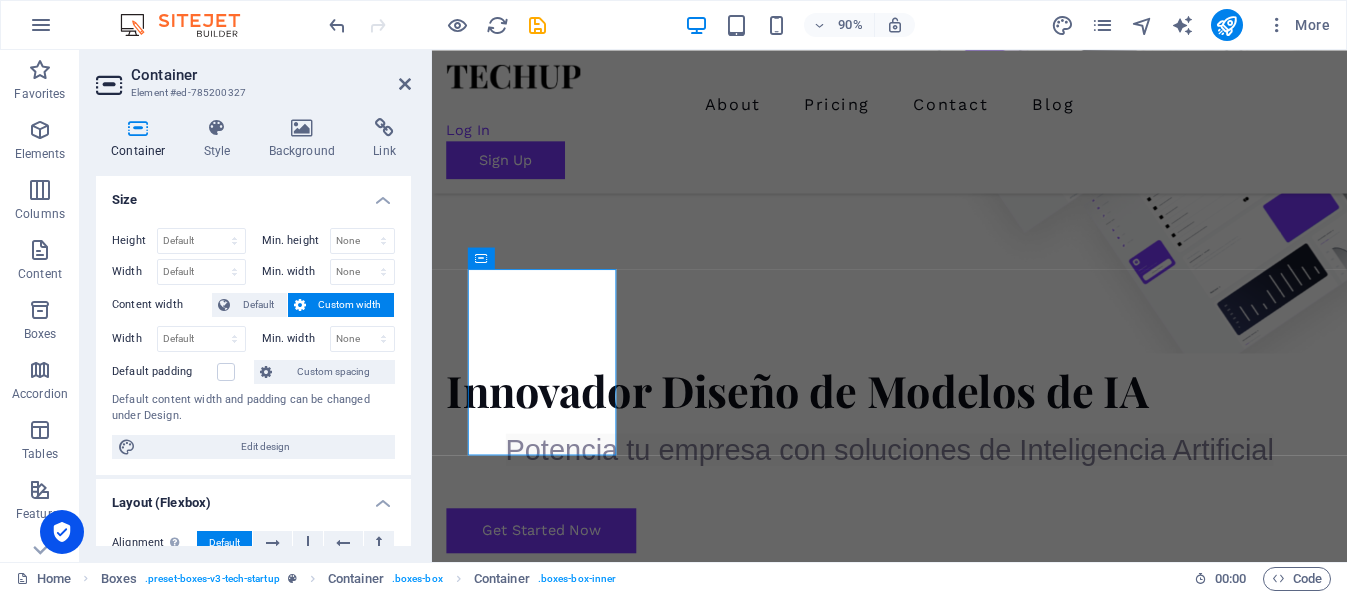 click at bounding box center [138, 128] 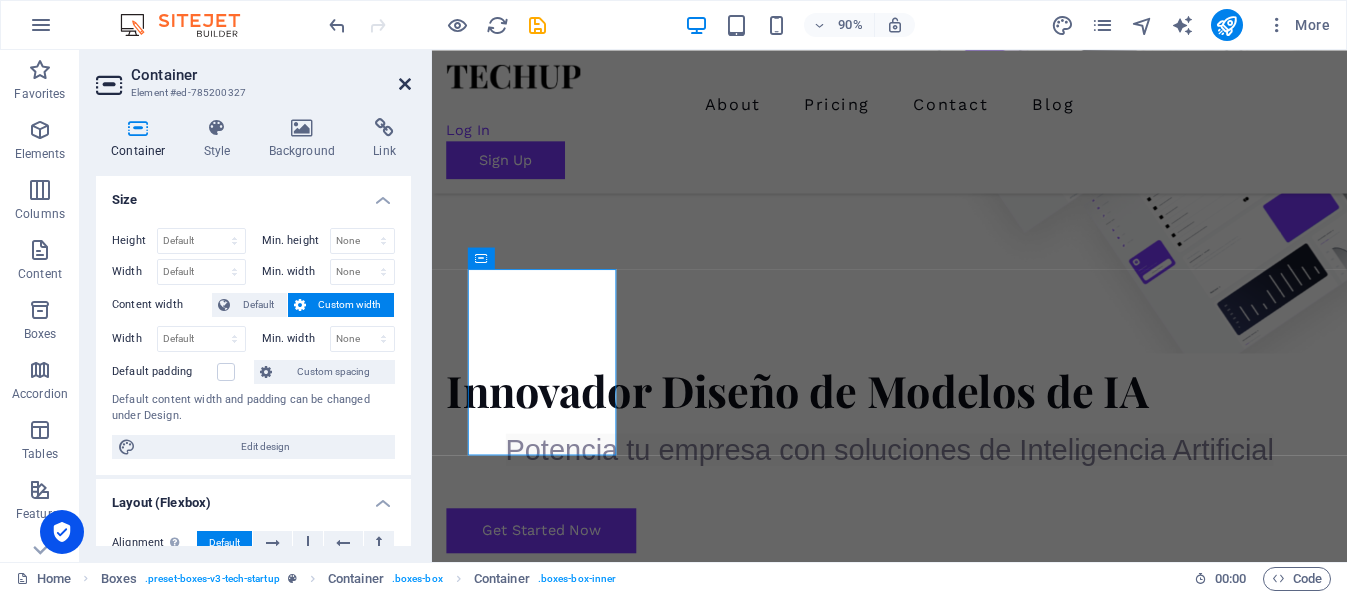 click at bounding box center [405, 84] 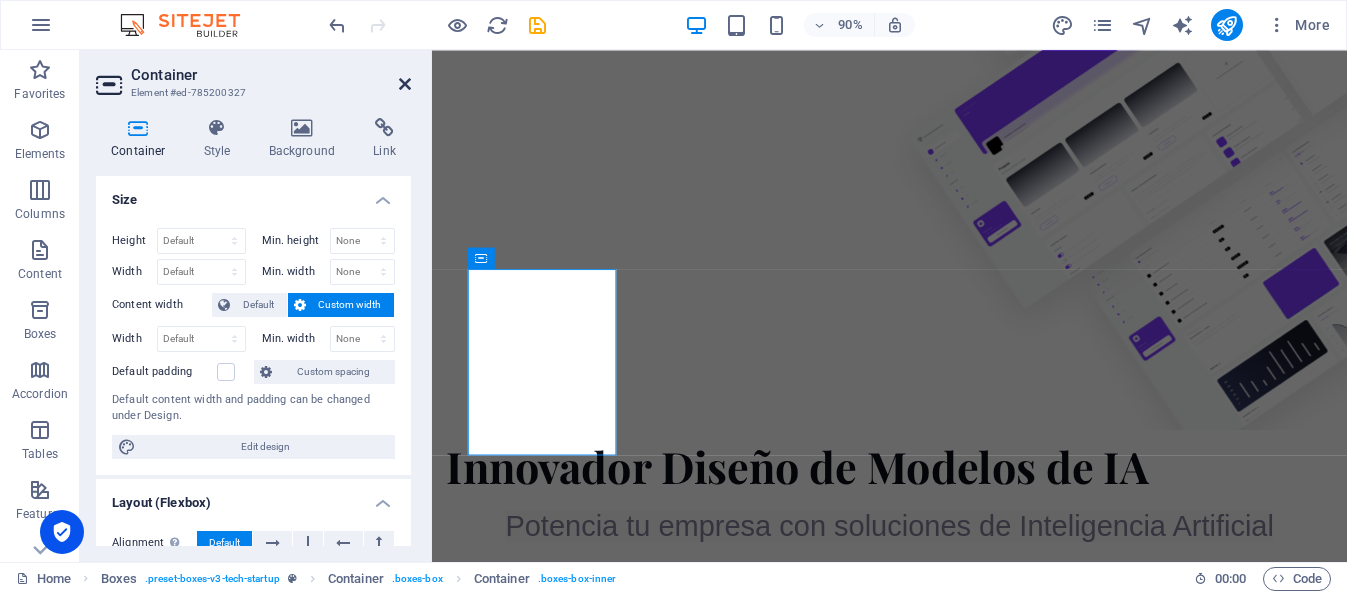scroll, scrollTop: 900, scrollLeft: 0, axis: vertical 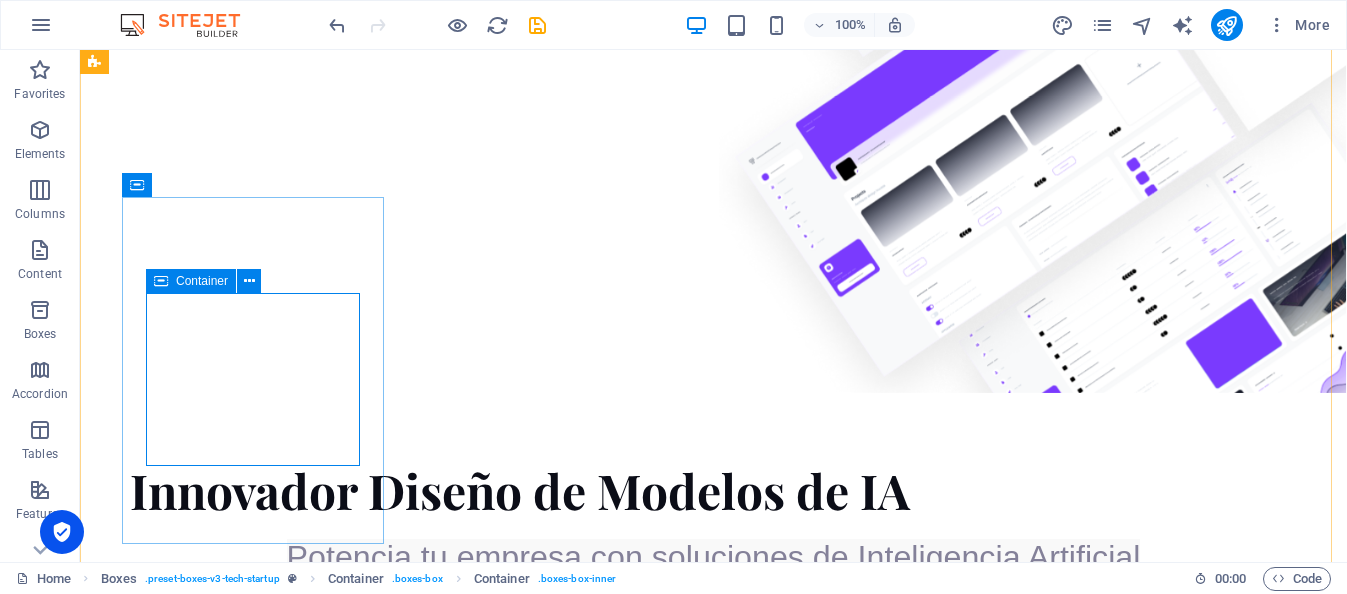click on "Cloud Services Learn more     DE TU EMPRESA." at bounding box center (227, 1412) 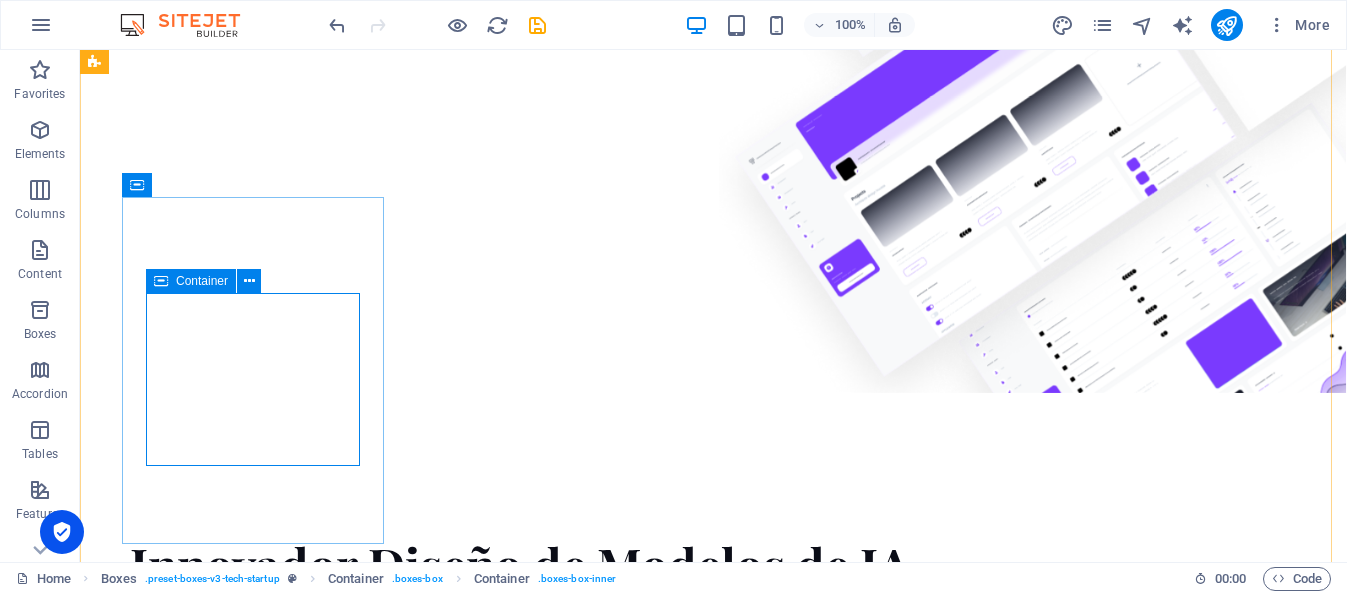 scroll, scrollTop: 878, scrollLeft: 0, axis: vertical 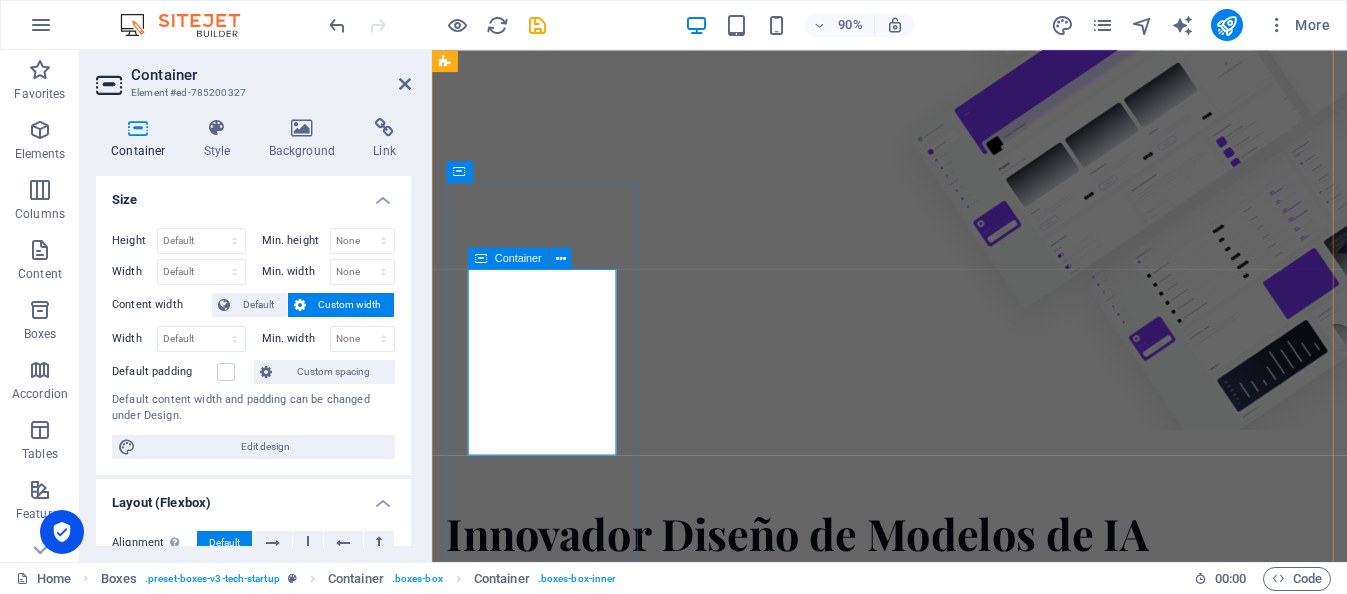 click on "Cloud Services Learn more     DE TU EMPRESA." at bounding box center (556, 1504) 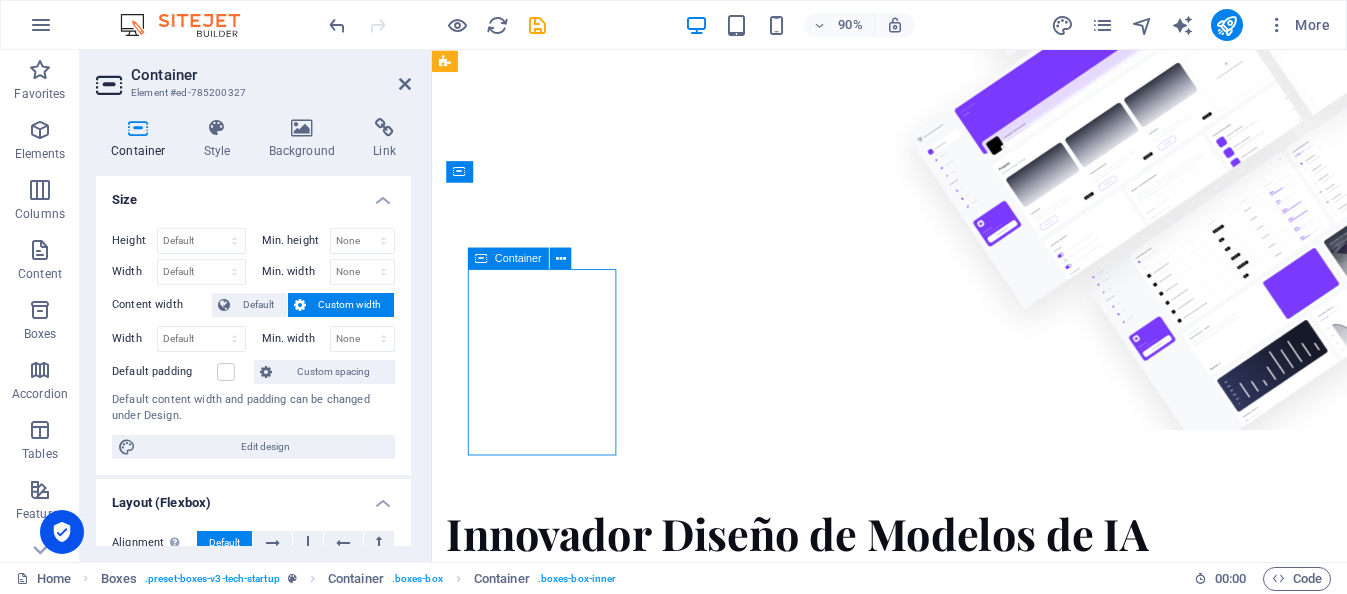 drag, startPoint x: 507, startPoint y: 459, endPoint x: 550, endPoint y: 466, distance: 43.56604 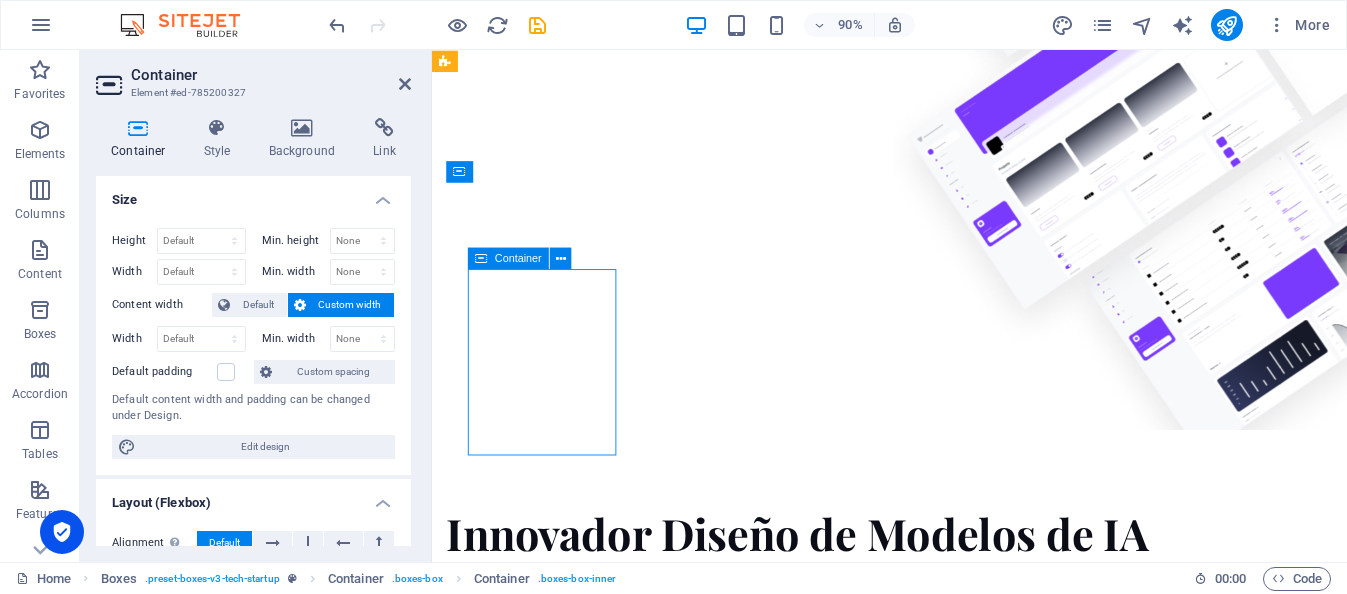 click on "Cloud Services Learn more     DE TU EMPRESA." at bounding box center (556, 1504) 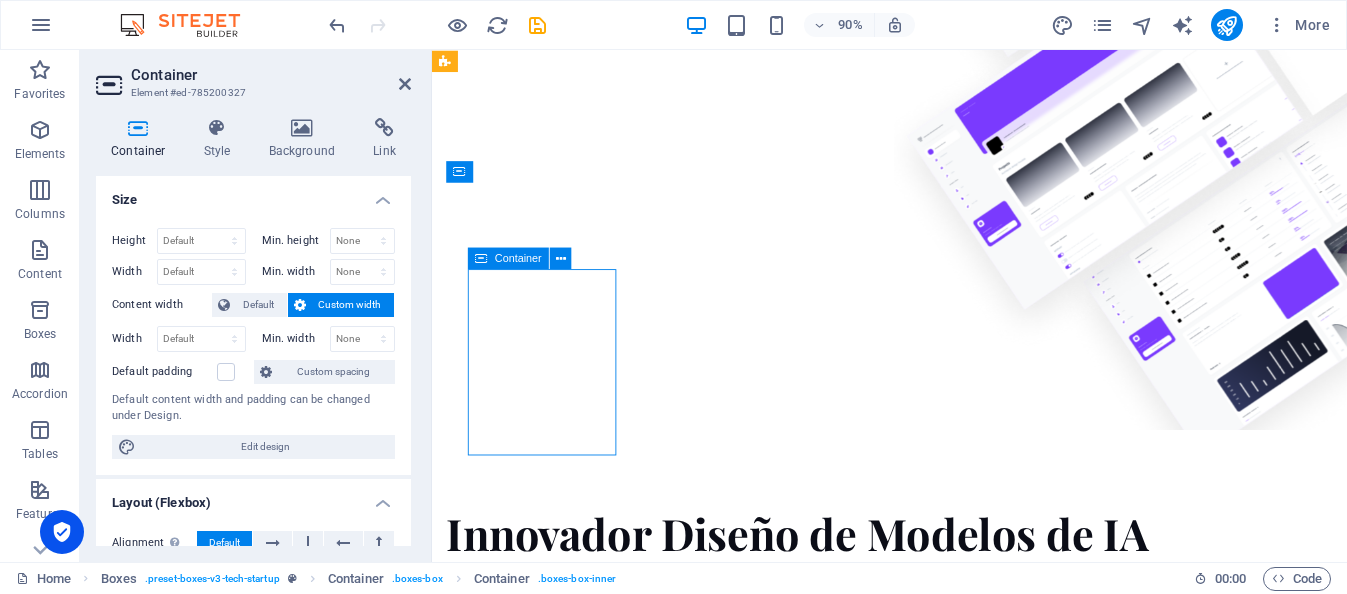 click on "Cloud Services Learn more     DE TU EMPRESA." at bounding box center (556, 1504) 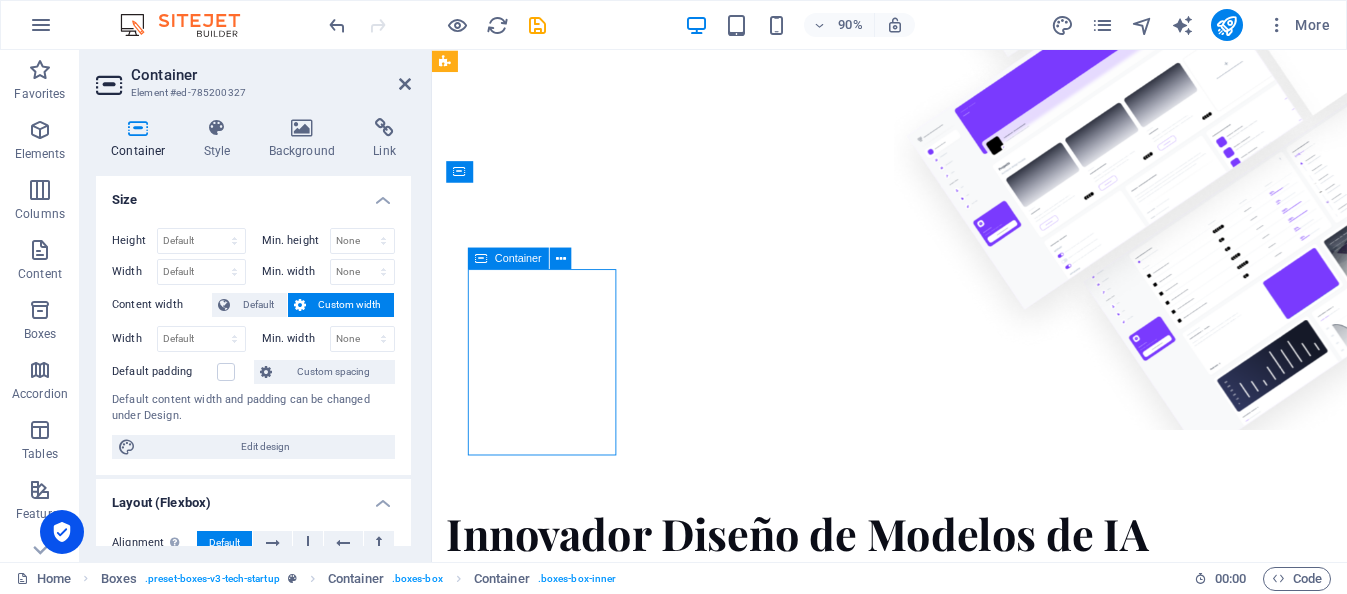 click on "Cloud Services Learn more     DE TU EMPRESA." at bounding box center (556, 1504) 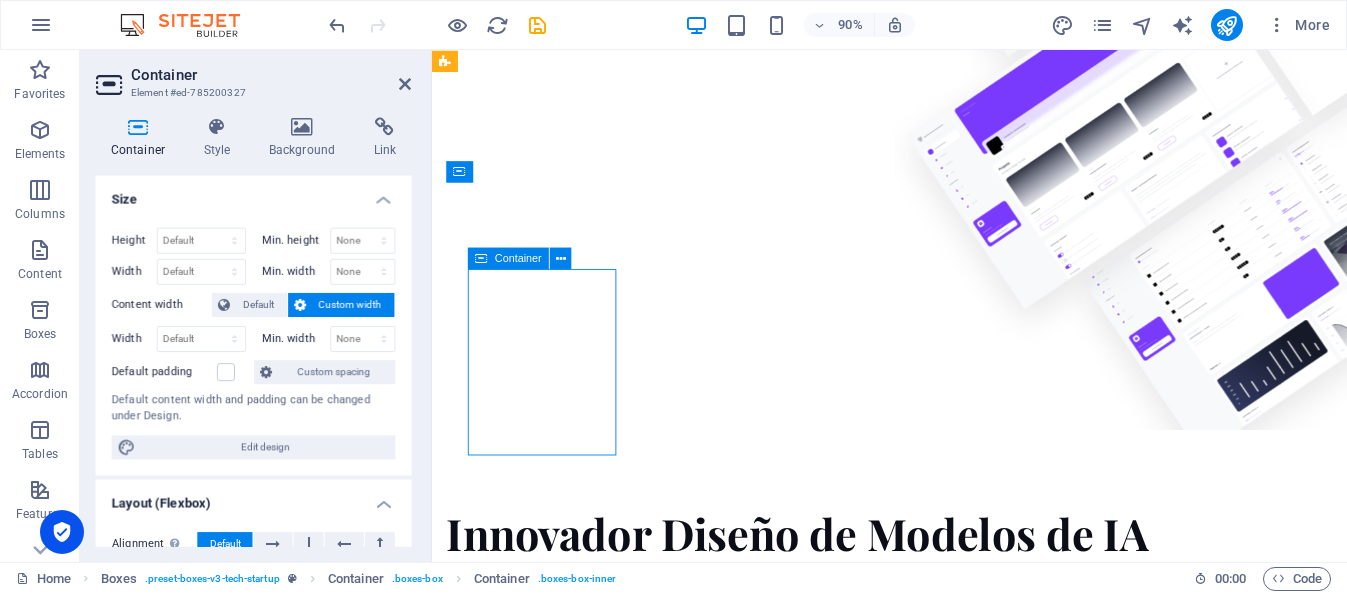 click on "Cloud Services Learn more     DE TU EMPRESA." at bounding box center (556, 1504) 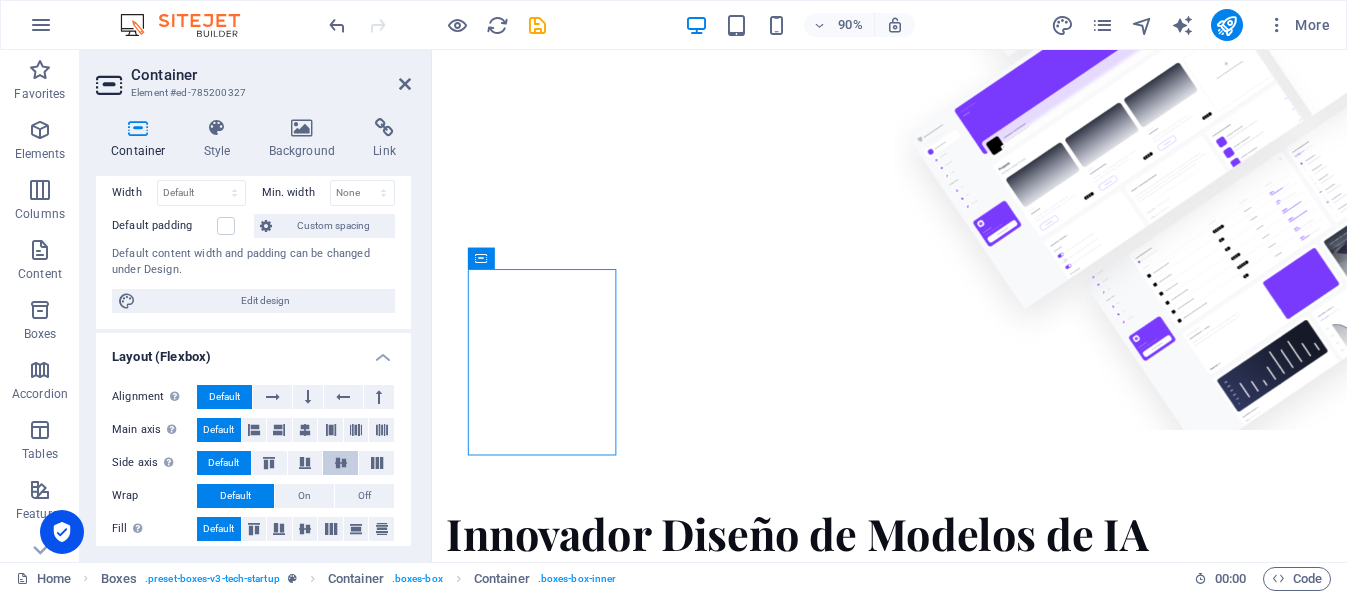 scroll, scrollTop: 0, scrollLeft: 0, axis: both 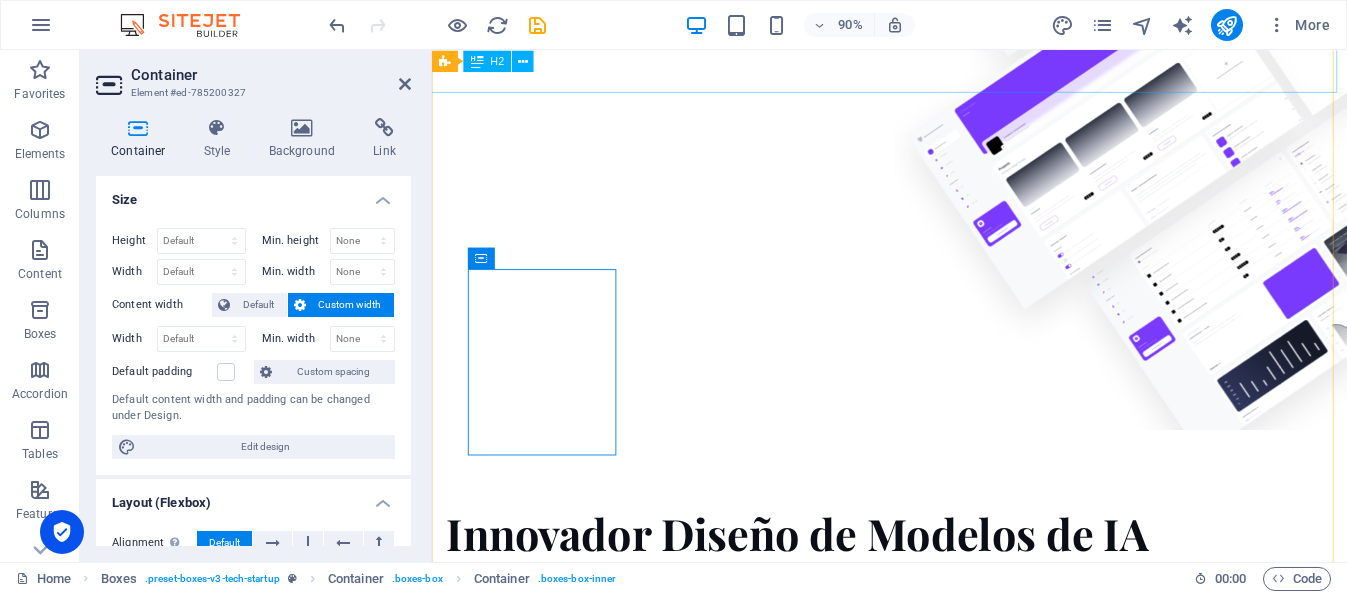 drag, startPoint x: 576, startPoint y: 82, endPoint x: 912, endPoint y: 84, distance: 336.00595 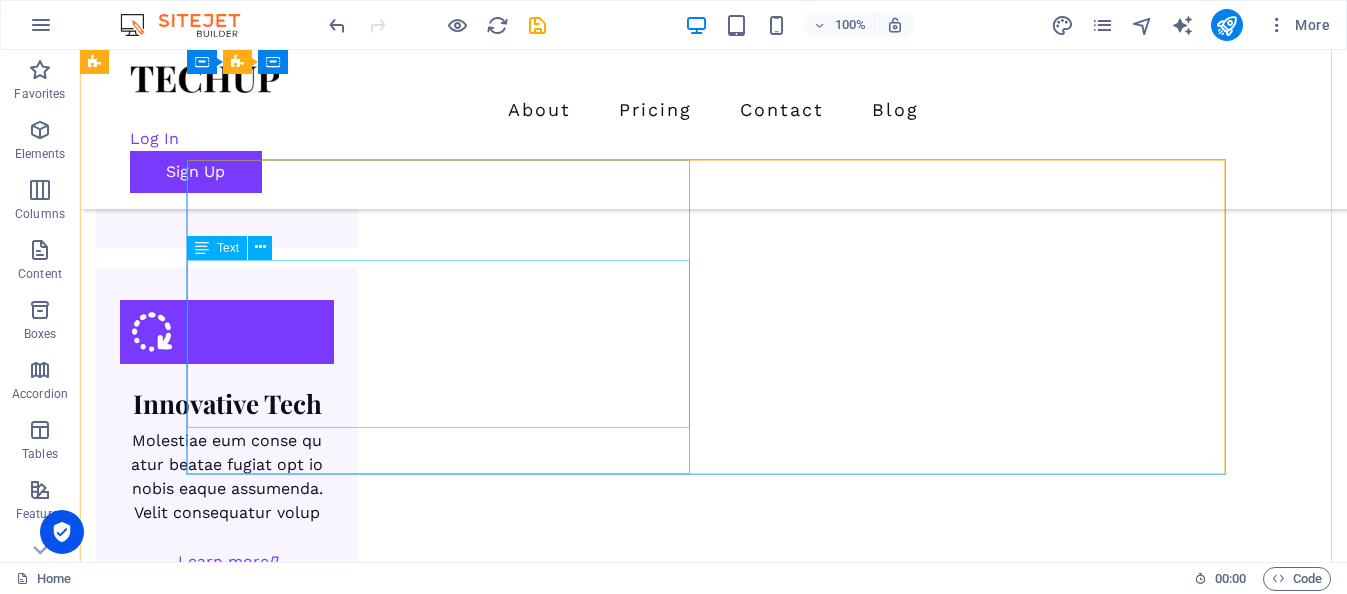 scroll, scrollTop: 2100, scrollLeft: 0, axis: vertical 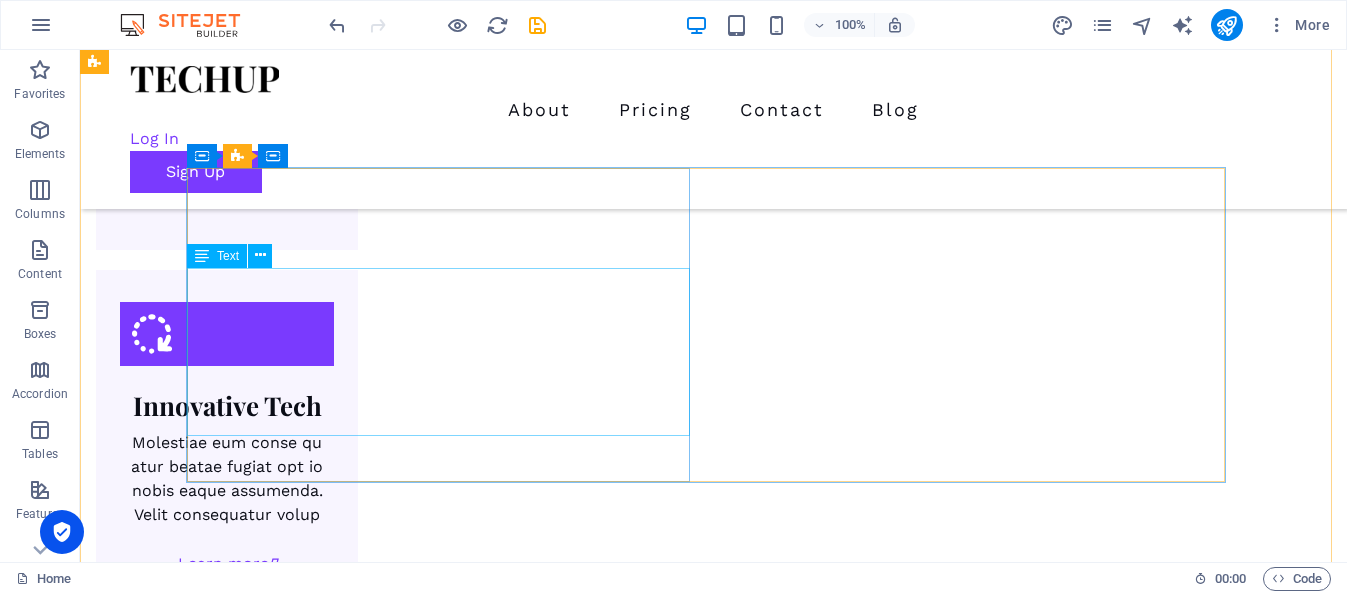 click on "Lorem ipsum dolor sit amet, consectetur adipisicing elit. Maiores ipsum repellat minus nihil. [PERSON_NAME], [PERSON_NAME], nam dignissimos ea repudiandae minima voluptatum magni pariatur possimus quia accusamus harum facilis corporis animi nisi. Enim, pariatur, impedit quia repellat harum ipsam laboriosam voluptas dicta illum nisi obcaecati reprehenderit quis placeat recusandae tenetur aperiam." at bounding box center [723, 3075] 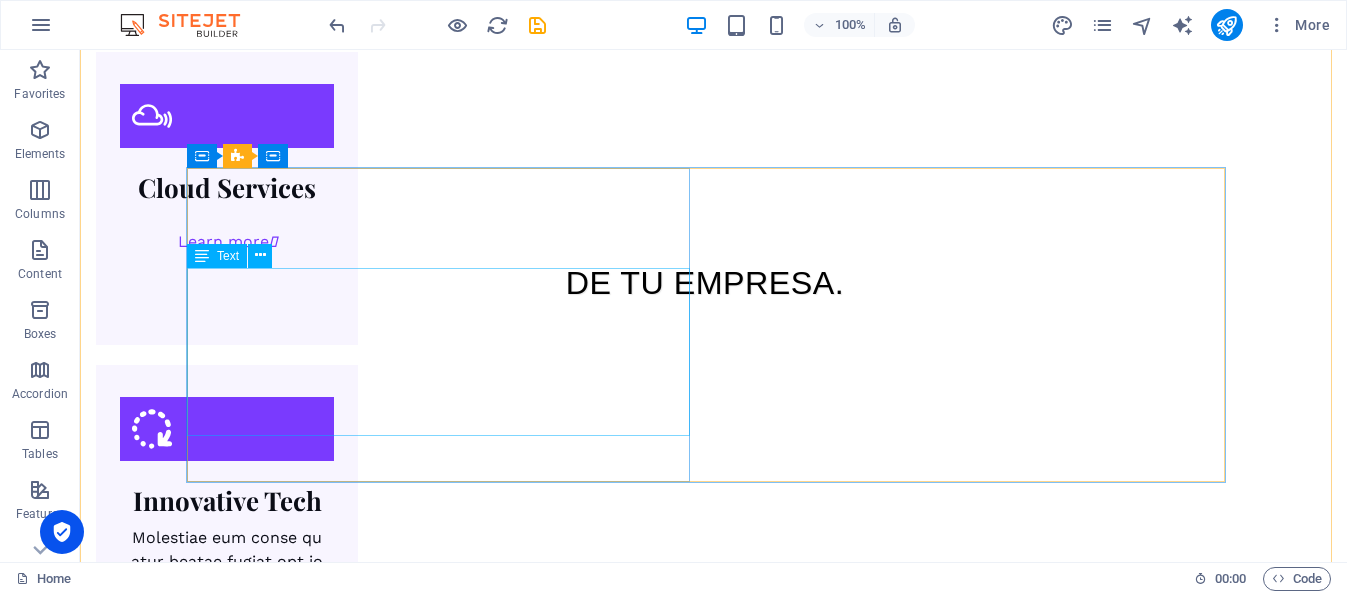 scroll, scrollTop: 2100, scrollLeft: 0, axis: vertical 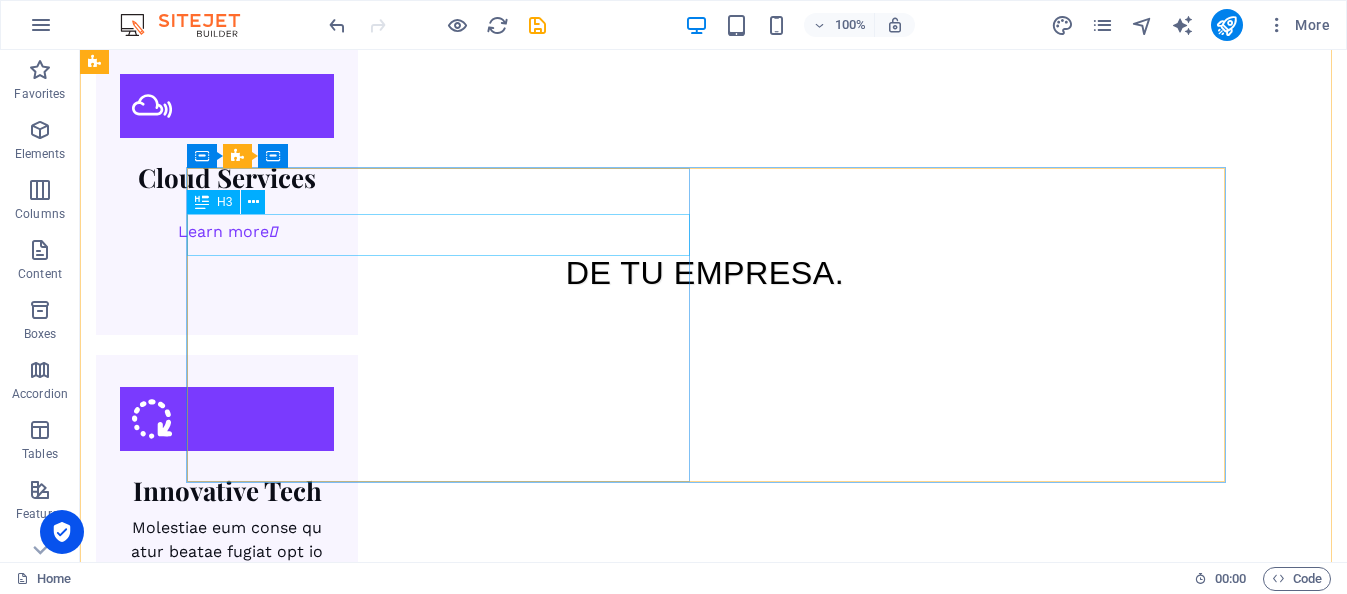 click on "New headline 1" at bounding box center (723, 3043) 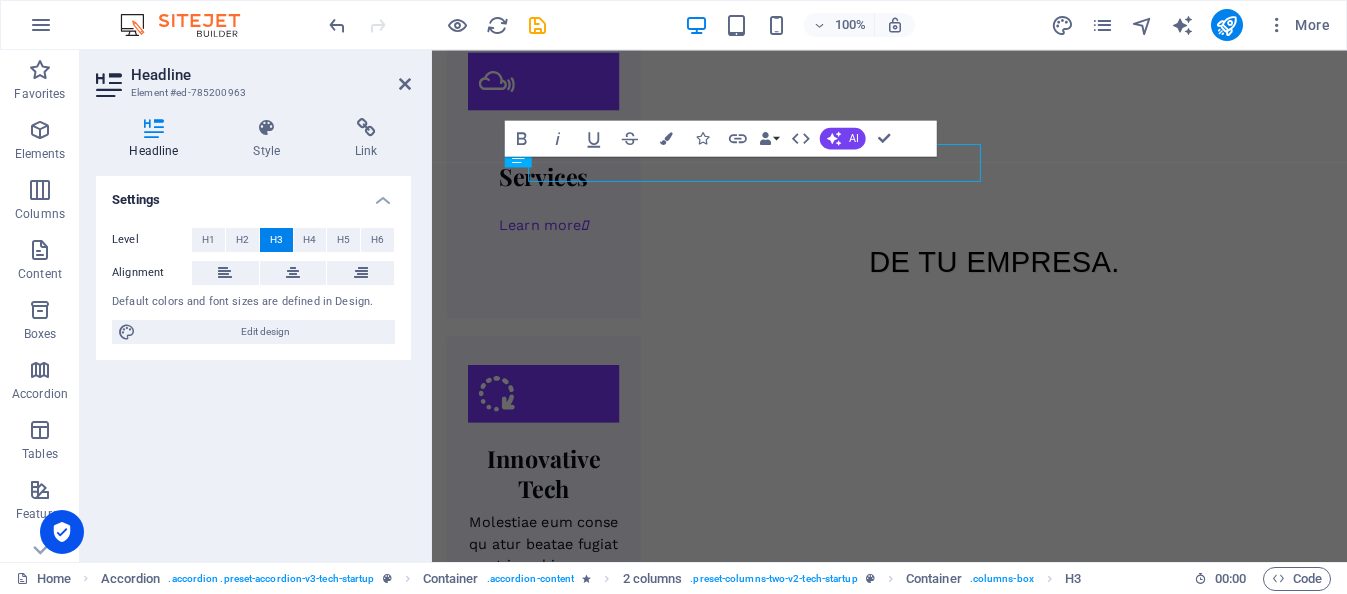 scroll, scrollTop: 2160, scrollLeft: 0, axis: vertical 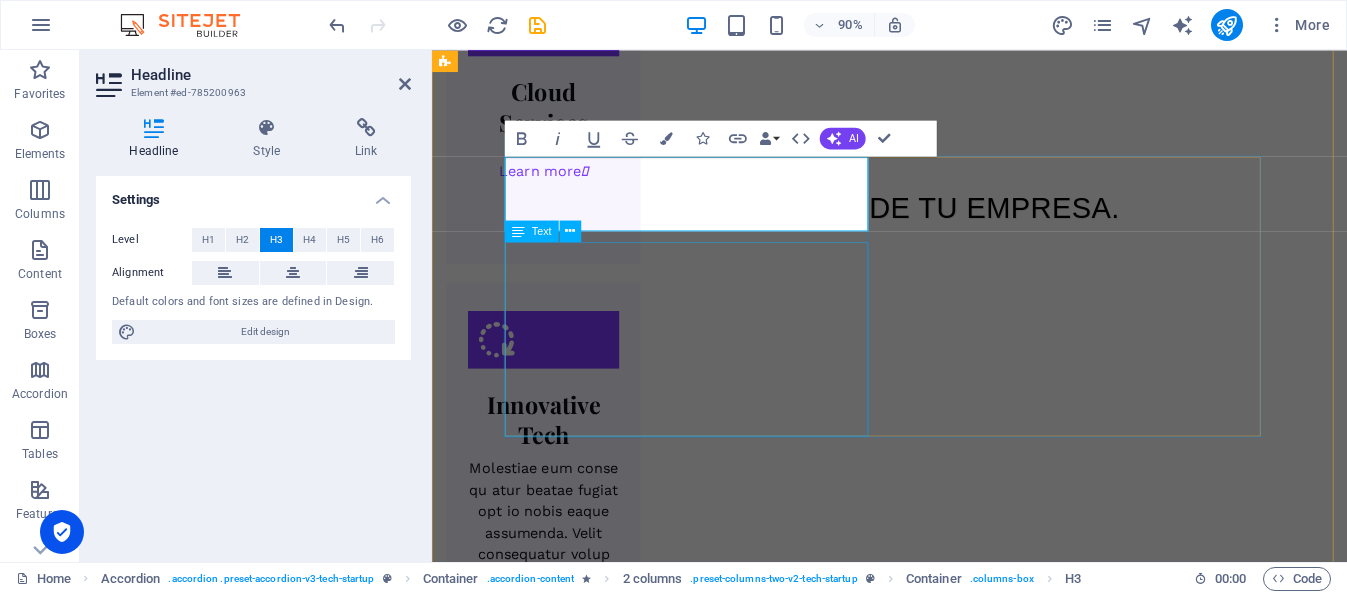 click on "Lorem ipsum dolor sit amet, consectetur adipisicing elit. Maiores ipsum repellat minus nihil. [PERSON_NAME], [PERSON_NAME], nam dignissimos ea repudiandae minima voluptatum magni pariatur possimus quia accusamus harum facilis corporis animi nisi. Enim, pariatur, impedit quia repellat harum ipsam laboriosam voluptas dicta illum nisi obcaecati reprehenderit quis placeat recusandae tenetur aperiam." at bounding box center [1030, 3318] 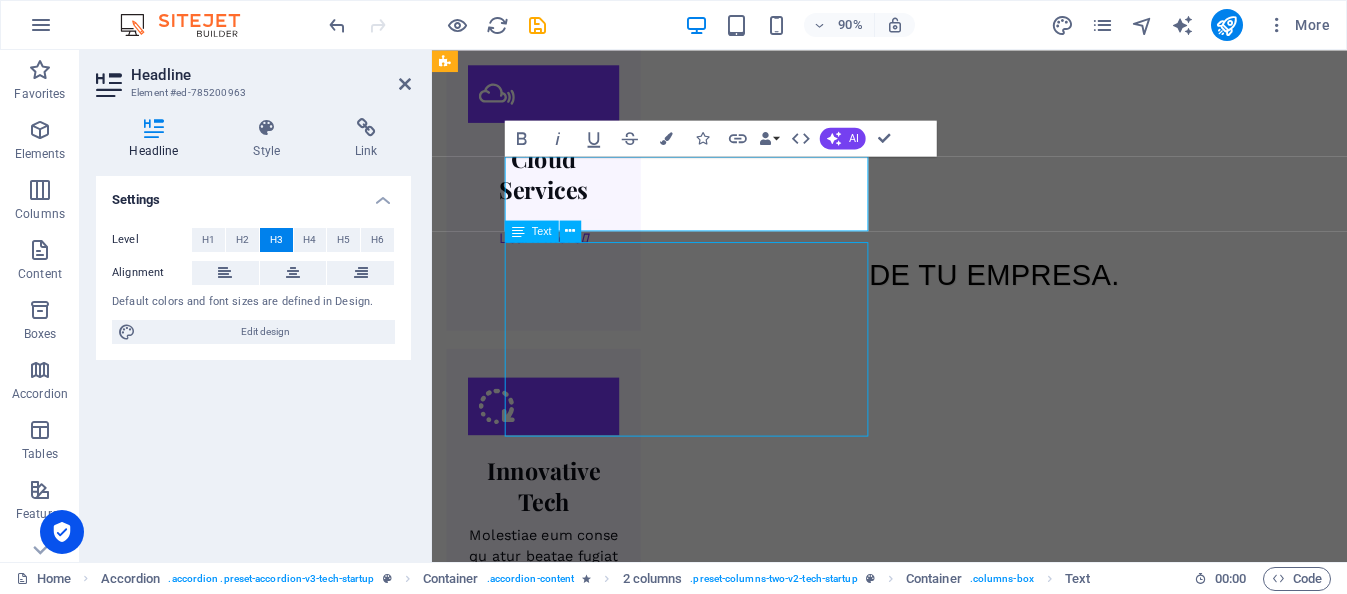 scroll, scrollTop: 2100, scrollLeft: 0, axis: vertical 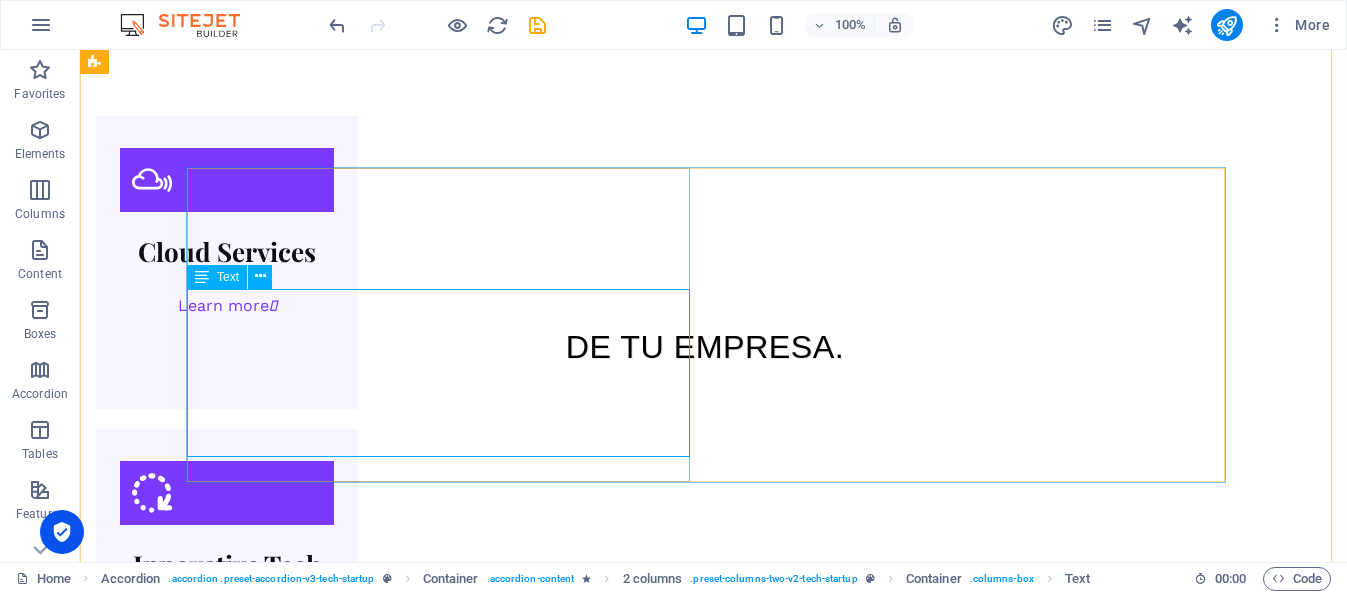 click on "Lorem ipsum dolor sit amet, consectetur adipisicing elit. Maiores ipsum repellat minus nihil. [PERSON_NAME], [PERSON_NAME], nam dignissimos ea repudiandae minima voluptatum magni pariatur possimus quia accusamus harum facilis corporis animi nisi. Enim, pariatur, impedit quia repellat harum ipsam laboriosam voluptas dicta illum nisi obcaecati reprehenderit quis placeat recusandae tenetur aperiam." at bounding box center (723, 3275) 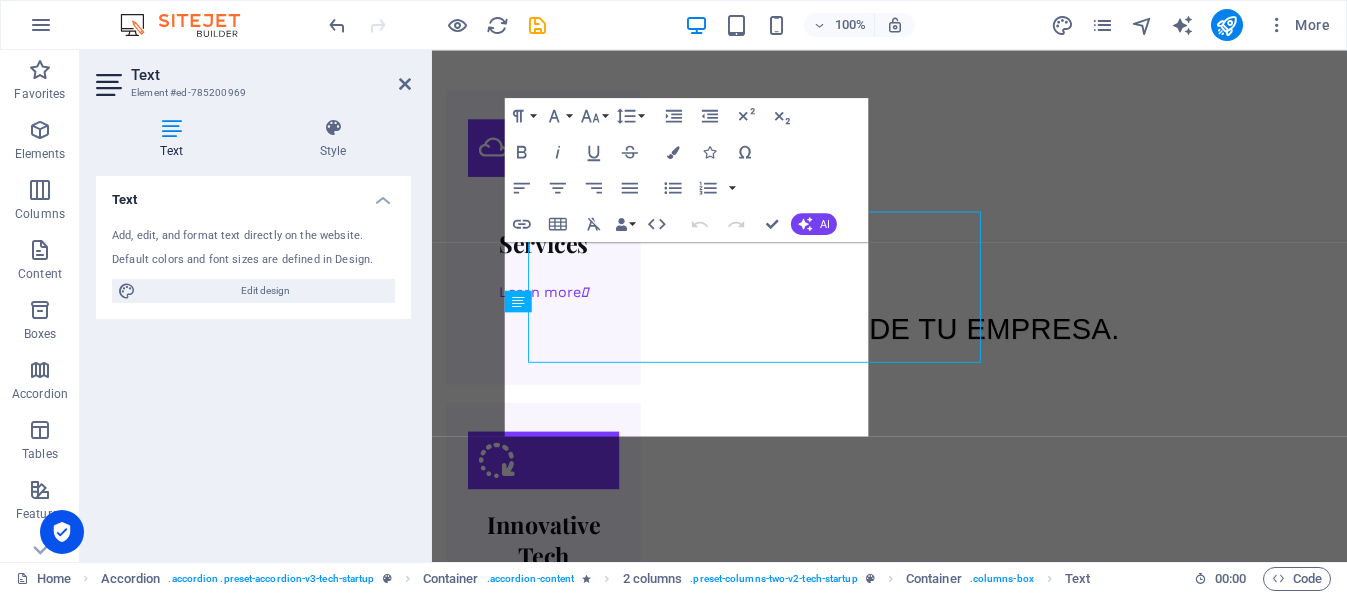click on "Text Element #ed-785200969 Text Style Text Add, edit, and format text directly on the website. Default colors and font sizes are defined in Design. Edit design Alignment Left aligned Centered Right aligned 2 columns Element
Drag here to replace the existing content. Press “Ctrl” if you want to create a new element.
Container   H1   Banner   Banner   Container   Container   Button   Spacer   Menu   Banner   Menu Bar   Spacer   Text   Spacer   Logos   Image   Image   Image   Image   Image   Boxes   H2   Spacer   Container   Text   Container   Container   Text   Container   H5   Container   Button   Icon   Button   Text   Container   Container   Image   Unequal Columns   Container   Icon   Accordion   Container   2 columns   Container   Container   Container   2 columns   Container   2 columns   Container   H3   Text   Container   2 columns   Container   Container   Container   2 columns   Spacer   Text   Container   2 columns   Container   Container   Container   2 columns   Text   H3" at bounding box center (713, 306) 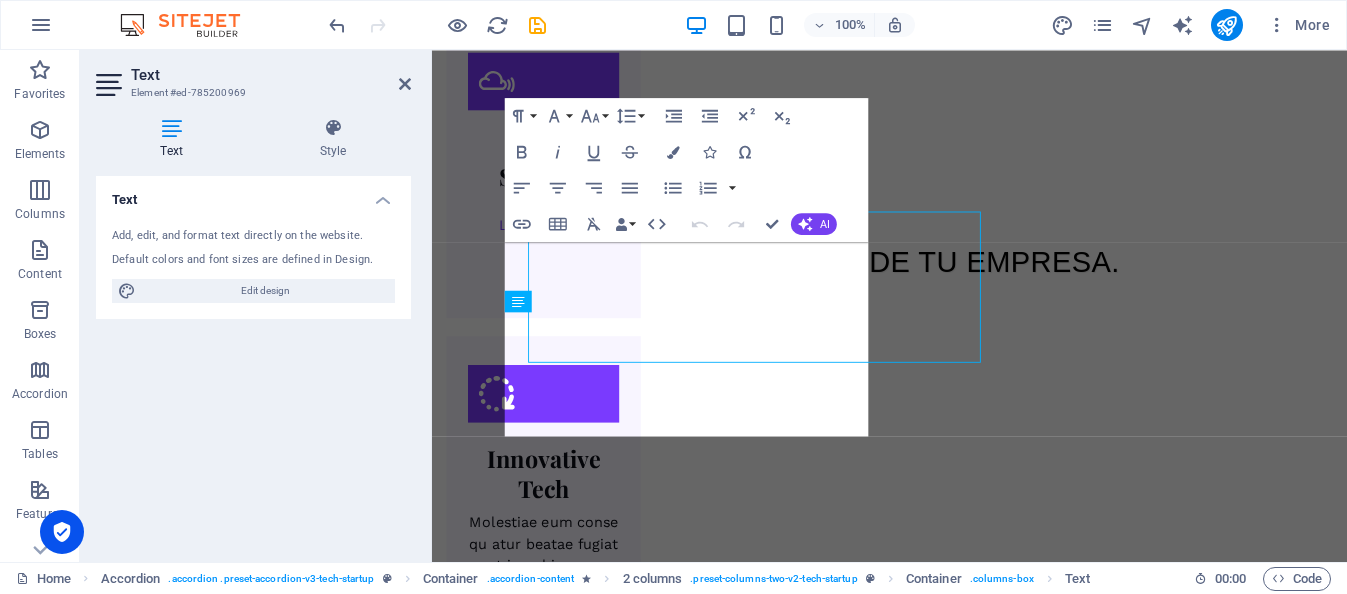 scroll, scrollTop: 2160, scrollLeft: 0, axis: vertical 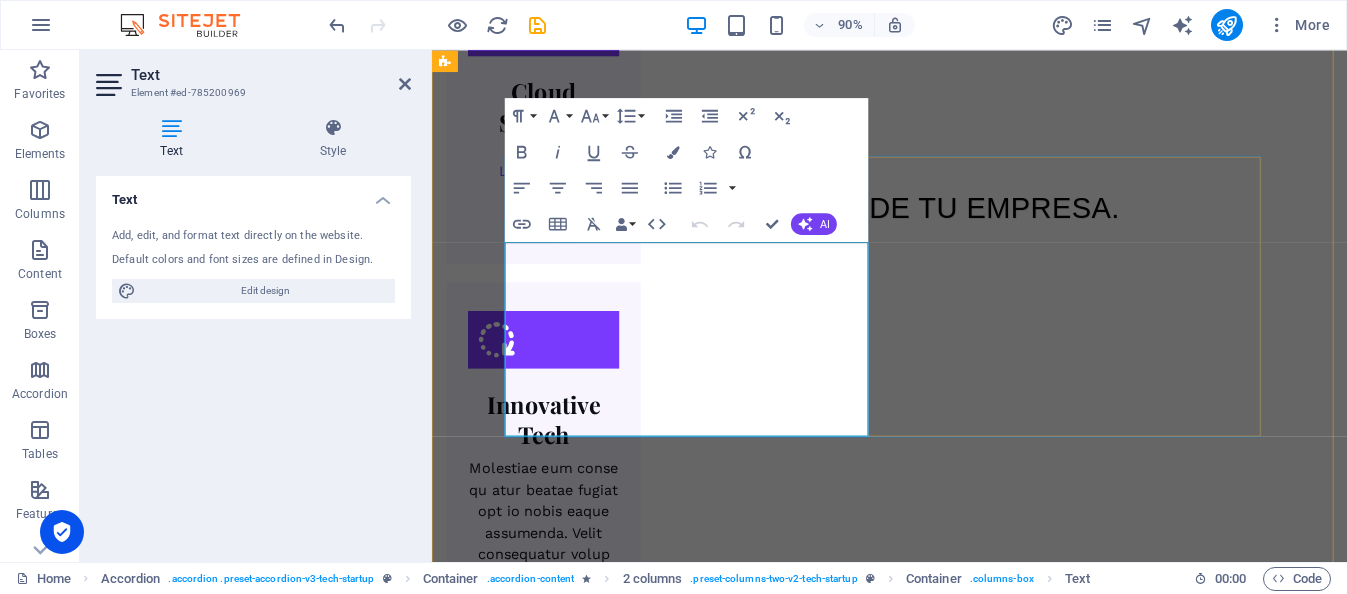 click on "Lorem ipsum dolor sit amet, consectetur adipisicing elit. Maiores ipsum repellat minus nihil. [PERSON_NAME], [PERSON_NAME], nam dignissimos ea repudiandae minima voluptatum magni pariatur possimus quia accusamus harum facilis corporis animi nisi. Enim, pariatur, impedit quia repellat harum ipsam laboriosam voluptas dicta illum nisi obcaecati reprehenderit quis placeat recusandae tenetur aperiam." at bounding box center [1028, 3317] 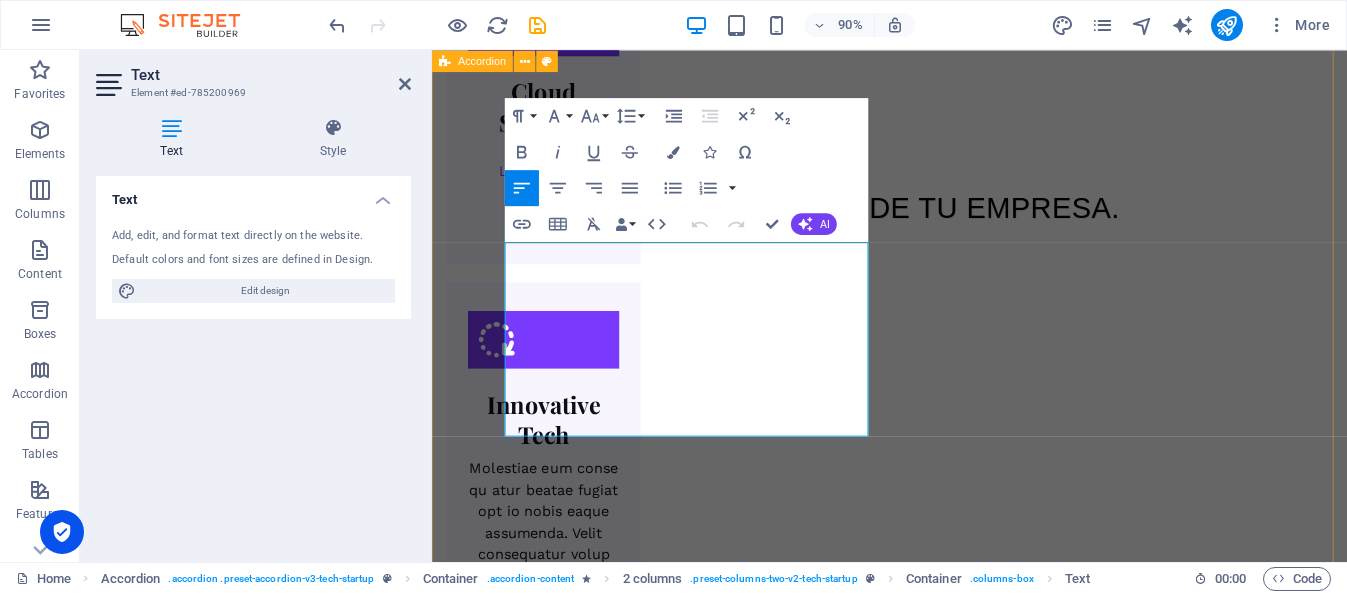 drag, startPoint x: 561, startPoint y: 444, endPoint x: 503, endPoint y: 281, distance: 173.01157 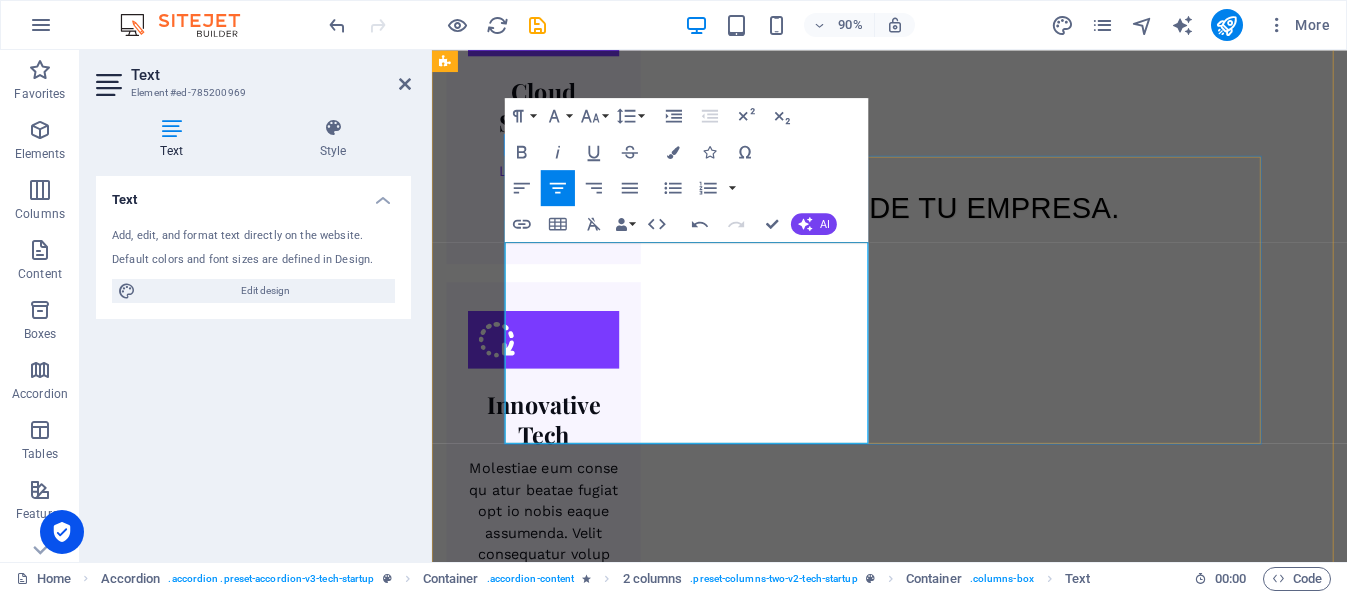 click on "Creamos agentes de inteligencia artificial adaptados a las necesidades específicas de cada área de tu empresa." at bounding box center (1019, 3259) 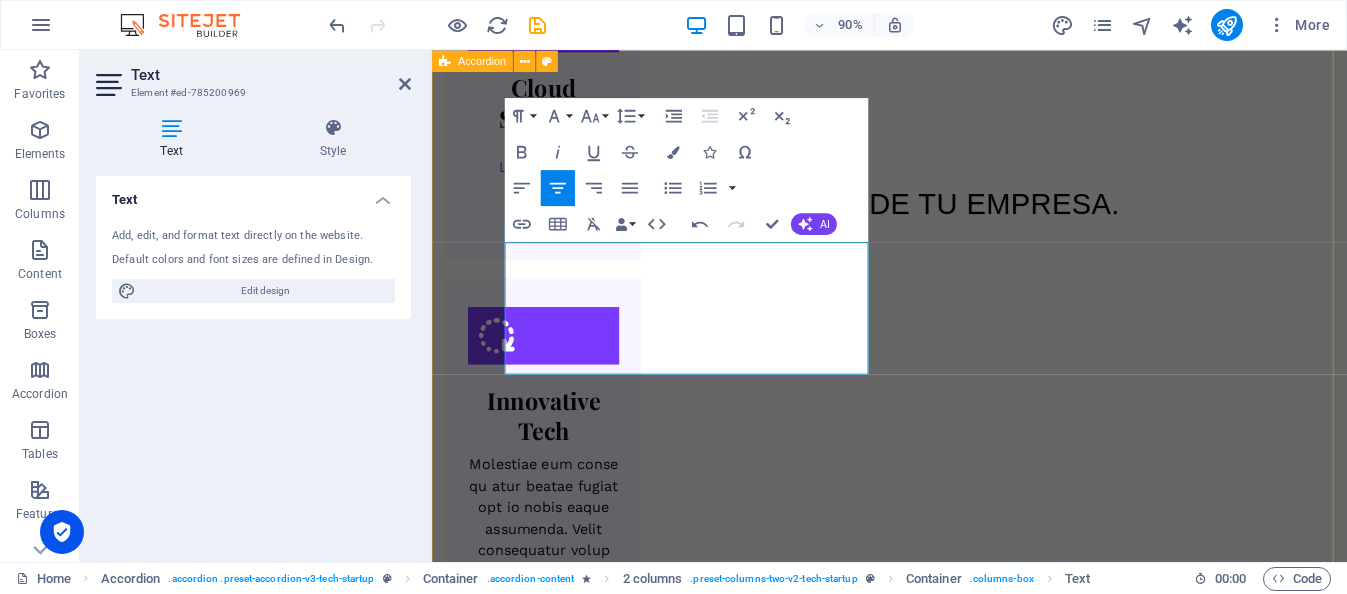 drag, startPoint x: 1120, startPoint y: 96, endPoint x: 1400, endPoint y: 91, distance: 280.04465 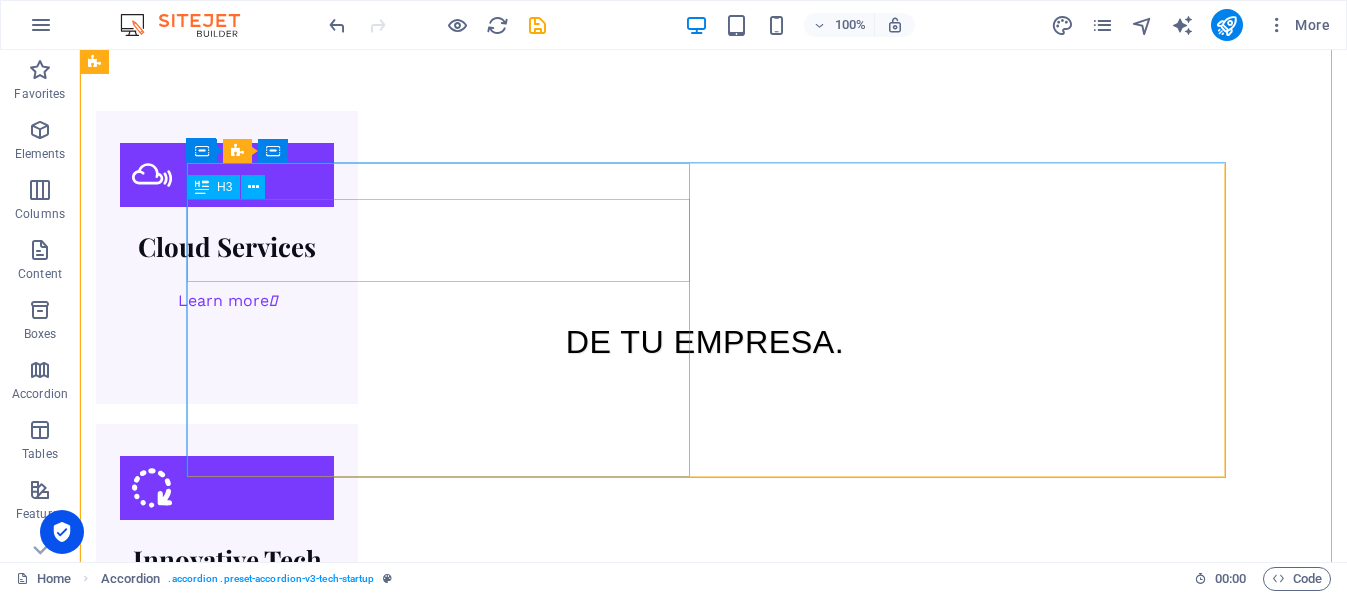 click on "Diseño de Modelos Personalizados" at bounding box center (723, 3132) 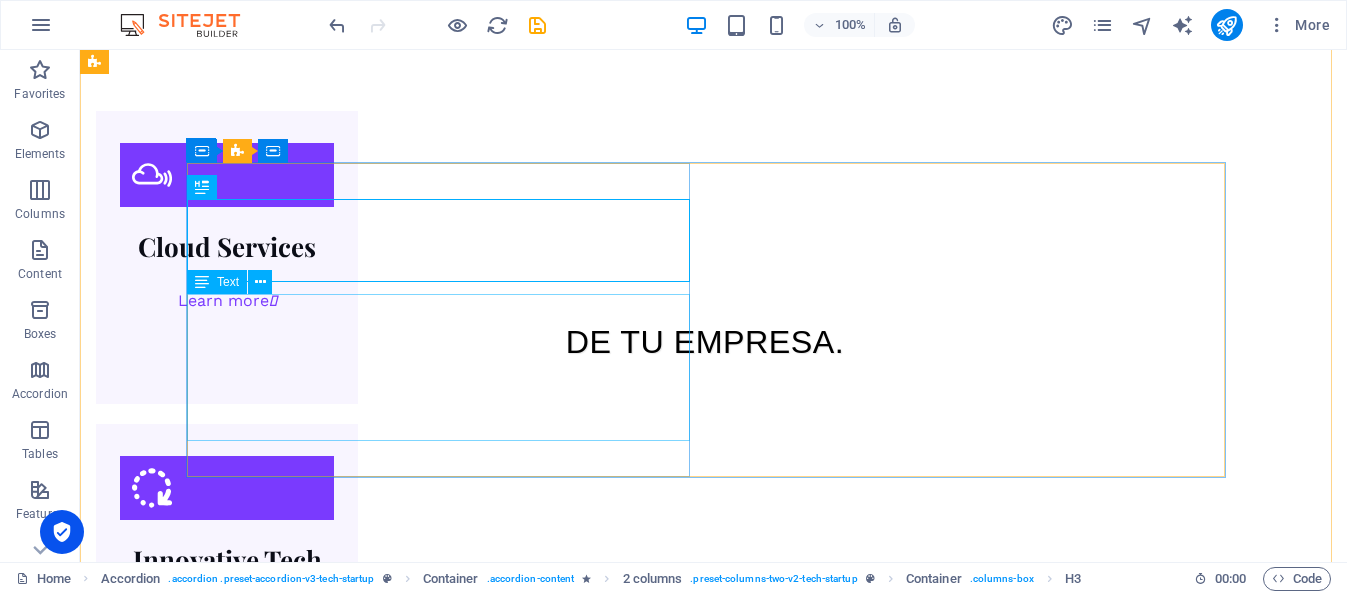 click on "Creamos agentes de inteligencia artificial adaptados a las necesidades específicas de cada área de tu empresa." at bounding box center (723, 3259) 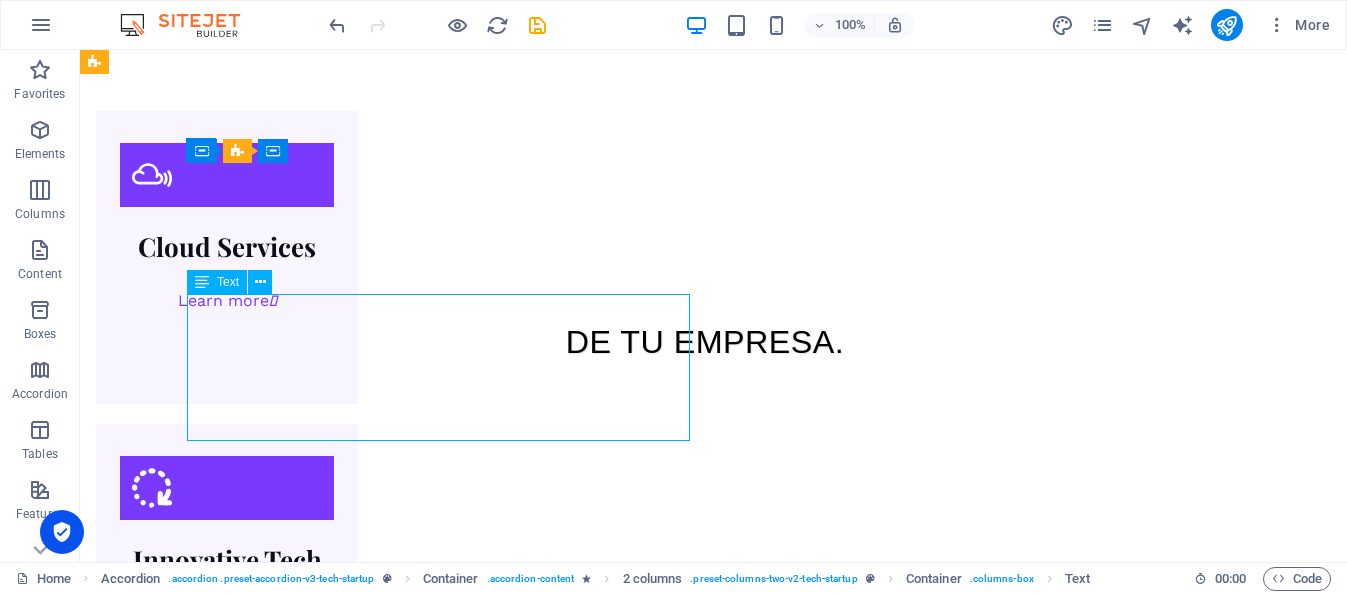 click on "Creamos agentes de inteligencia artificial adaptados a las necesidades específicas de cada área de tu empresa." at bounding box center (723, 3259) 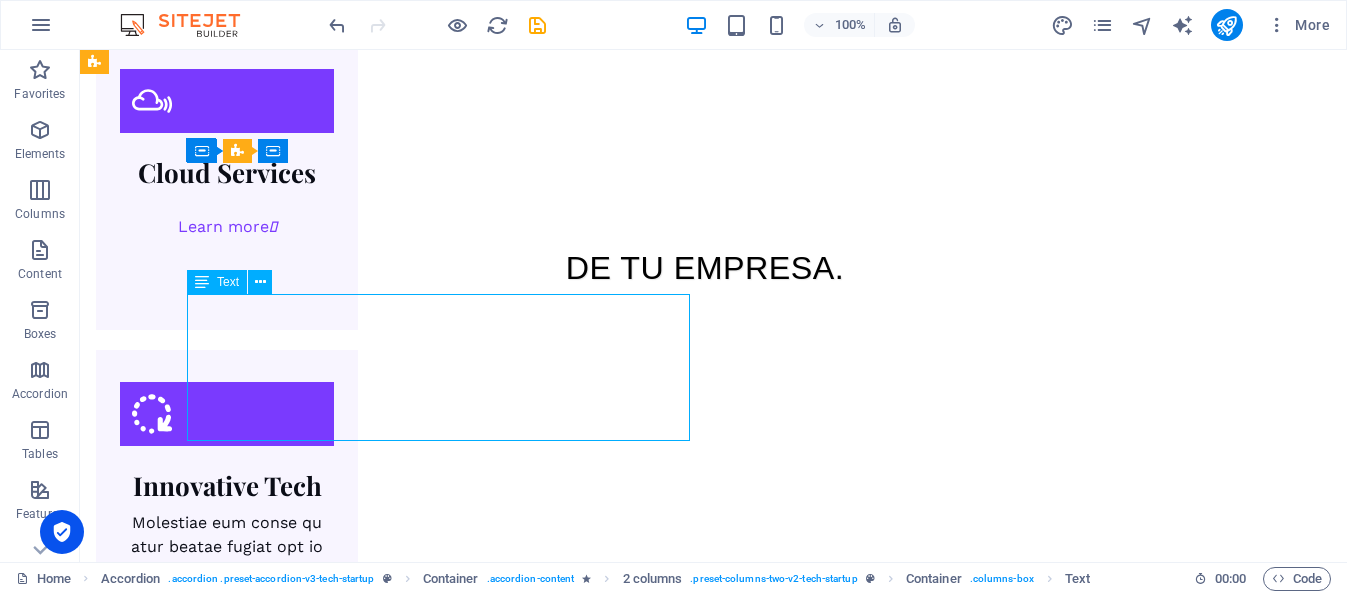 scroll, scrollTop: 2165, scrollLeft: 0, axis: vertical 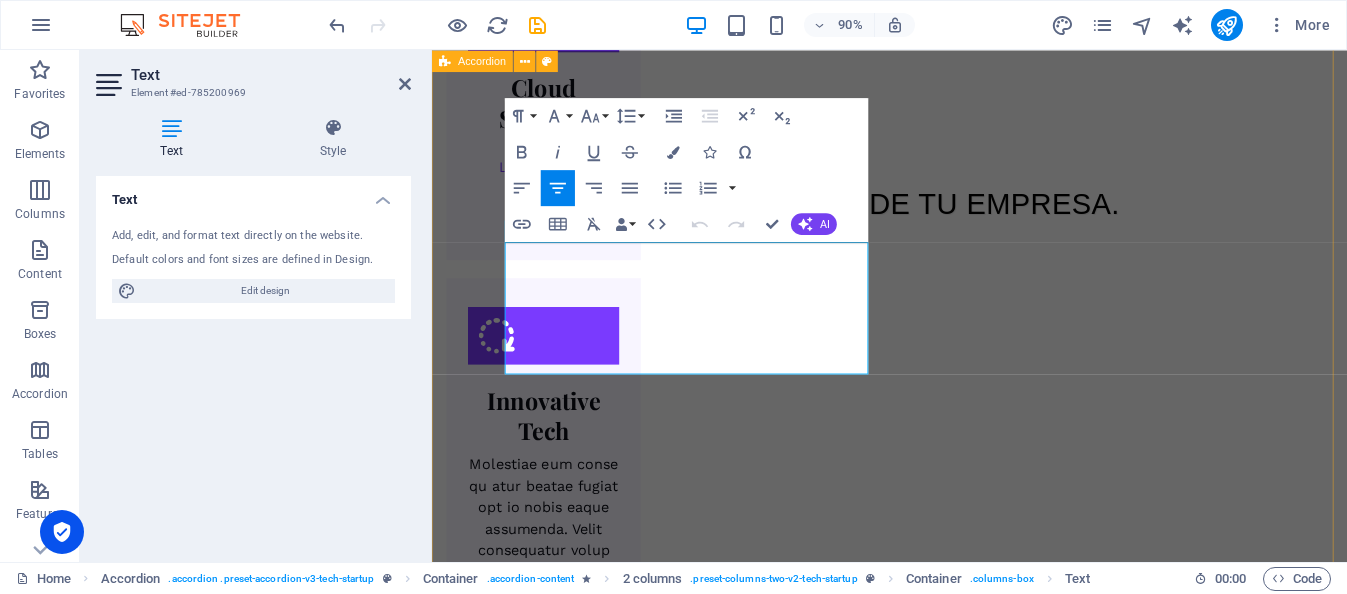 drag, startPoint x: 831, startPoint y: 321, endPoint x: 503, endPoint y: 276, distance: 331.0725 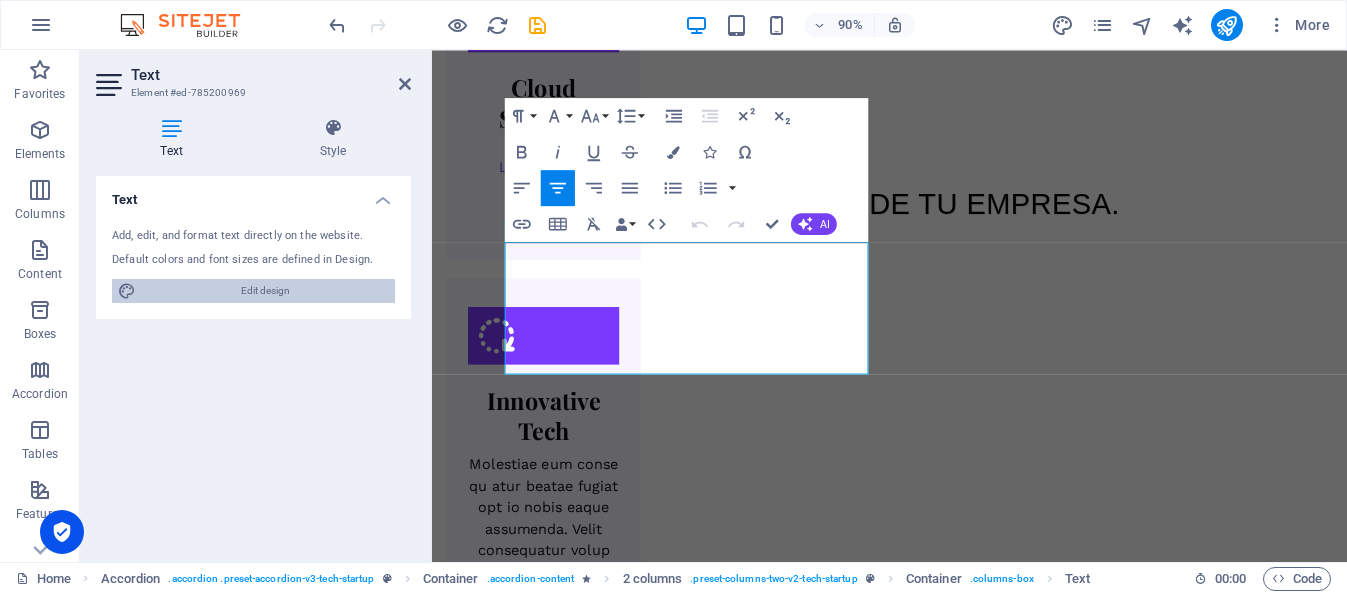 click on "Edit design" at bounding box center [265, 291] 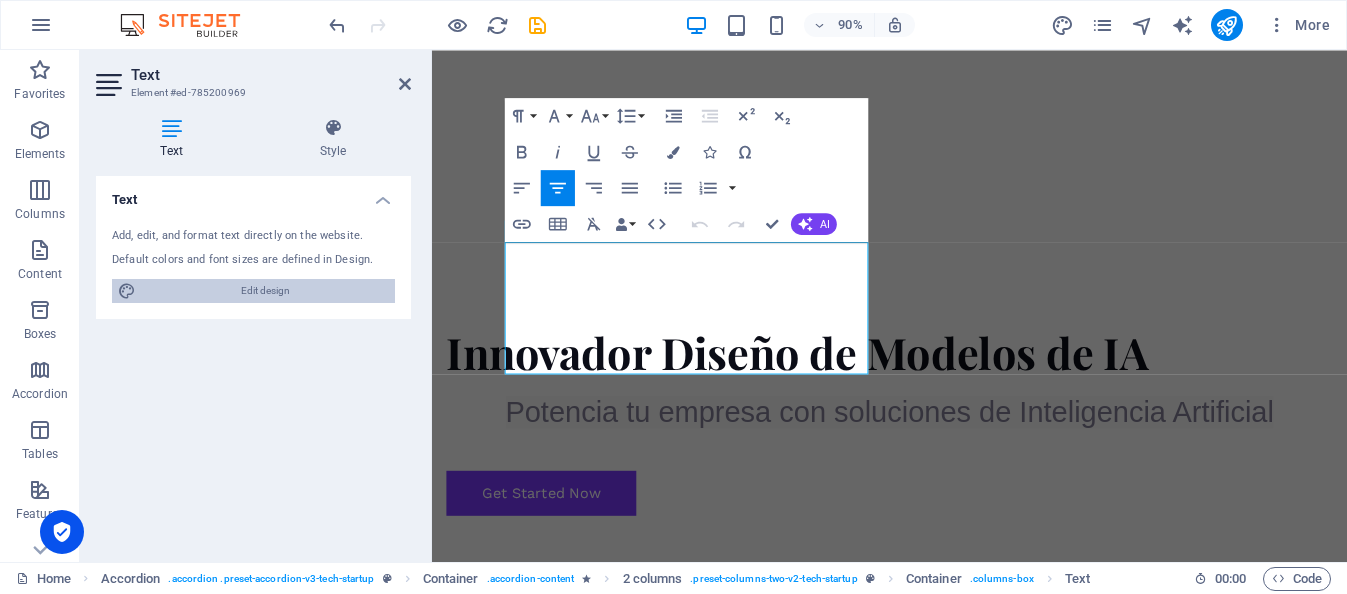 select on "px" 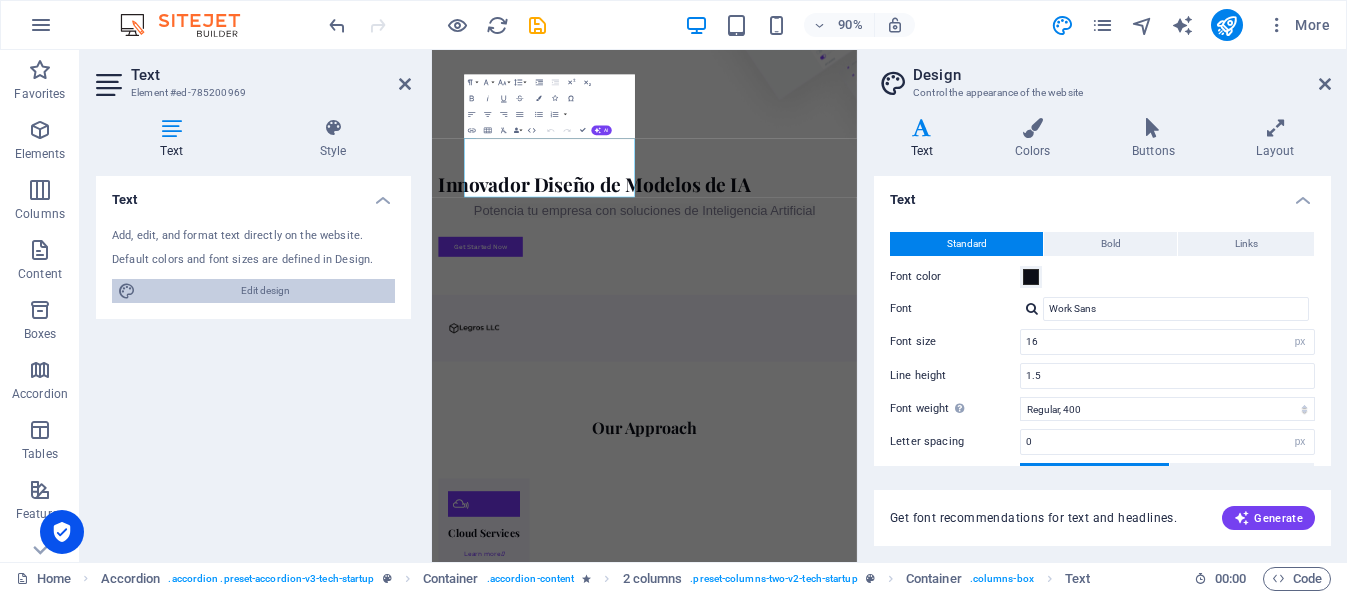 scroll, scrollTop: 2725, scrollLeft: 0, axis: vertical 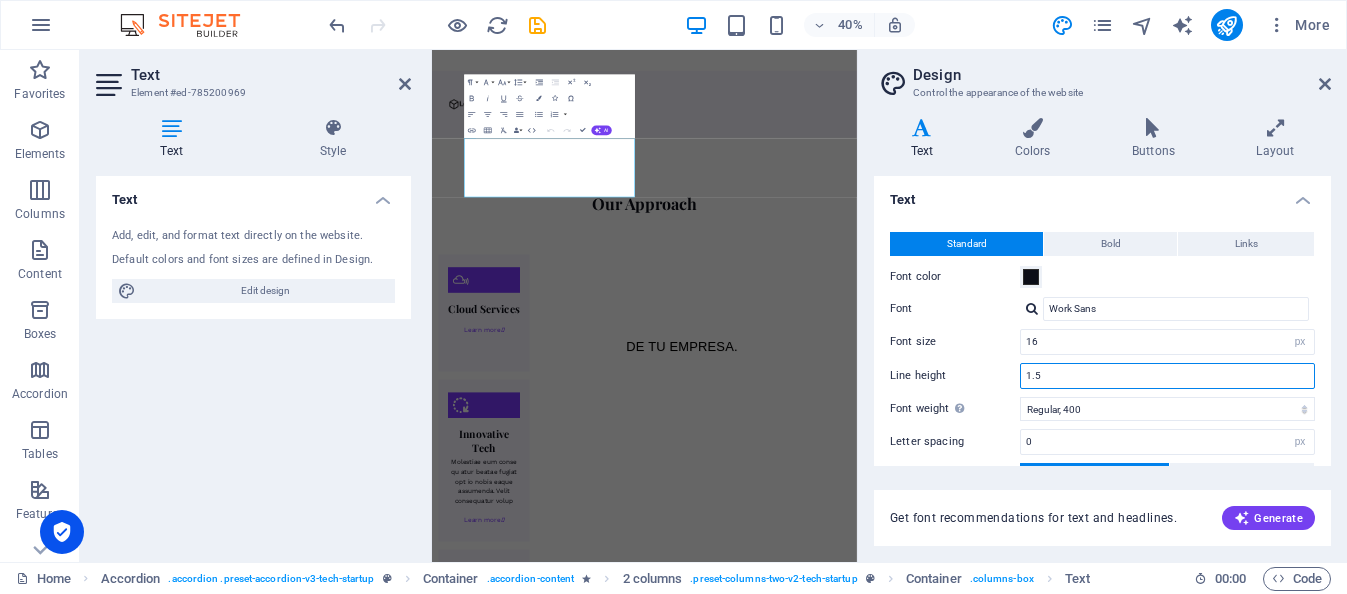 click on "1.5" at bounding box center (1167, 376) 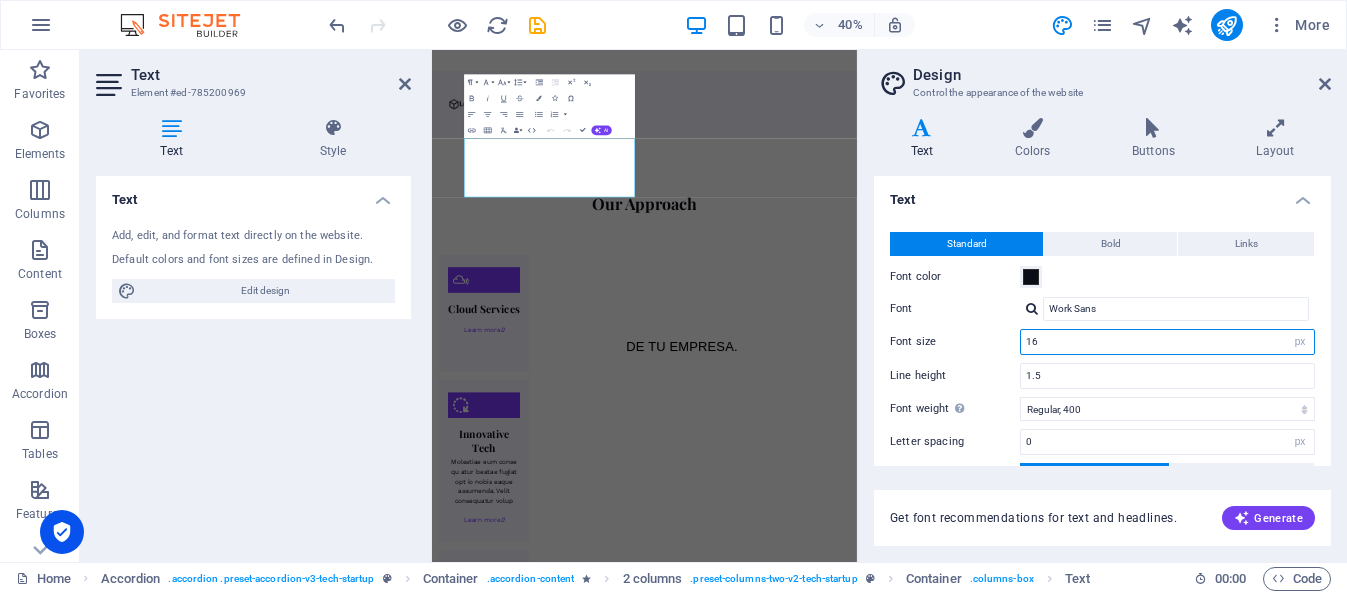 click on "16" at bounding box center [1167, 342] 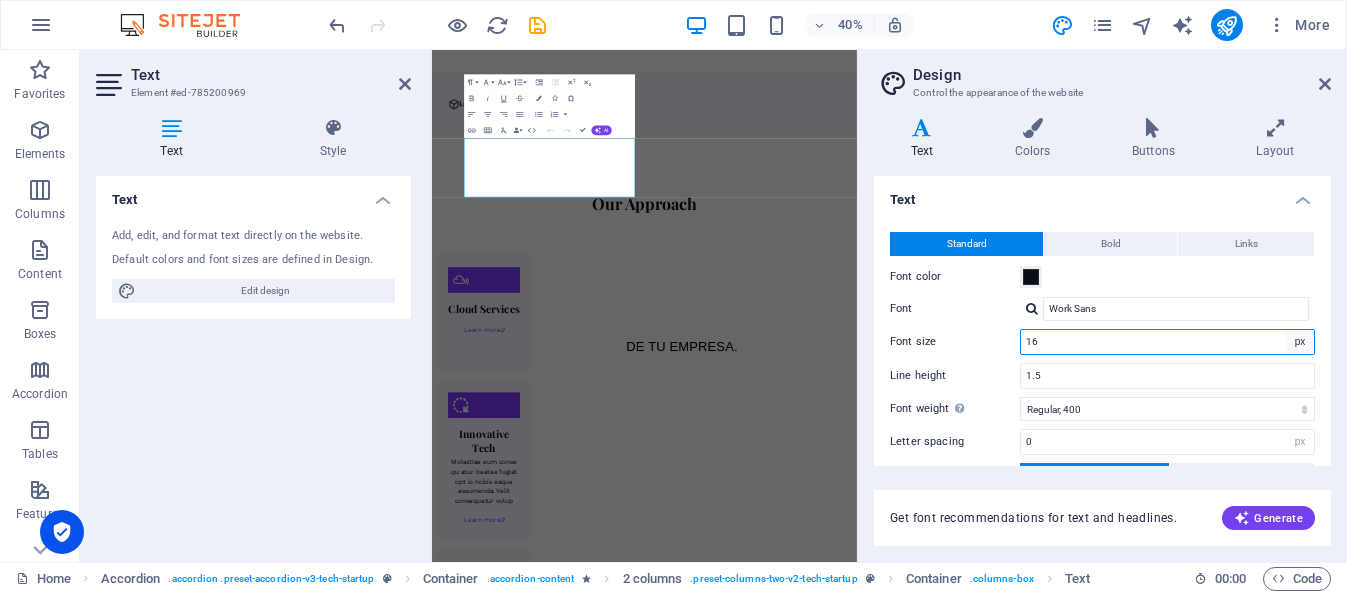 click on "rem px" at bounding box center (1300, 342) 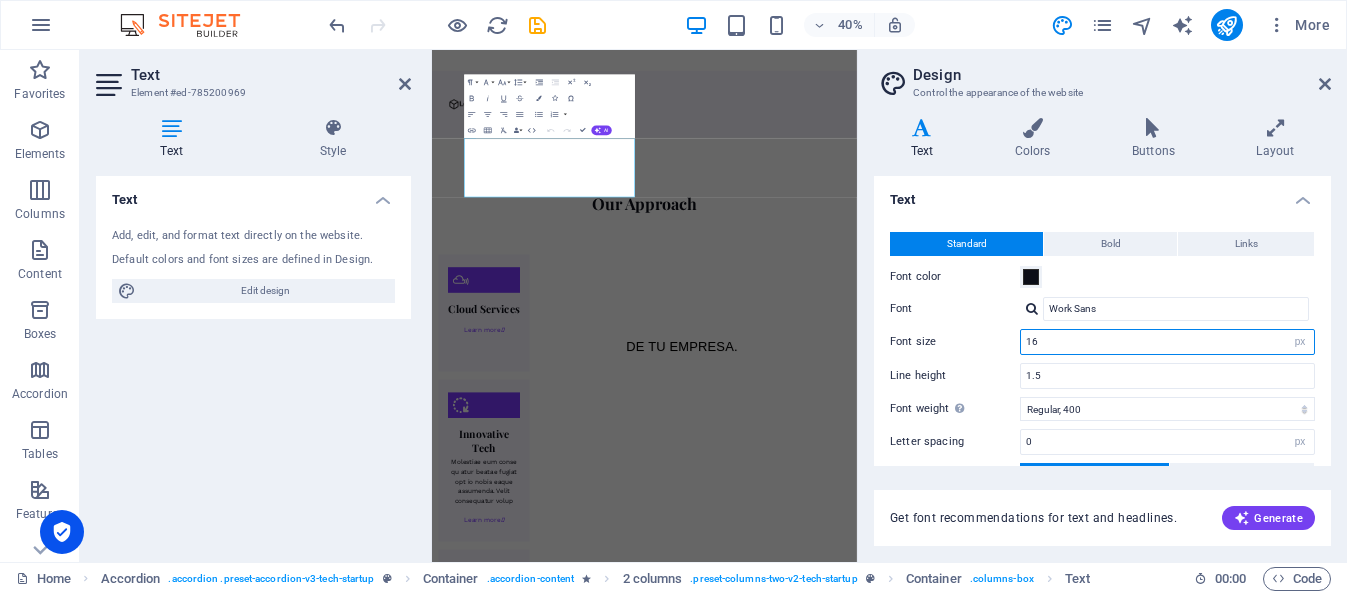 click on "16" at bounding box center (1167, 342) 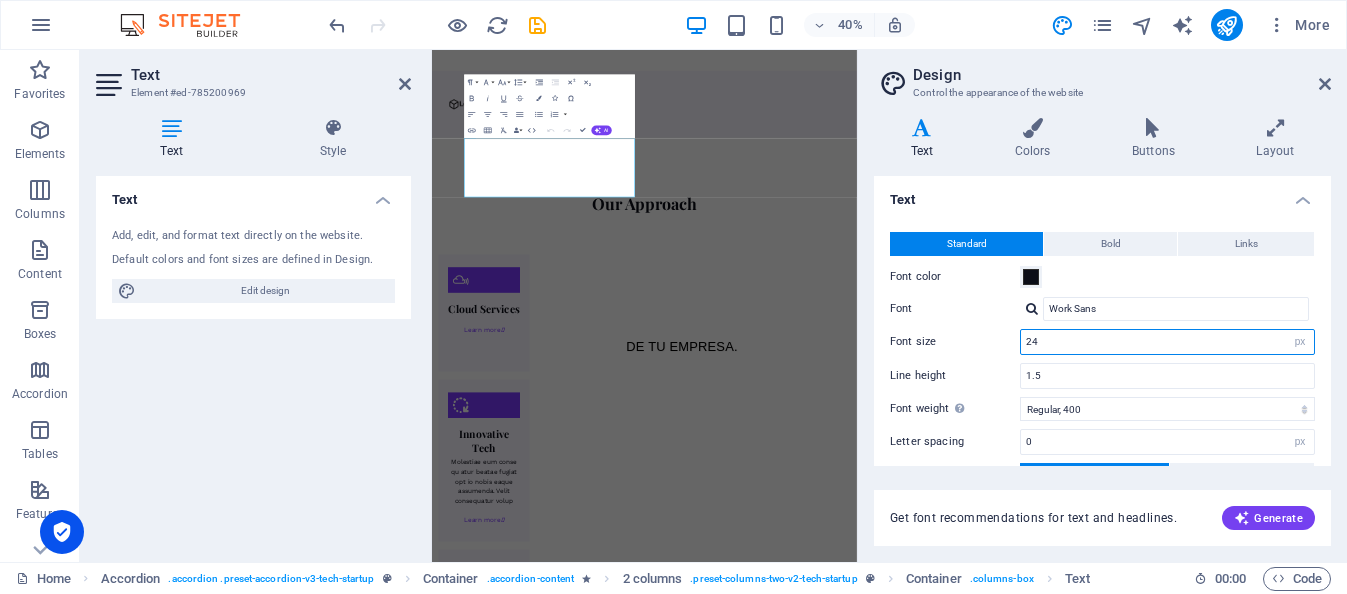 type on "24" 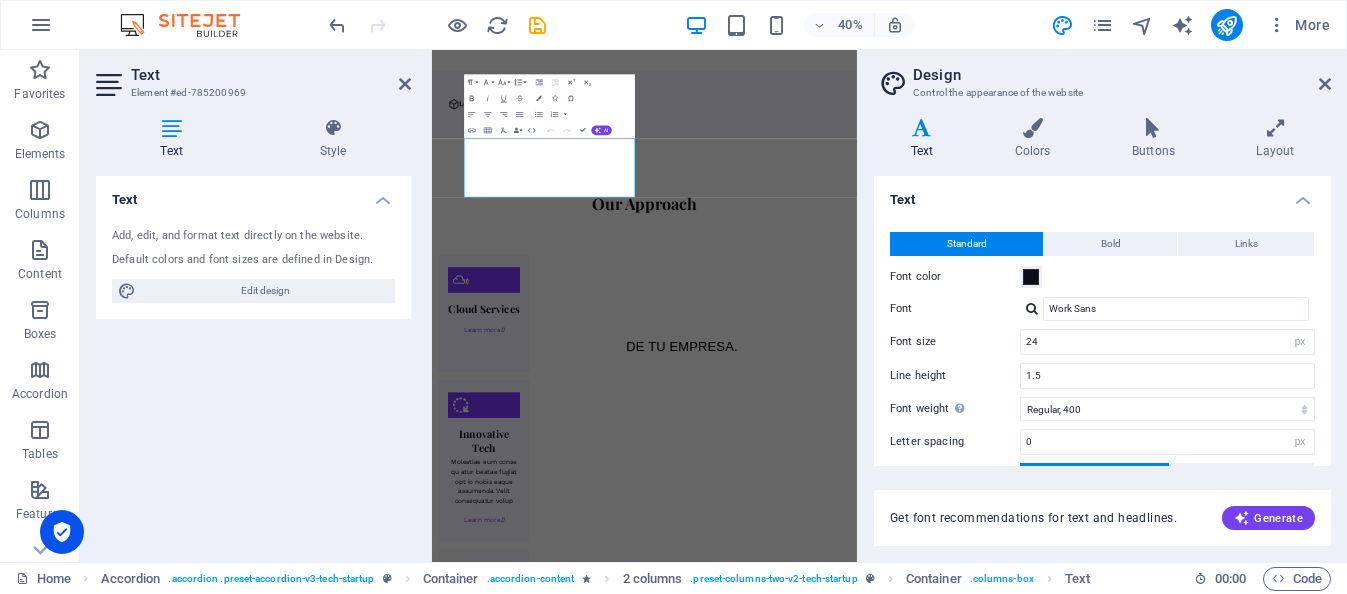 click on "Standard Bold Links Font color Font Work Sans Font size 24 rem px Line height 1.5 Font weight To display the font weight correctly, it may need to be enabled.  Manage Fonts Thin, 100 Extra-light, 200 Light, 300 Regular, 400 Medium, 500 Semi-bold, 600 Bold, 700 Extra-bold, 800 Black, 900 Letter spacing 0 rem px Font style Text transform Tt TT tt Text align Font weight To display the font weight correctly, it may need to be enabled.  Manage Fonts Thin, 100 Extra-light, 200 Light, 300 Regular, 400 Medium, 500 Semi-bold, 600 Bold, 700 Extra-bold, 800 Black, 900 Default Hover / Active Font color Font color Decoration Decoration Transition duration 0.3 s Transition function Ease Ease In Ease Out Ease In/Ease Out Linear" at bounding box center (1102, 396) 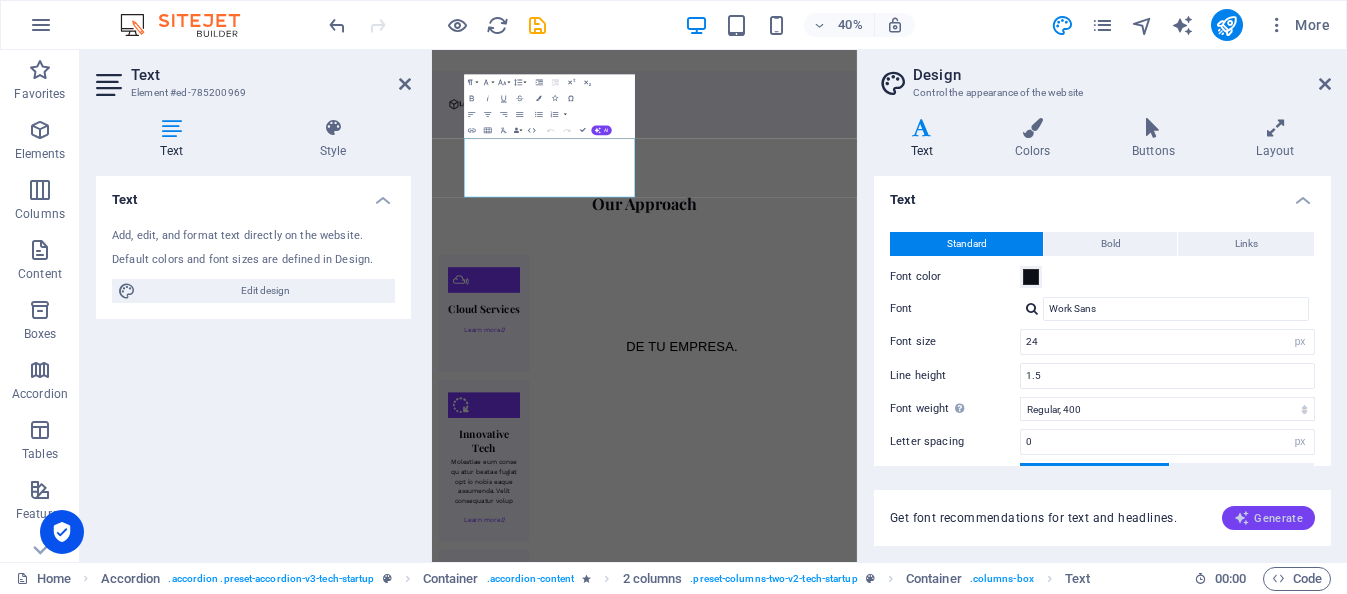 click on "Generate" at bounding box center (1268, 518) 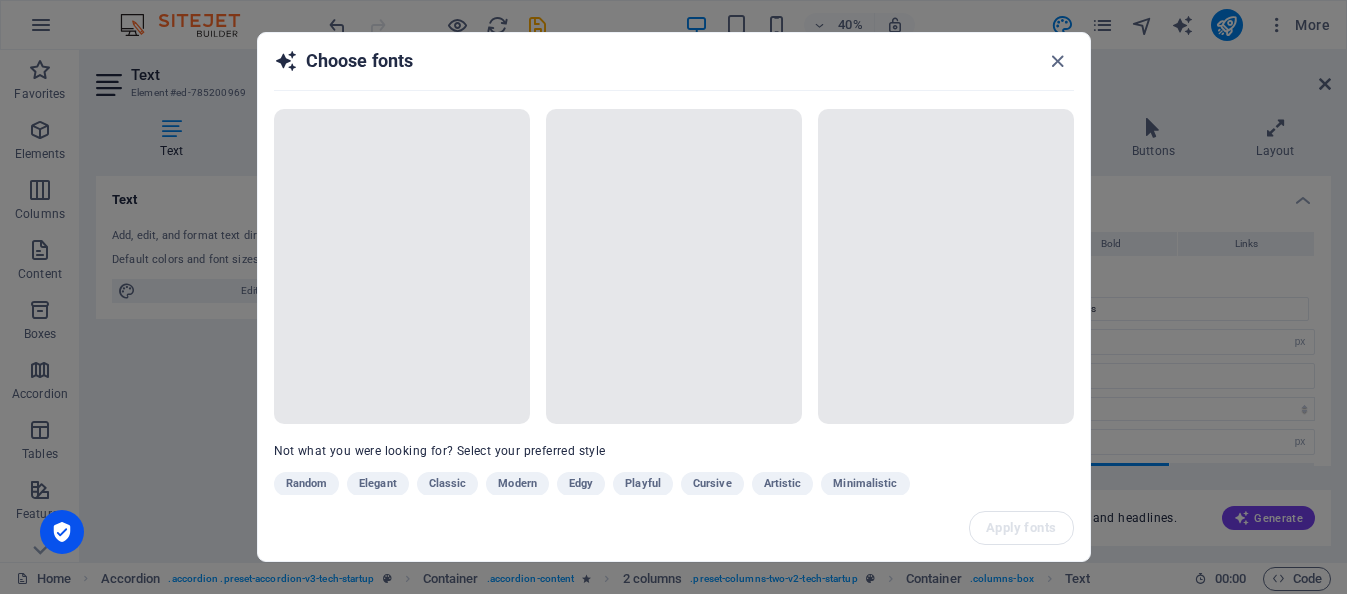 scroll, scrollTop: 2977, scrollLeft: 0, axis: vertical 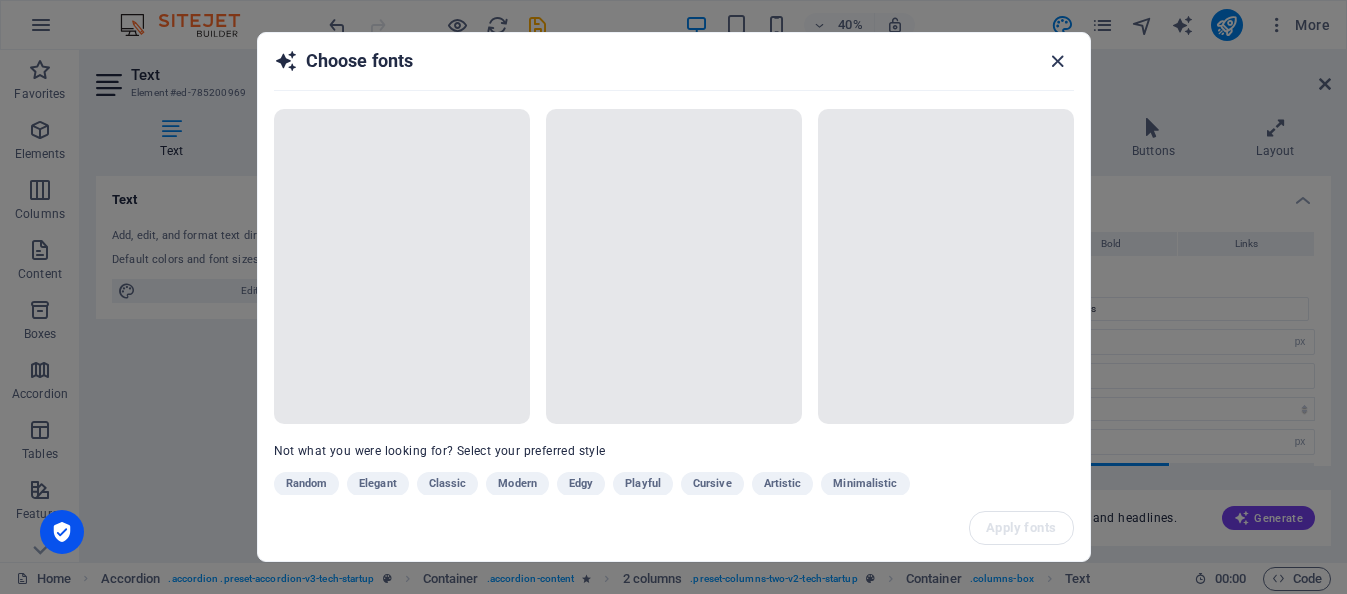 click at bounding box center (1057, 61) 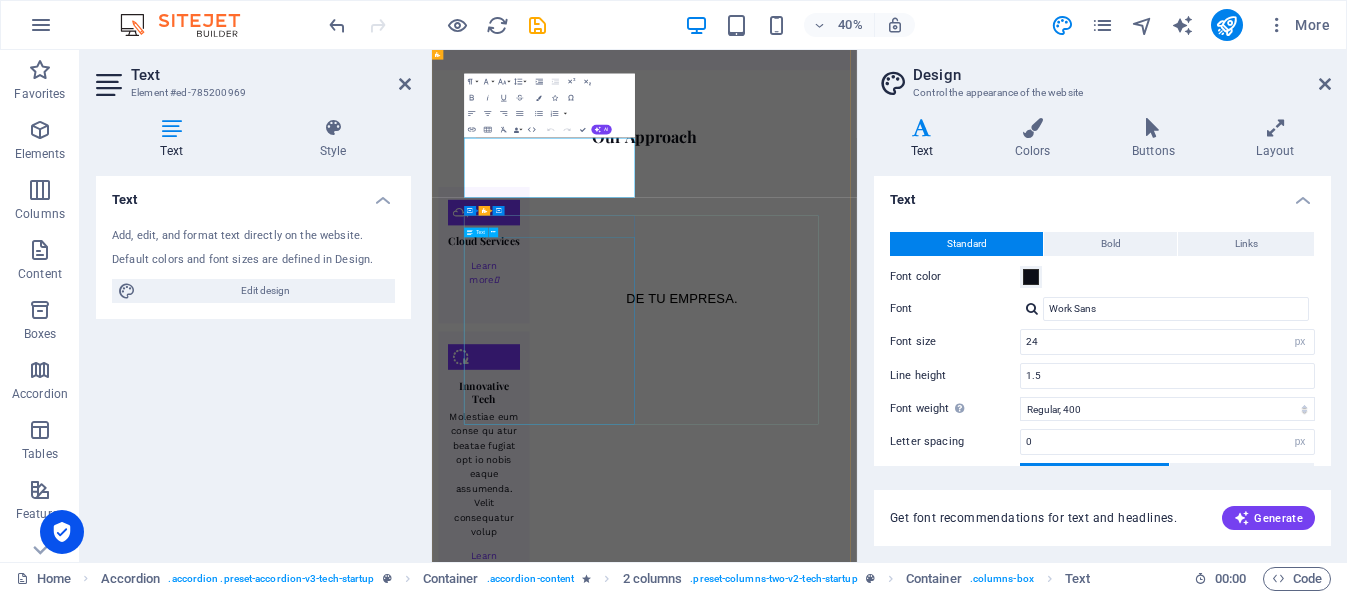 click on "Lorem ipsum dolor sit amet, consectetur adipisicing elit. Maiores ipsum repellat minus nihil. [PERSON_NAME], [PERSON_NAME], nam dignissimos ea repudiandae minima voluptatum magni pariatur possimus quia accusamus harum facilis corporis animi nisi. Enim, pariatur, impedit quia repellat harum ipsam laboriosam voluptas dicta illum nisi obcaecati reprehenderit quis placeat recusandae tenetur aperiam." at bounding box center (1960, 4629) 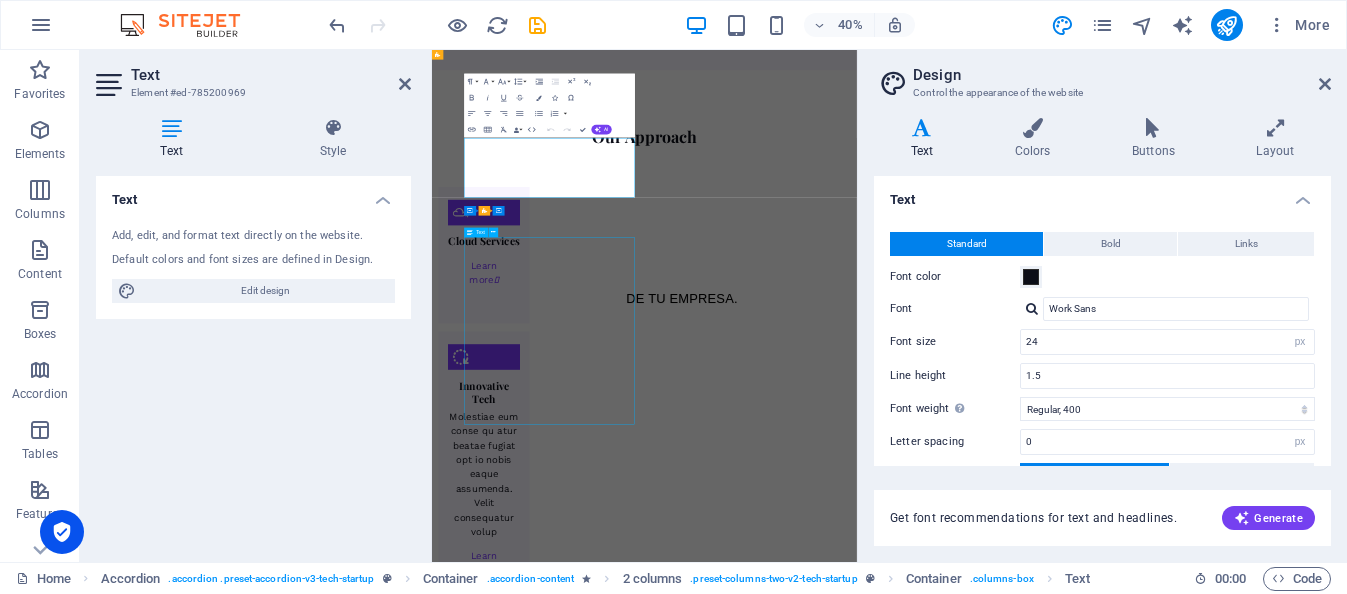 scroll, scrollTop: 2455, scrollLeft: 0, axis: vertical 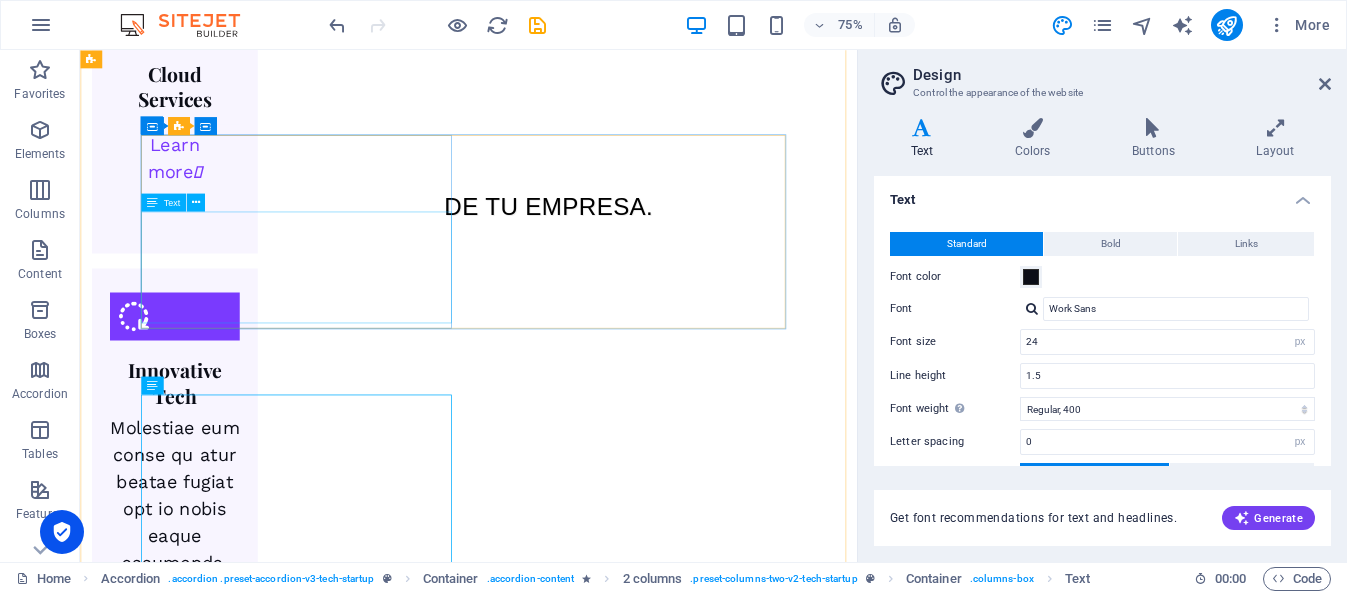 click on "Creamos agentes de inteligencia artificial adaptados a las necesidades específicas de cada área de tu empresa." at bounding box center (682, 4097) 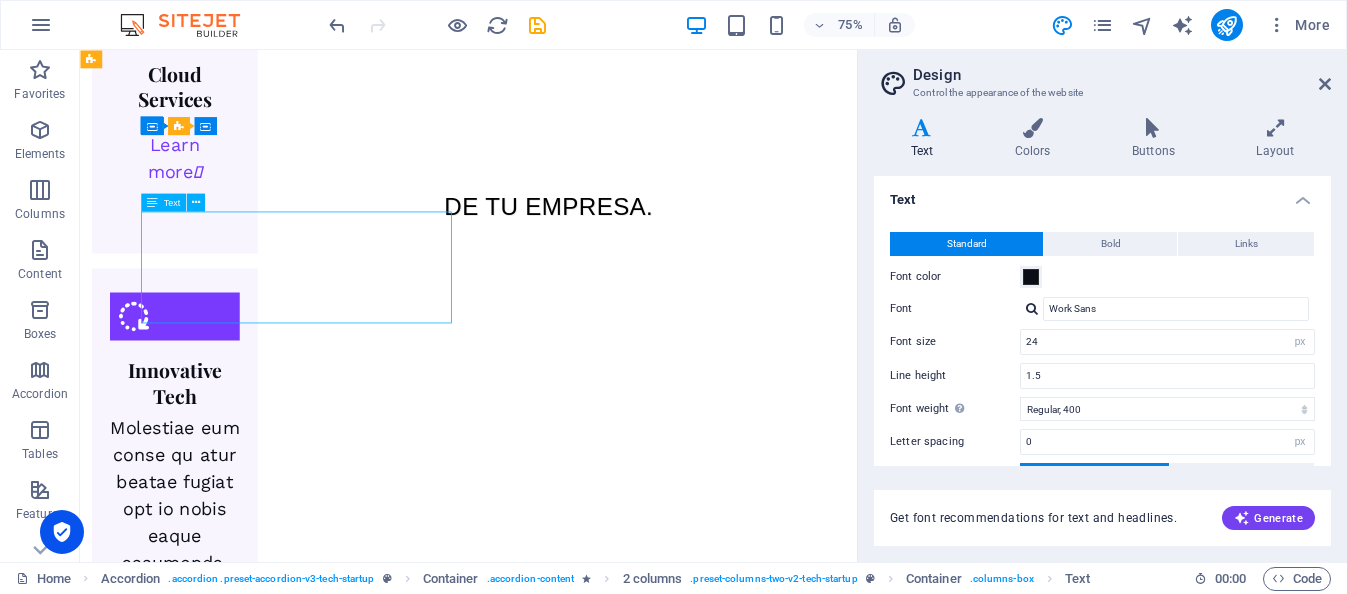 click on "Creamos agentes de inteligencia artificial adaptados a las necesidades específicas de cada área de tu empresa." at bounding box center [682, 4097] 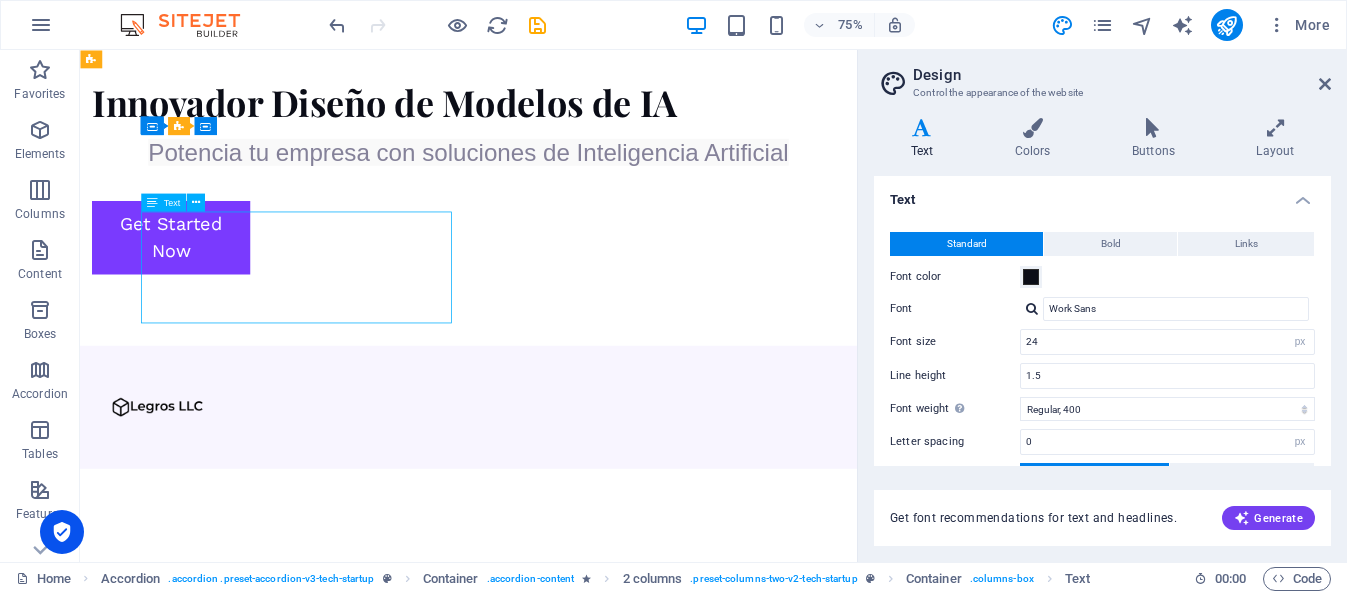 scroll, scrollTop: 2977, scrollLeft: 0, axis: vertical 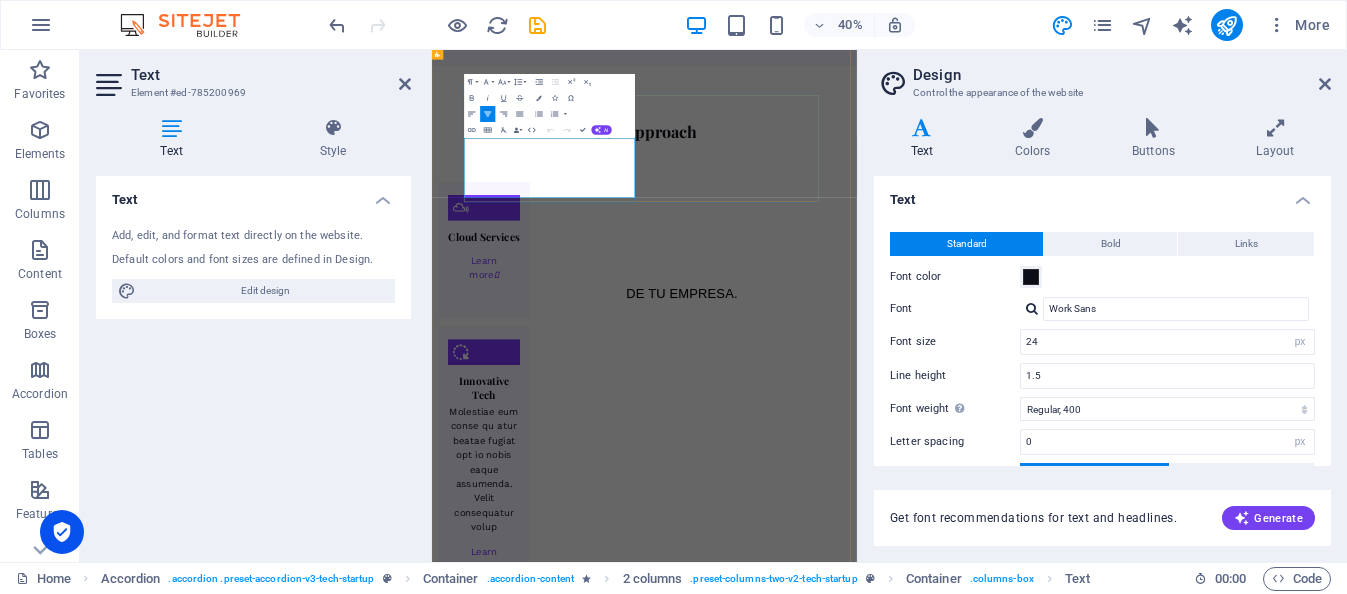 click on "Creamos agentes de inteligencia artificial adaptados a las necesidades específicas de cada área de tu empresa." at bounding box center (1019, 4501) 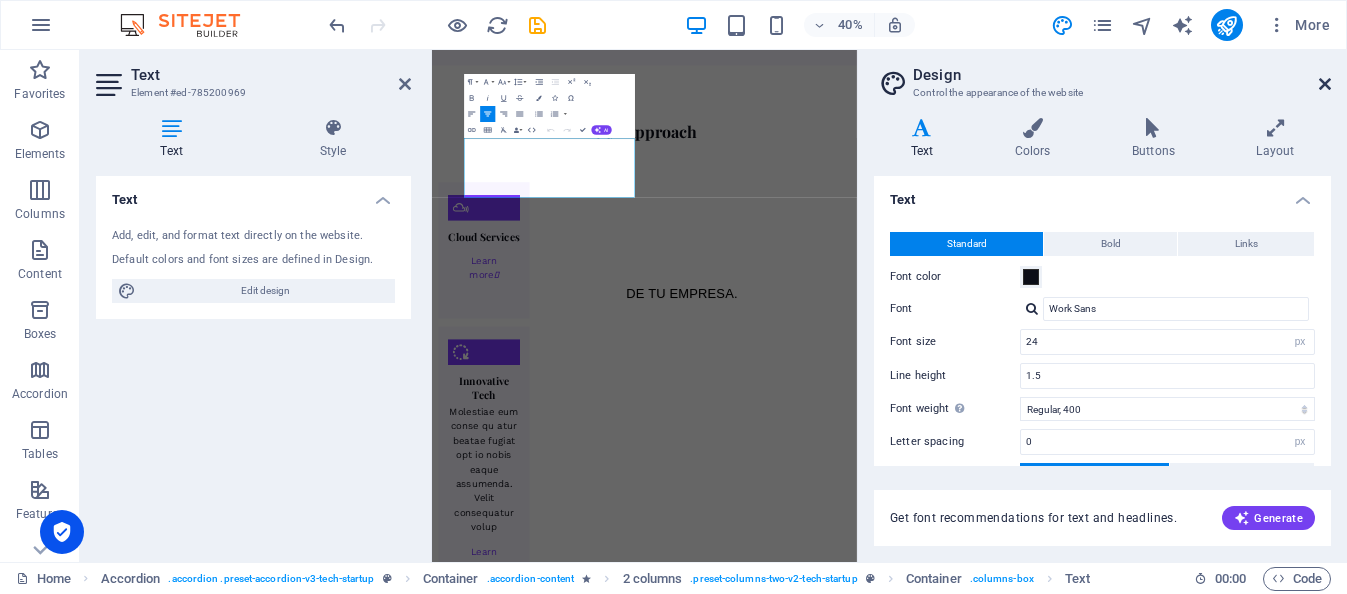 click at bounding box center [1325, 84] 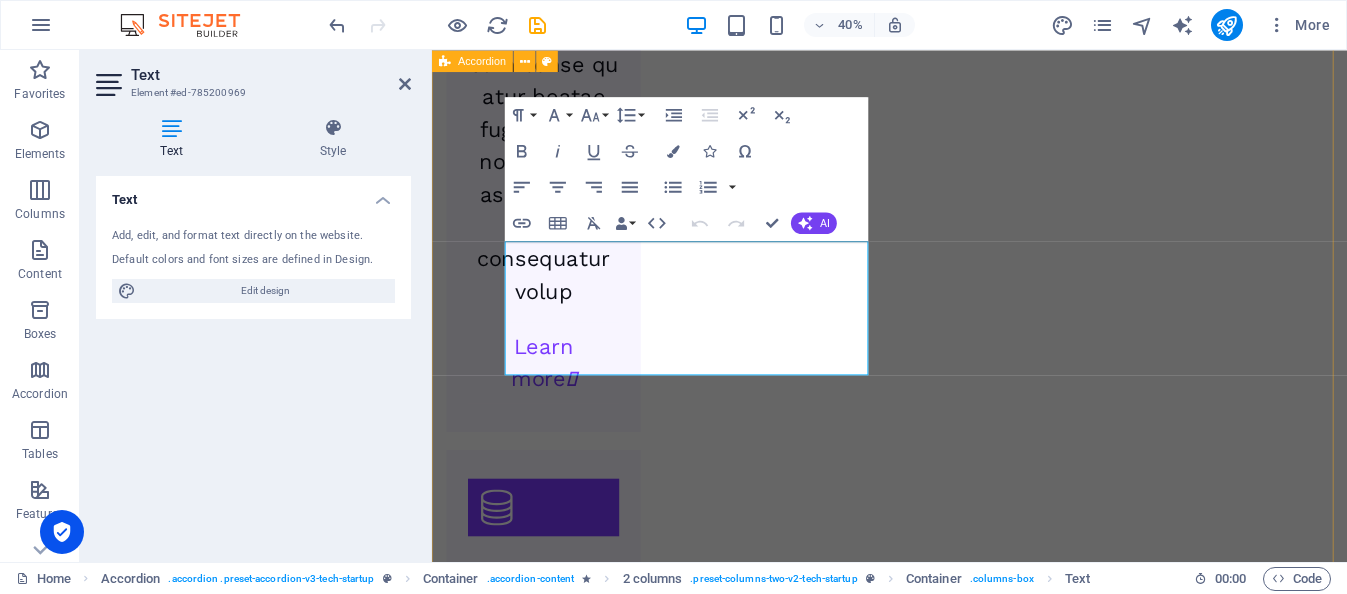 scroll, scrollTop: 2489, scrollLeft: 0, axis: vertical 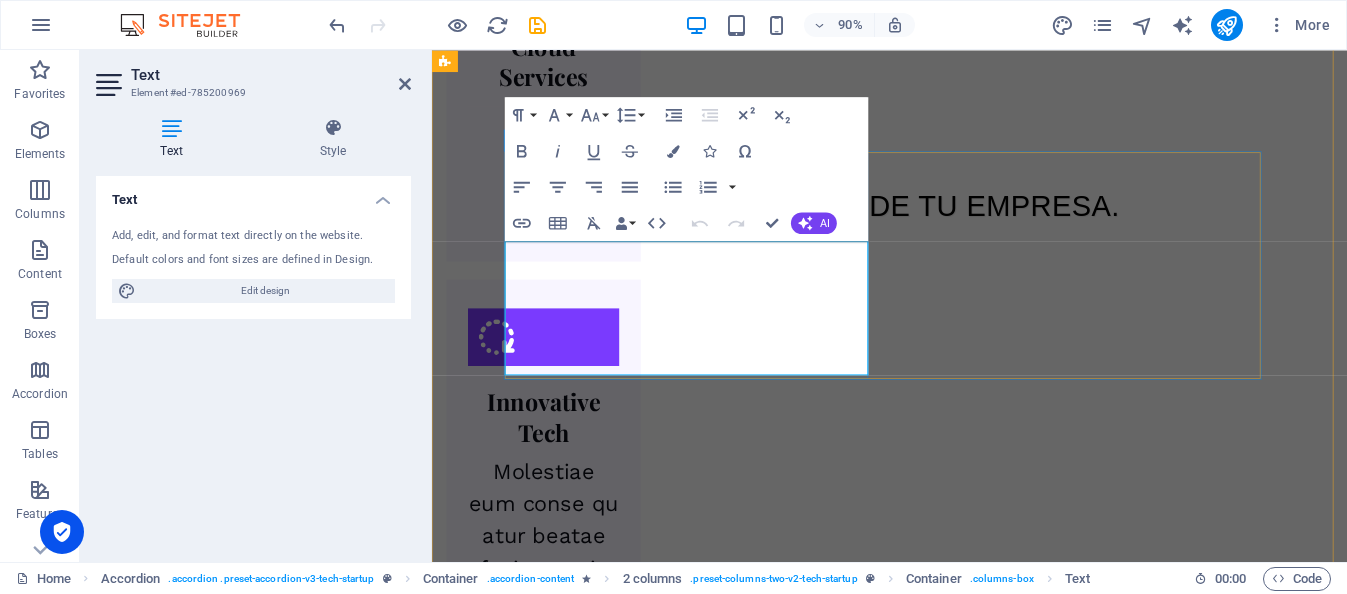 click on "Creamos agentes de inteligencia artificial adaptados a las necesidades específicas de cada área de tu empresa." at bounding box center [1019, 4038] 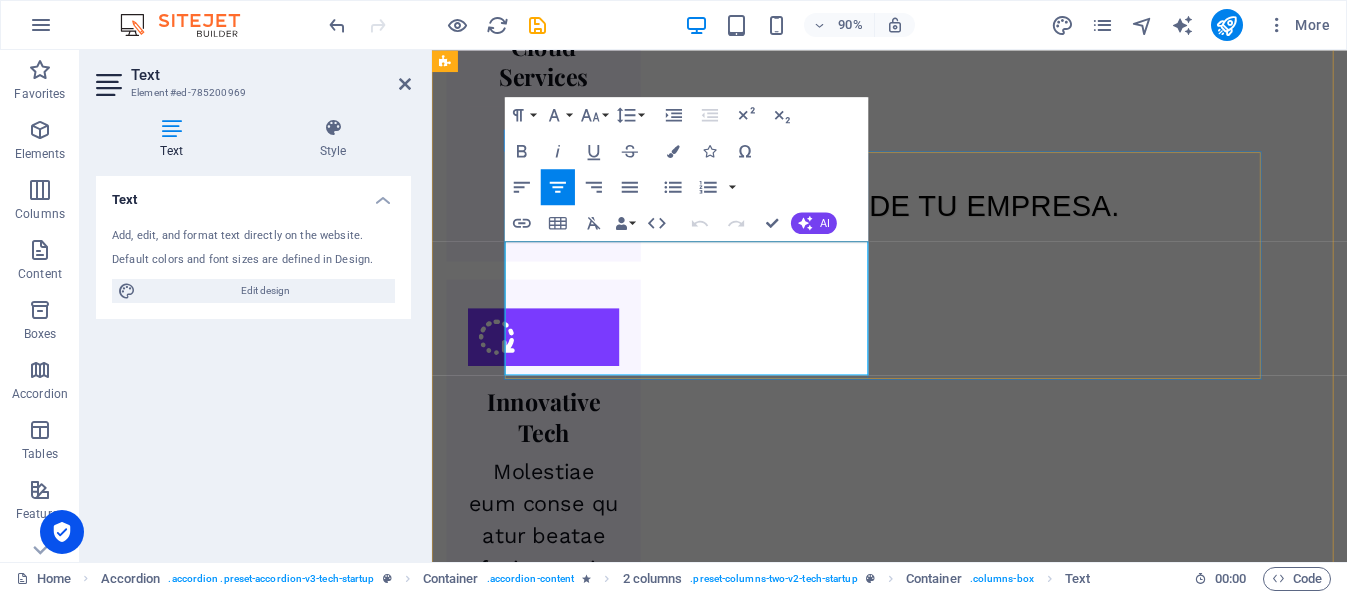 drag, startPoint x: 796, startPoint y: 315, endPoint x: 538, endPoint y: 276, distance: 260.93103 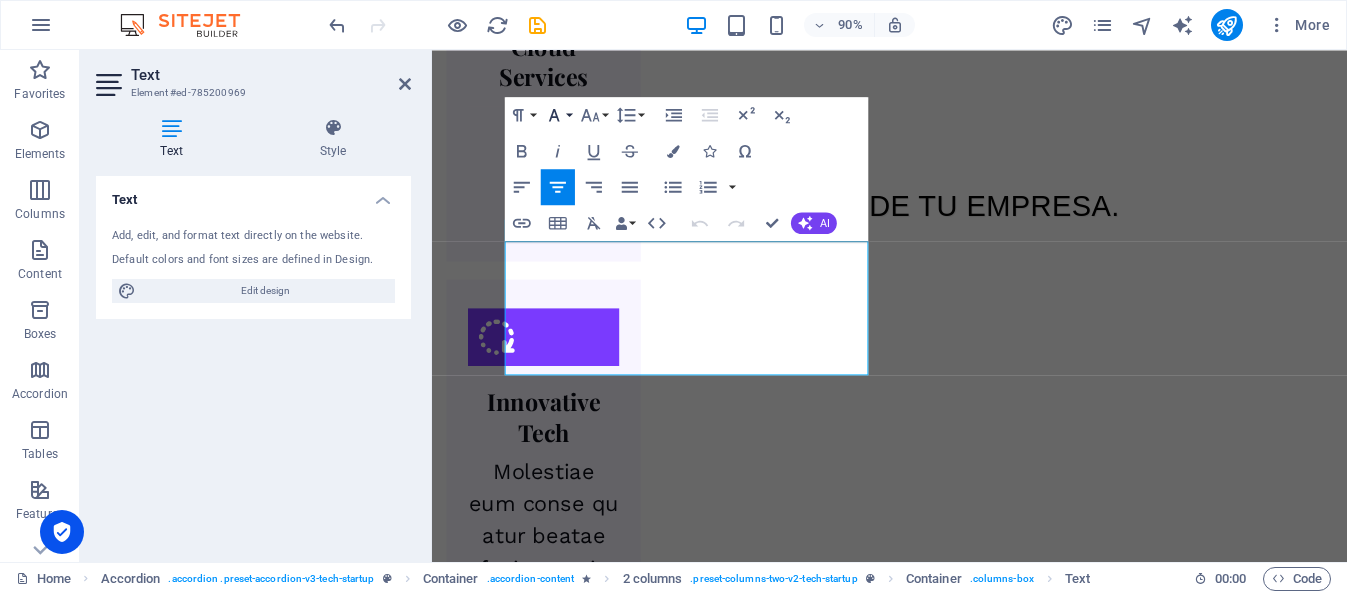 click on "Font Family" at bounding box center [558, 115] 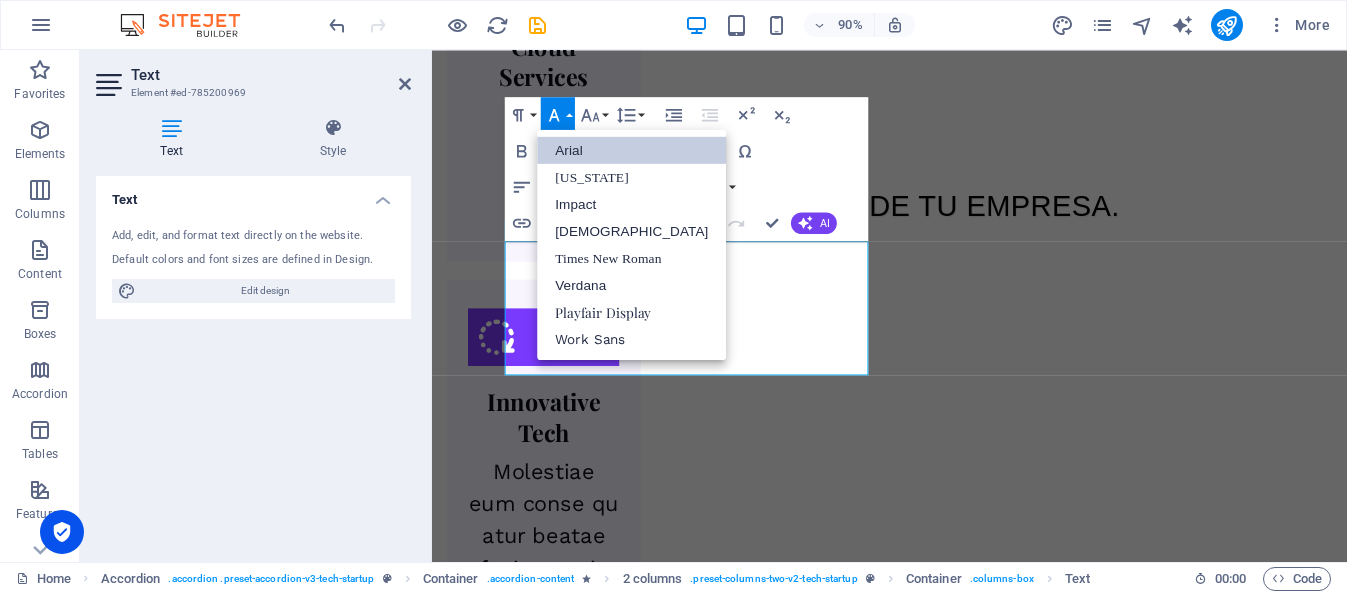 scroll, scrollTop: 0, scrollLeft: 0, axis: both 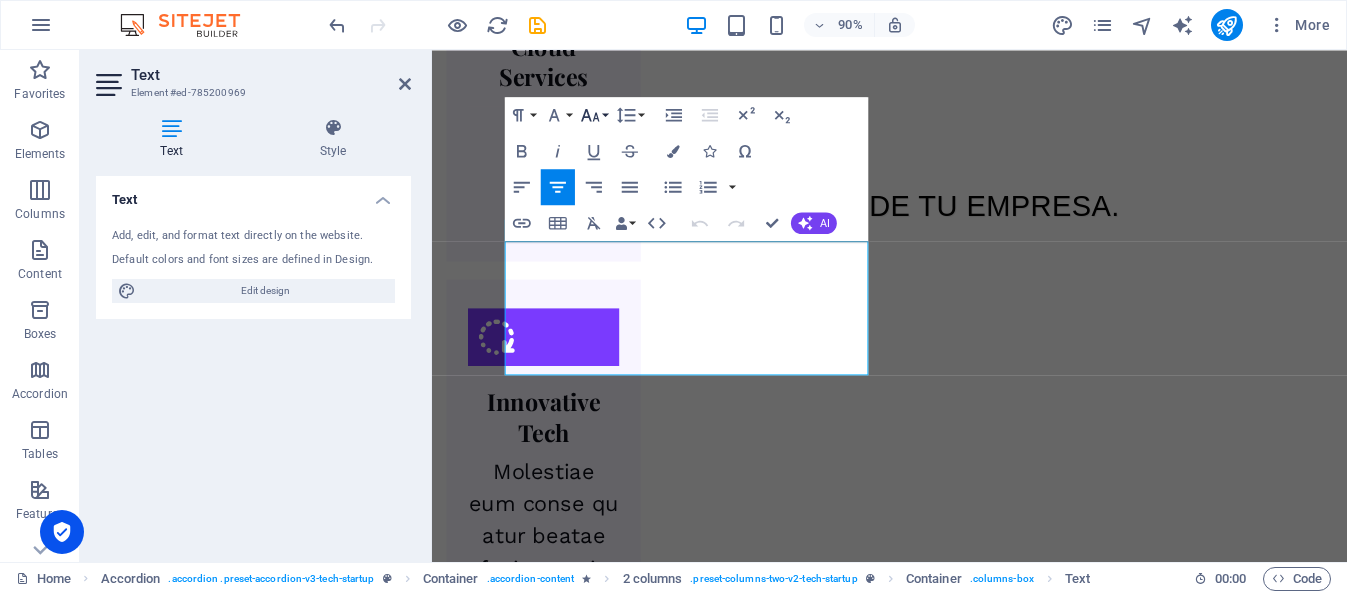 click 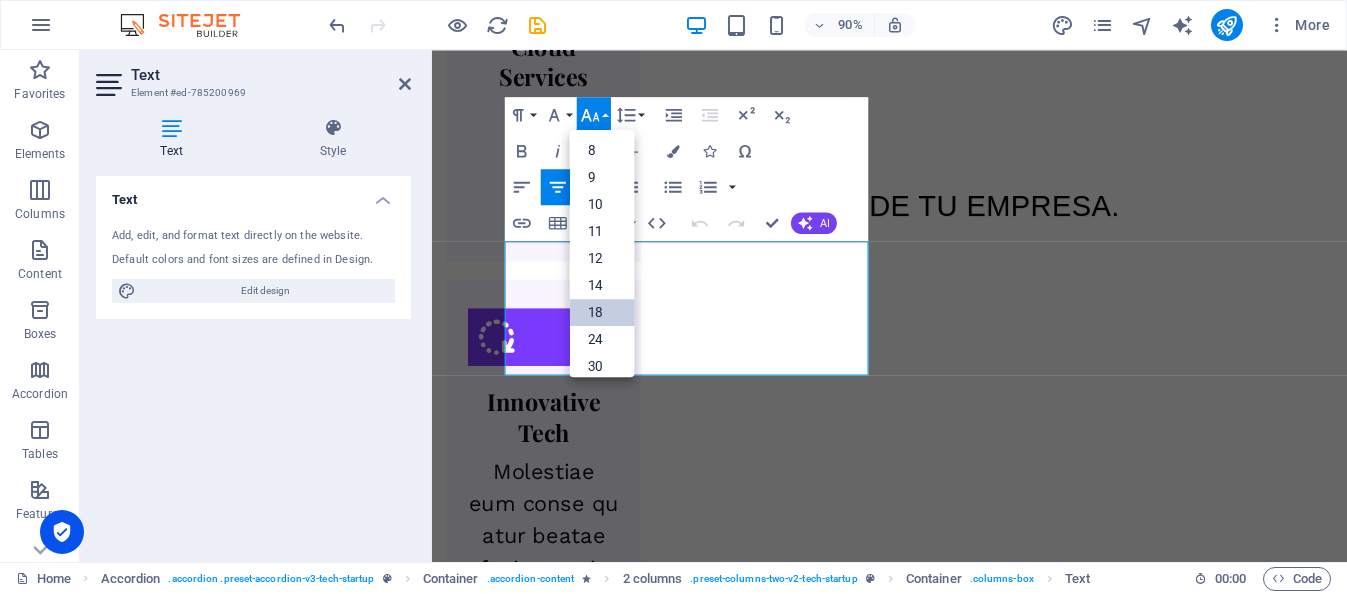 click on "18" at bounding box center [602, 311] 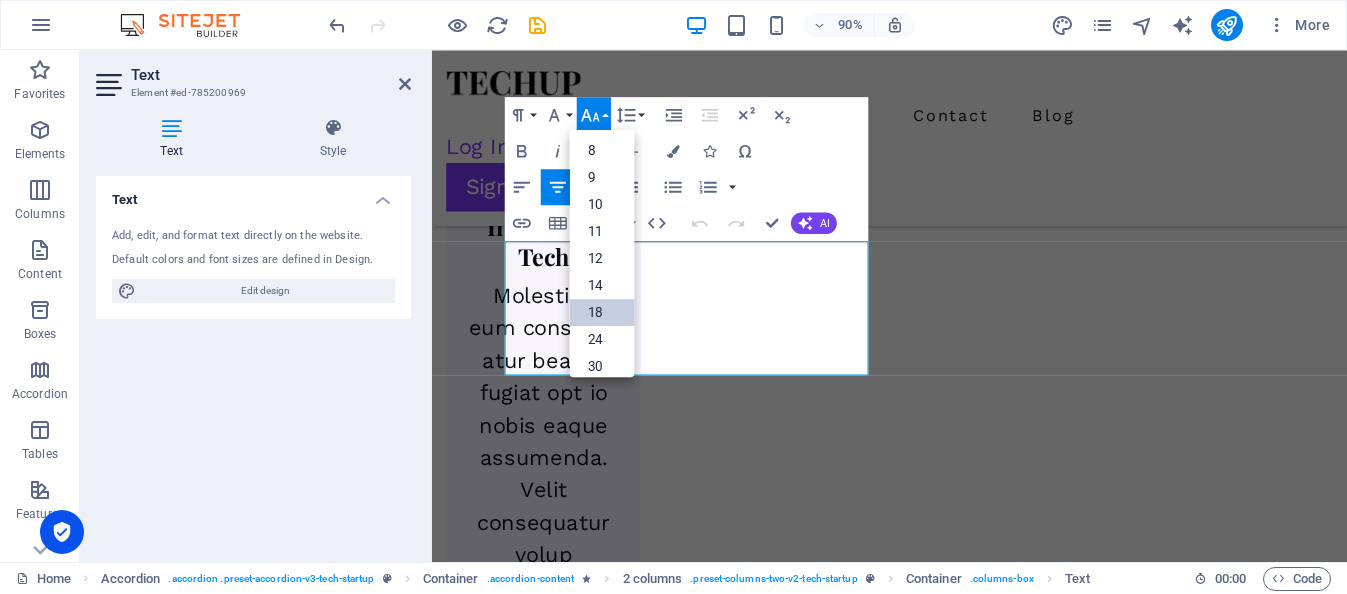 scroll, scrollTop: 2486, scrollLeft: 0, axis: vertical 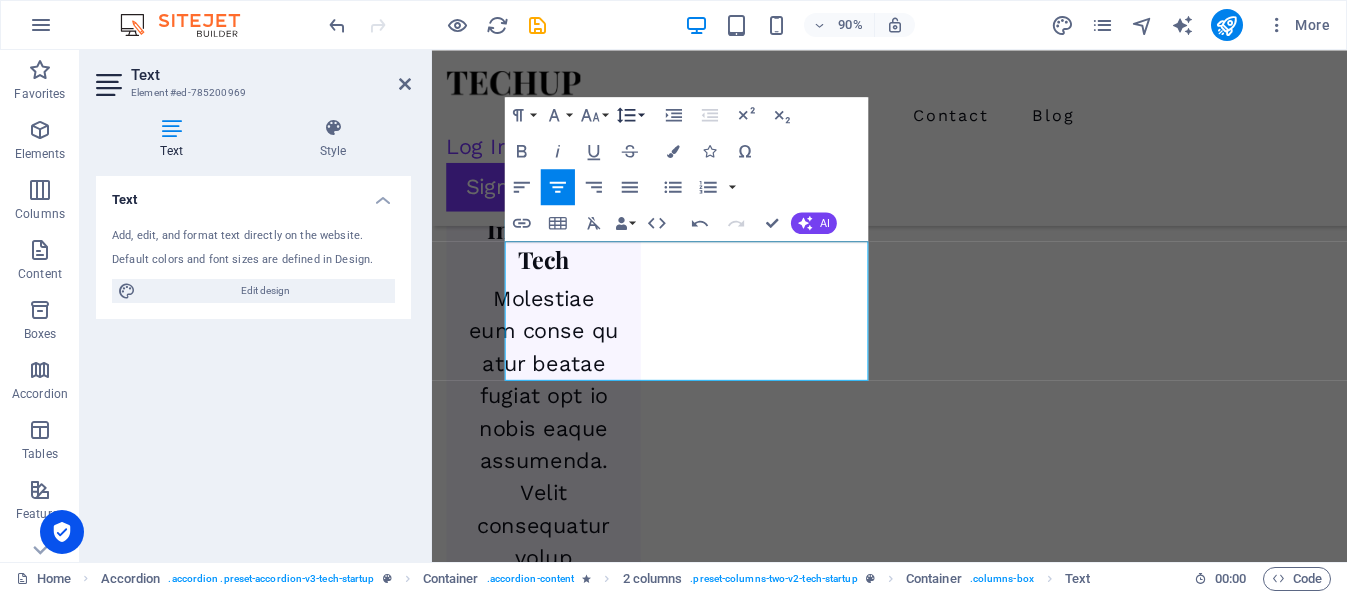 click 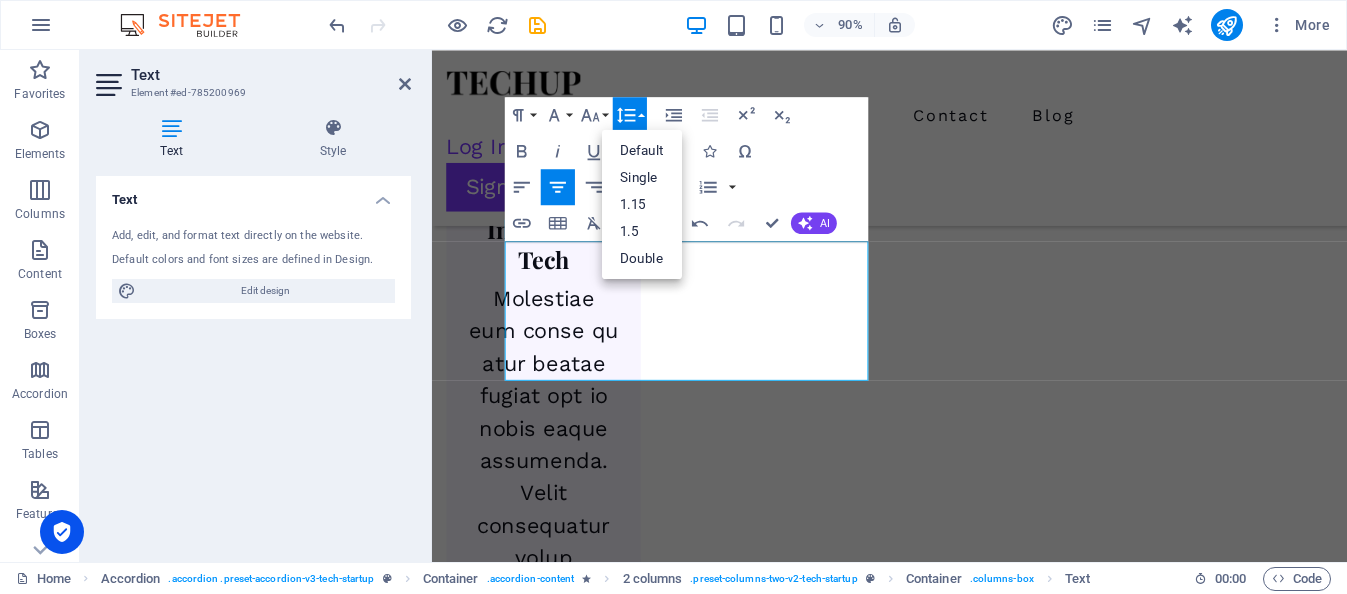 click 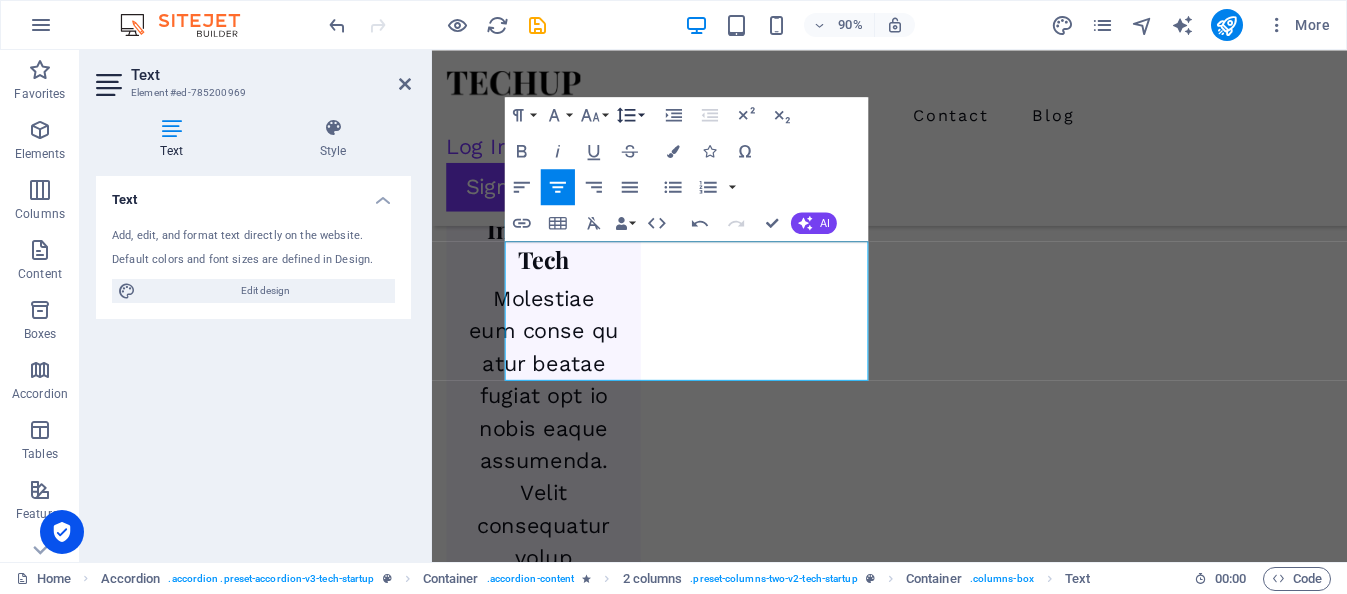 click on "Line Height" at bounding box center [630, 115] 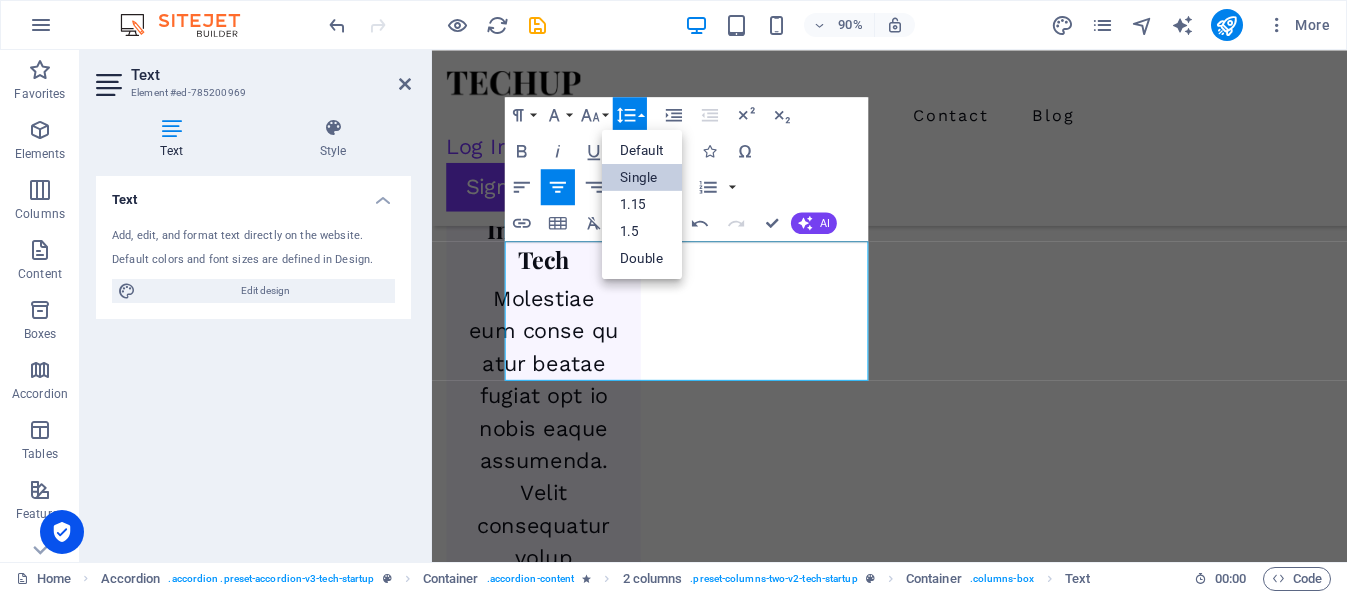 click on "Single" at bounding box center (642, 176) 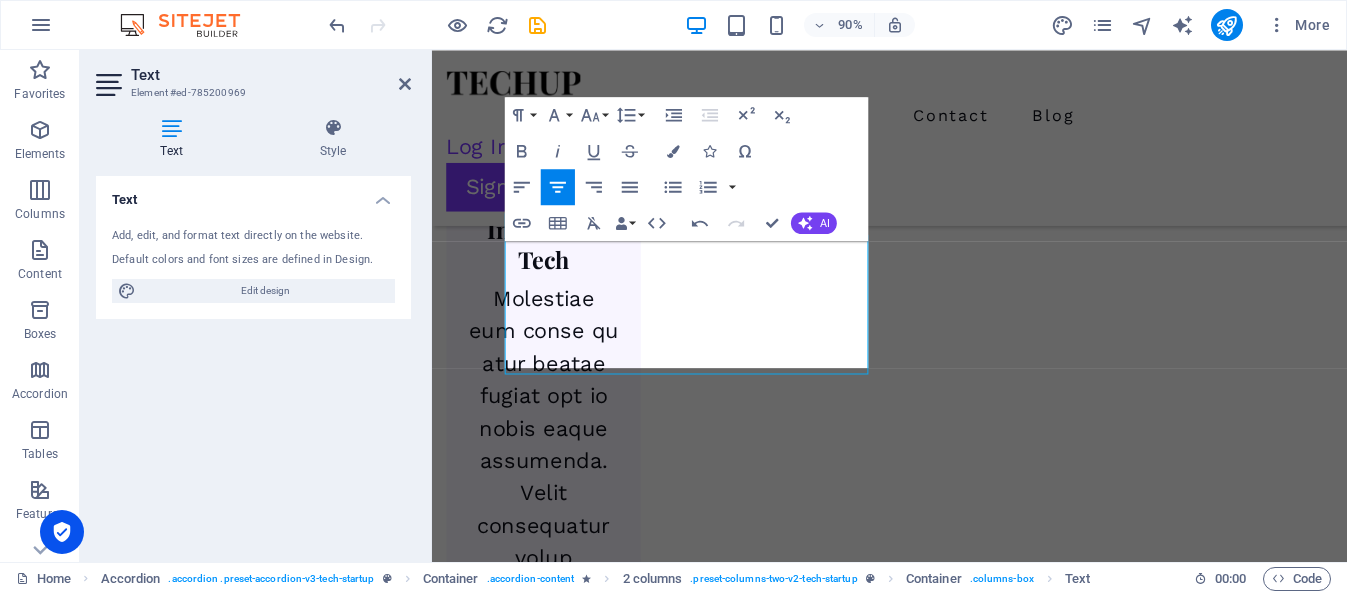 scroll, scrollTop: 2493, scrollLeft: 0, axis: vertical 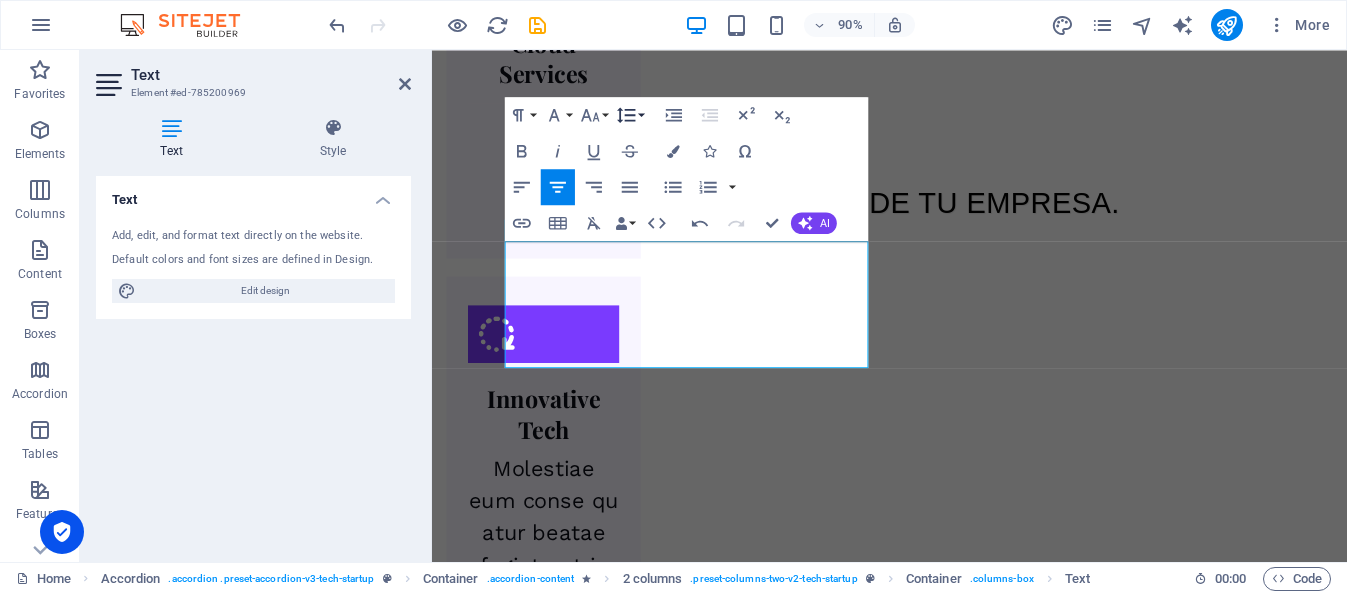 click 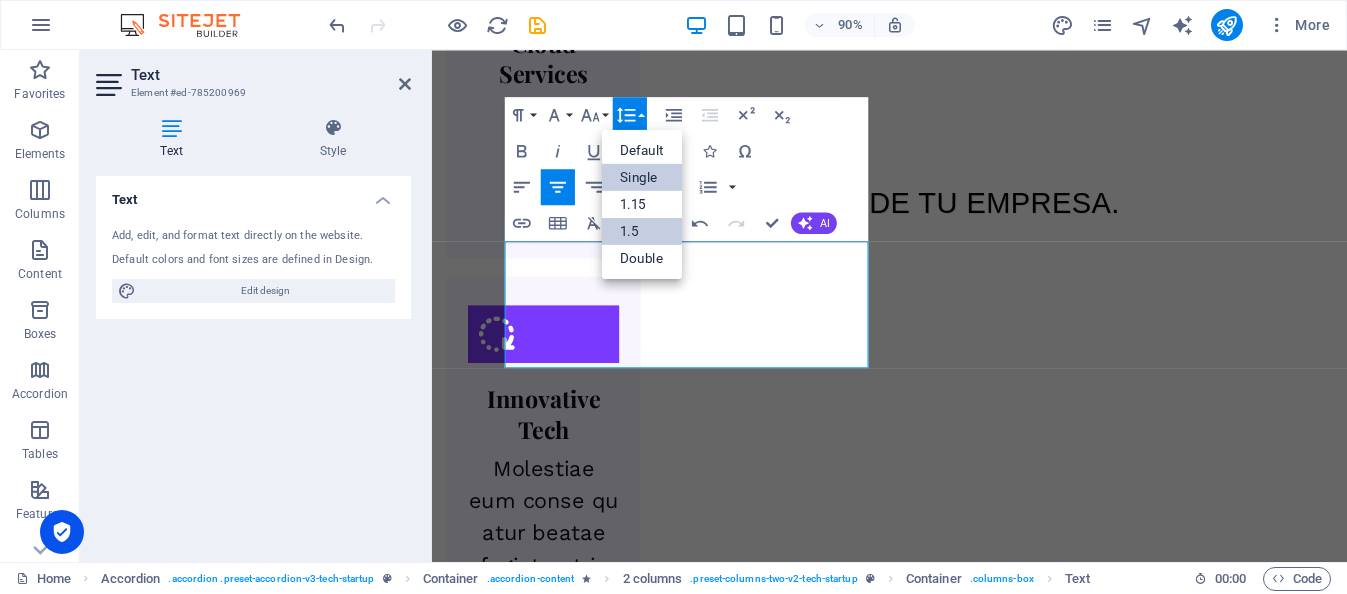 scroll, scrollTop: 0, scrollLeft: 0, axis: both 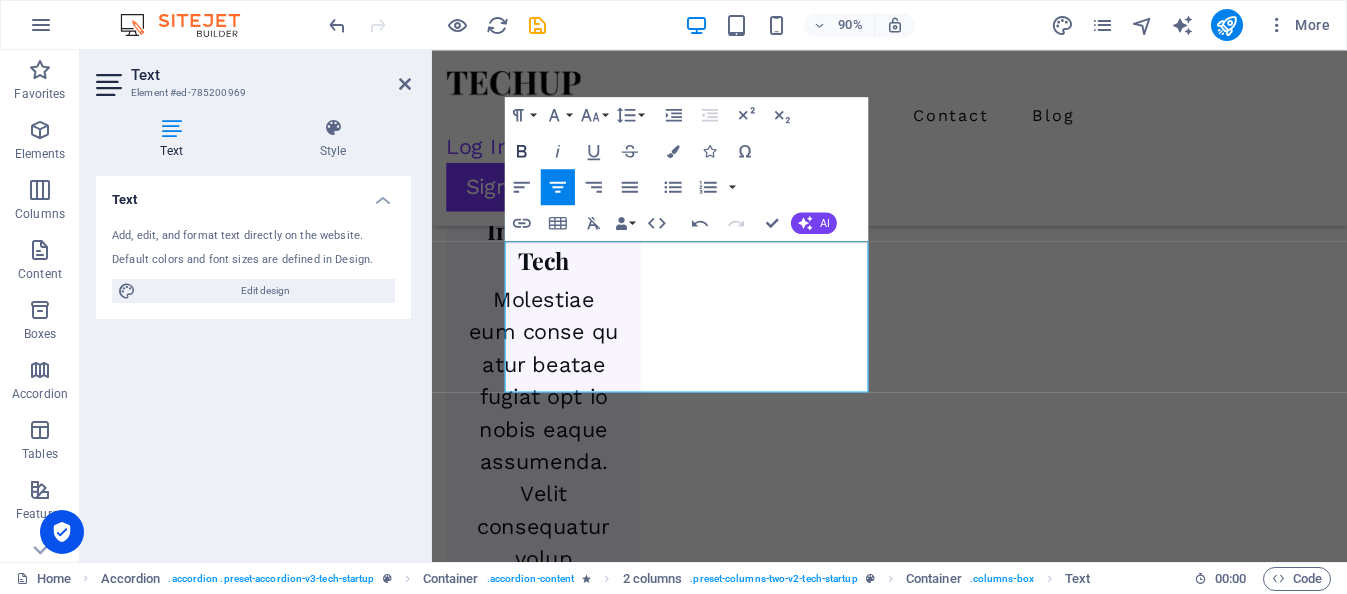 click 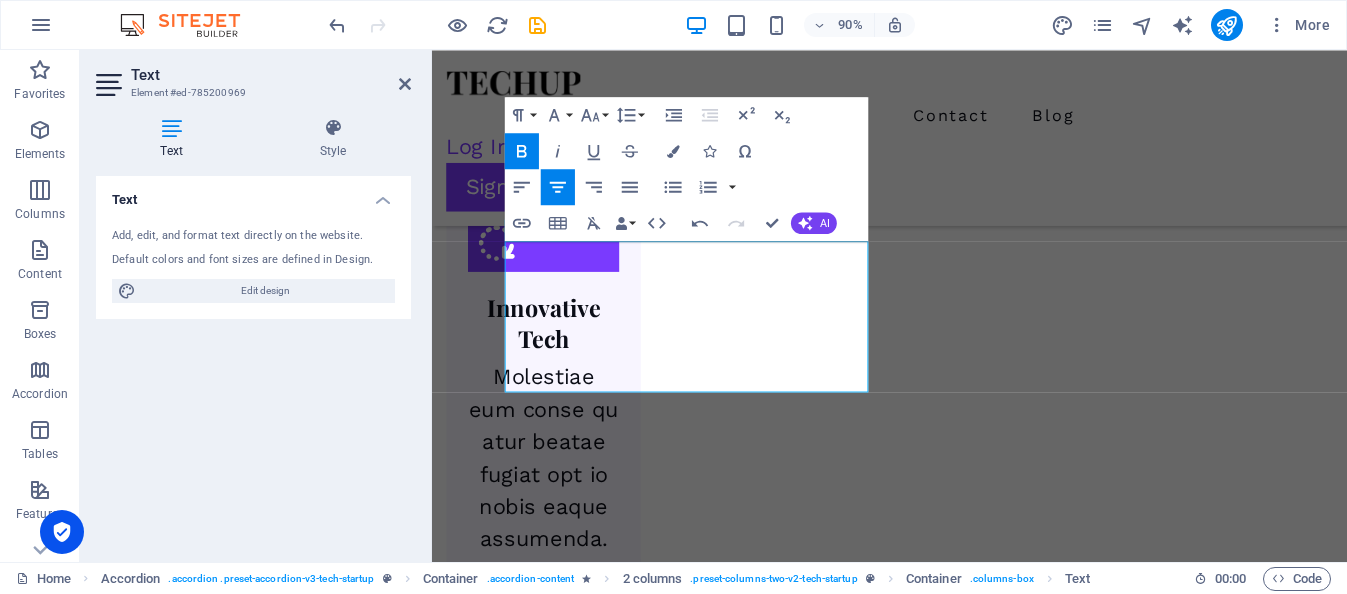 click 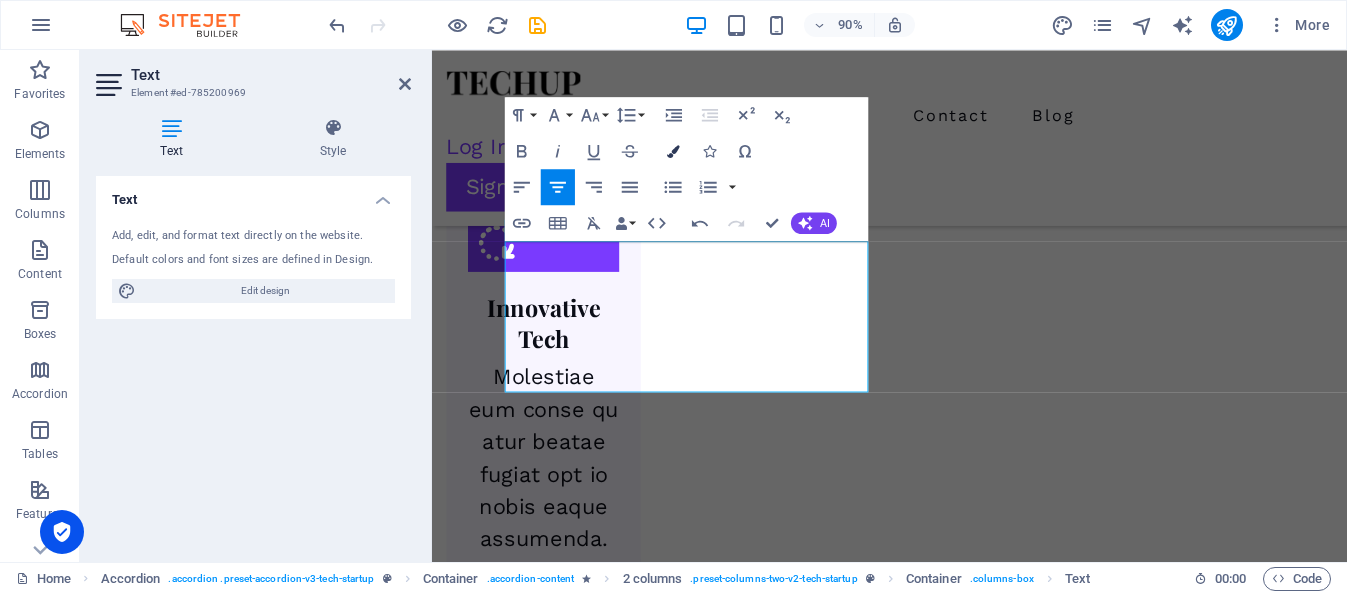 click at bounding box center (673, 150) 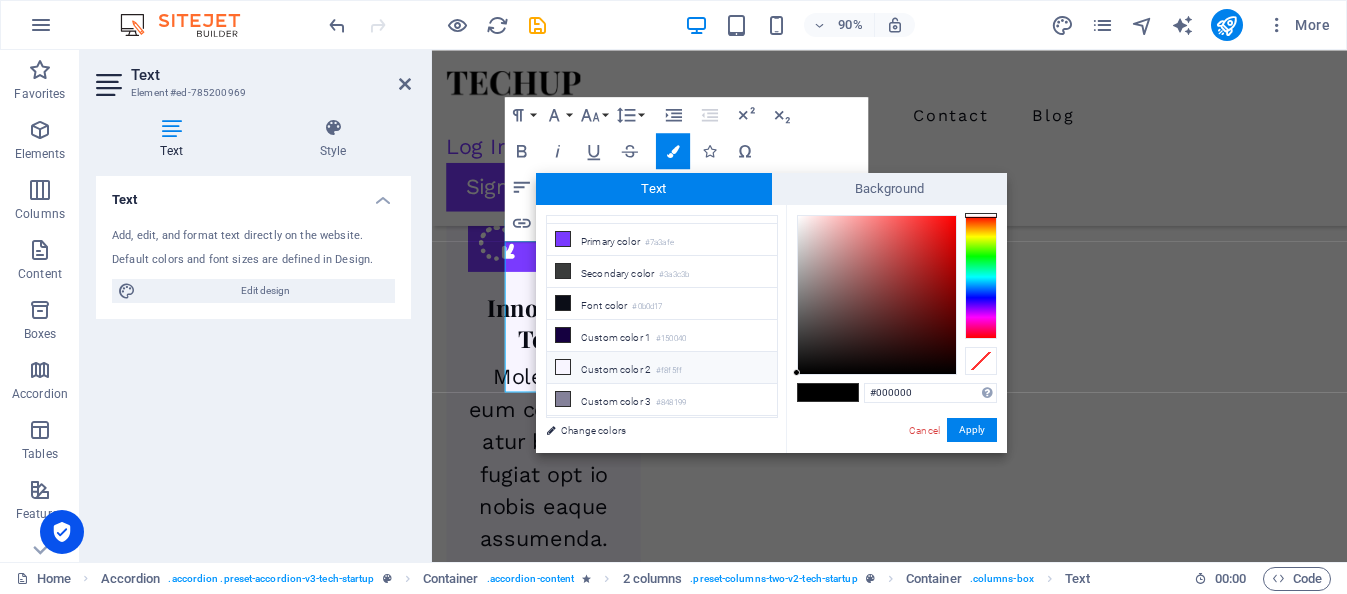 scroll, scrollTop: 47, scrollLeft: 0, axis: vertical 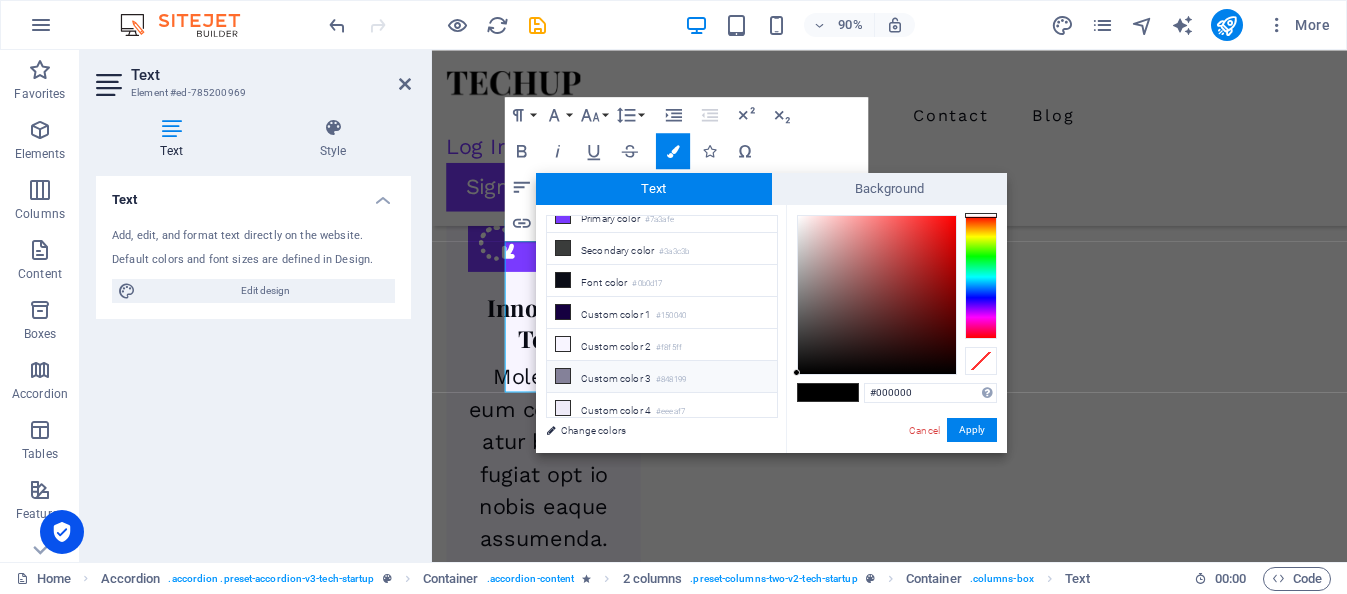 click at bounding box center [563, 376] 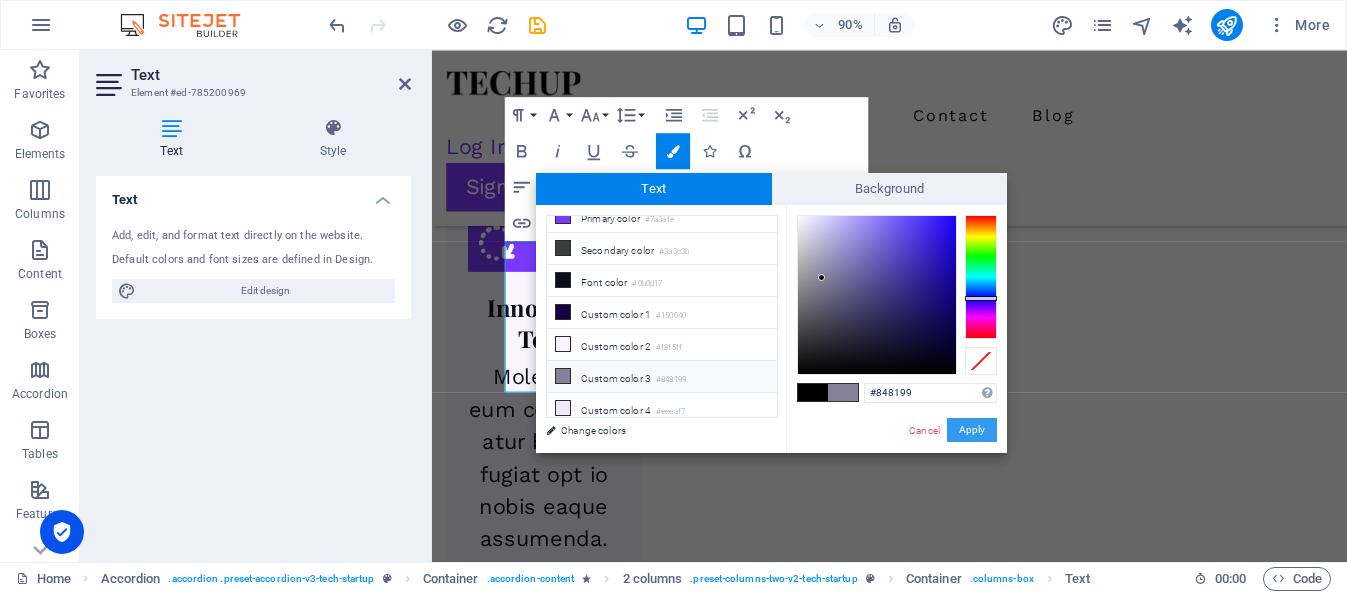 click on "Apply" at bounding box center [972, 430] 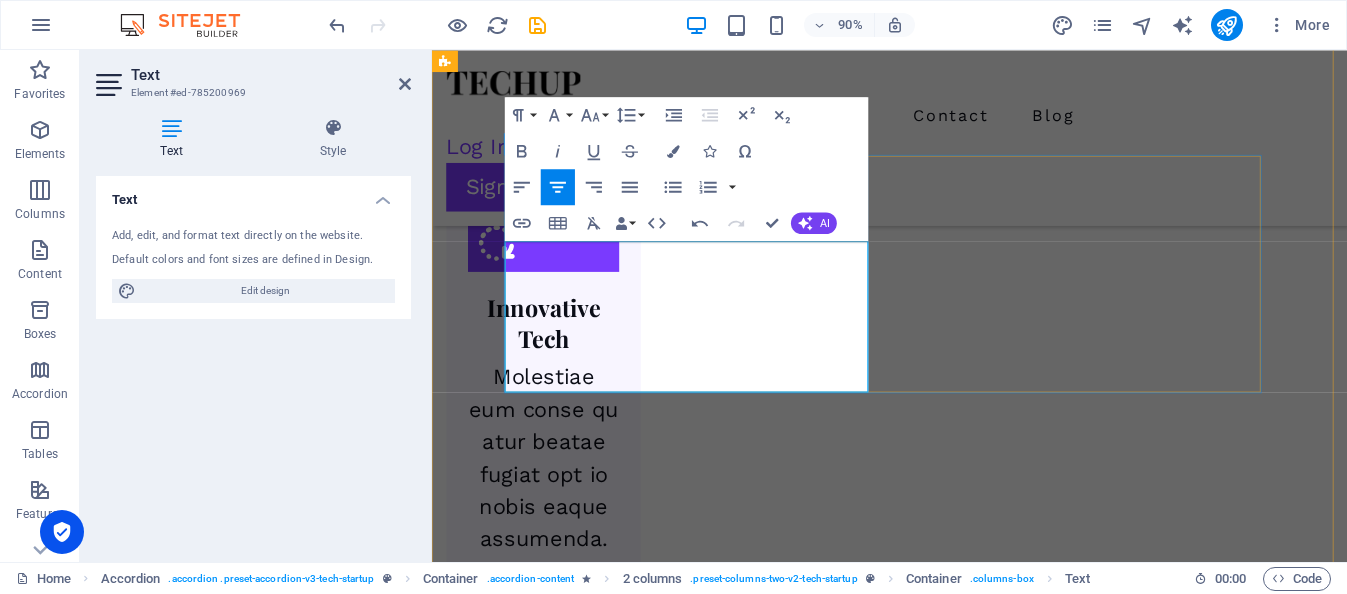 click on "Creamos agentes de inteligencia artificial adaptados a las necesidades específicas de cada área de tu empresa ." at bounding box center [1019, 3968] 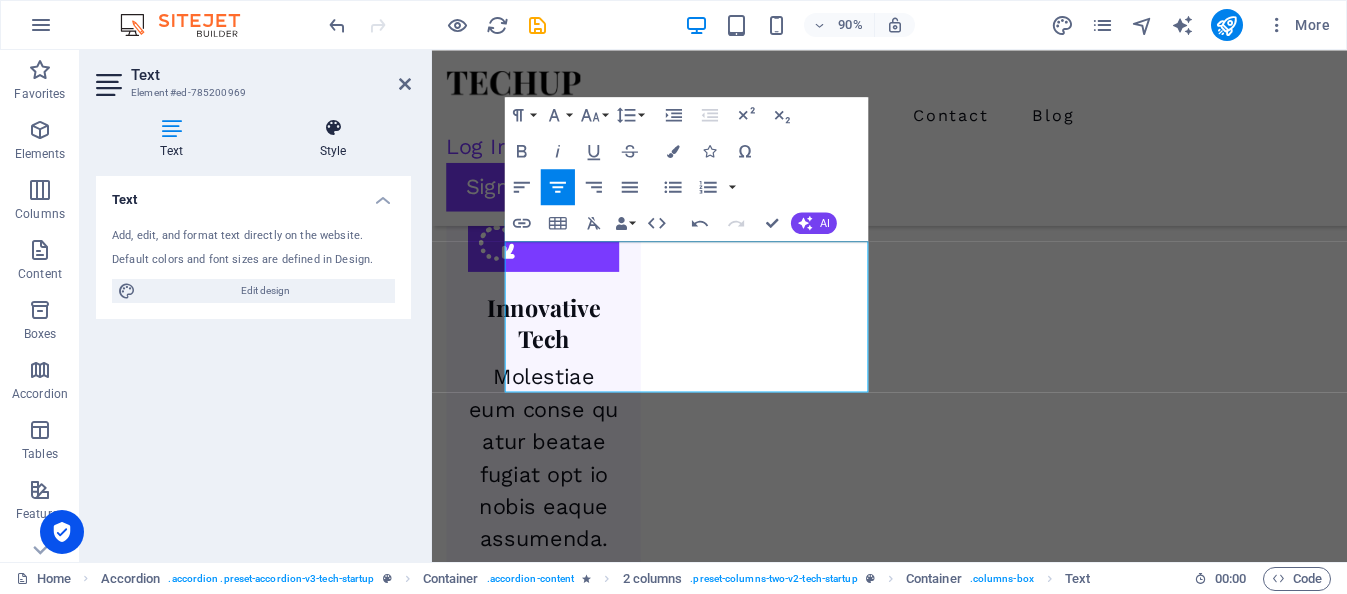 click at bounding box center (333, 128) 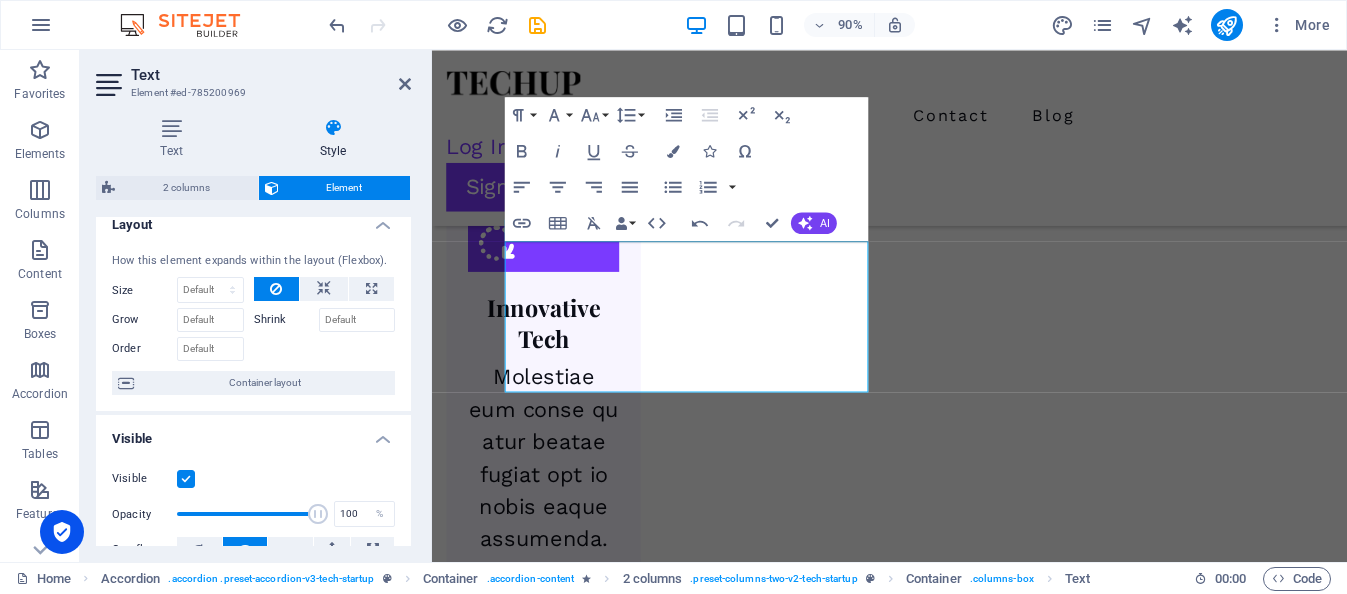 scroll, scrollTop: 0, scrollLeft: 0, axis: both 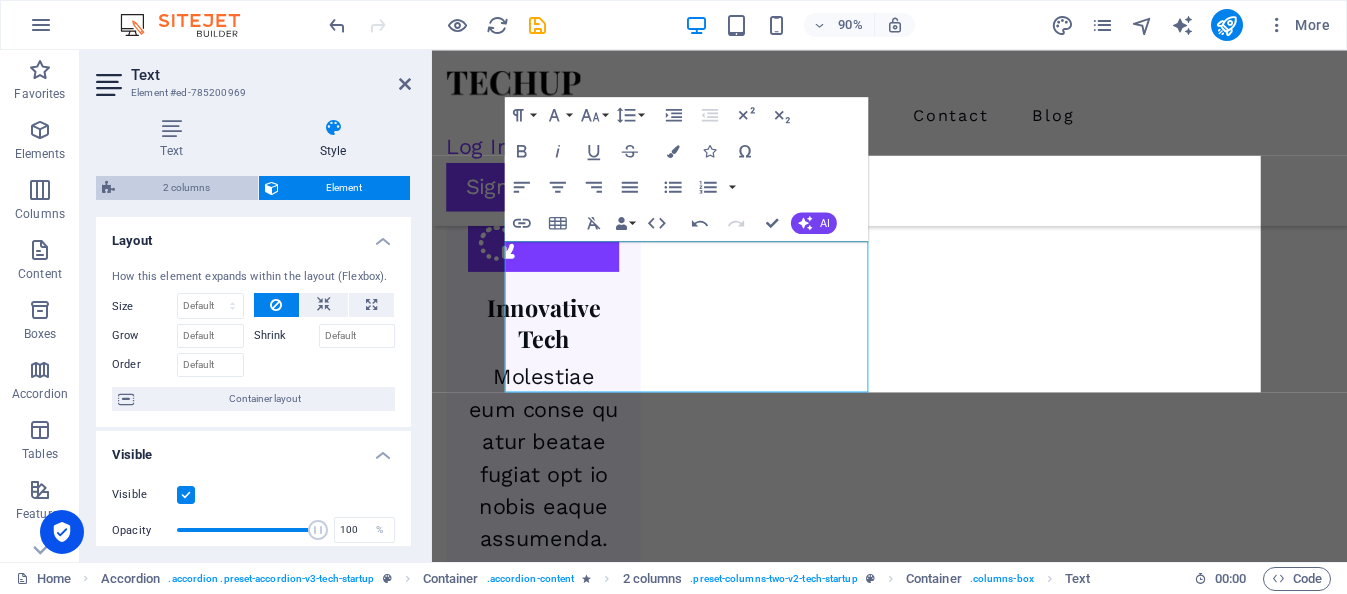 click on "2 columns" at bounding box center (186, 188) 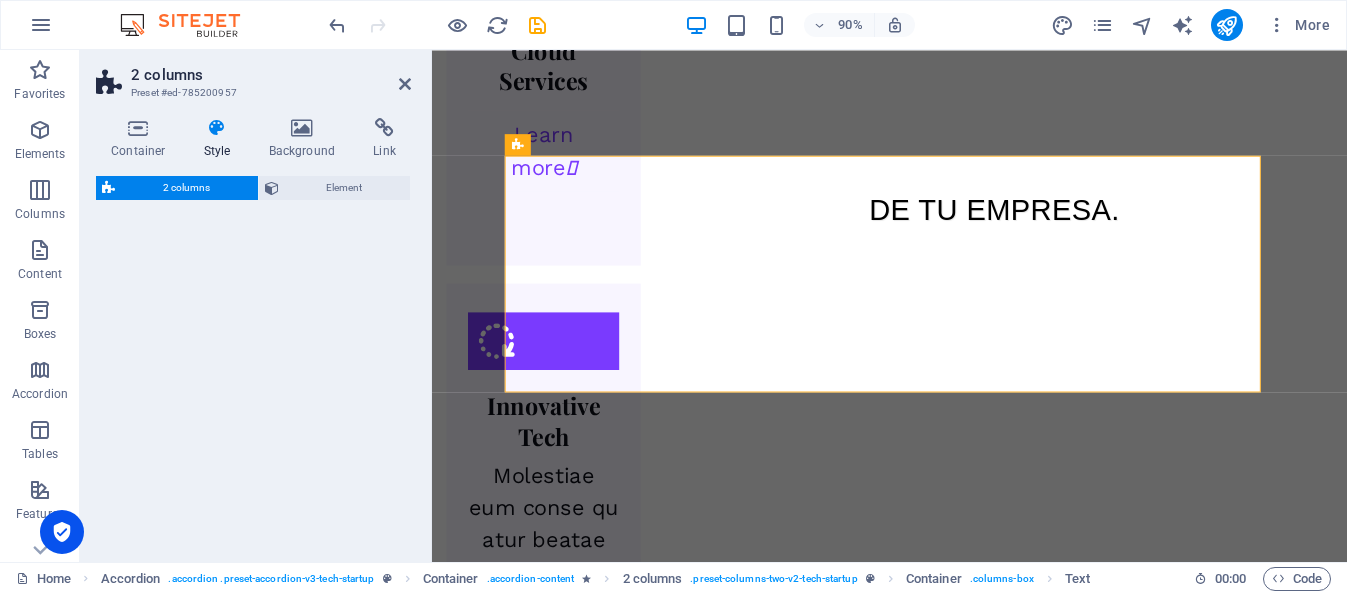 select on "rem" 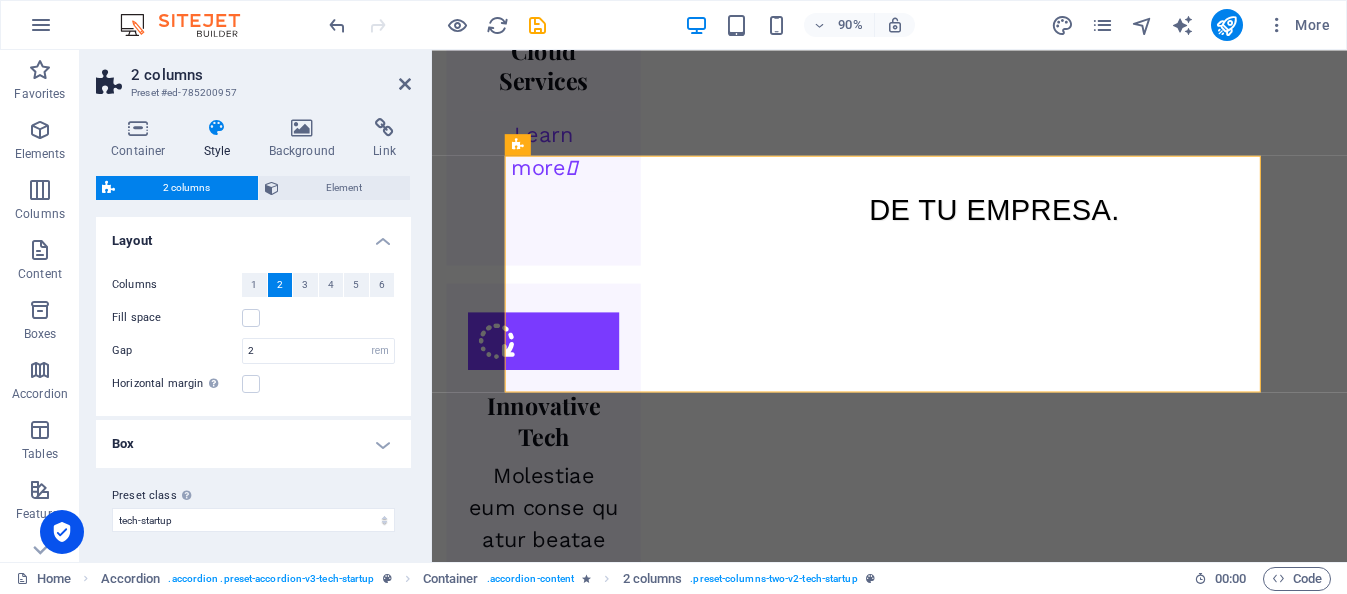 scroll, scrollTop: 2, scrollLeft: 0, axis: vertical 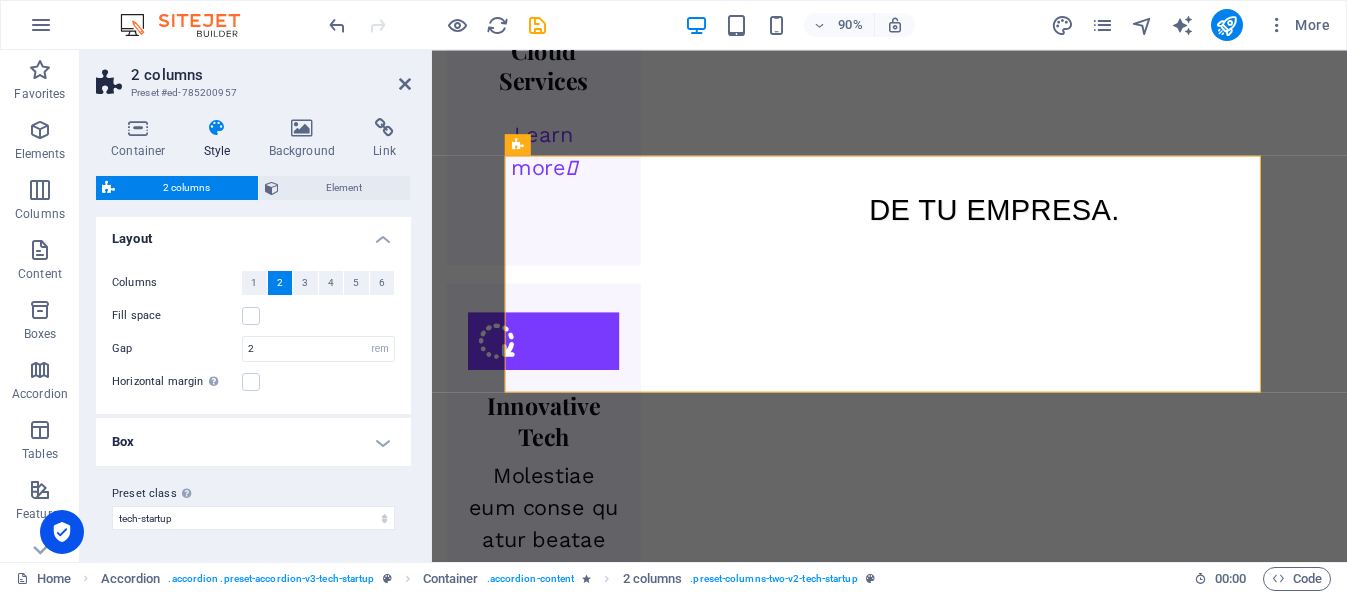 click on "Box" at bounding box center [253, 442] 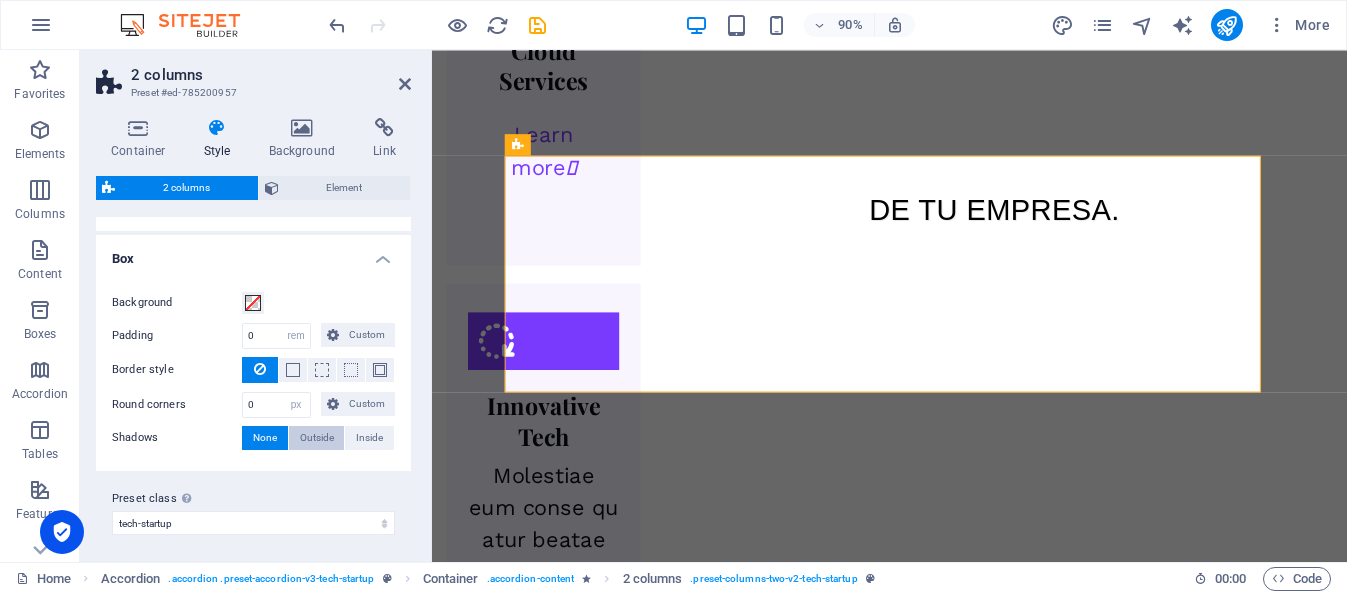 scroll, scrollTop: 190, scrollLeft: 0, axis: vertical 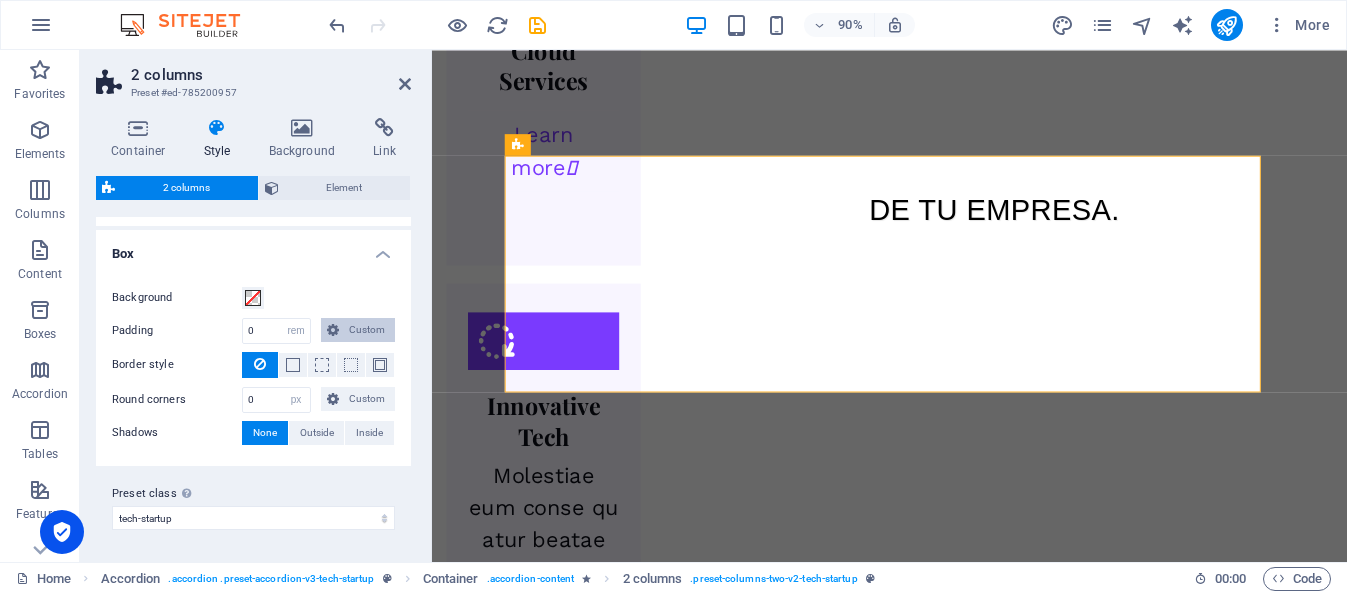 click on "Custom" at bounding box center (367, 330) 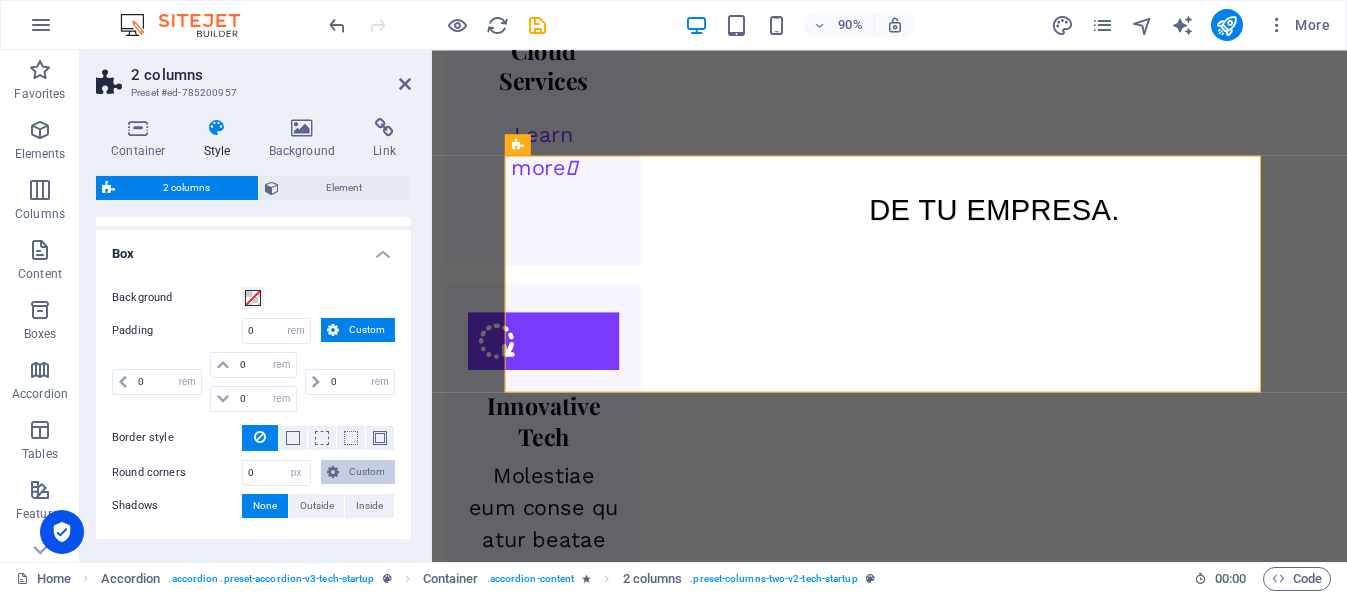 click on "Custom" at bounding box center [367, 472] 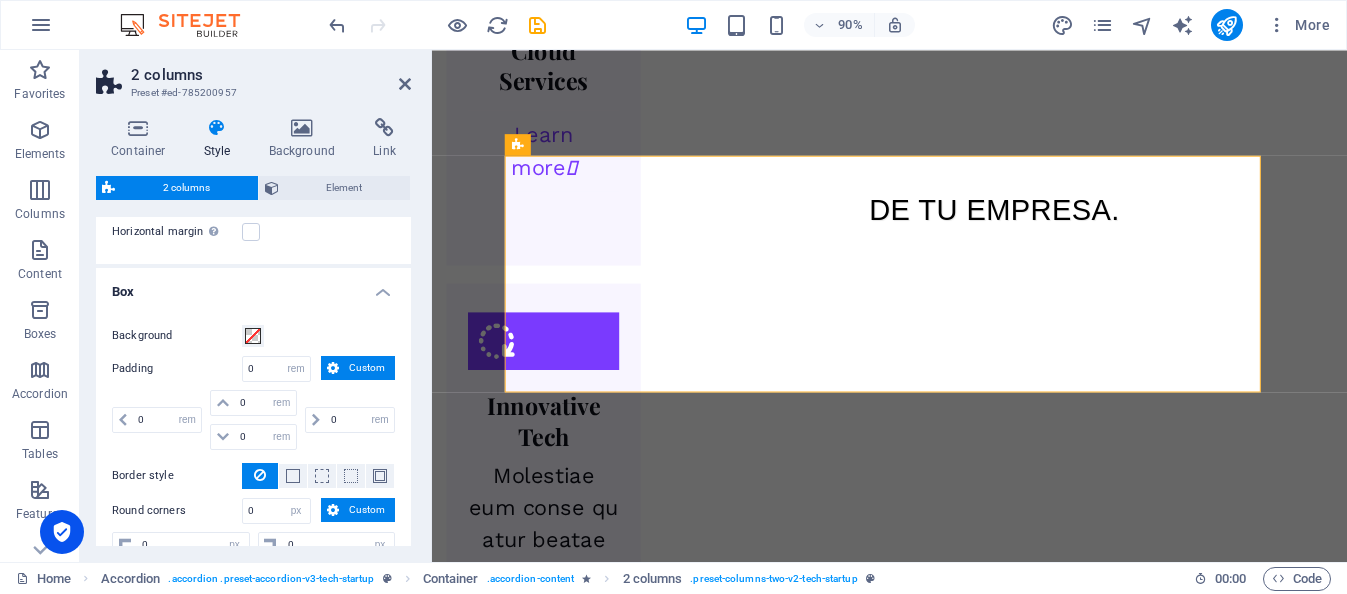 scroll, scrollTop: 136, scrollLeft: 0, axis: vertical 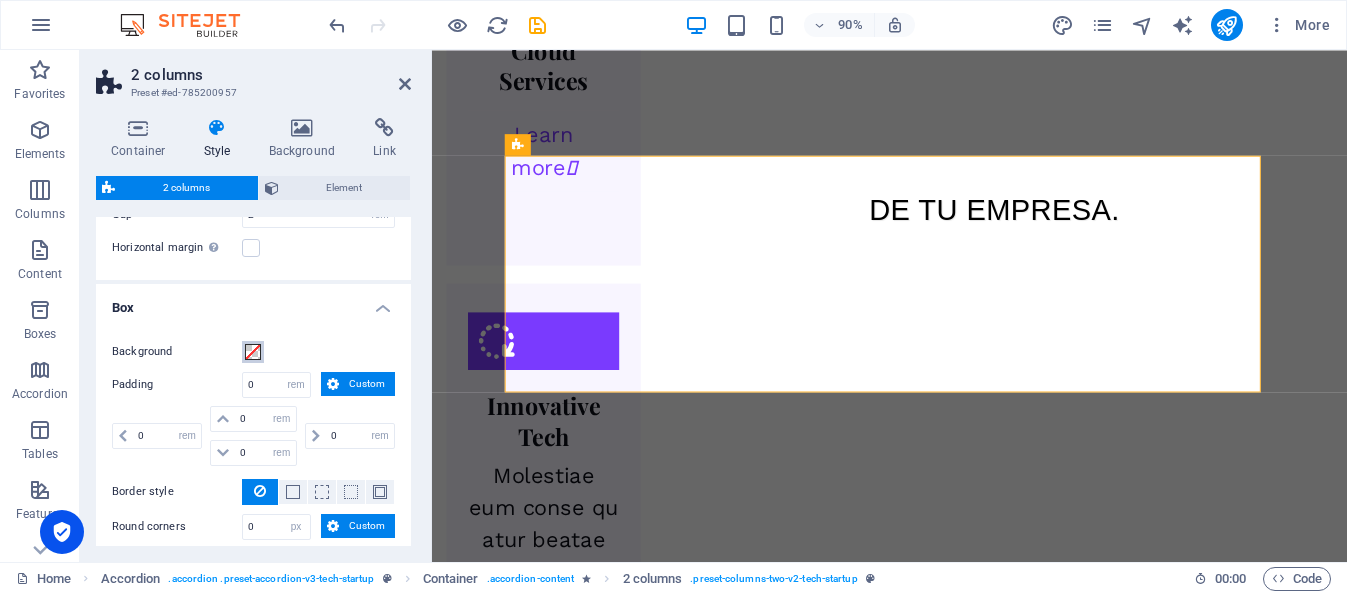 click at bounding box center (253, 352) 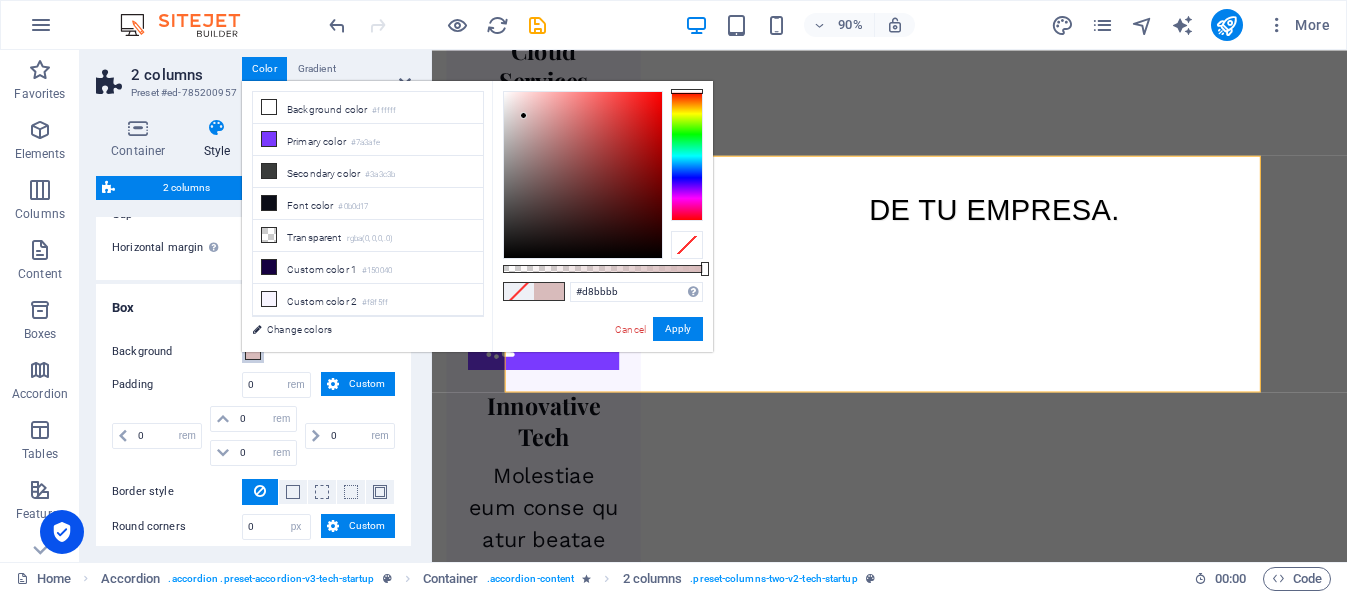 click at bounding box center (583, 175) 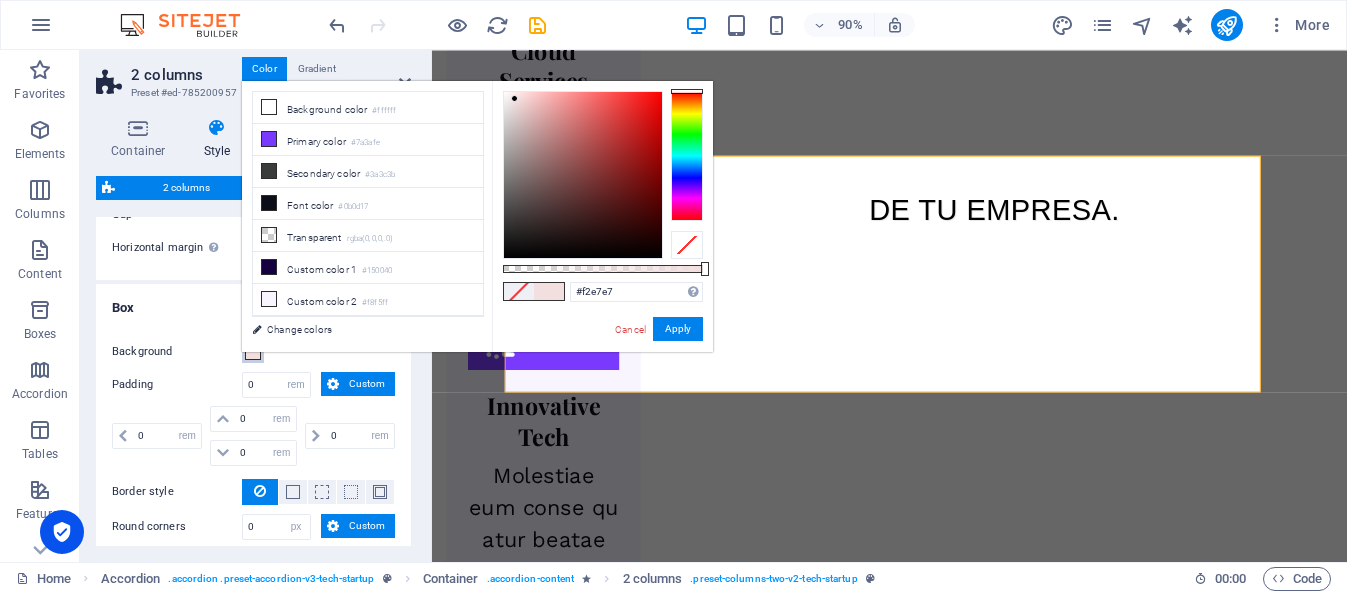 drag, startPoint x: 524, startPoint y: 116, endPoint x: 510, endPoint y: 99, distance: 22.022715 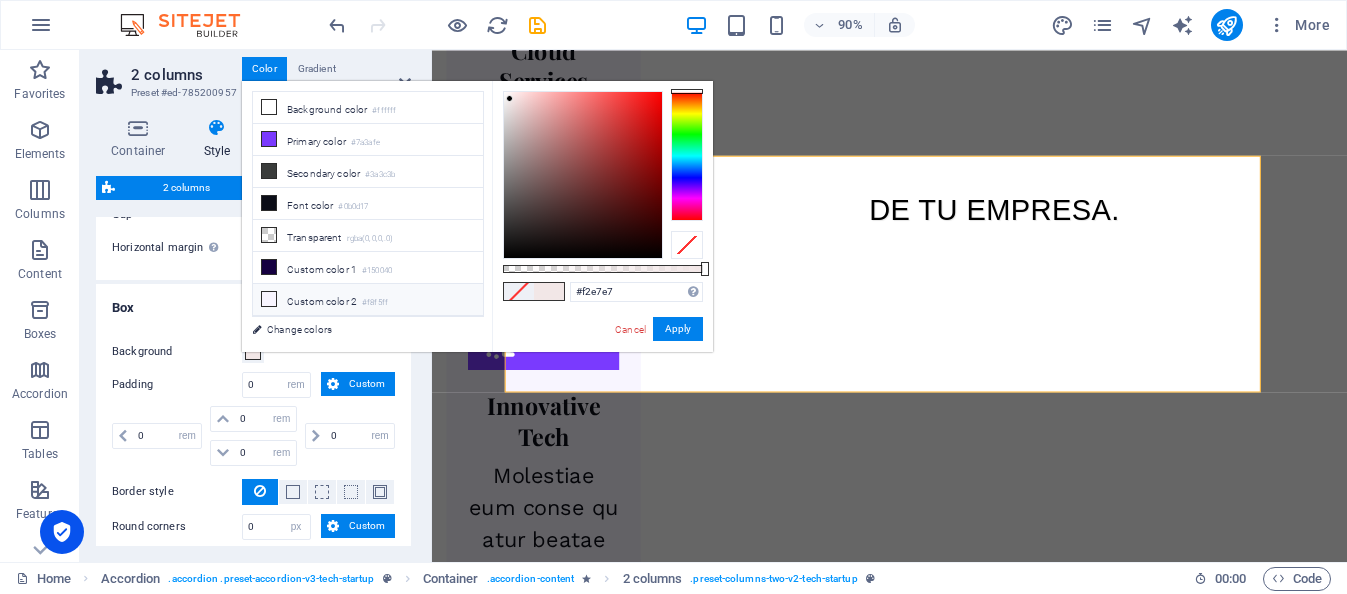 click on "Custom color 2
#f8f5ff" at bounding box center [368, 300] 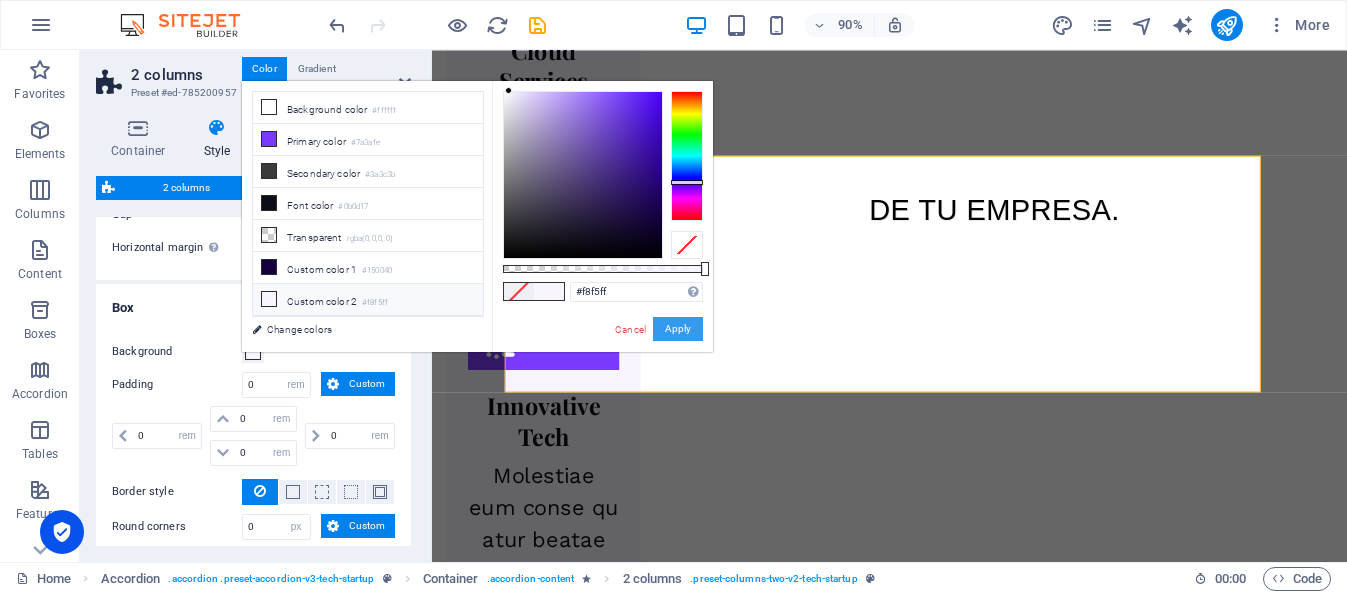 click on "Apply" at bounding box center [678, 329] 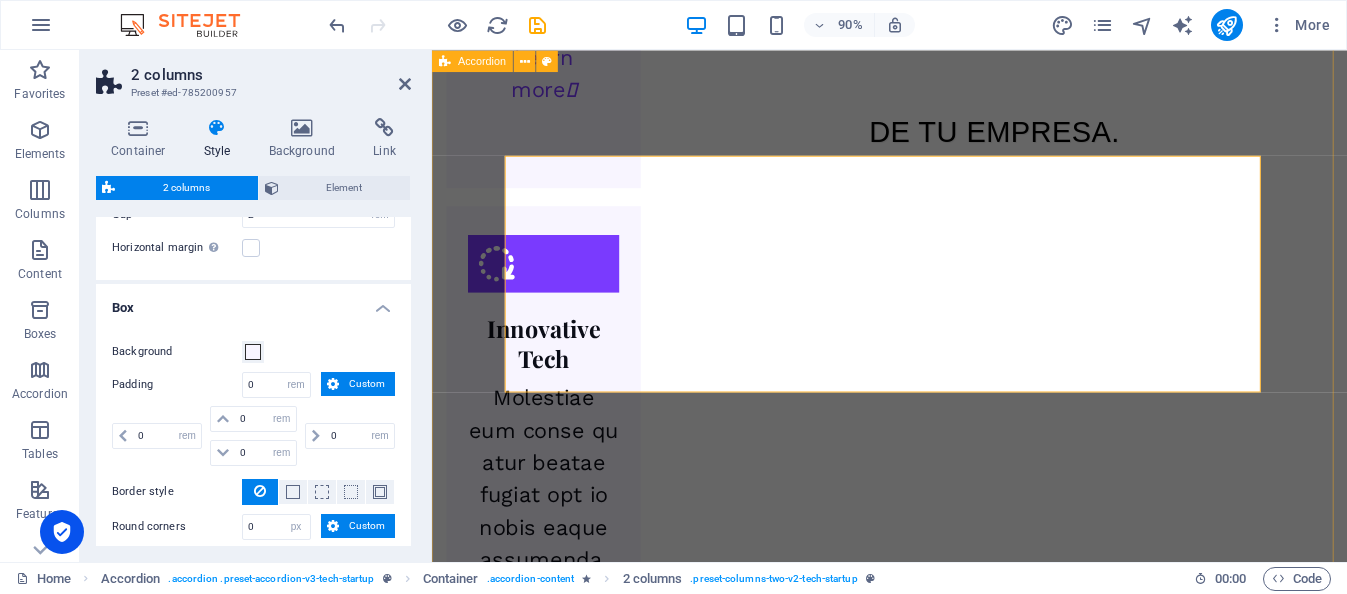 click on "Headline 1 Diseño de Modelos Personalizados Creamos agentes de inteligencia artificial adaptados a las necesidades específicas de cada área de tu empresa . Headline 2 New headline 2 Lorem ipsum dolor sit amet, consectetur adipisicing elit. Maiores ipsum repellat minus nihil. Labore, delectus, nam dignissimos ea repudiandae minima voluptatum magni pariatur possimus quia accusamus harum facilis corporis animi nisi. Enim, pariatur, impedit quia repellat harum ipsam laboriosam voluptas dicta illum nisi obcaecati reprehenderit quis placeat recusandae tenetur aperiam. Headline 3 New headline 3 Lorem ipsum dolor sit amet, consectetur adipisicing elit. Maiores ipsum repellat minus nihil. Labore, delectus, nam dignissimos ea repudiandae minima voluptatum magni pariatur possimus quia accusamus harum facilis corporis animi nisi. Enim, pariatur, impedit quia repellat harum ipsam laboriosam voluptas dicta illum nisi obcaecati reprehenderit quis placeat recusandae tenetur aperiam." at bounding box center [940, 4456] 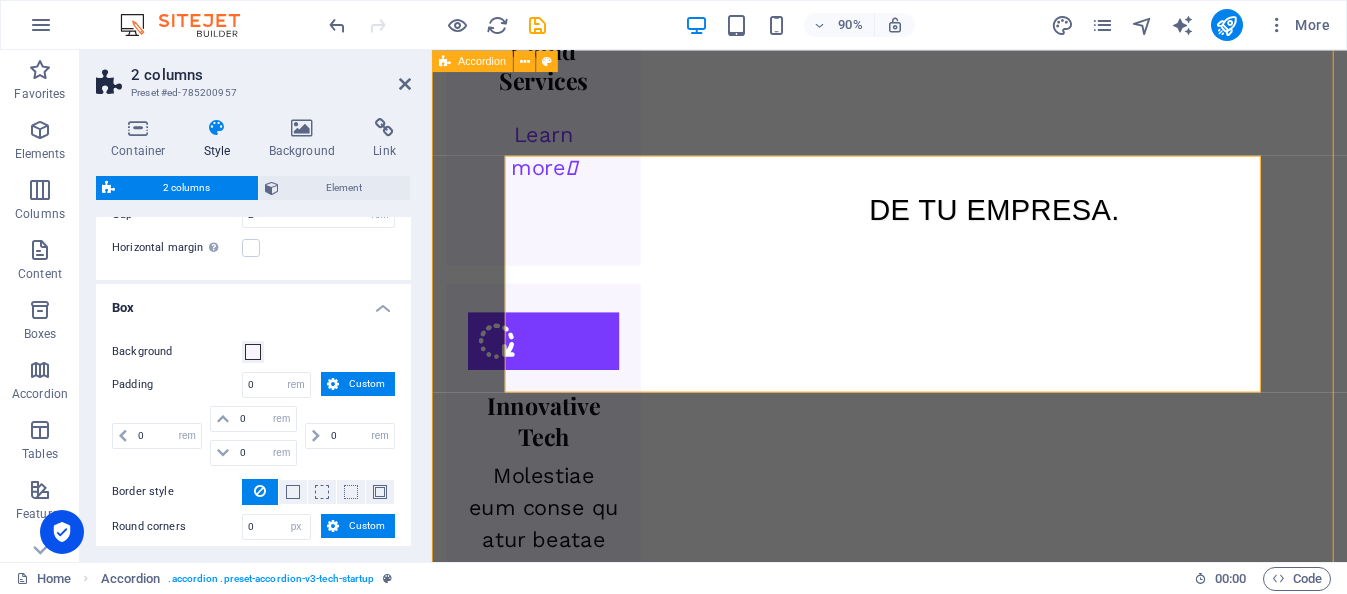 scroll, scrollTop: 2329, scrollLeft: 0, axis: vertical 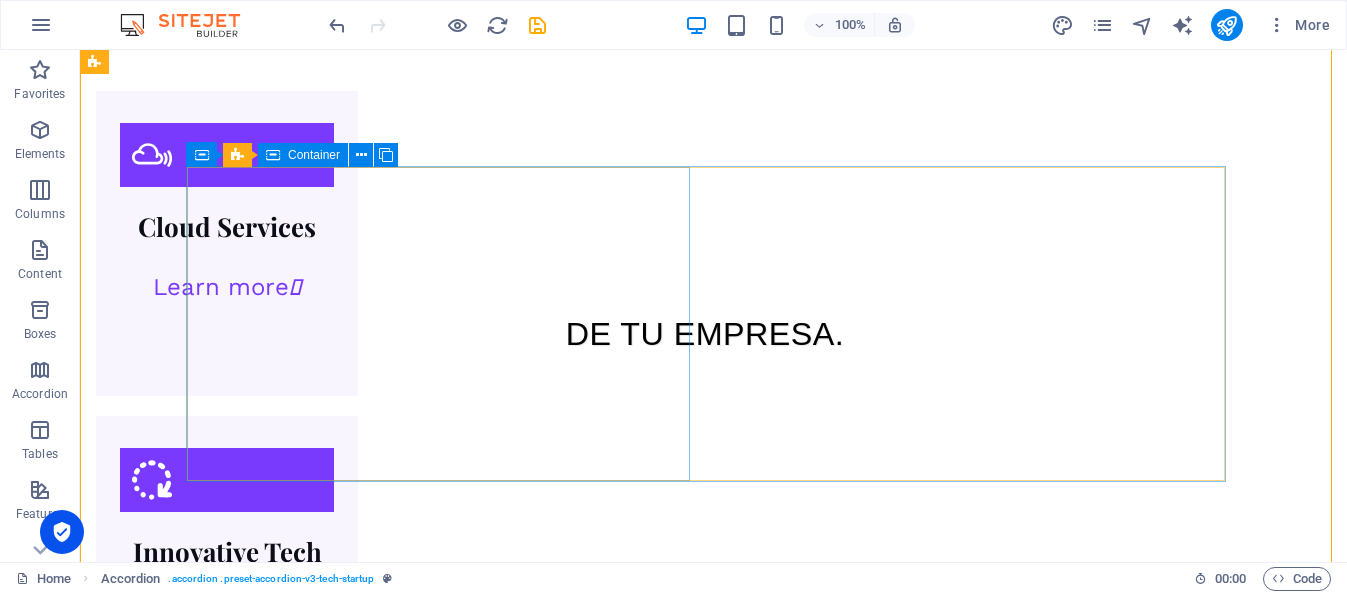 click on "Diseño de Modelos Personalizados Creamos agentes de inteligencia artificial adaptados a las necesidades específicas de cada área de tu empresa ." at bounding box center [723, 3742] 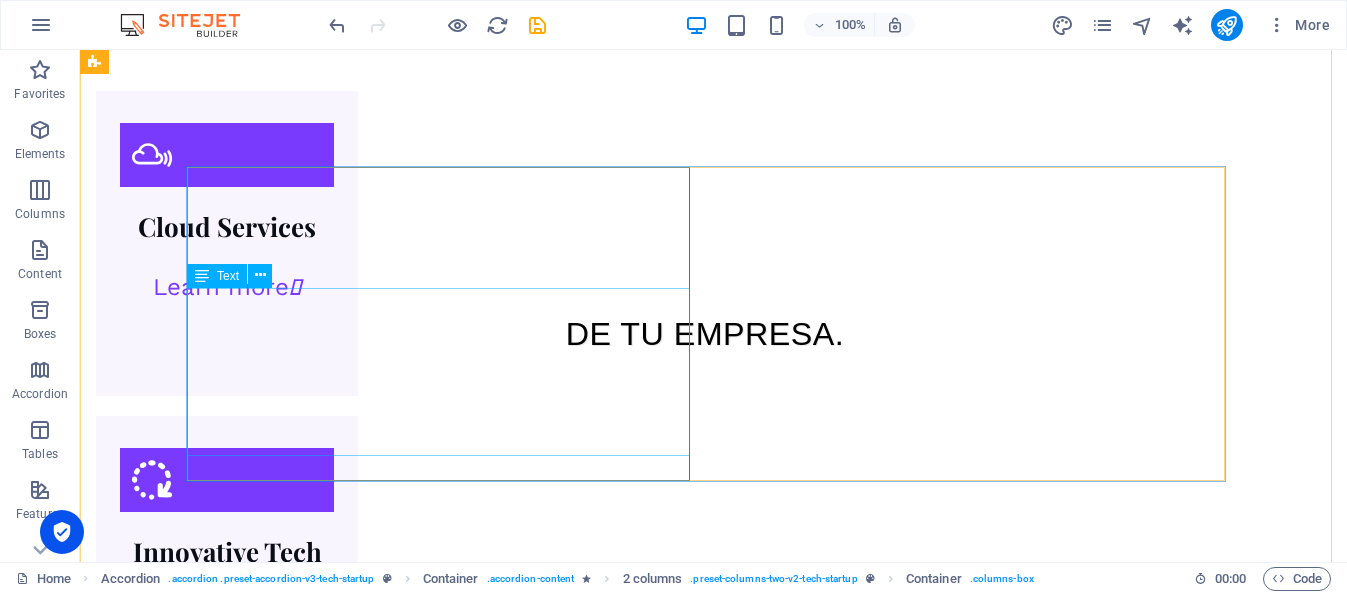 click on "Creamos agentes de inteligencia artificial adaptados a las necesidades específicas de cada área de tu empresa ." at bounding box center [723, 3790] 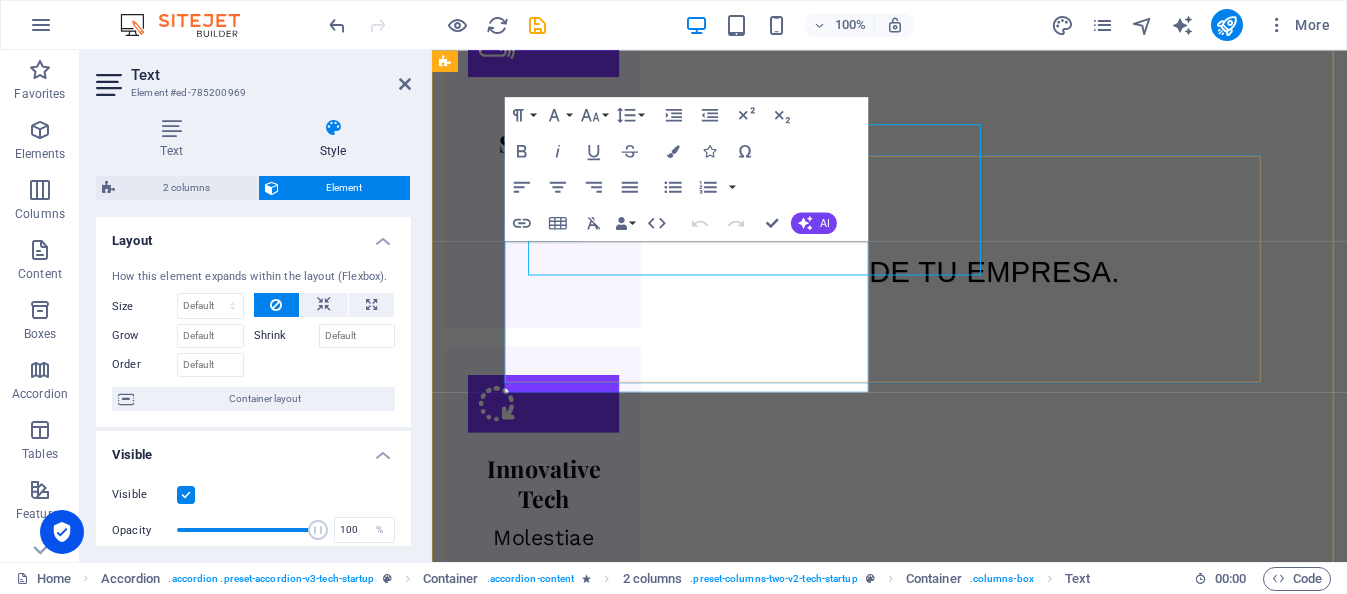 scroll, scrollTop: 2485, scrollLeft: 0, axis: vertical 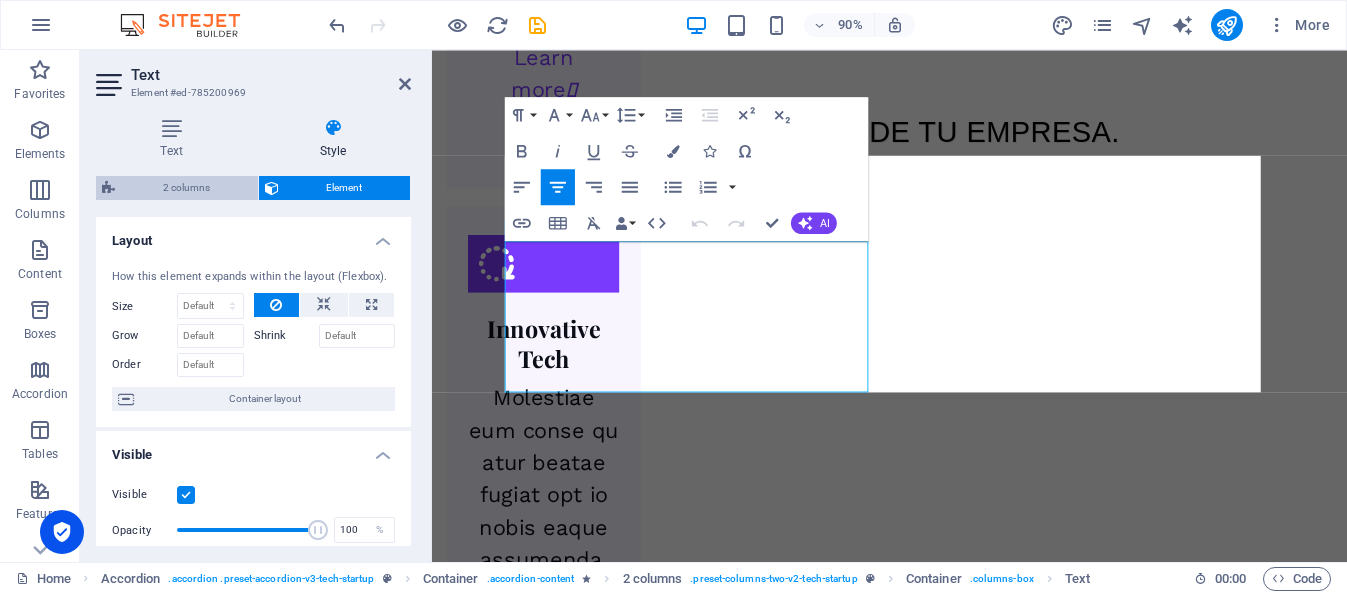 click on "2 columns" at bounding box center (186, 188) 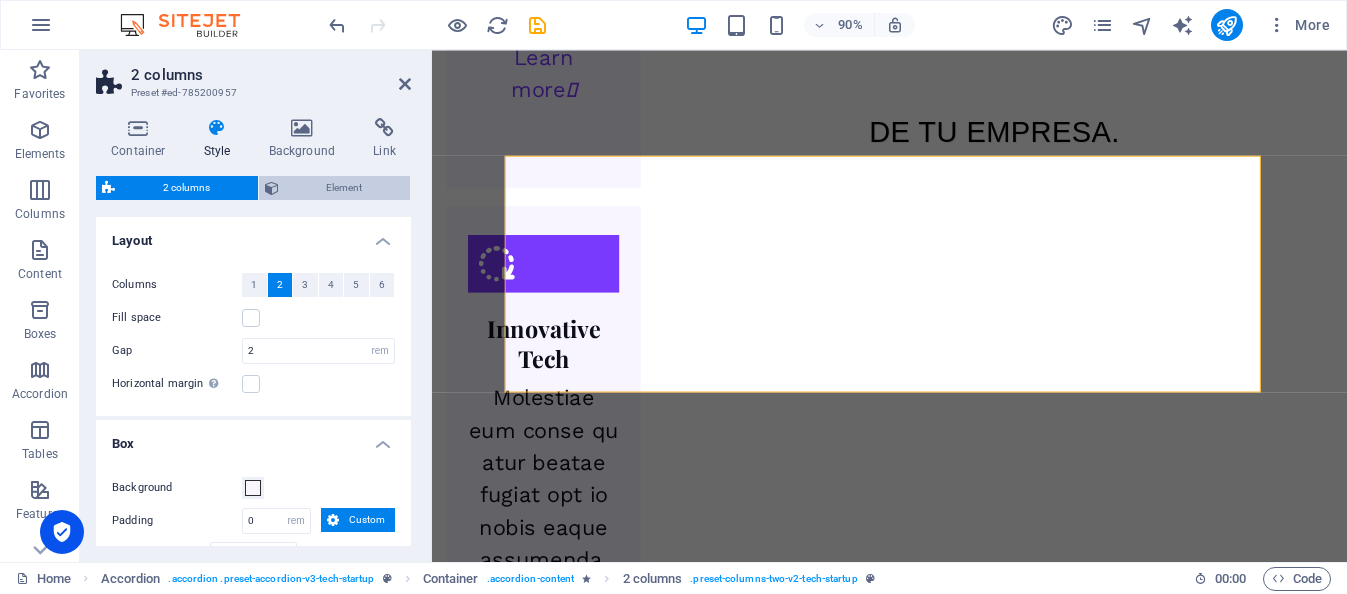 click on "Element" at bounding box center [345, 188] 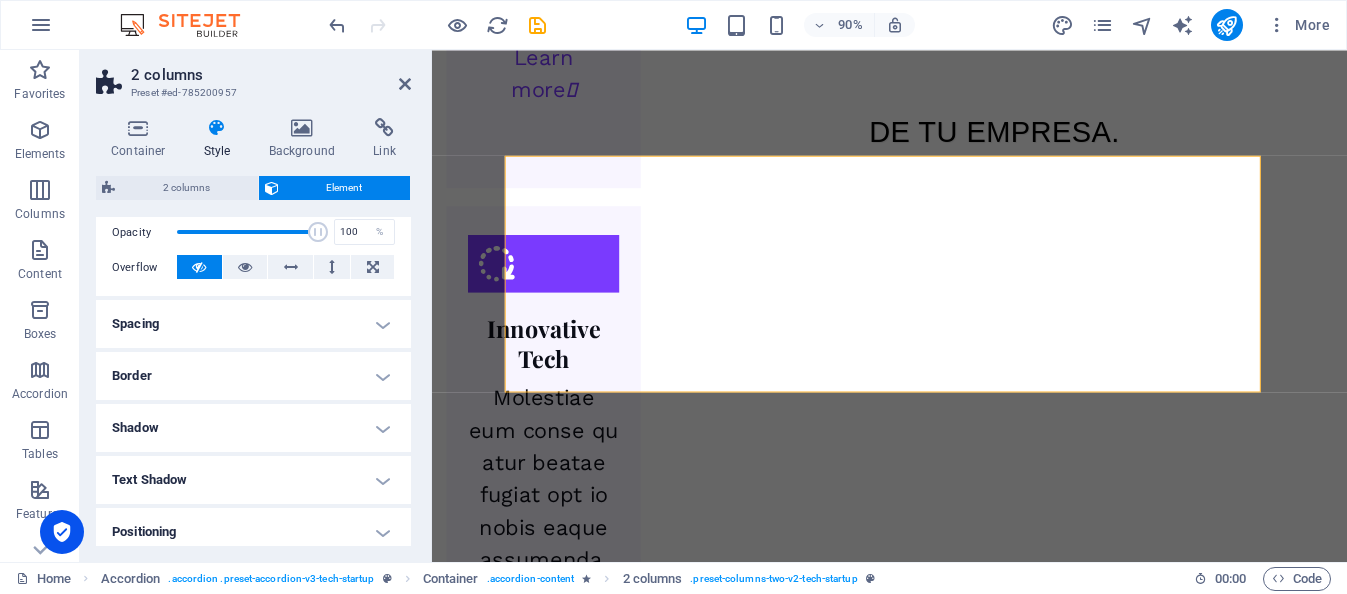 scroll, scrollTop: 300, scrollLeft: 0, axis: vertical 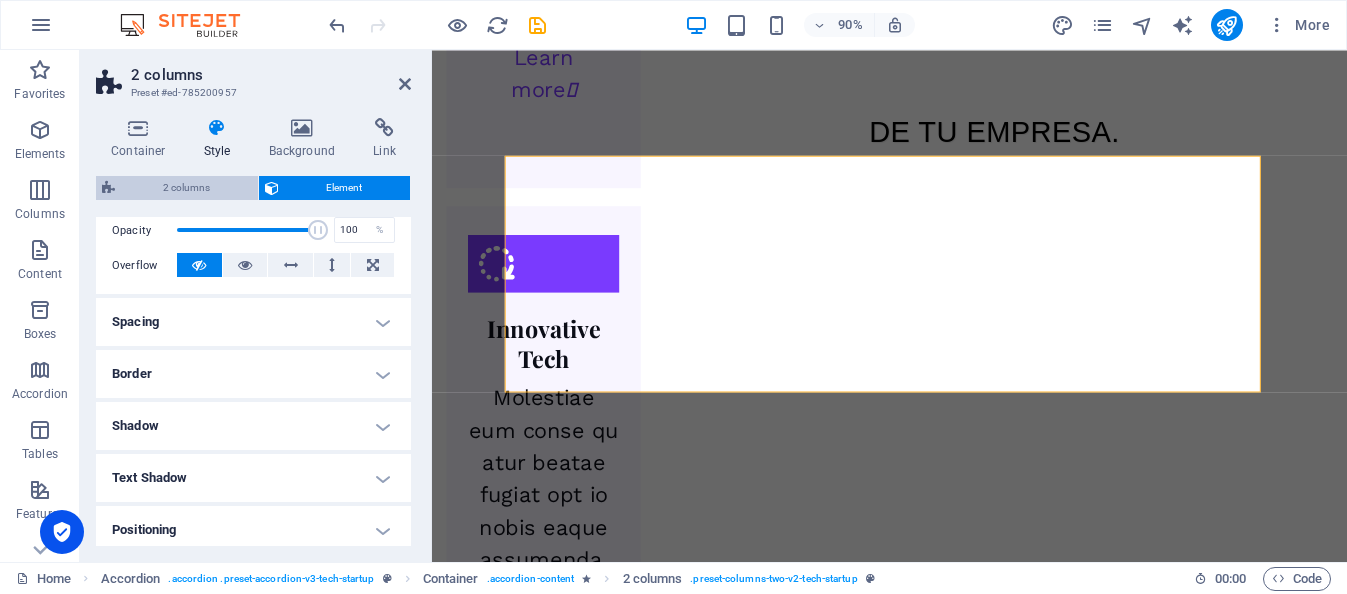 click on "2 columns" at bounding box center (186, 188) 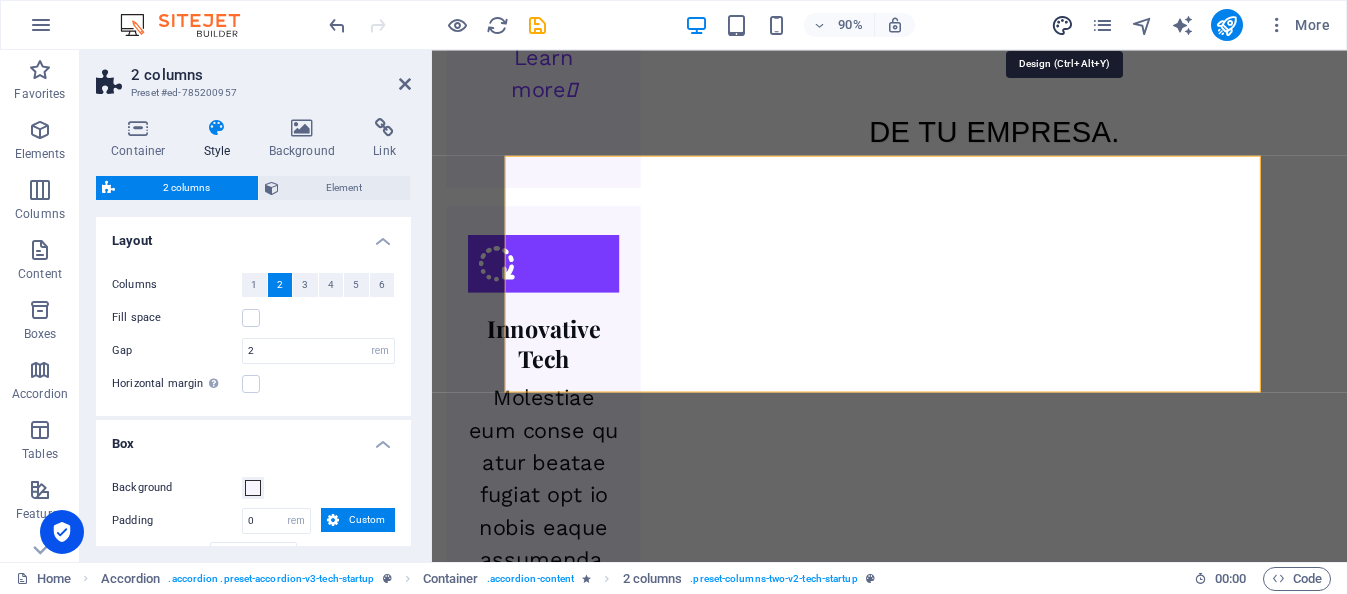 click at bounding box center [1062, 25] 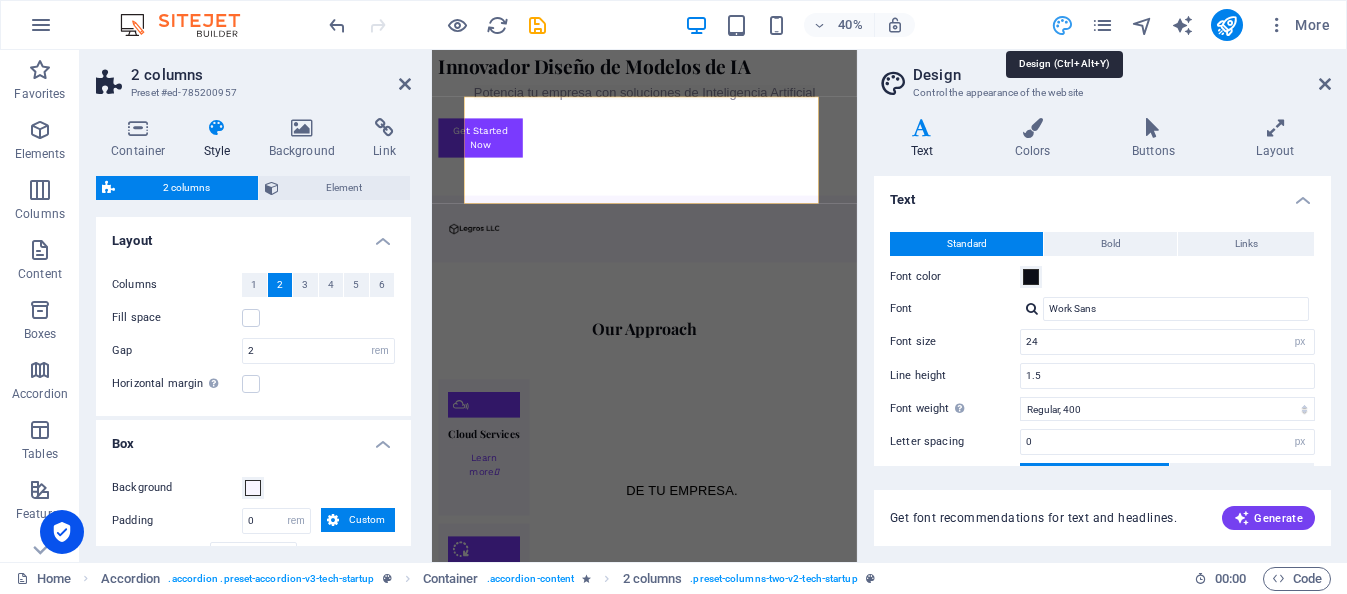 scroll, scrollTop: 2973, scrollLeft: 0, axis: vertical 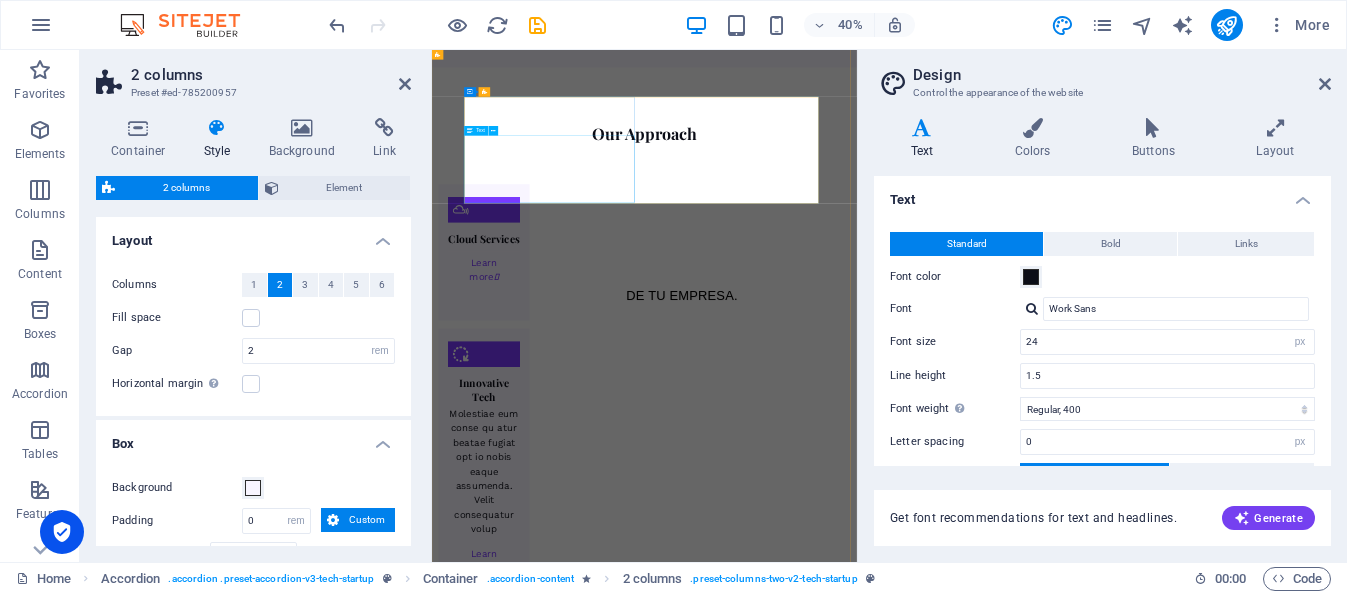 click on "Creamos agentes de inteligencia artificial adaptados a las necesidades específicas de cada área de tu empresa ." at bounding box center [1041, 4513] 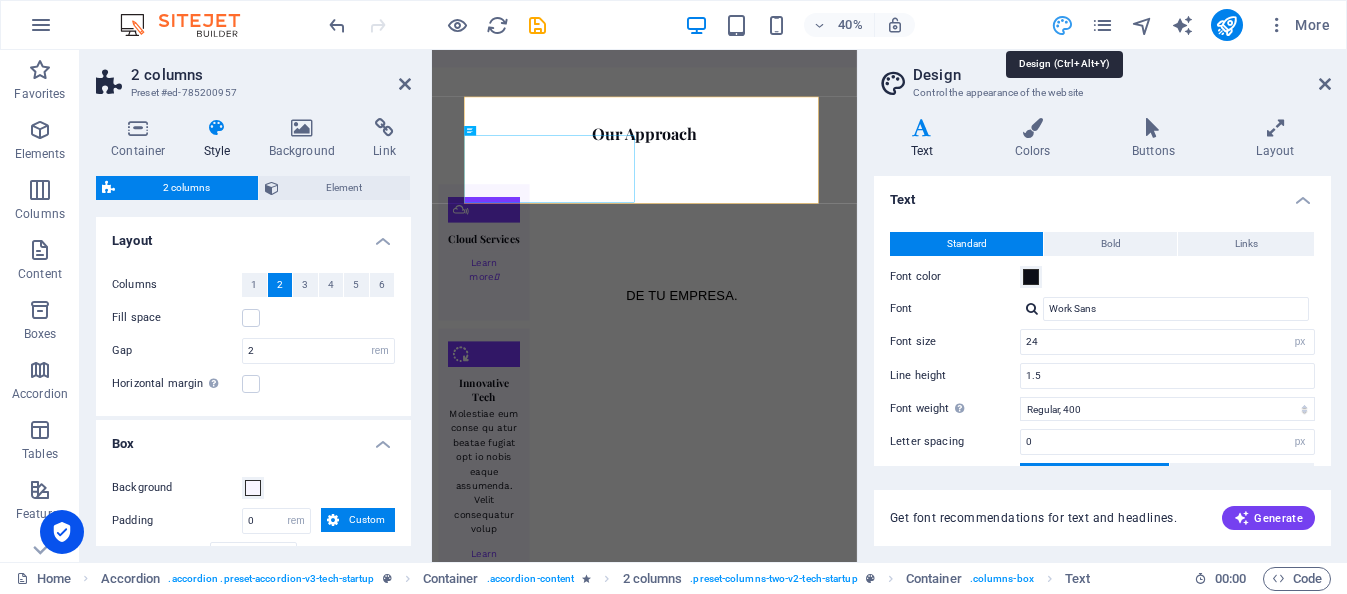 click at bounding box center [1062, 25] 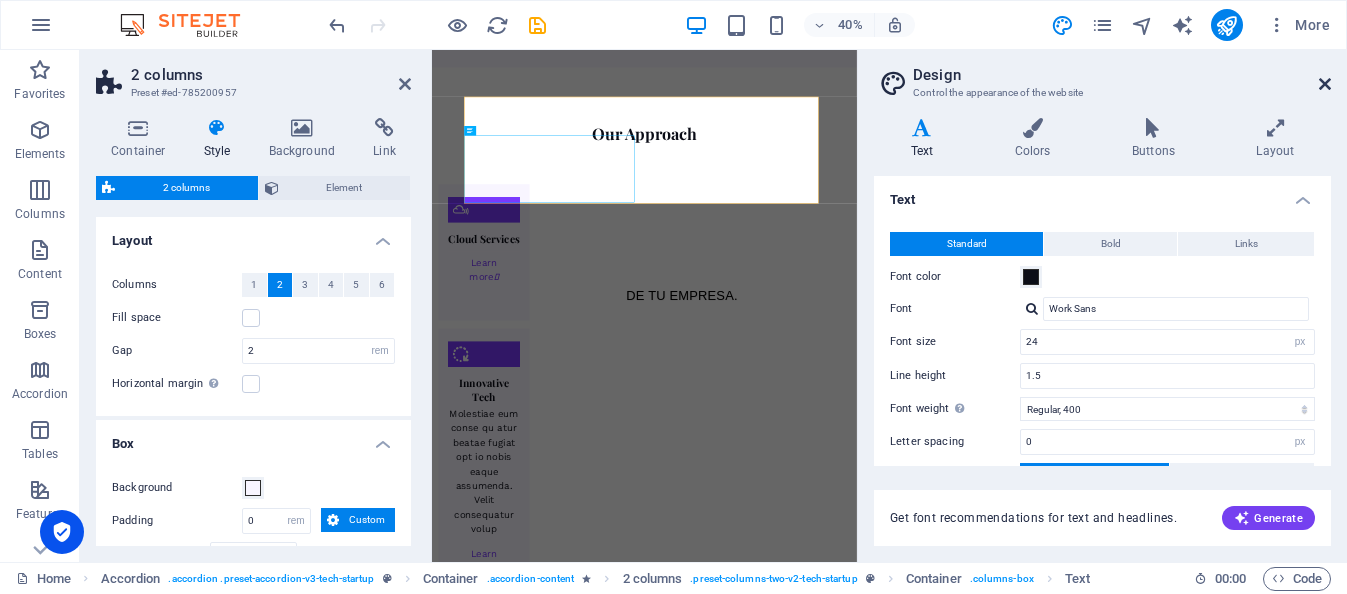 drag, startPoint x: 1328, startPoint y: 83, endPoint x: 988, endPoint y: 36, distance: 343.23315 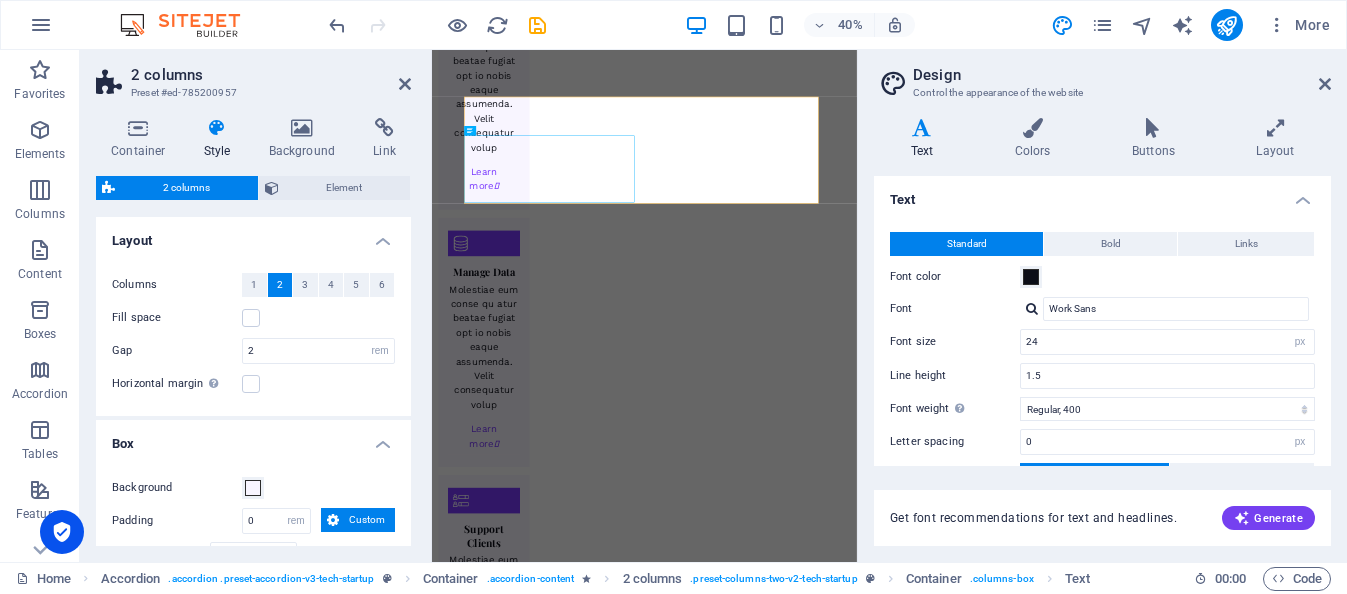 scroll, scrollTop: 2485, scrollLeft: 0, axis: vertical 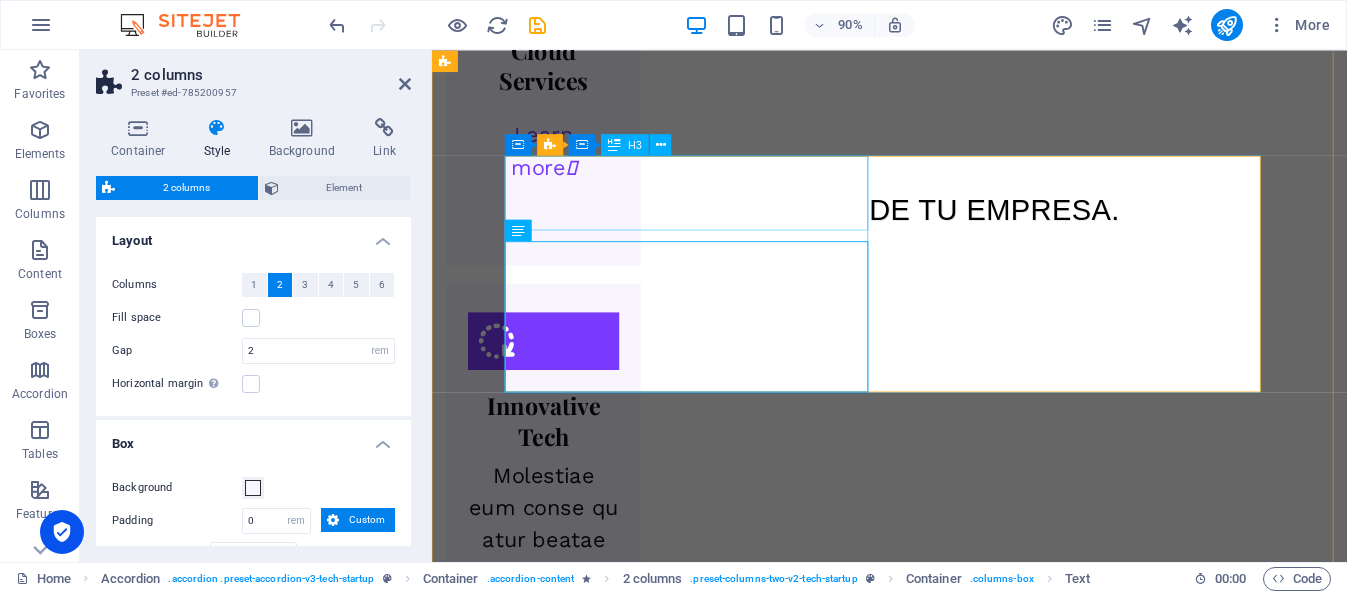 click on "Diseño de Modelos Personalizados" at bounding box center [1030, 3937] 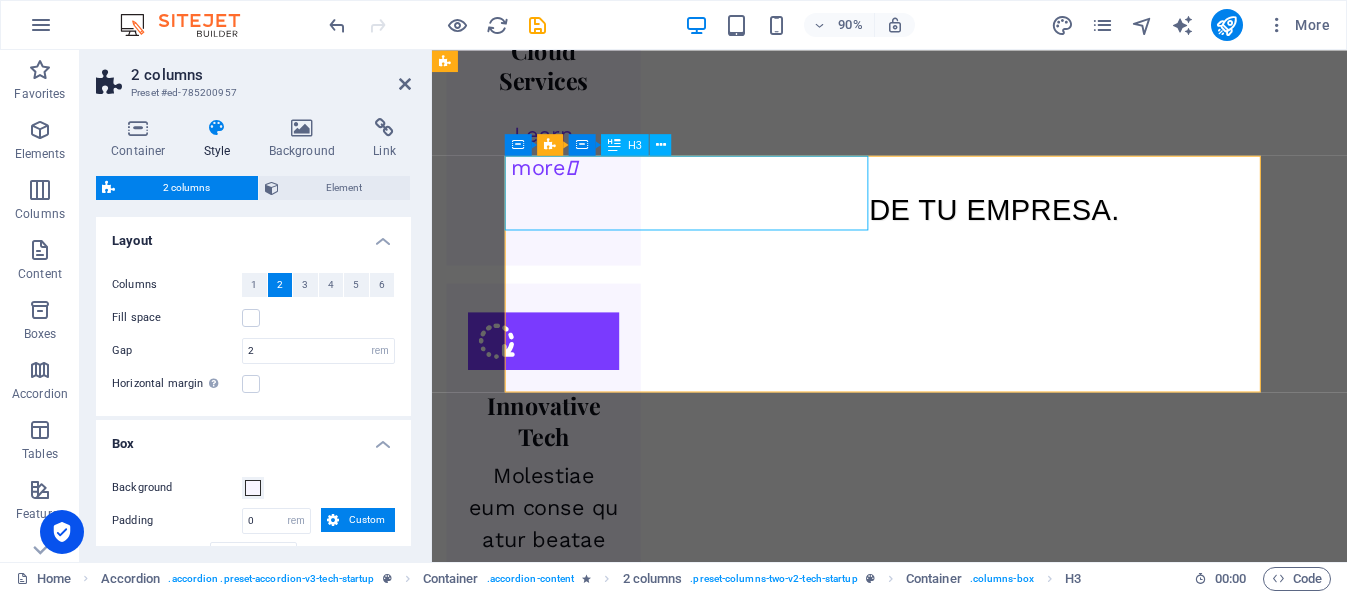 click on "Diseño de Modelos Personalizados" at bounding box center [1030, 3937] 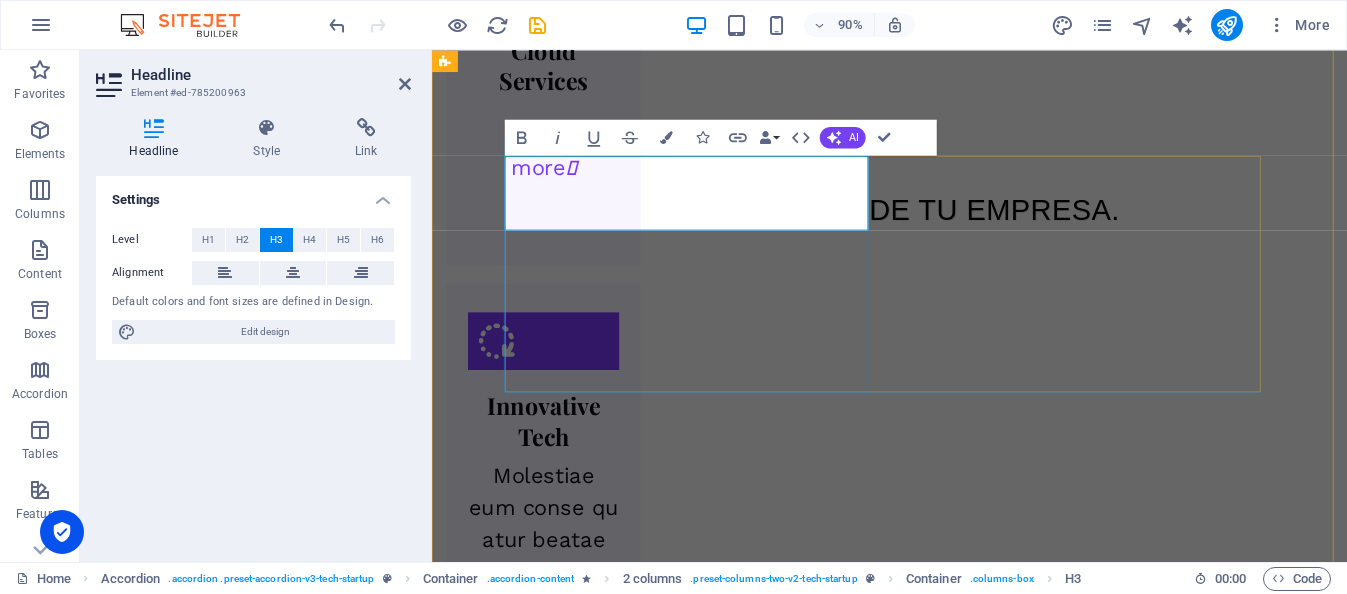 click on "Diseño de Modelos Personalizados" at bounding box center (1030, 3937) 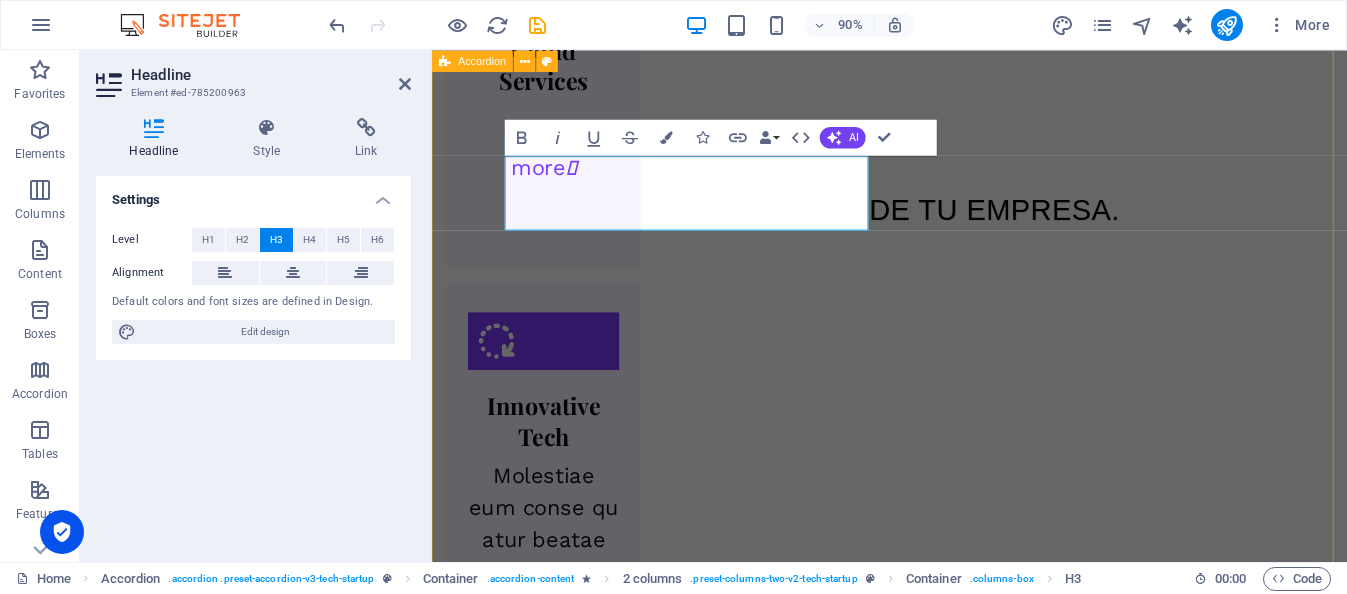 click on "Headline 1 Diseño de Modelos Personalizados Creamos agentes de inteligencia artificial adaptados a las necesidades específicas de cada área de tu empresa . Headline 2 New headline 2 Lorem ipsum dolor sit amet, consectetur adipisicing elit. Maiores ipsum repellat minus nihil. Labore, delectus, nam dignissimos ea repudiandae minima voluptatum magni pariatur possimus quia accusamus harum facilis corporis animi nisi. Enim, pariatur, impedit quia repellat harum ipsam laboriosam voluptas dicta illum nisi obcaecati reprehenderit quis placeat recusandae tenetur aperiam. Headline 3 New headline 3 Lorem ipsum dolor sit amet, consectetur adipisicing elit. Maiores ipsum repellat minus nihil. Labore, delectus, nam dignissimos ea repudiandae minima voluptatum magni pariatur possimus quia accusamus harum facilis corporis animi nisi. Enim, pariatur, impedit quia repellat harum ipsam laboriosam voluptas dicta illum nisi obcaecati reprehenderit quis placeat recusandae tenetur aperiam." at bounding box center (940, 4542) 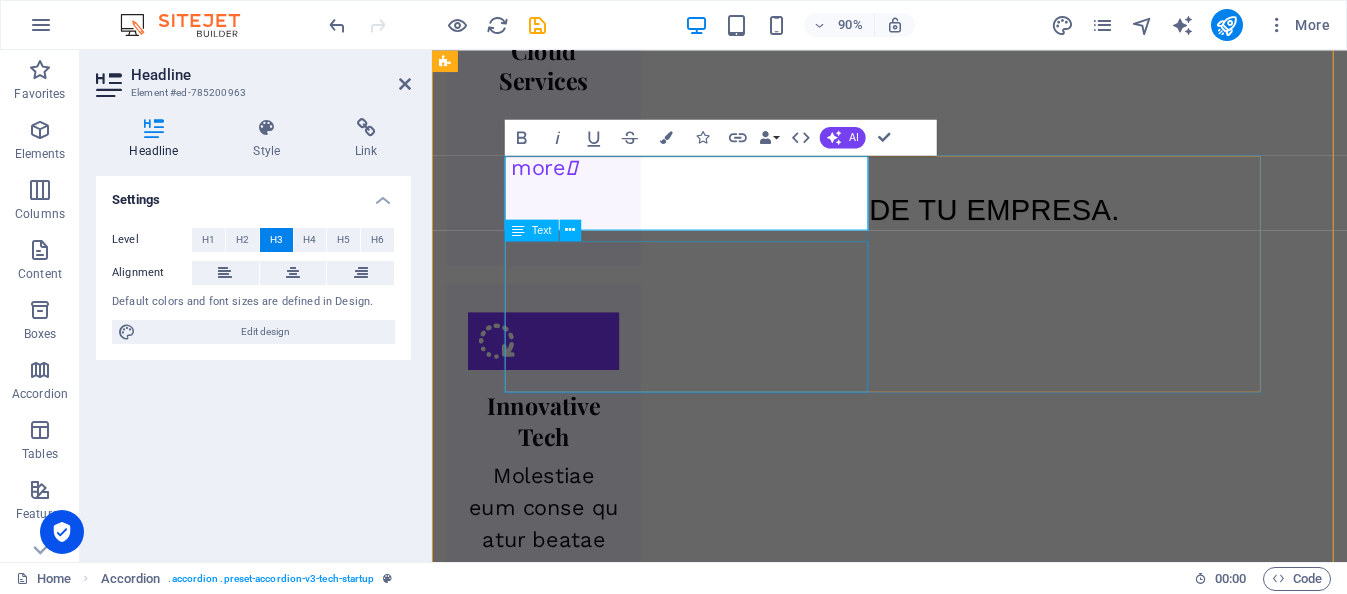 scroll, scrollTop: 2354, scrollLeft: 0, axis: vertical 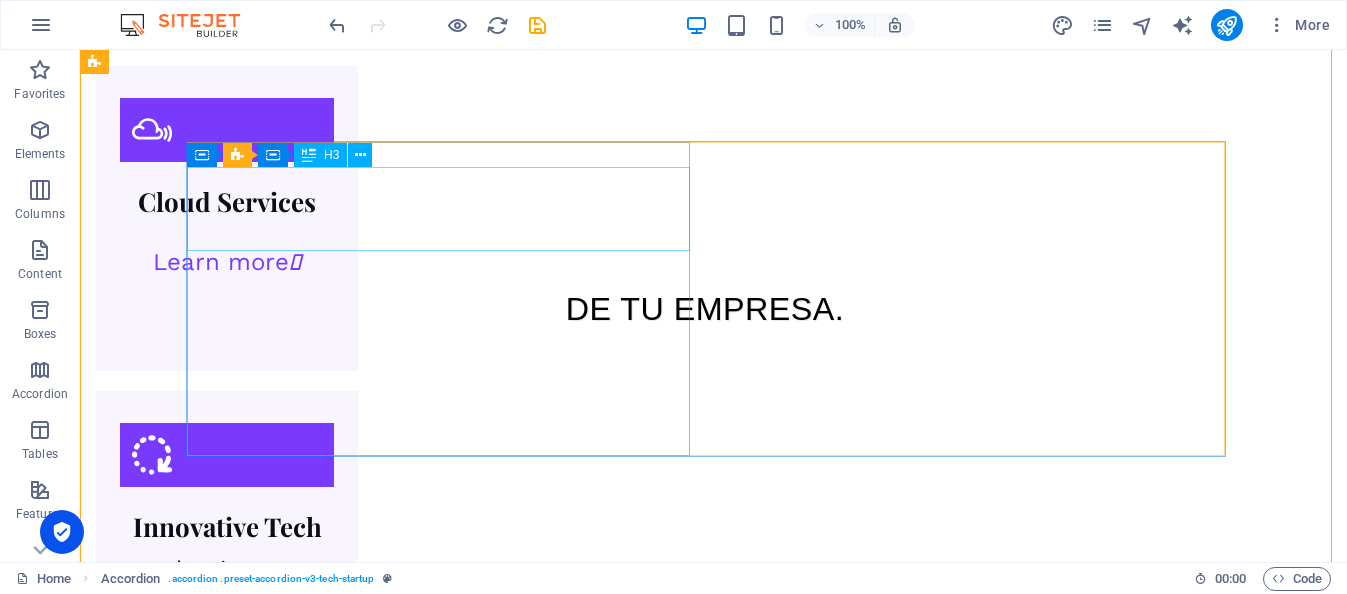 click on "Diseño de Modelos Personalizados" at bounding box center [723, 3627] 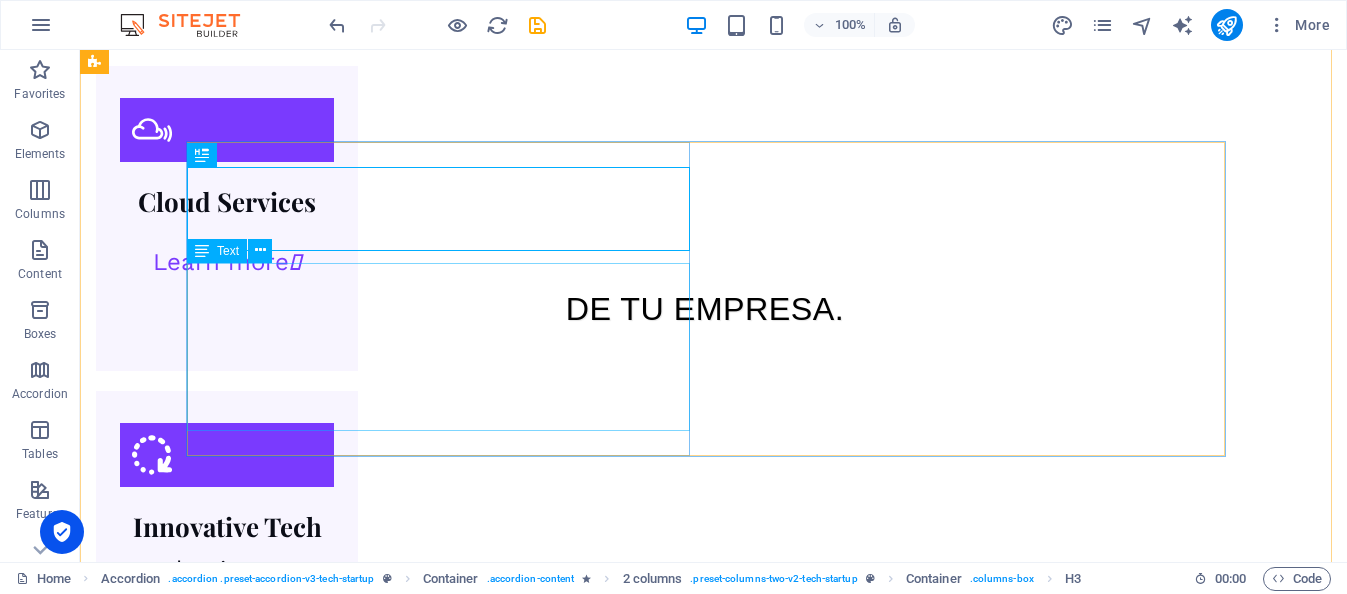 click on "Creamos agentes de inteligencia artificial adaptados a las necesidades específicas de cada área de tu empresa ." at bounding box center (723, 3765) 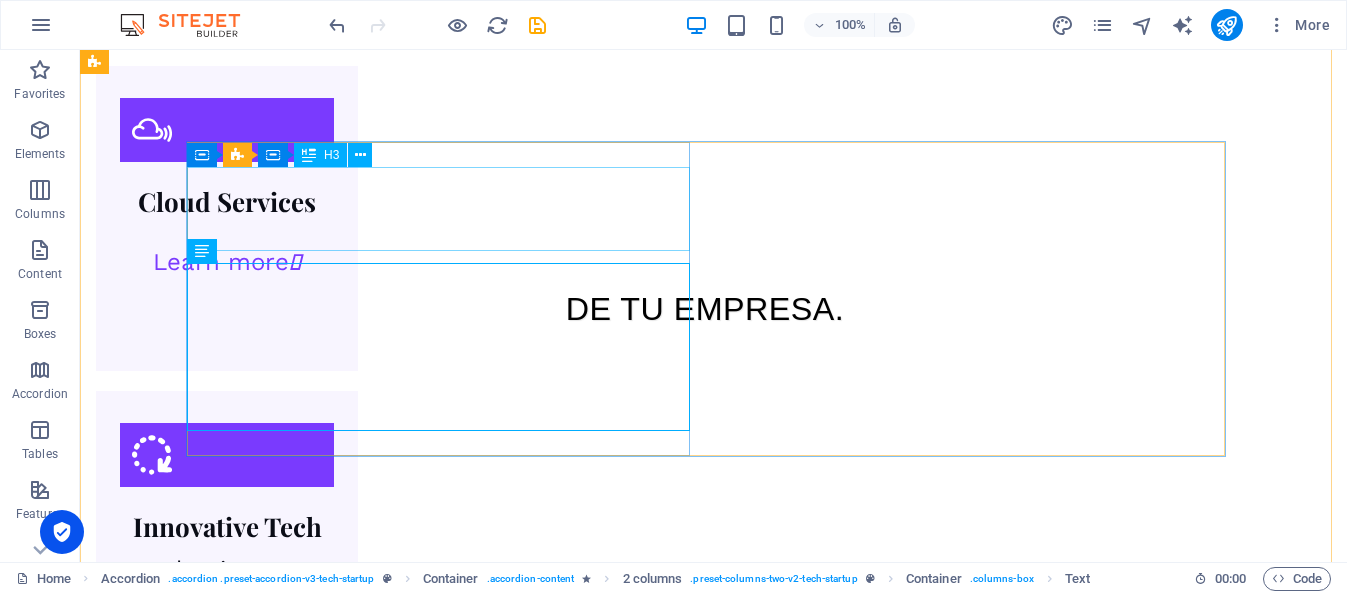 click on "Diseño de Modelos Personalizados" at bounding box center [723, 3627] 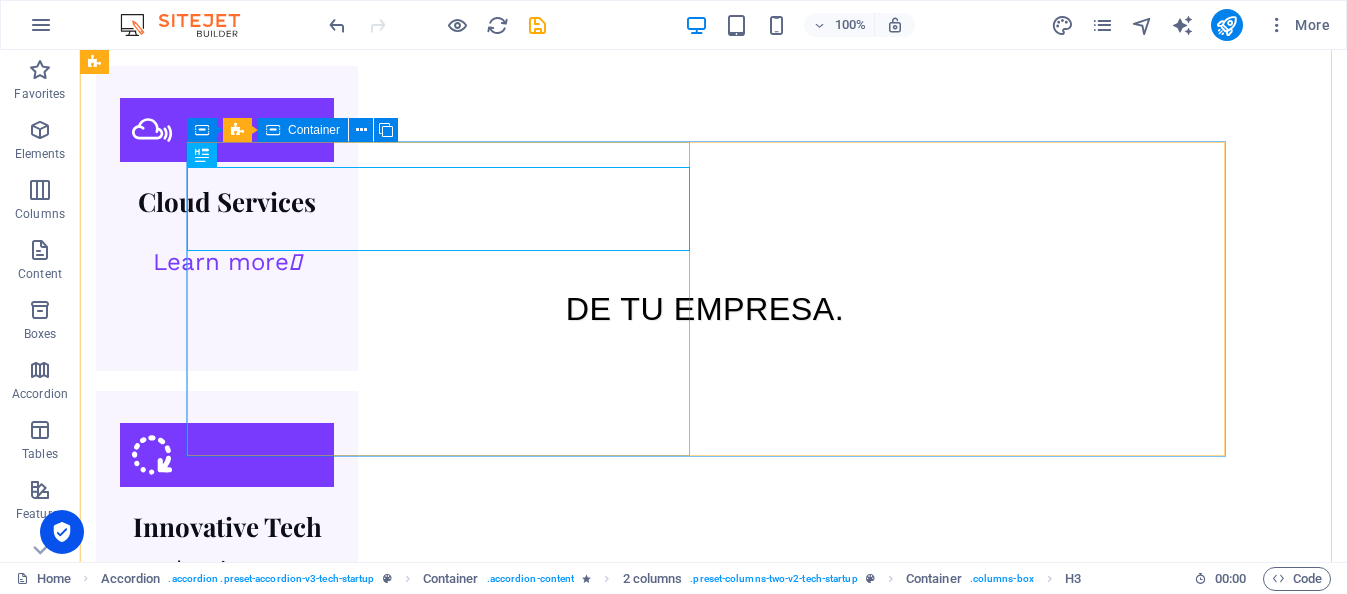 click on "Diseño de Modelos Personalizados Creamos agentes de inteligencia artificial adaptados a las necesidades específicas de cada área de tu empresa ." at bounding box center [723, 3717] 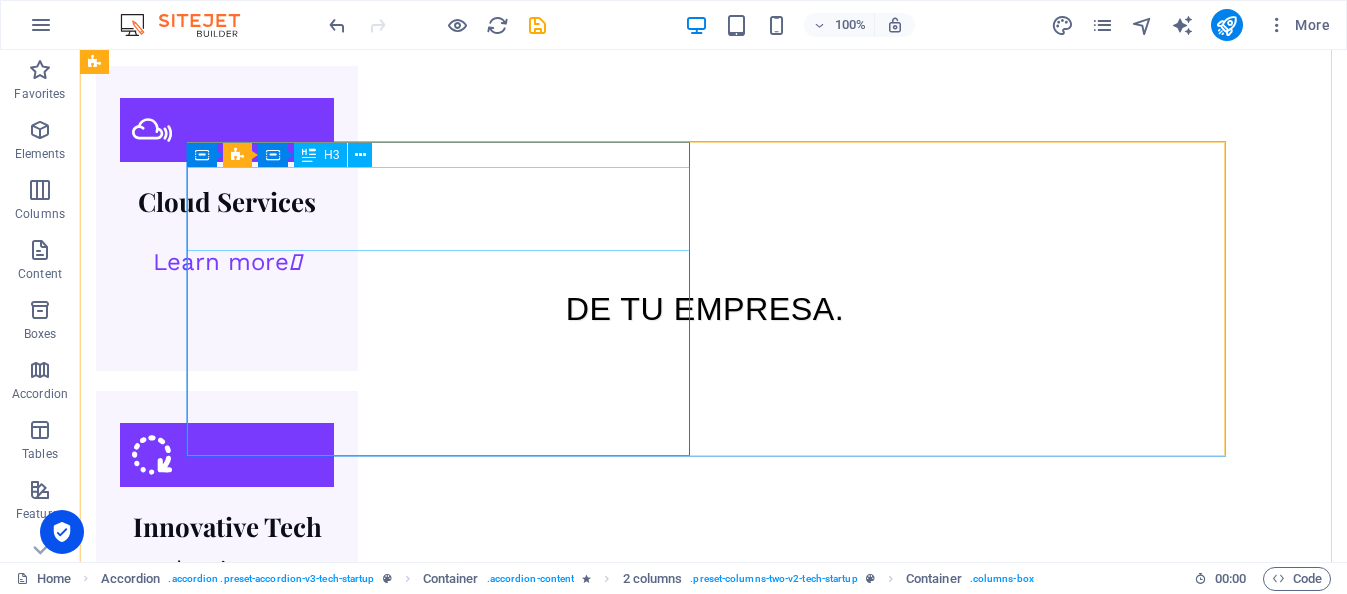 click on "Diseño de Modelos Personalizados" at bounding box center (723, 3627) 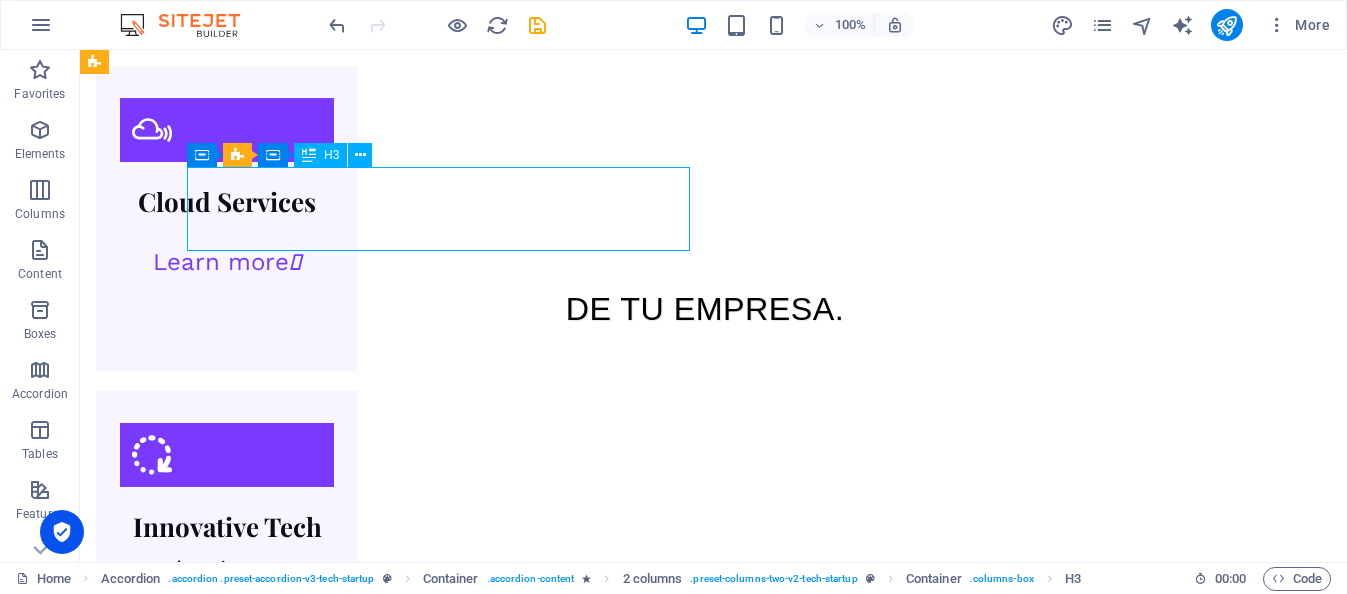 click on "Diseño de Modelos Personalizados" at bounding box center [723, 3627] 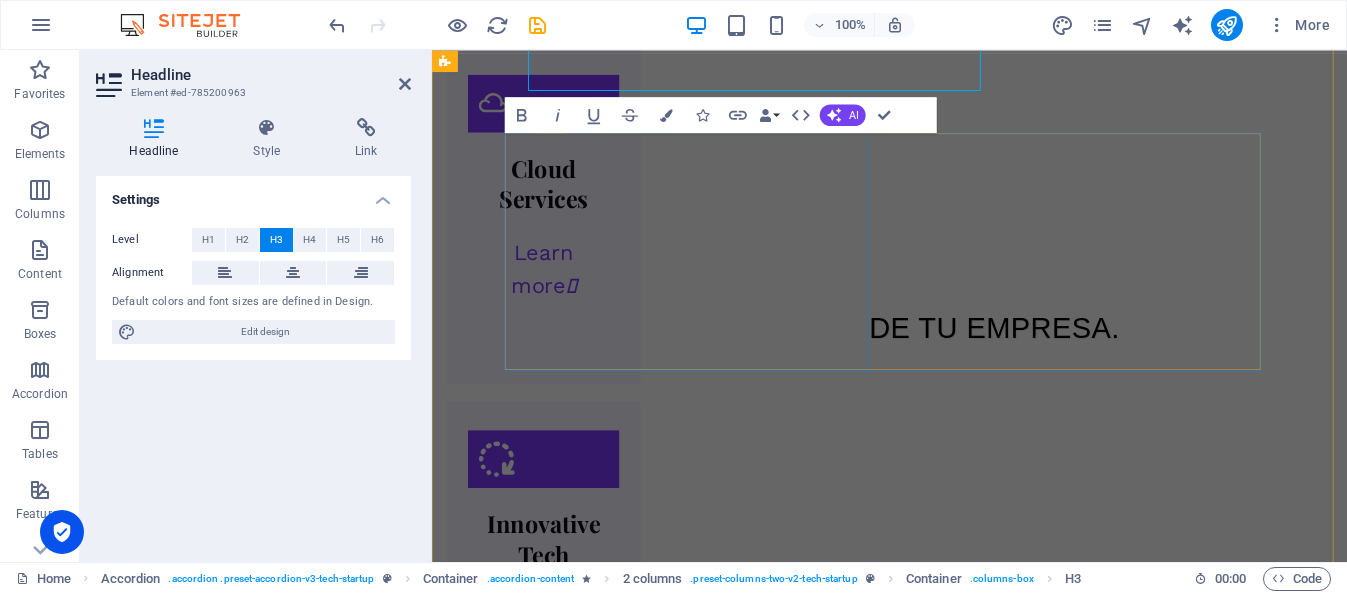 scroll, scrollTop: 2510, scrollLeft: 0, axis: vertical 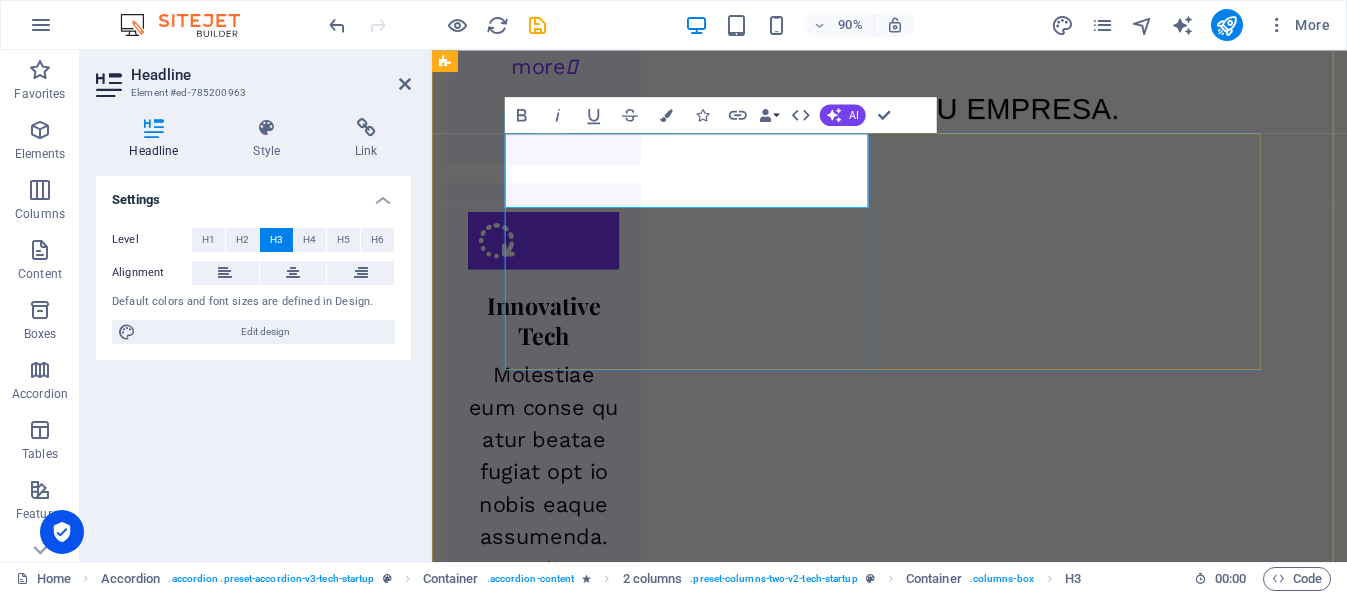 click on "Diseño de Modelos Personalizados" at bounding box center (1030, 3826) 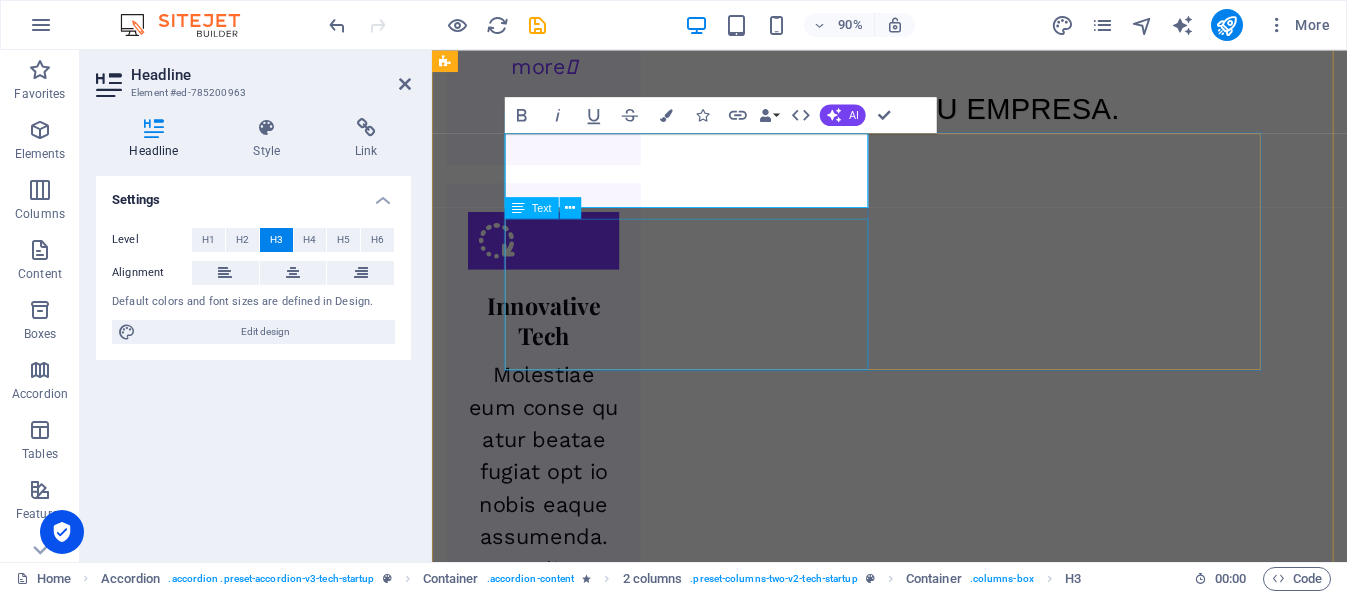 click on "Creamos agentes de inteligencia artificial adaptados a las necesidades específicas de cada área de tu empresa ." at bounding box center [1030, 3964] 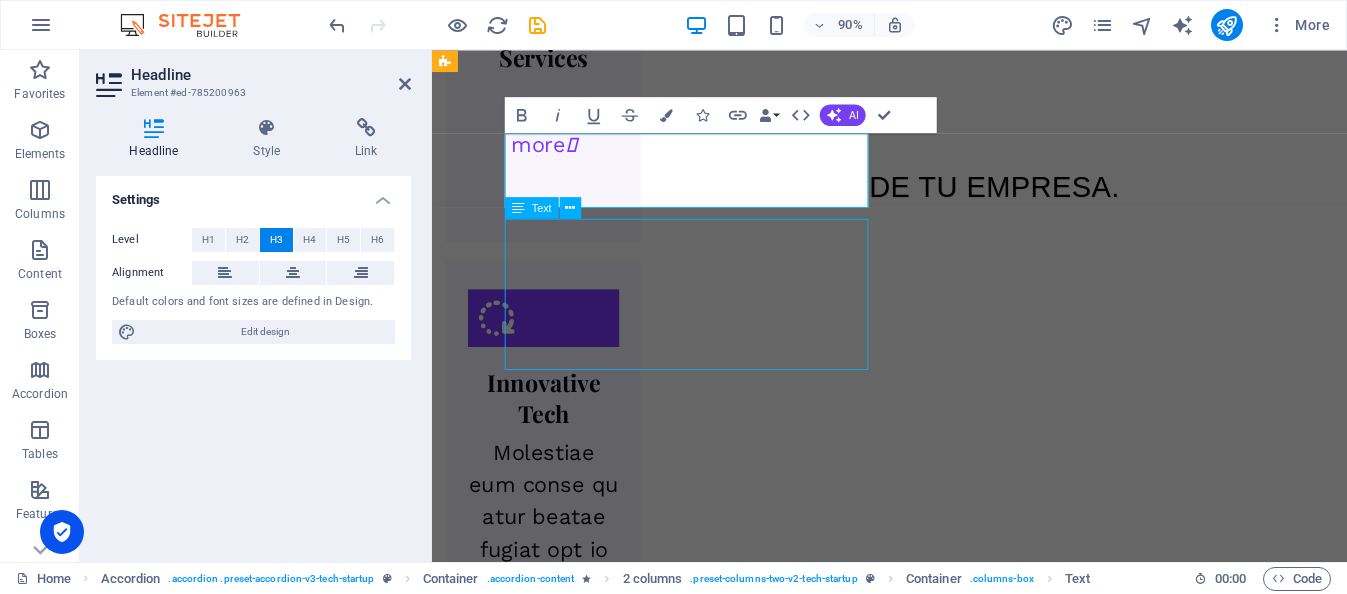 scroll, scrollTop: 2354, scrollLeft: 0, axis: vertical 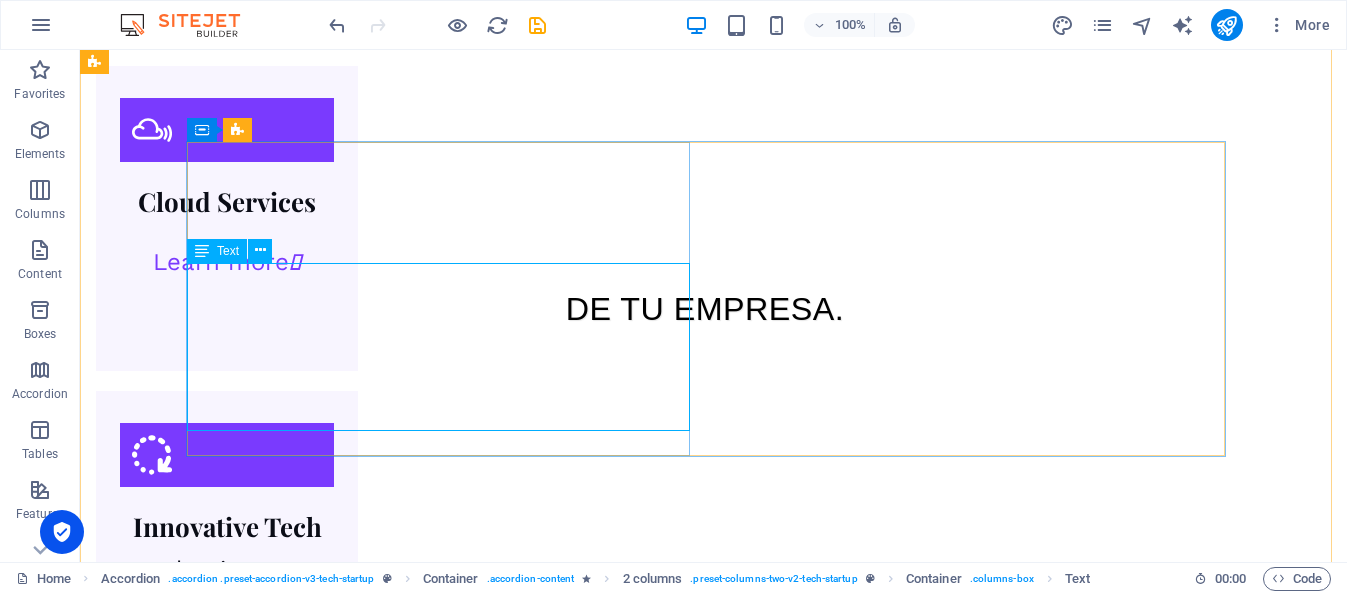click on "Creamos agentes de inteligencia artificial adaptados a las necesidades específicas de cada área de tu empresa ." at bounding box center [723, 3765] 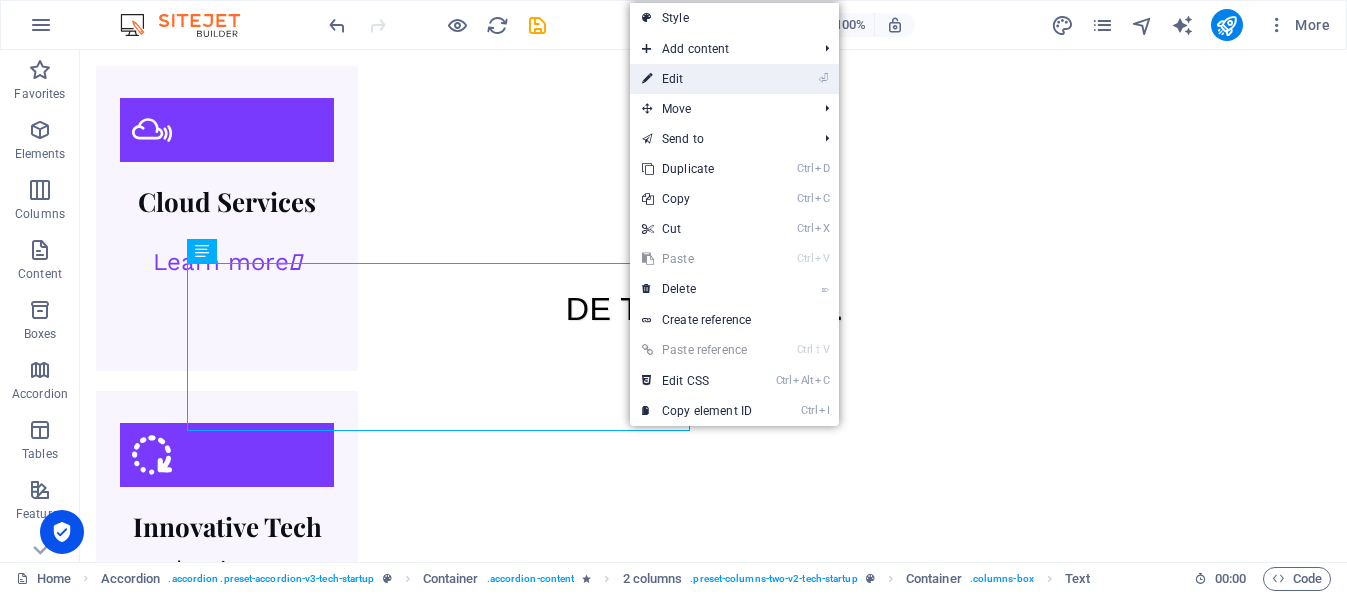 click on "⏎  Edit" at bounding box center [697, 79] 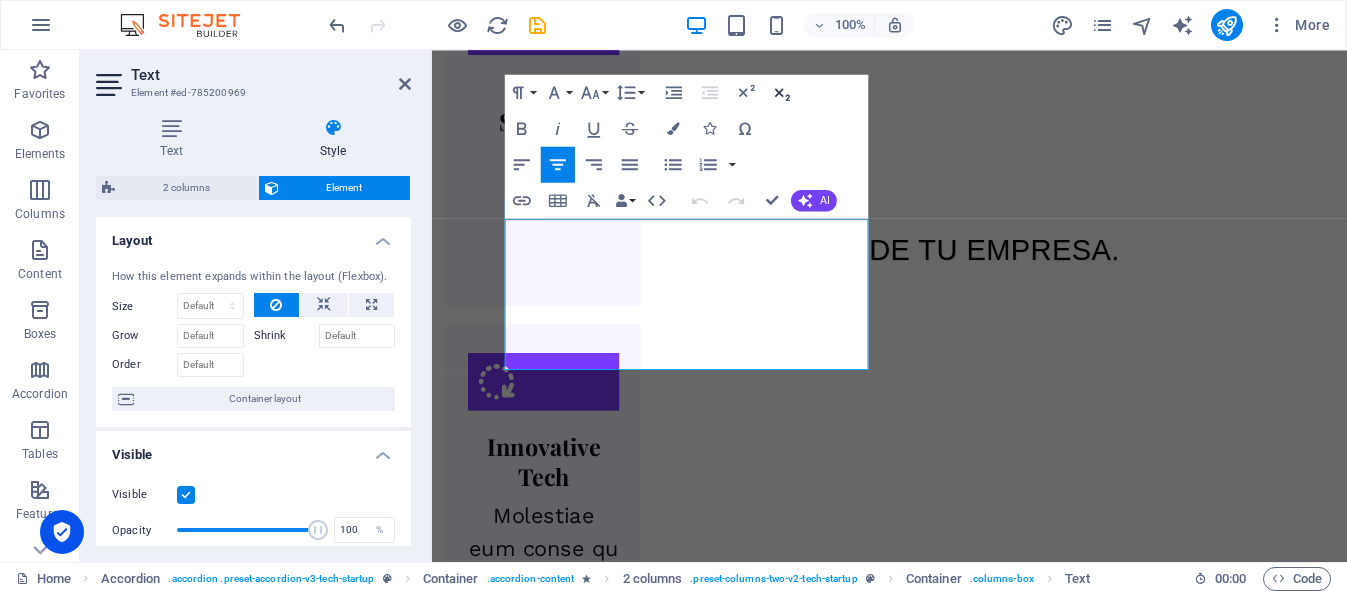 scroll, scrollTop: 2510, scrollLeft: 0, axis: vertical 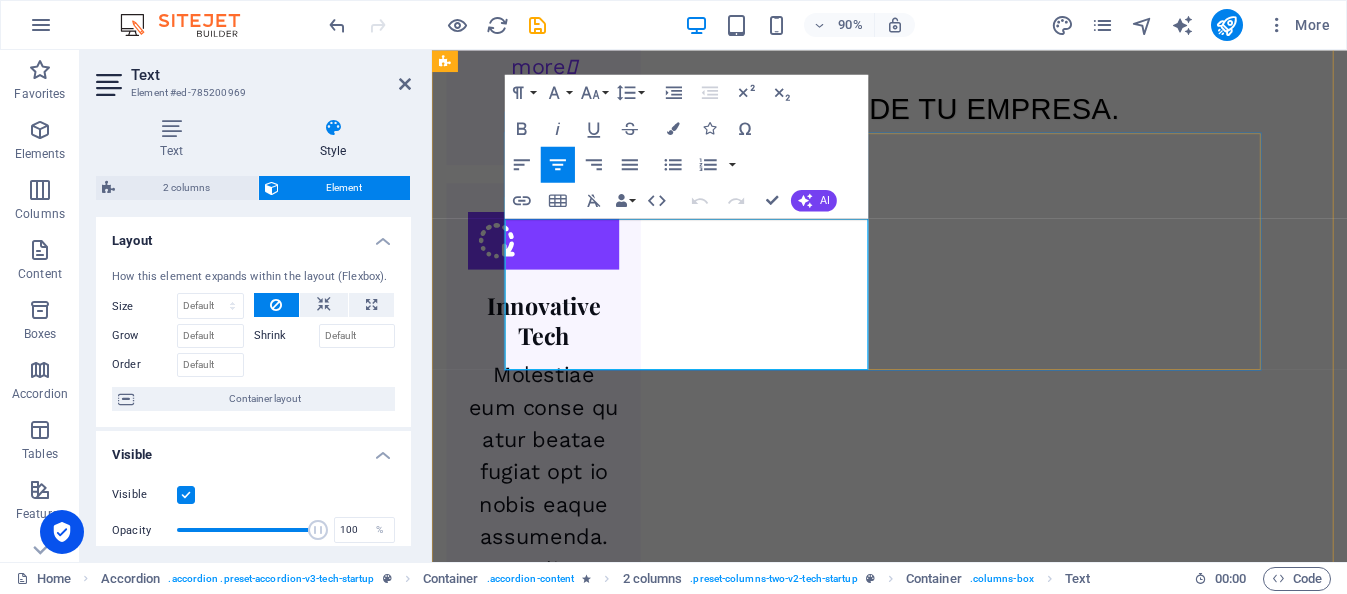 click on "Creamos agentes de inteligencia artificial adaptados a las necesidades específicas de cada área de tu empresa ." at bounding box center [1019, 3940] 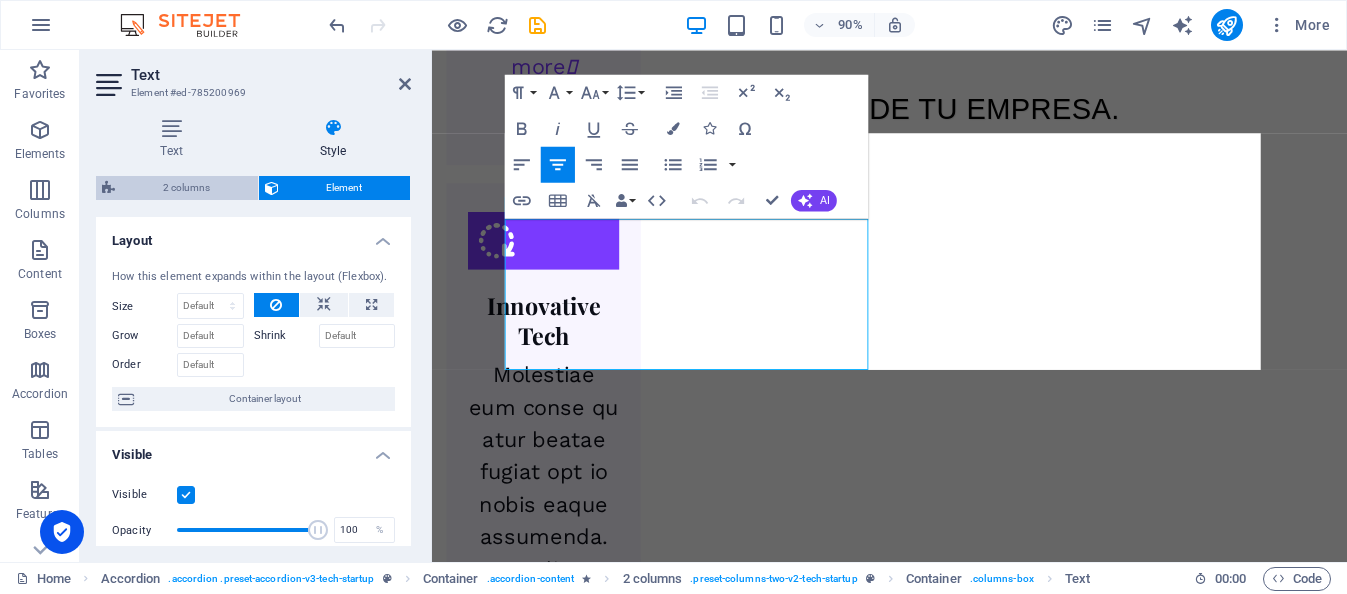 click on "2 columns" at bounding box center (186, 188) 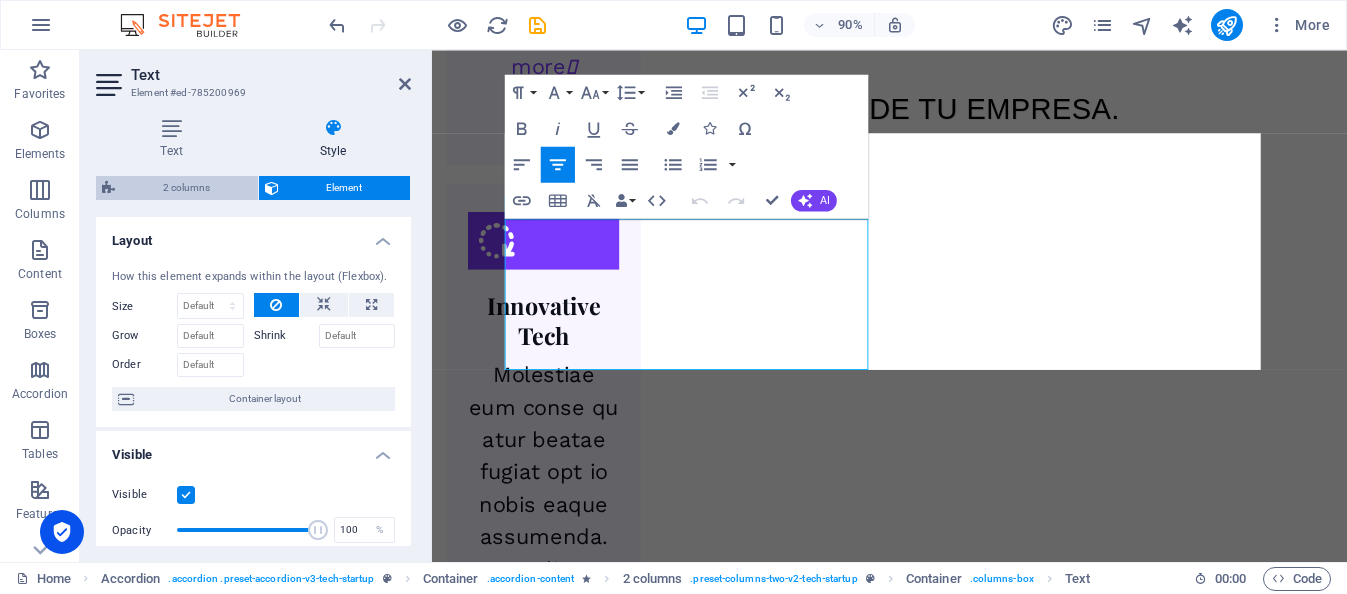 select on "px" 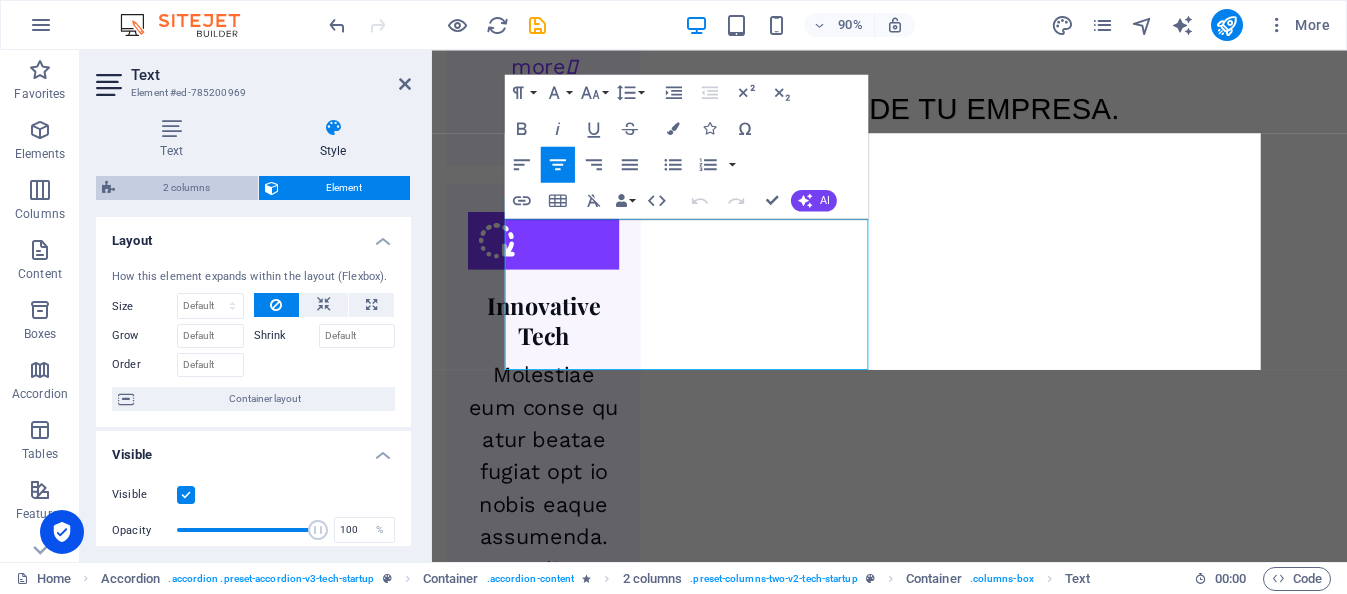select on "px" 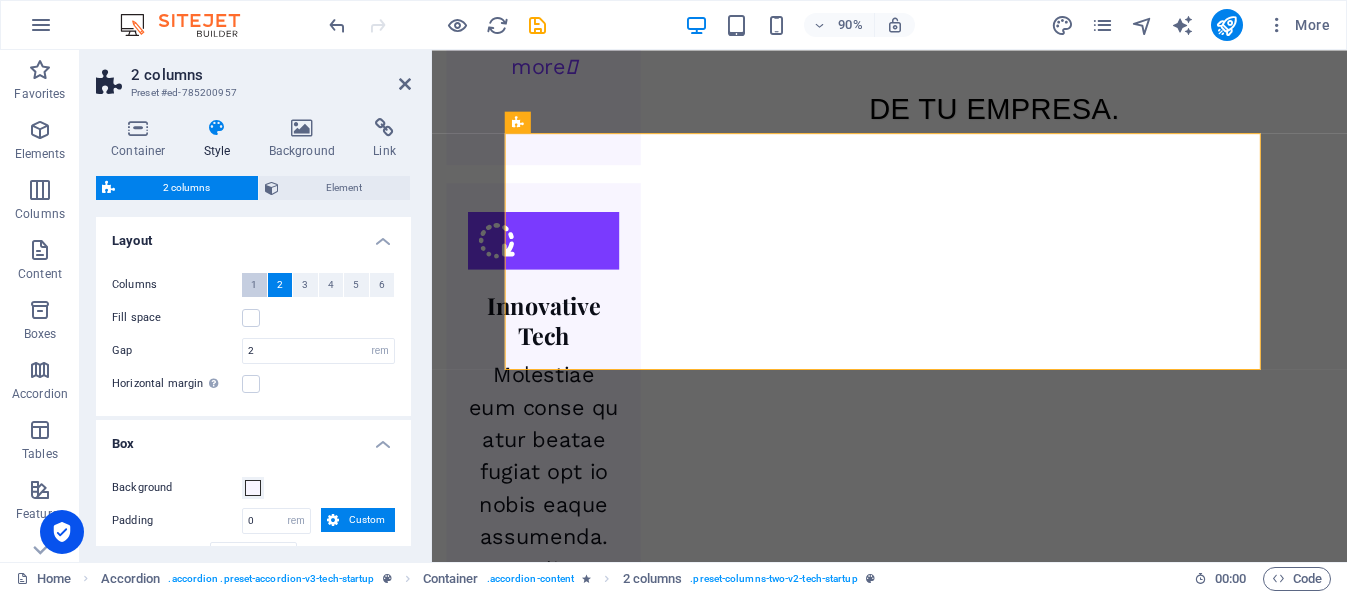 click on "1" at bounding box center [254, 285] 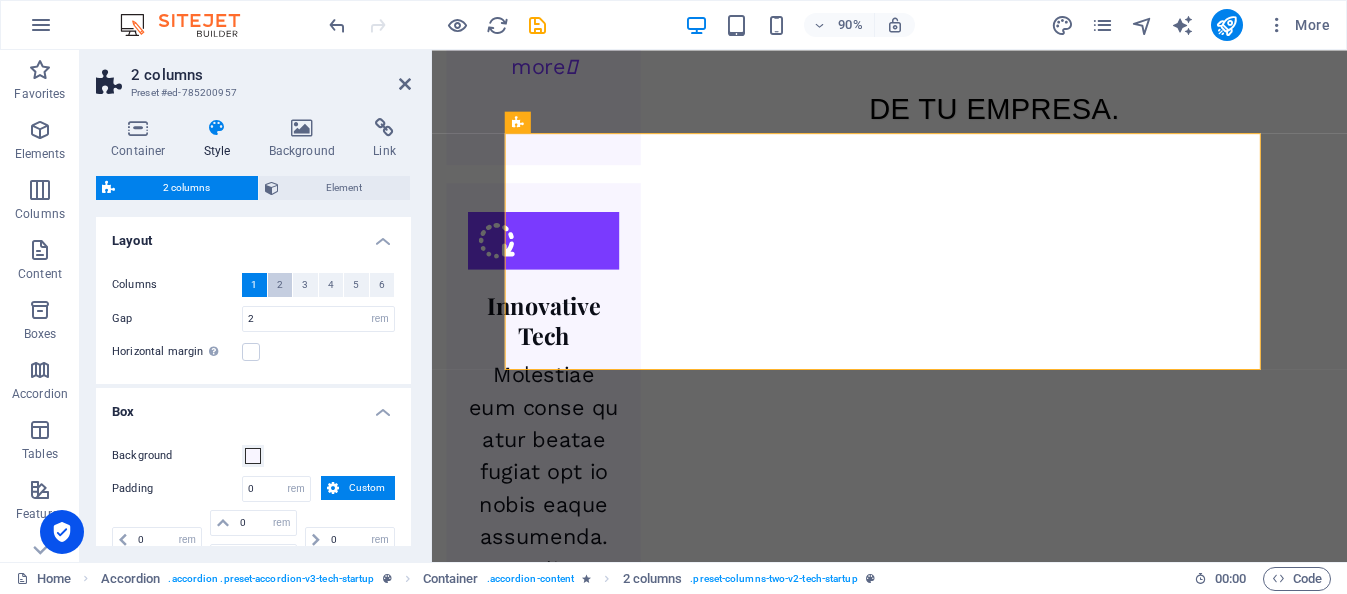 click on "2" at bounding box center [280, 285] 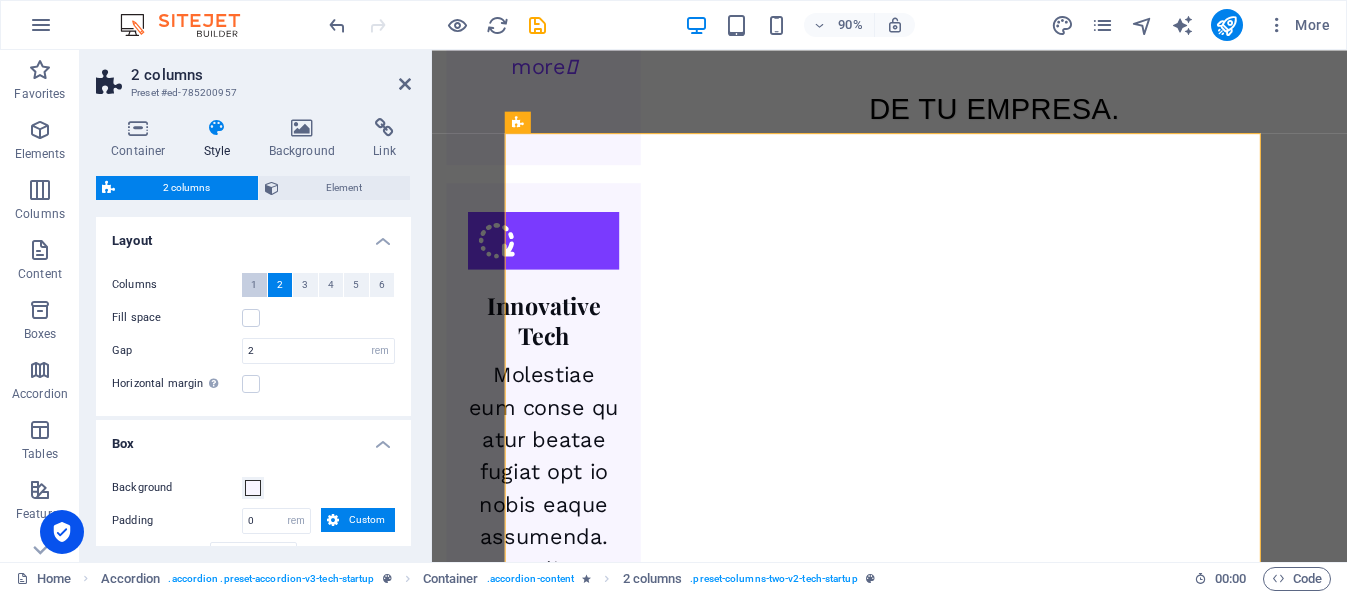click on "1" at bounding box center [254, 285] 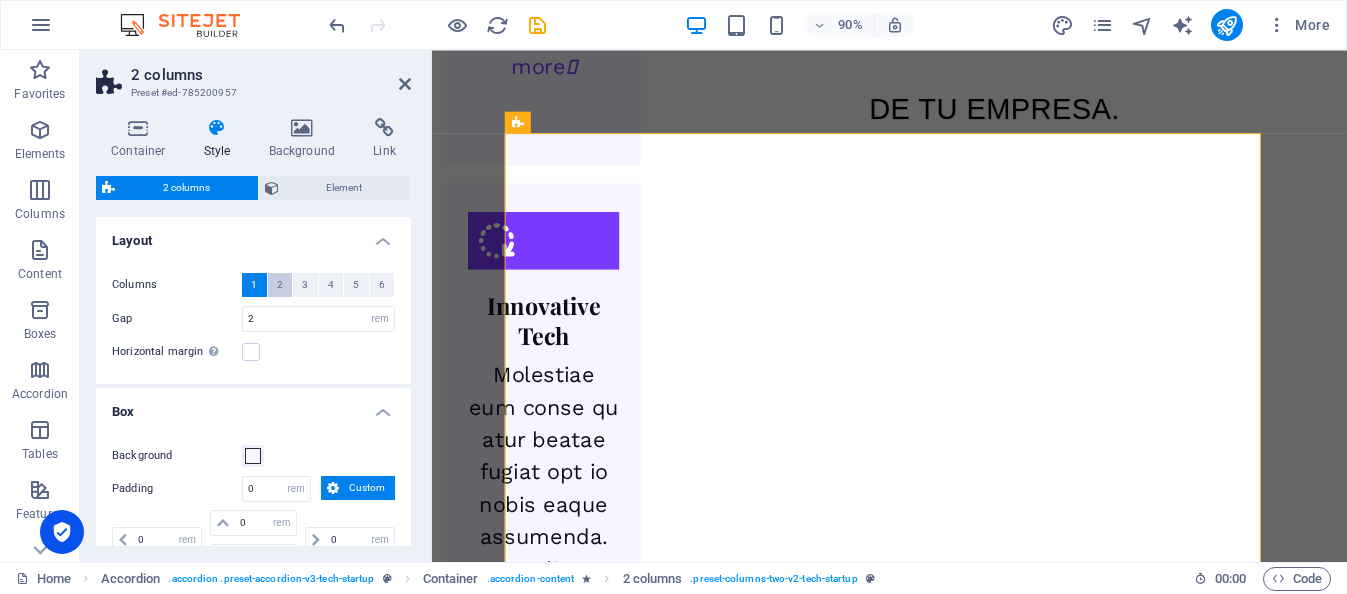 click on "2" at bounding box center (280, 285) 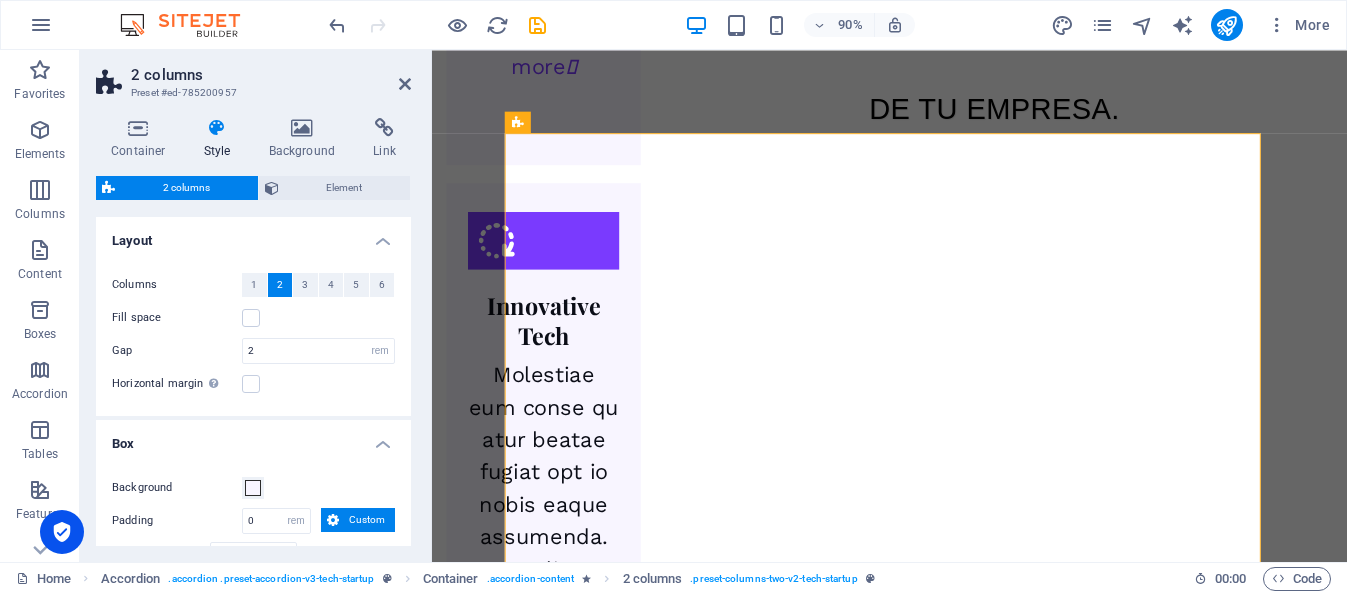 click on "Columns" at bounding box center (177, 285) 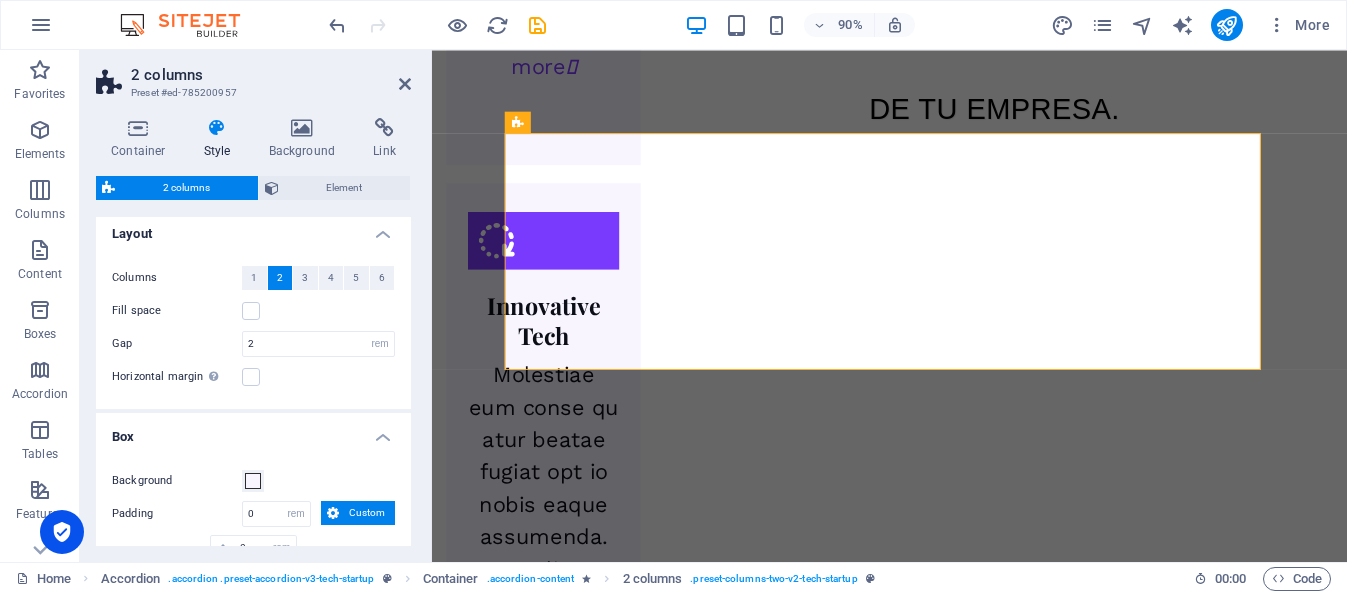 scroll, scrollTop: 0, scrollLeft: 0, axis: both 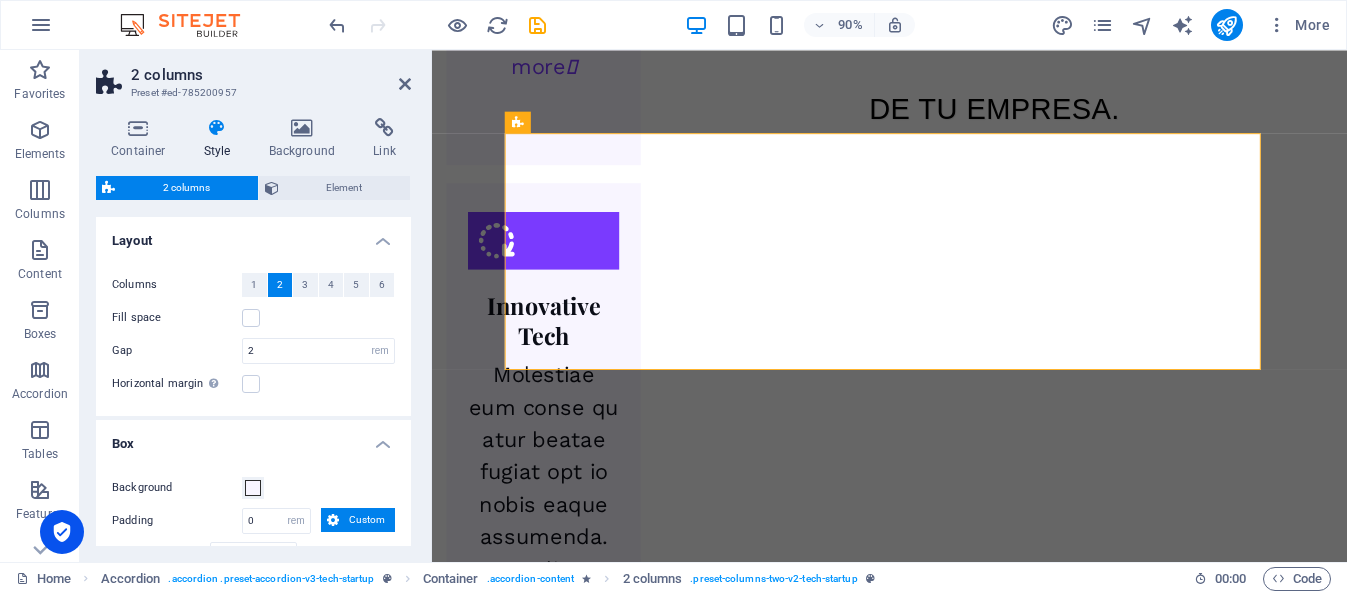 click at bounding box center [217, 128] 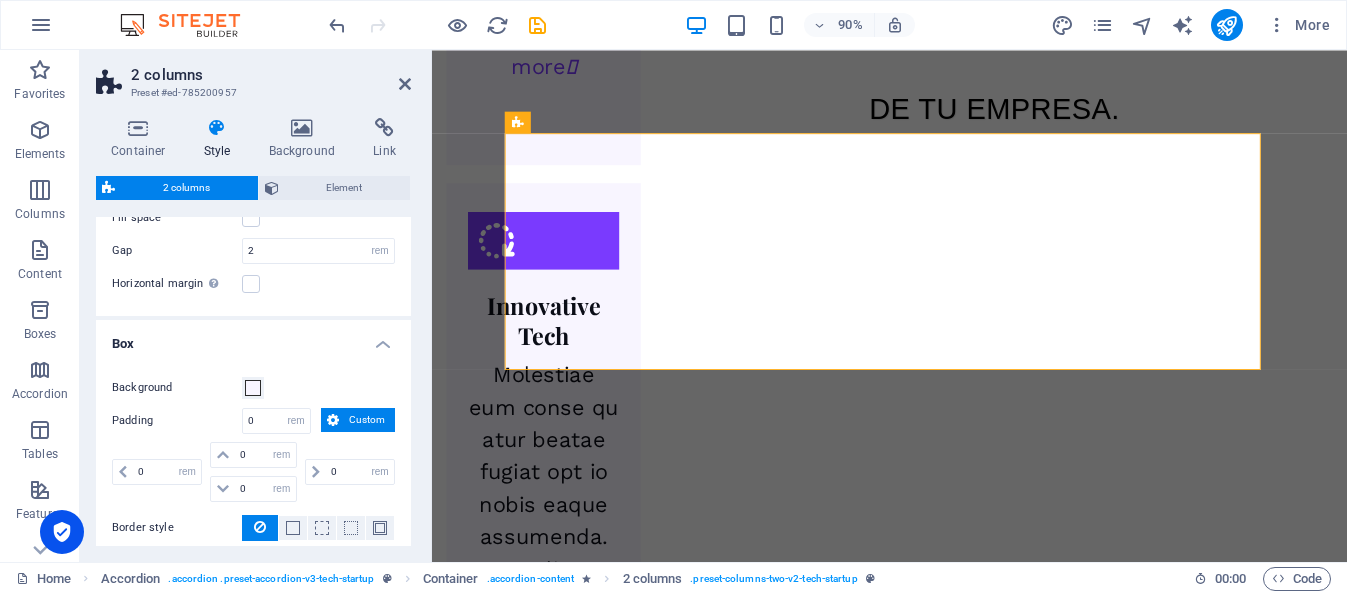scroll, scrollTop: 200, scrollLeft: 0, axis: vertical 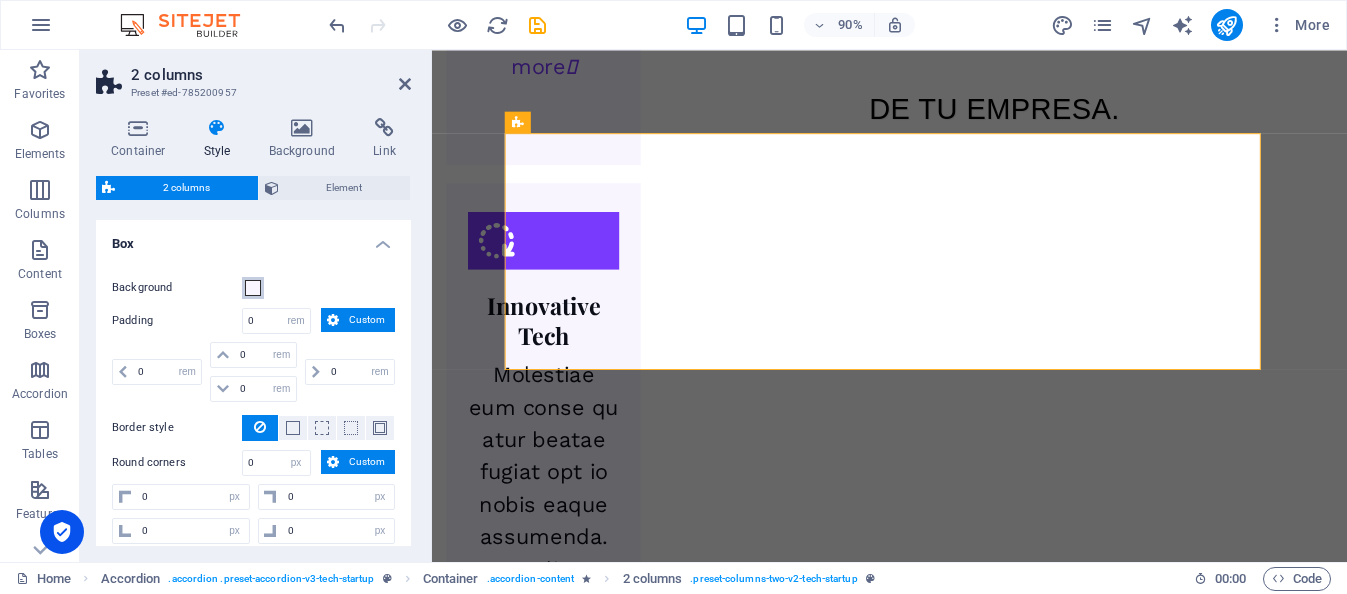click at bounding box center [253, 288] 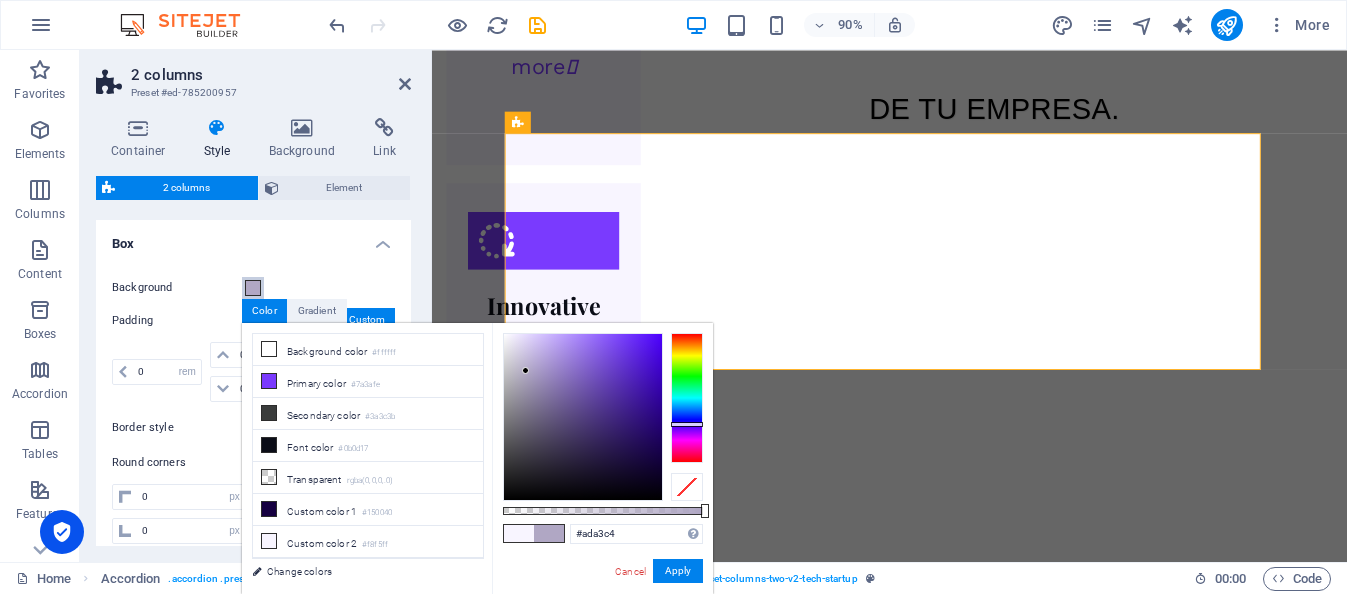 type on "#aca1c4" 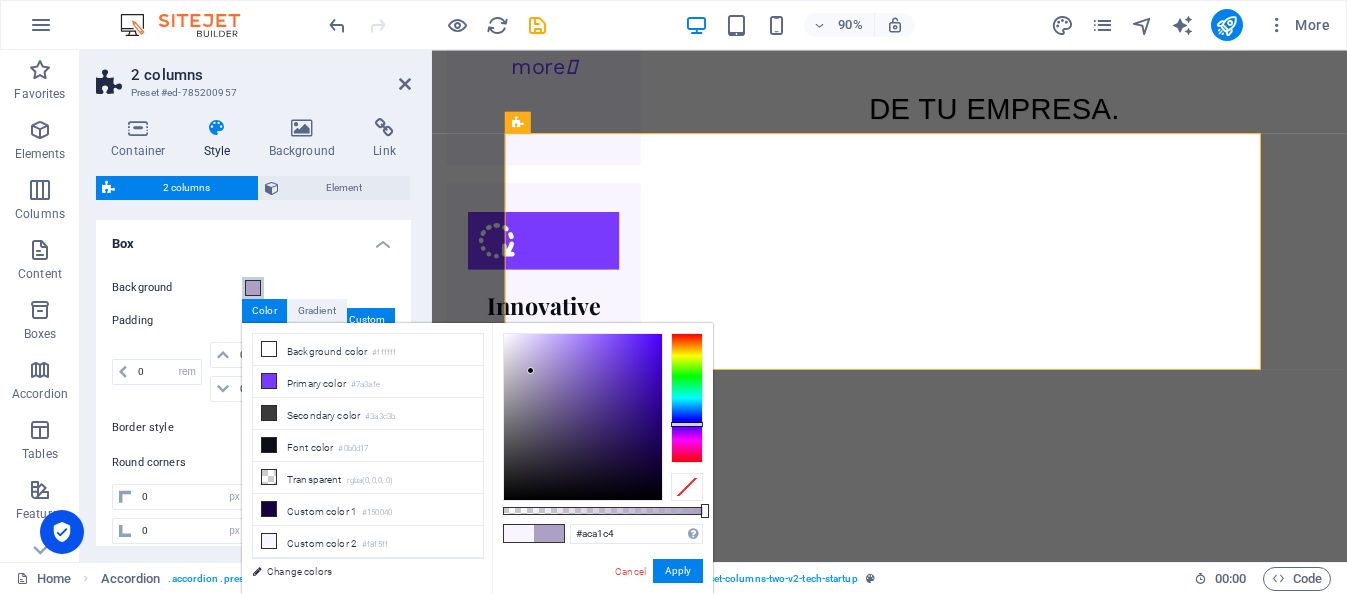 drag, startPoint x: 544, startPoint y: 357, endPoint x: 531, endPoint y: 371, distance: 19.104973 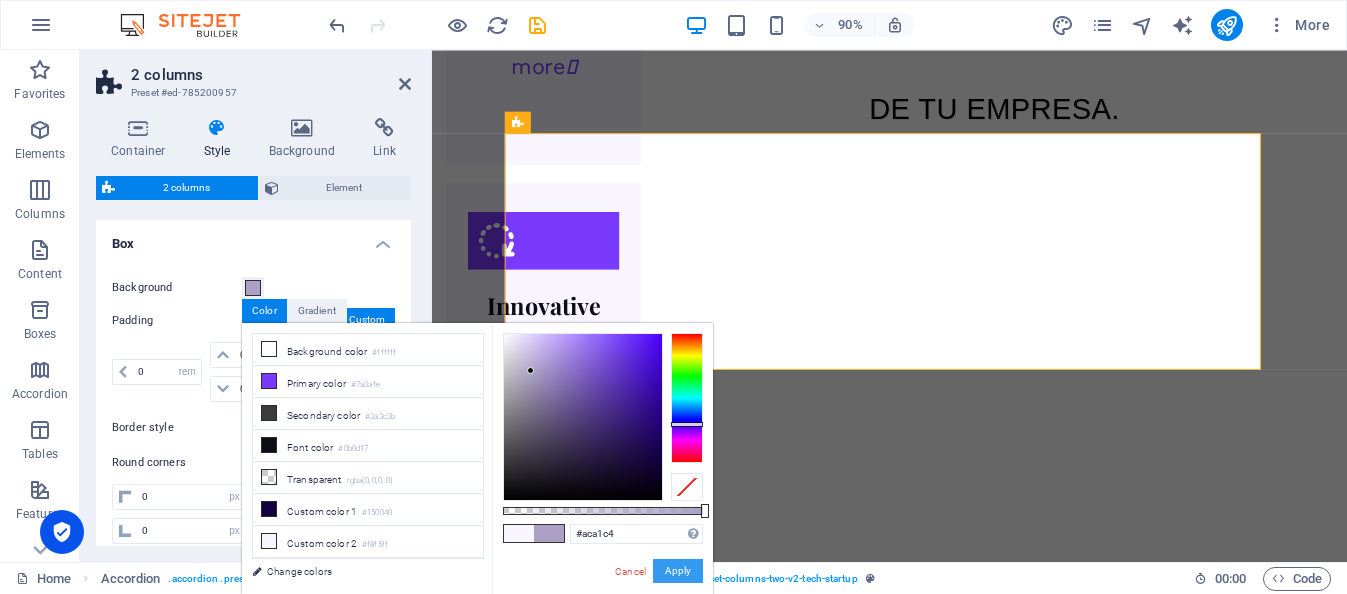 click on "Apply" at bounding box center [678, 571] 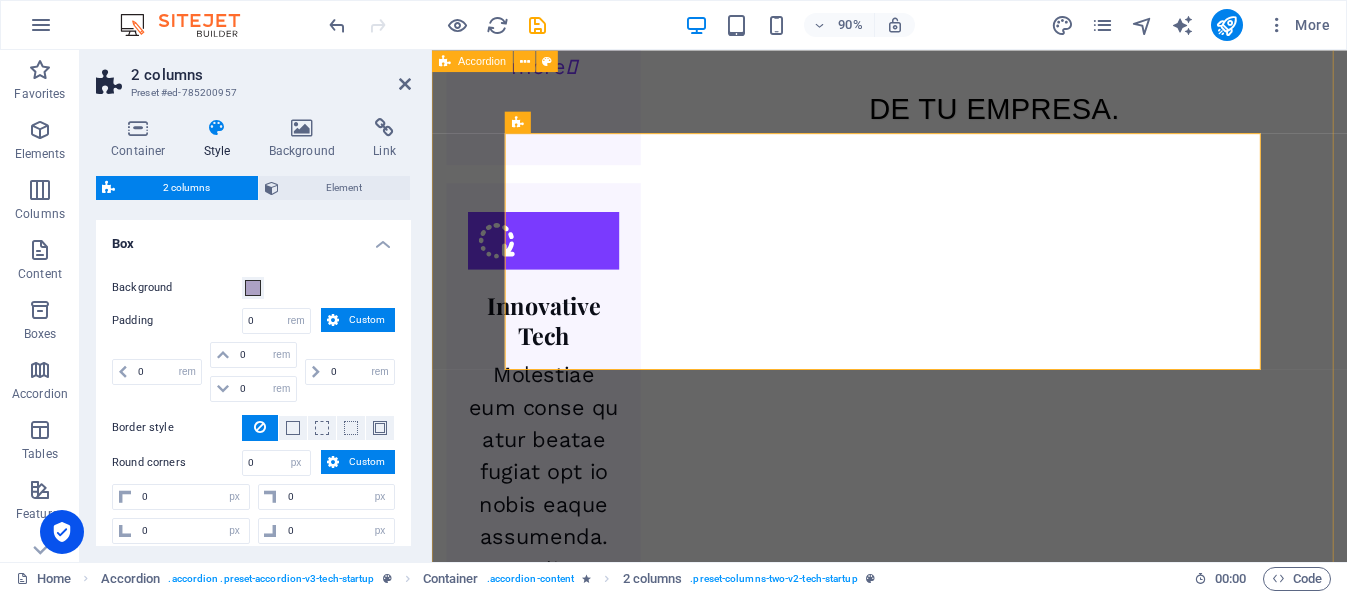 click on "Headline 1 Diseño de Modelos Personalizados Creamos agentes de inteligencia artificial adaptados a las necesidades específicas de cada área de tu empresa . Headline 2 New headline 2 Lorem ipsum dolor sit amet, consectetur adipisicing elit. Maiores ipsum repellat minus nihil. Labore, delectus, nam dignissimos ea repudiandae minima voluptatum magni pariatur possimus quia accusamus harum facilis corporis animi nisi. Enim, pariatur, impedit quia repellat harum ipsam laboriosam voluptas dicta illum nisi obcaecati reprehenderit quis placeat recusandae tenetur aperiam. Headline 3 New headline 3 Lorem ipsum dolor sit amet, consectetur adipisicing elit. Maiores ipsum repellat minus nihil. Labore, delectus, nam dignissimos ea repudiandae minima voluptatum magni pariatur possimus quia accusamus harum facilis corporis animi nisi. Enim, pariatur, impedit quia repellat harum ipsam laboriosam voluptas dicta illum nisi obcaecati reprehenderit quis placeat recusandae tenetur aperiam." at bounding box center [940, 4431] 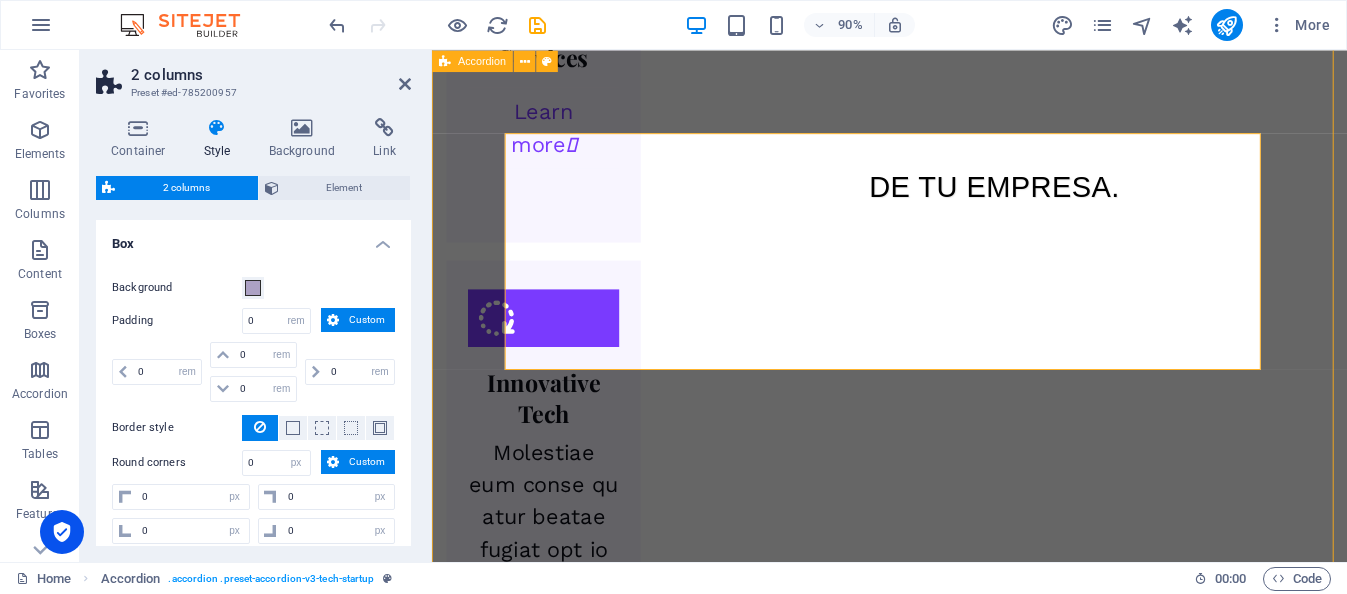 scroll, scrollTop: 2354, scrollLeft: 0, axis: vertical 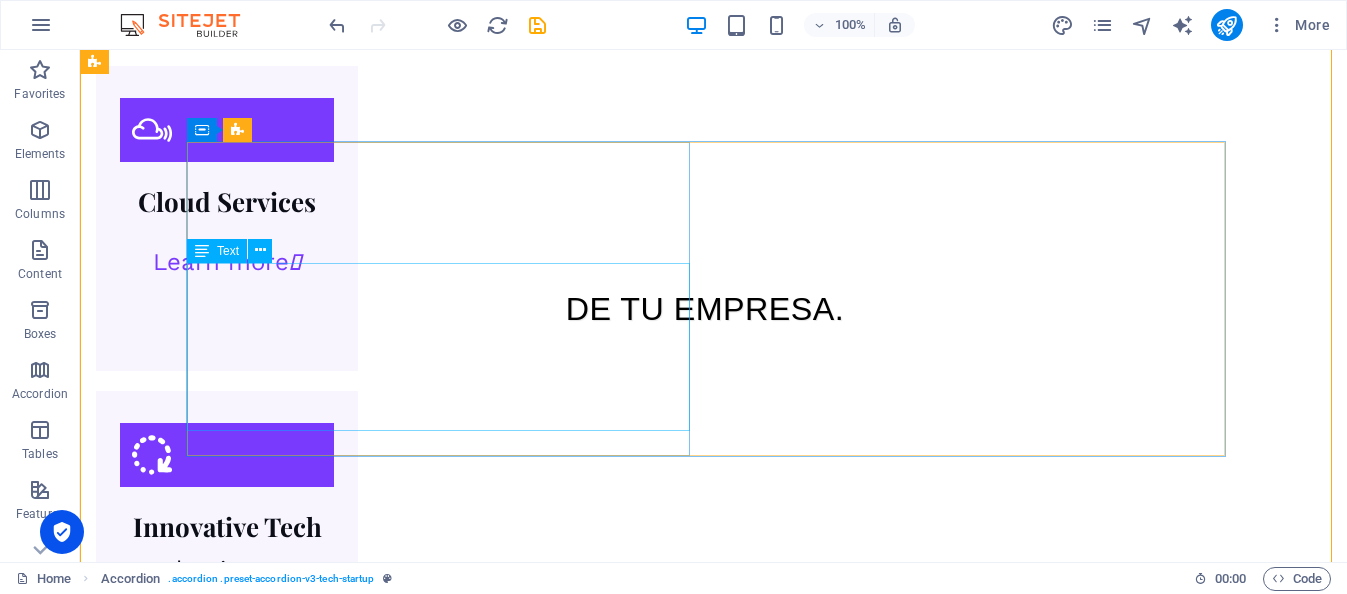 click on "Creamos agentes de inteligencia artificial adaptados a las necesidades específicas de cada área de tu empresa ." at bounding box center [723, 3765] 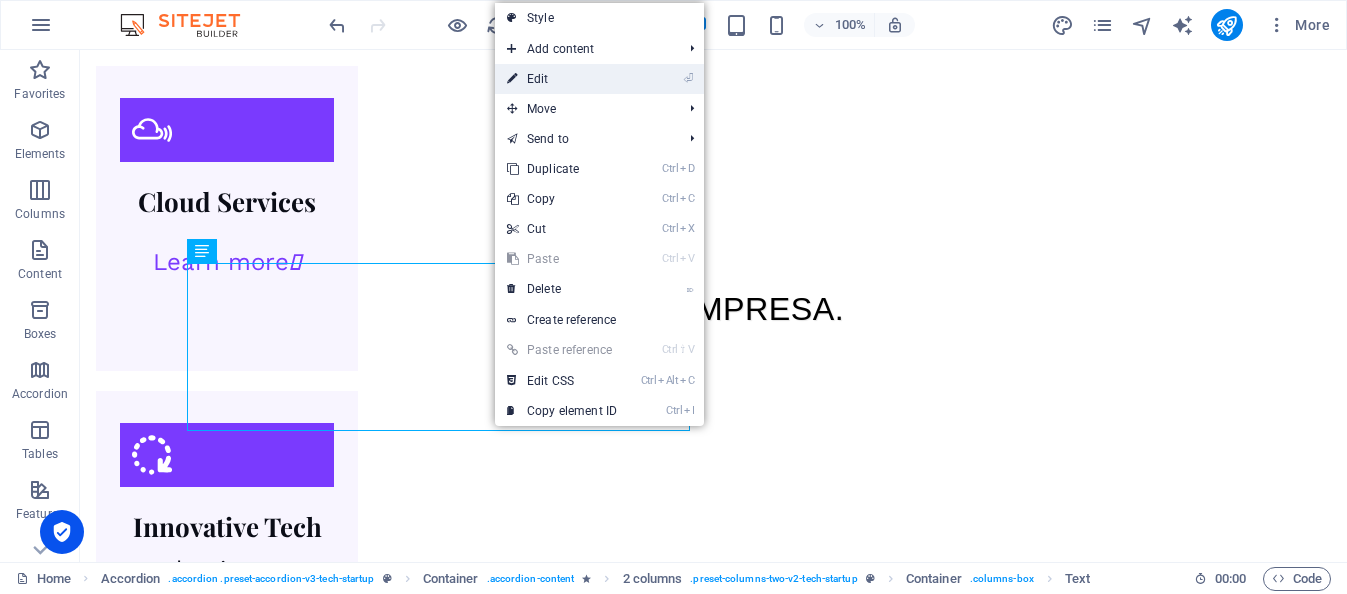 click on "⏎  Edit" at bounding box center [562, 79] 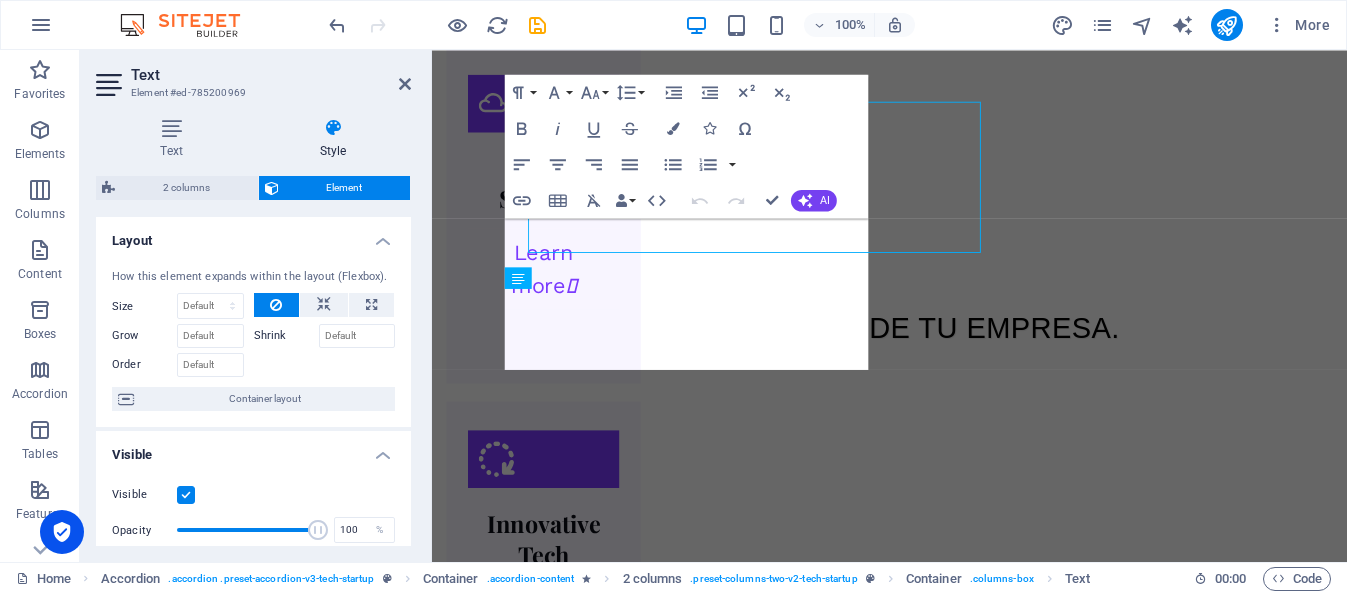 scroll, scrollTop: 2510, scrollLeft: 0, axis: vertical 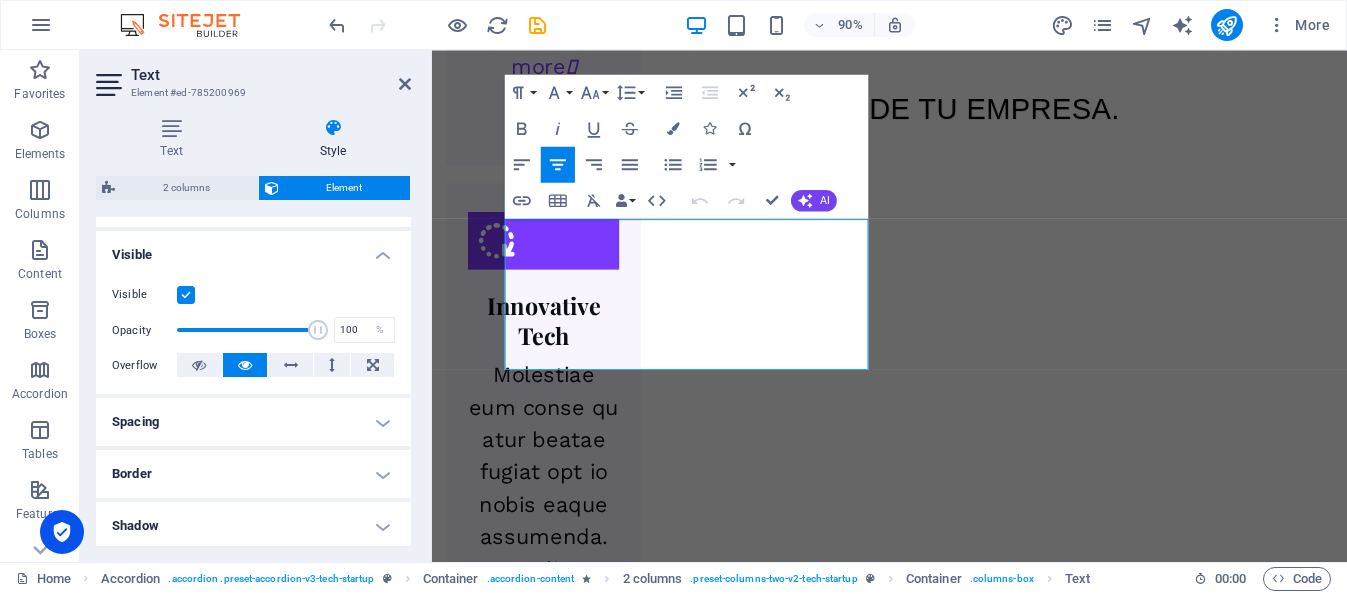 click on "Spacing" at bounding box center (253, 422) 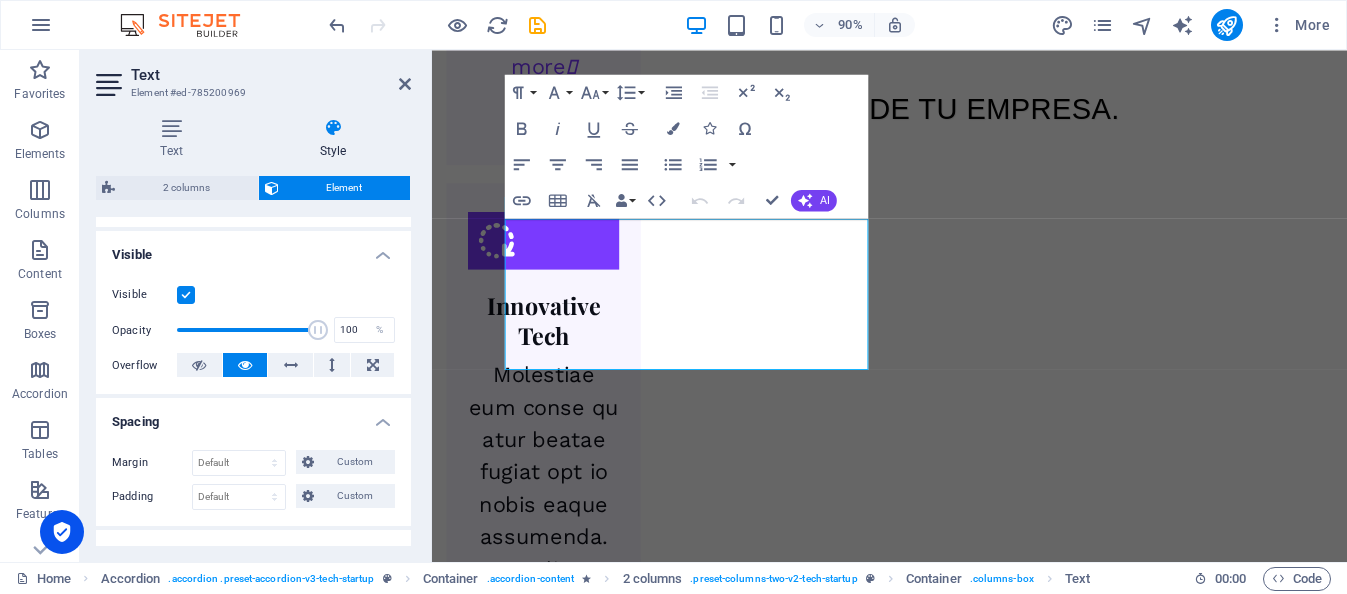 click on "Spacing" at bounding box center (253, 416) 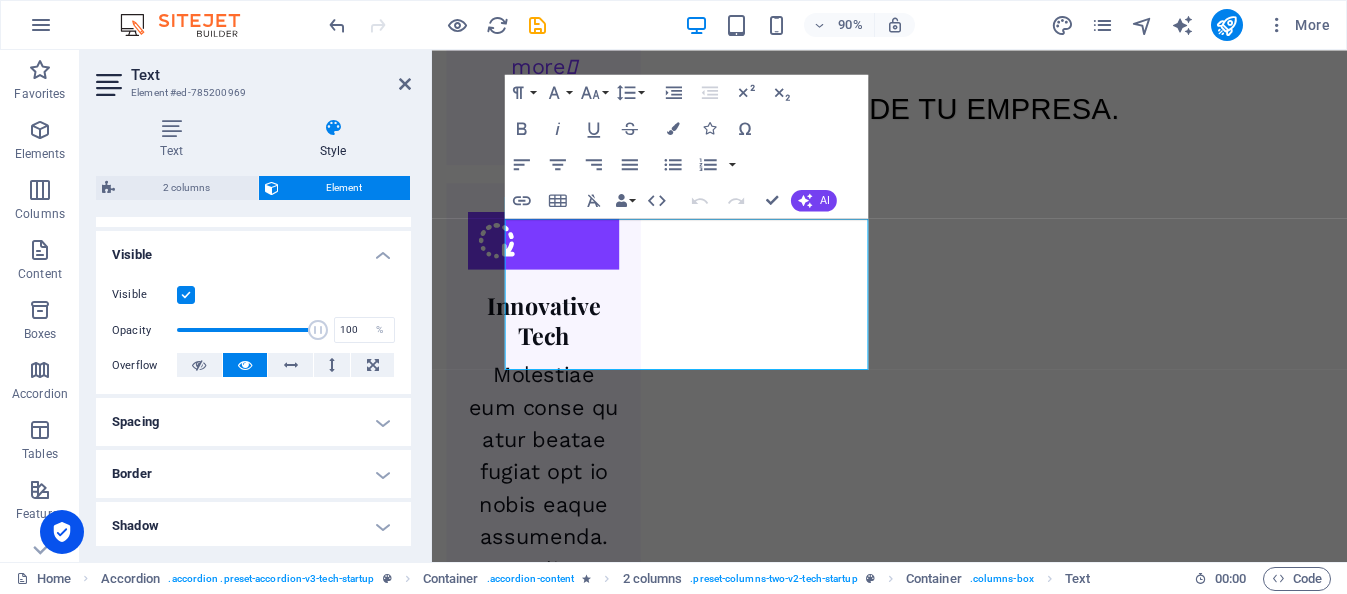 click on "Border" at bounding box center (253, 474) 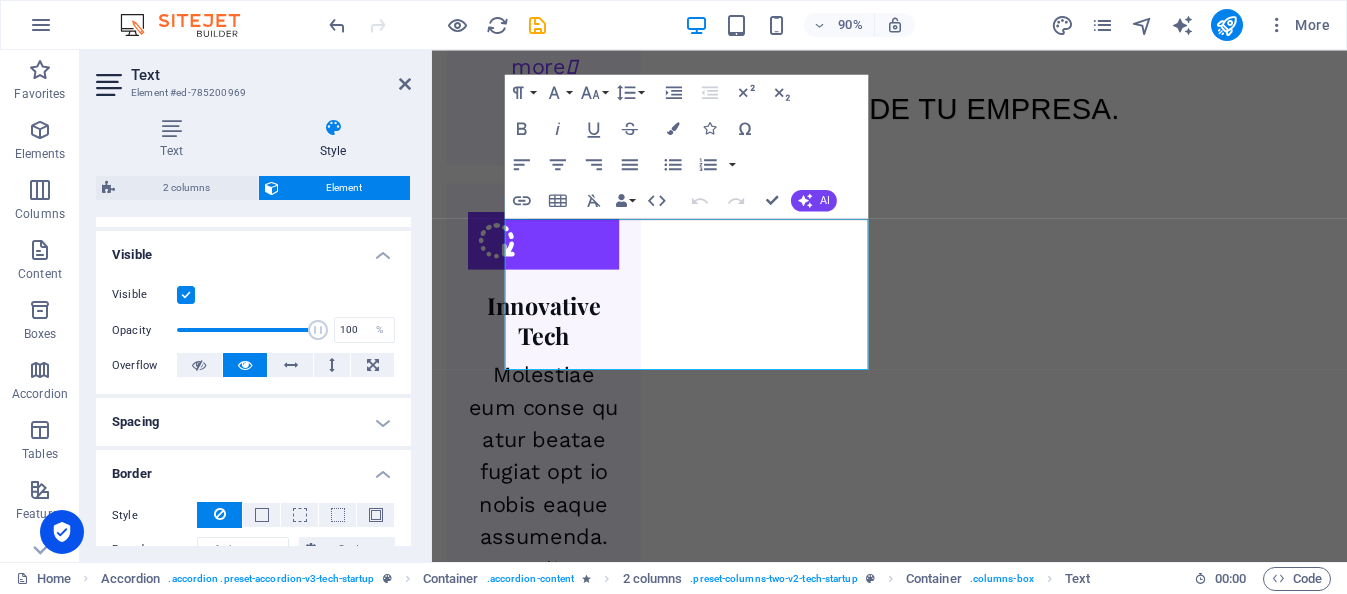 click on "Border" at bounding box center (253, 468) 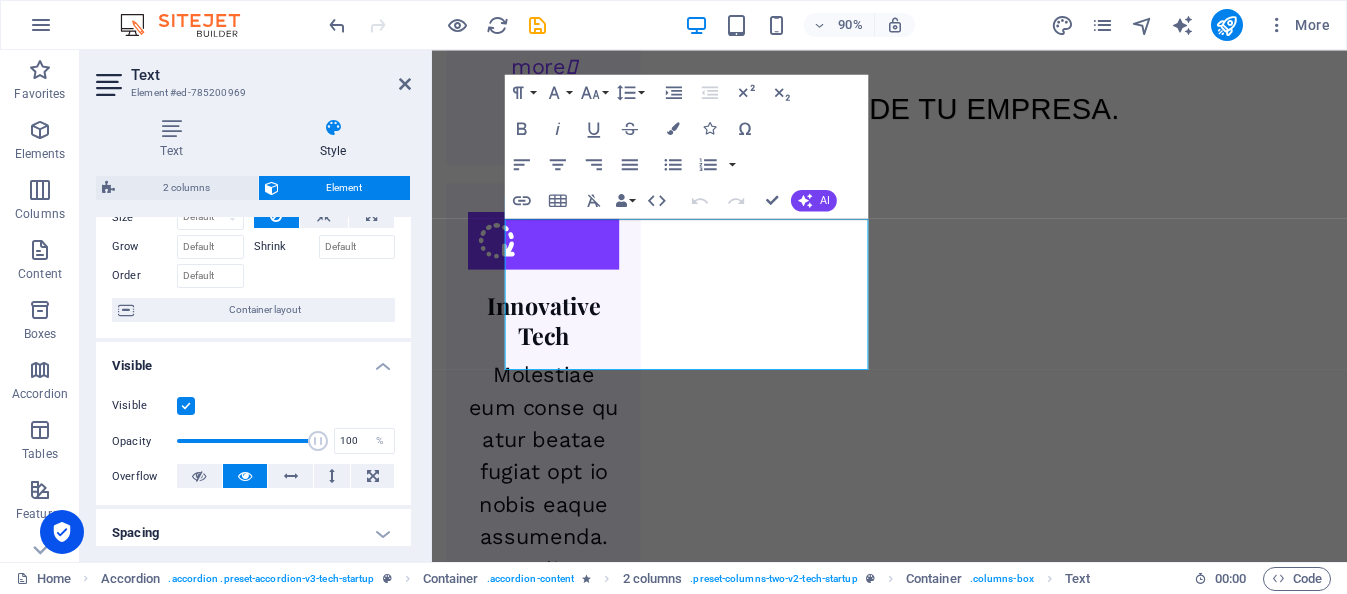 scroll, scrollTop: 116, scrollLeft: 0, axis: vertical 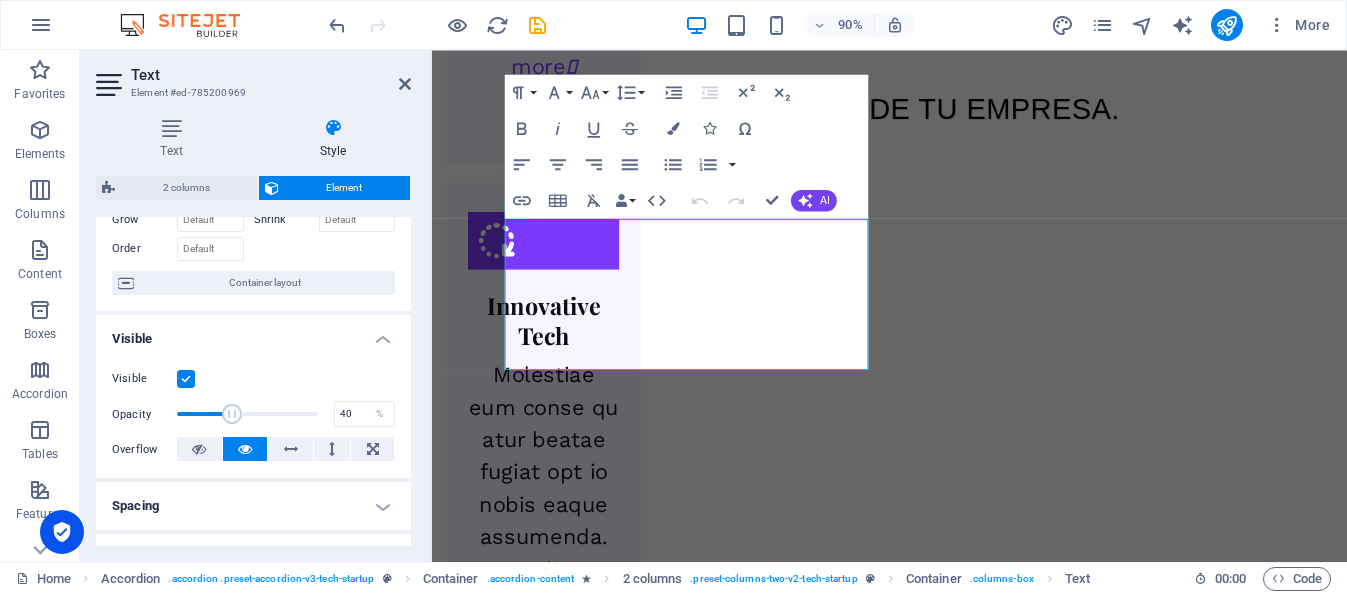 drag, startPoint x: 305, startPoint y: 415, endPoint x: 231, endPoint y: 428, distance: 75.13322 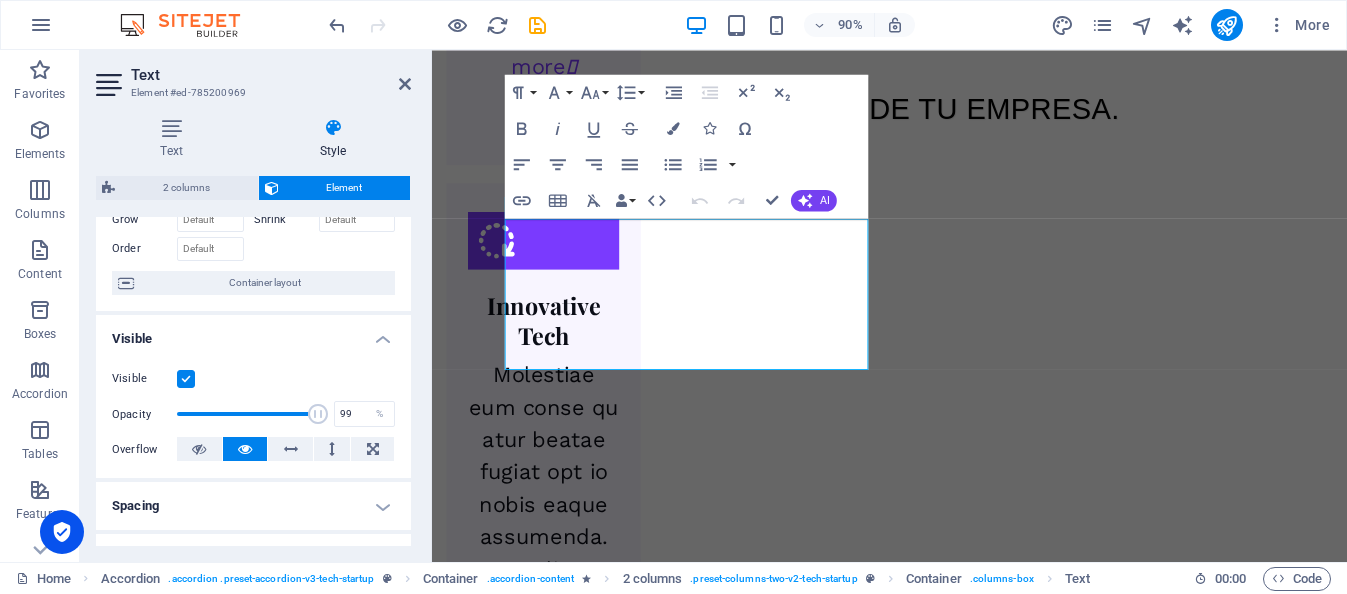 type on "100" 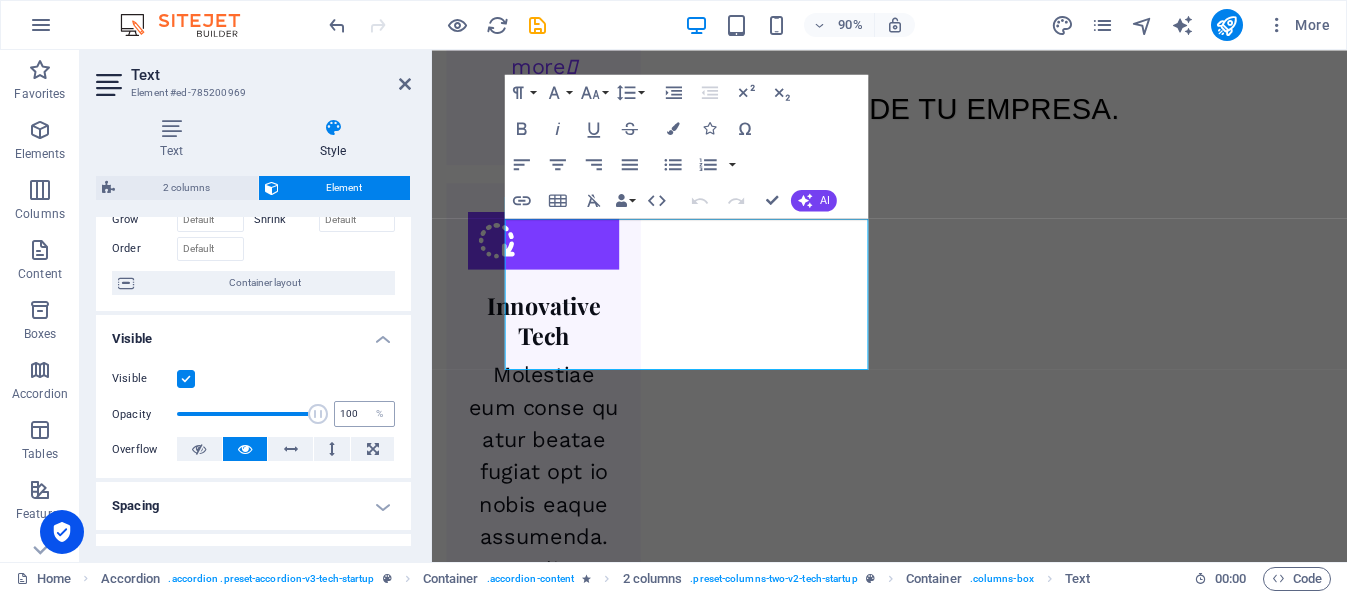 drag, startPoint x: 231, startPoint y: 408, endPoint x: 331, endPoint y: 416, distance: 100.31949 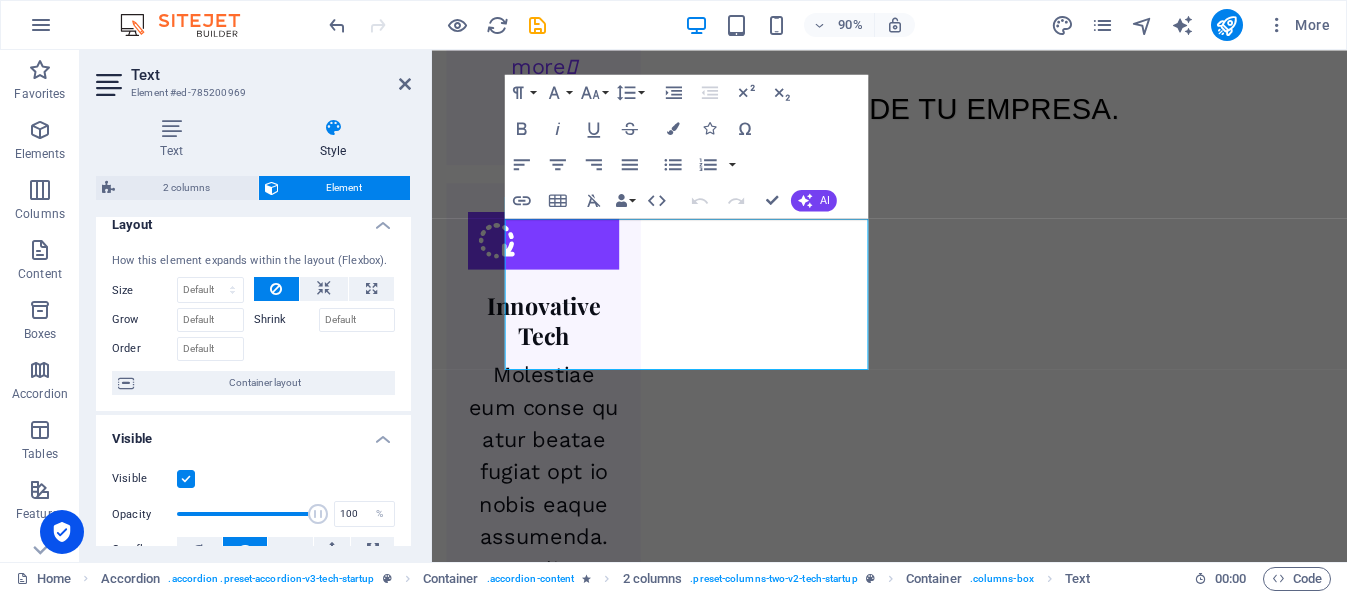 scroll, scrollTop: 0, scrollLeft: 0, axis: both 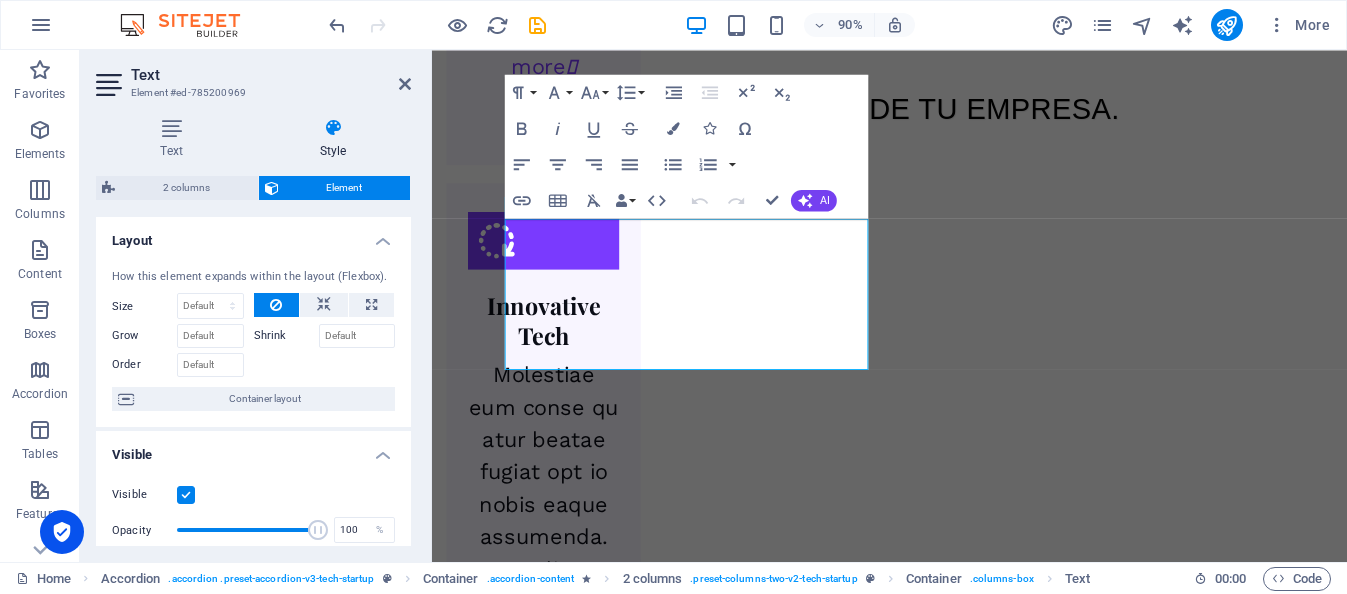 click at bounding box center (333, 128) 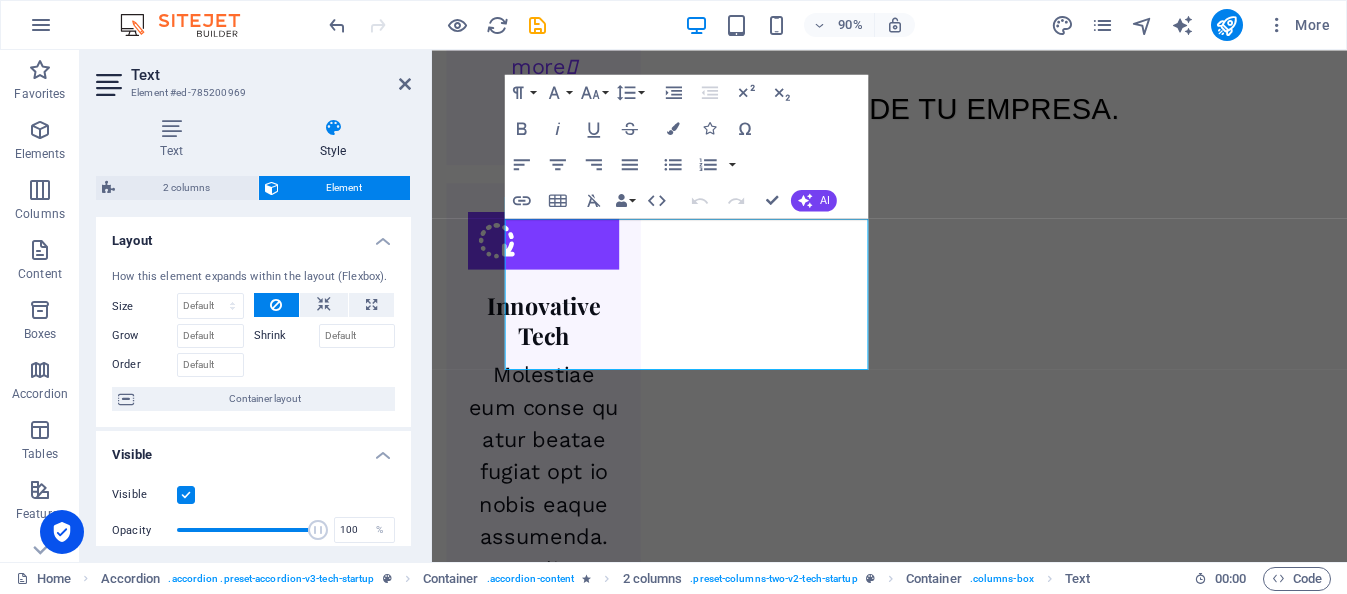 scroll, scrollTop: 100, scrollLeft: 0, axis: vertical 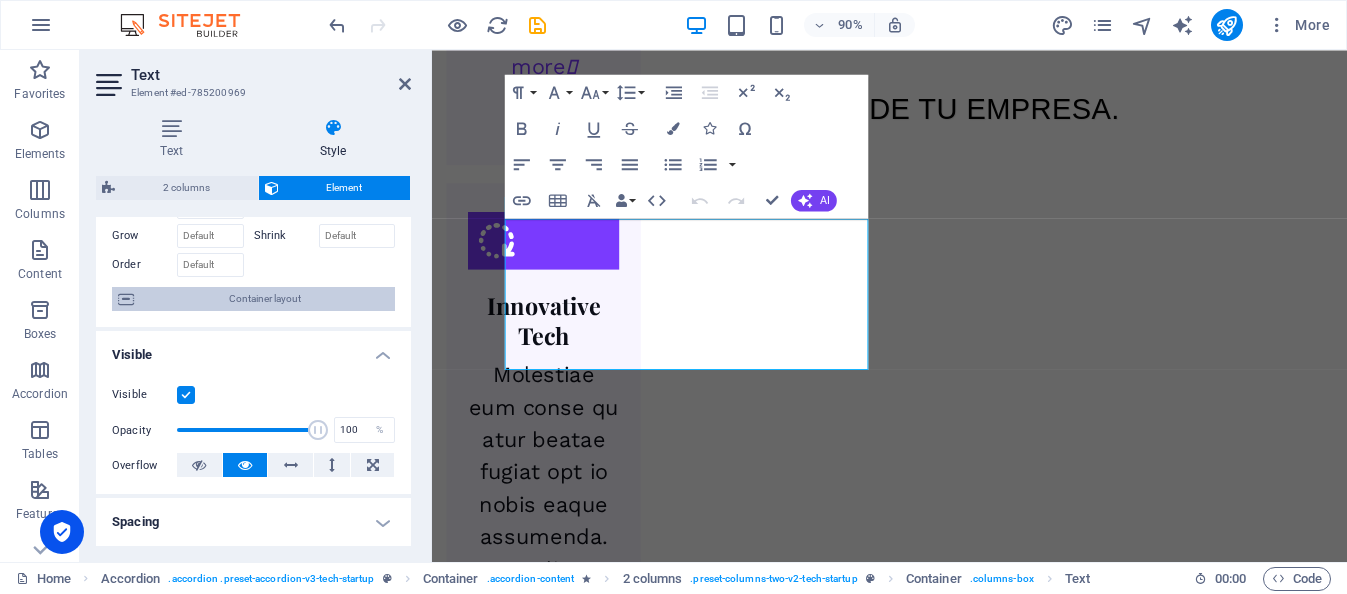 click on "Container layout" at bounding box center [264, 299] 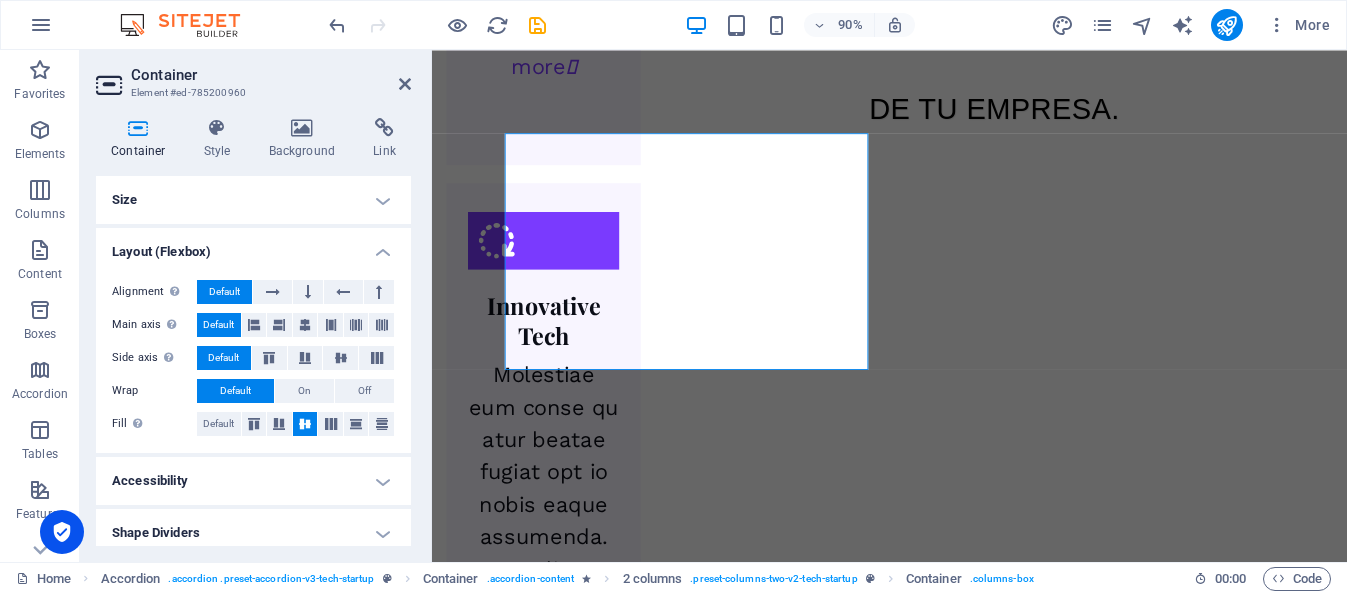 scroll, scrollTop: 11, scrollLeft: 0, axis: vertical 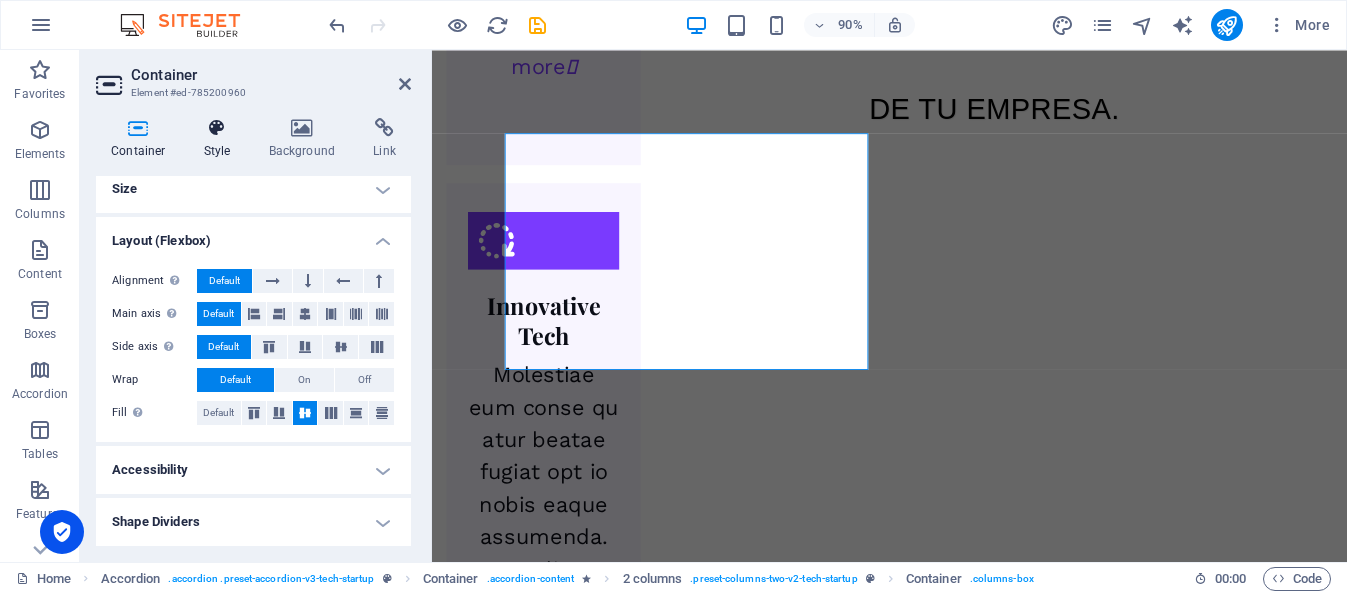 click at bounding box center (217, 128) 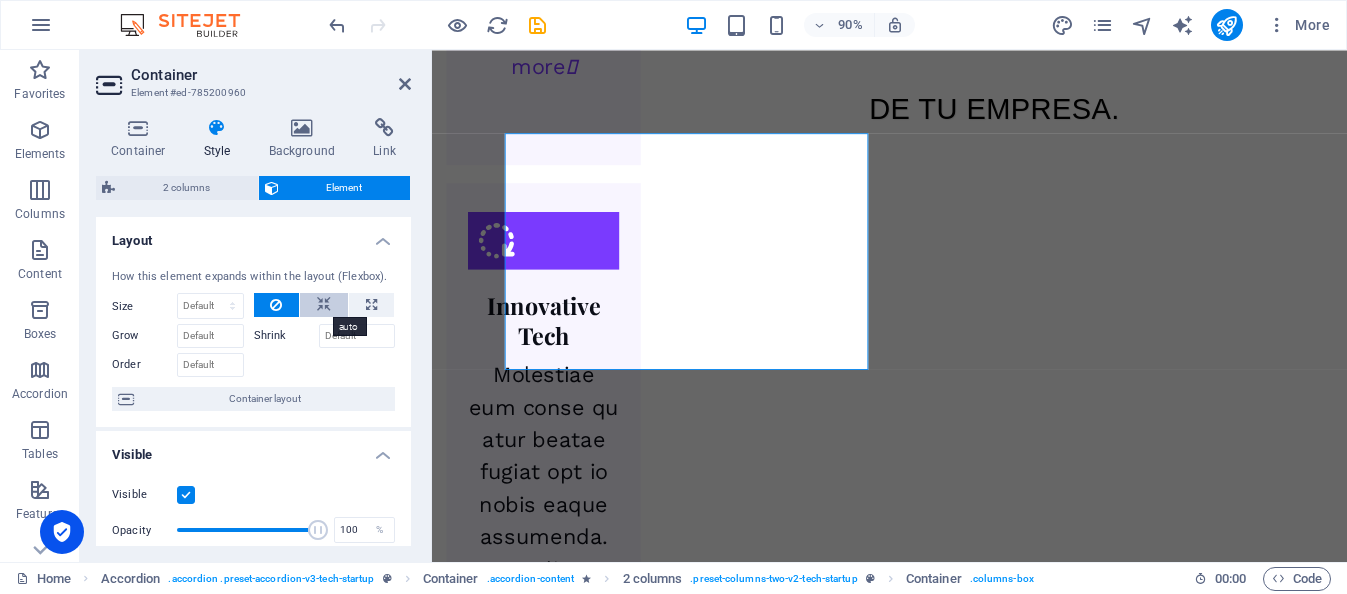 click at bounding box center [324, 305] 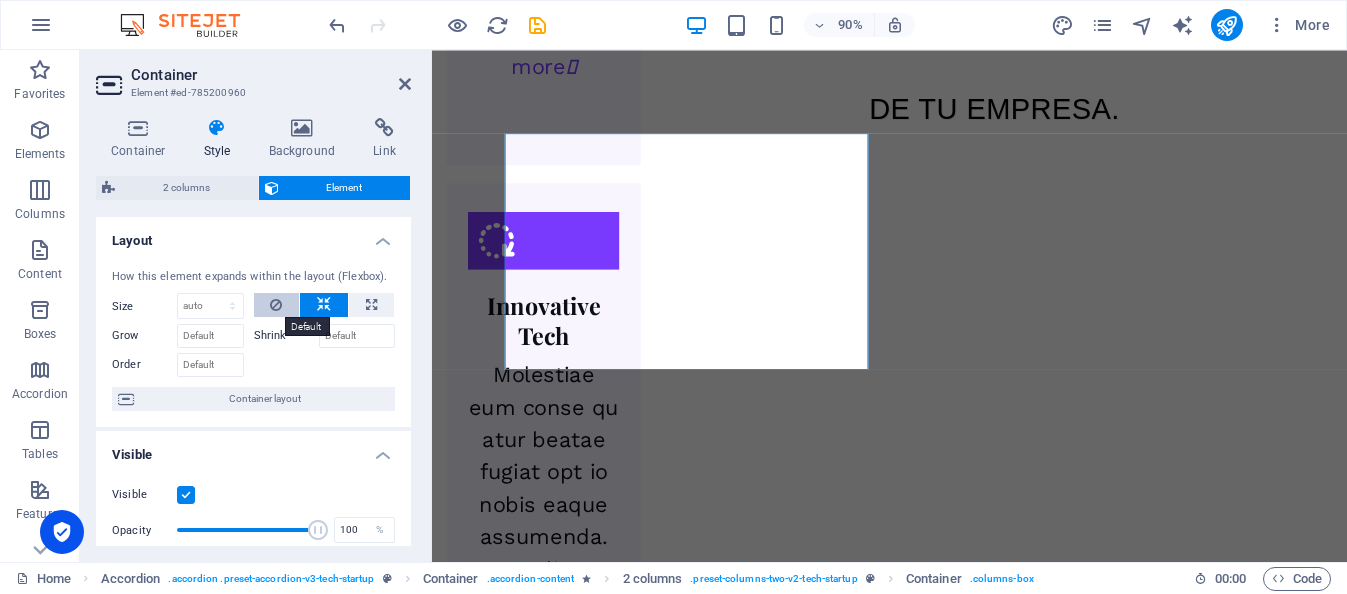 click at bounding box center (277, 305) 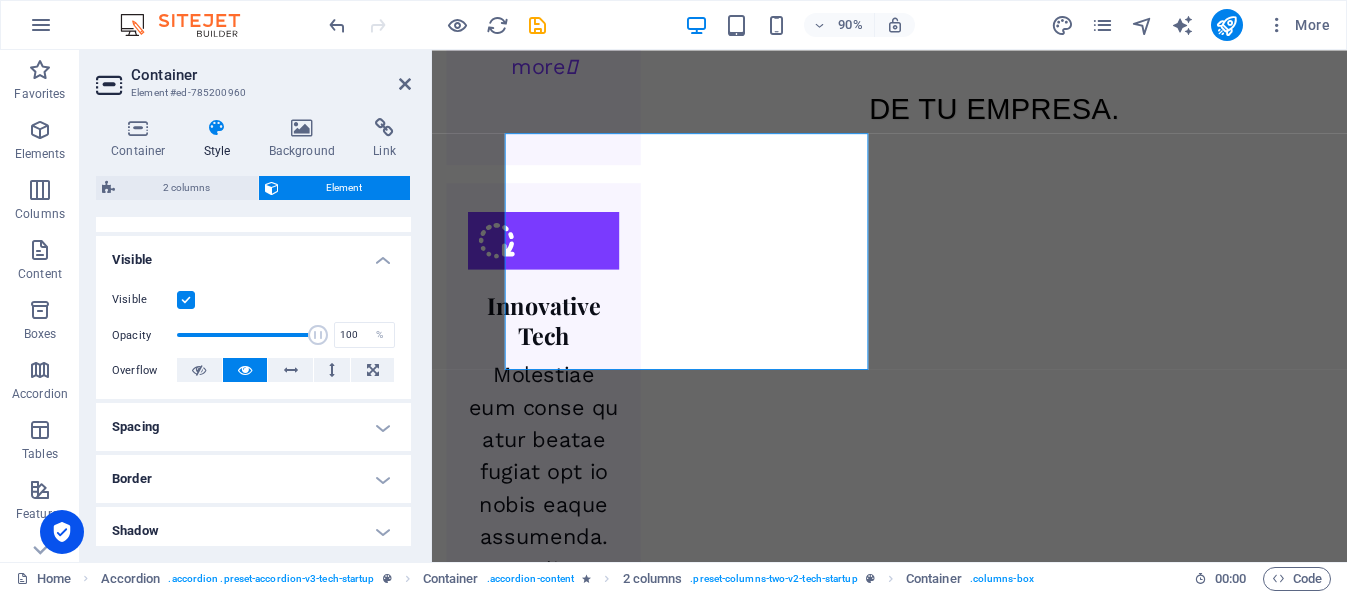 scroll, scrollTop: 200, scrollLeft: 0, axis: vertical 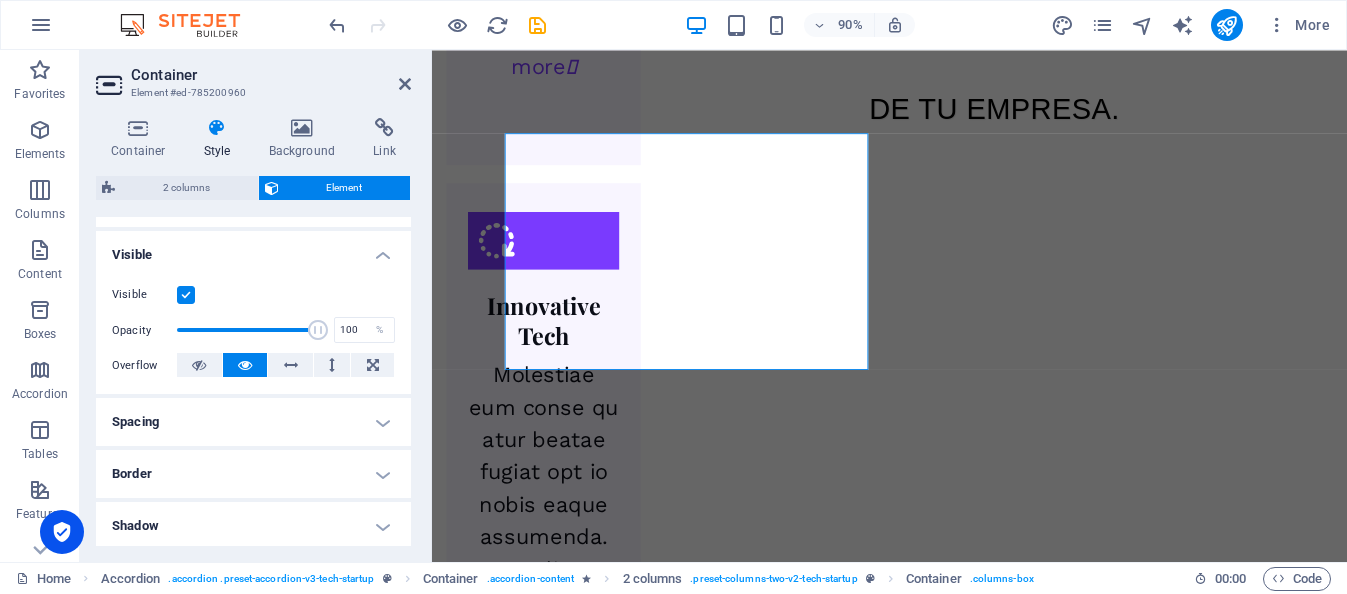 click at bounding box center (186, 295) 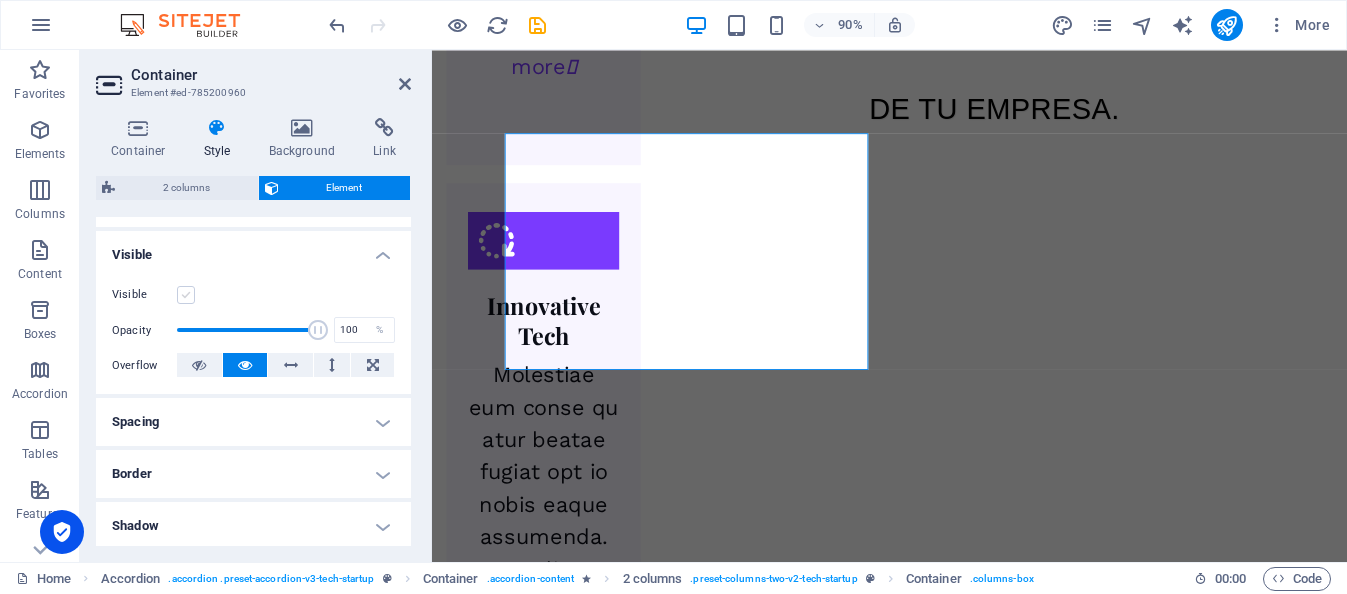 click at bounding box center [186, 295] 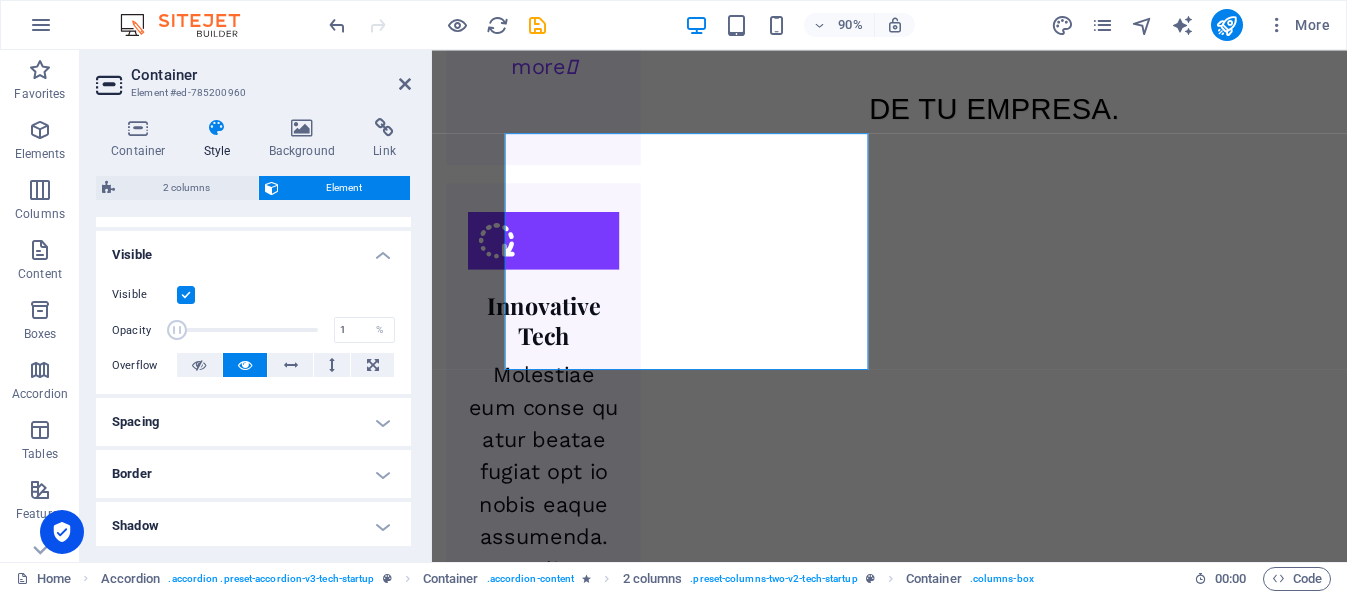drag, startPoint x: 307, startPoint y: 327, endPoint x: 160, endPoint y: 331, distance: 147.05441 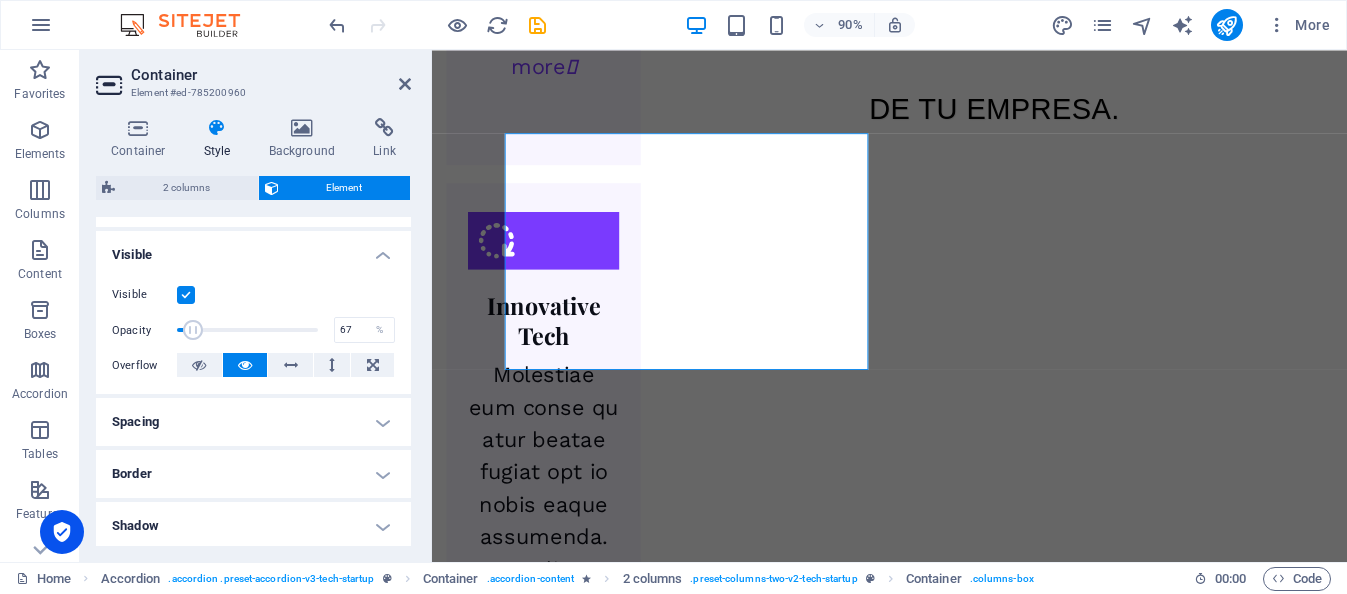 type on "100" 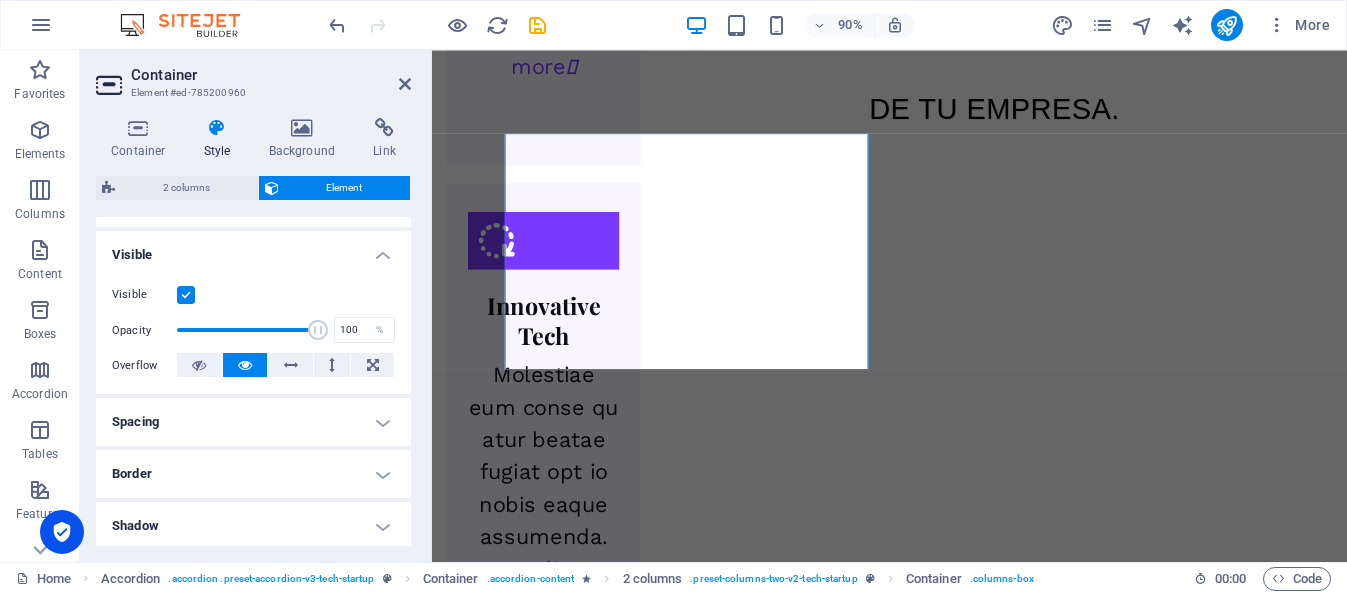 drag, startPoint x: 171, startPoint y: 328, endPoint x: 322, endPoint y: 336, distance: 151.21178 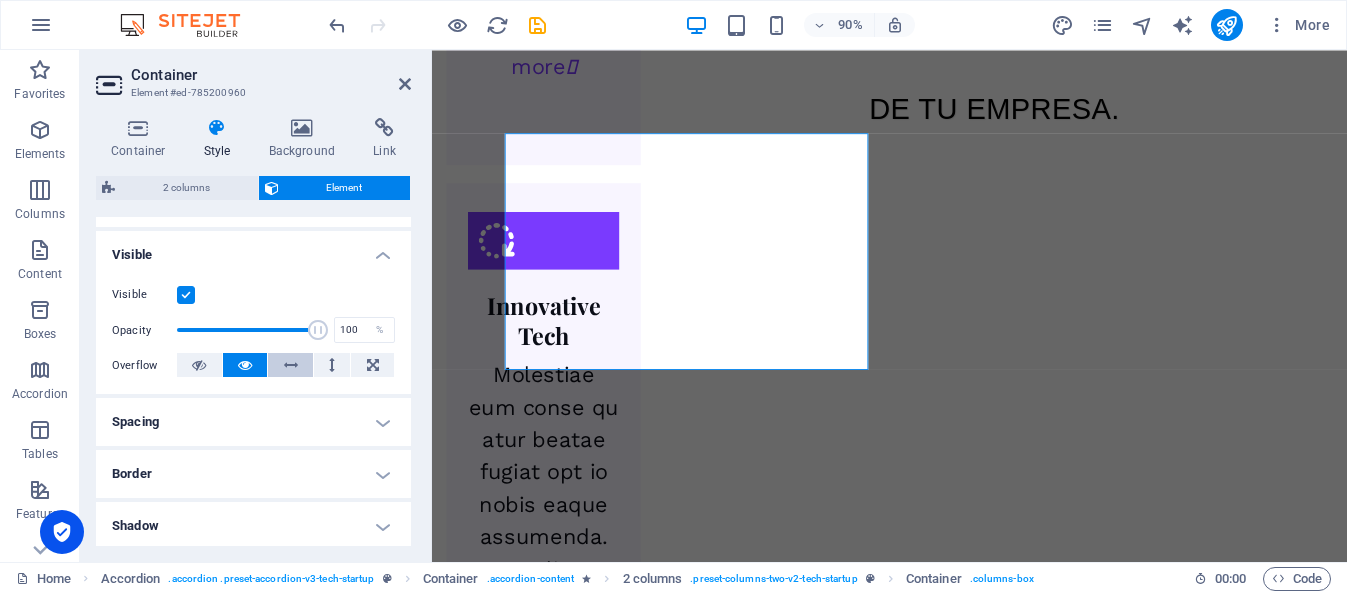 click at bounding box center [291, 365] 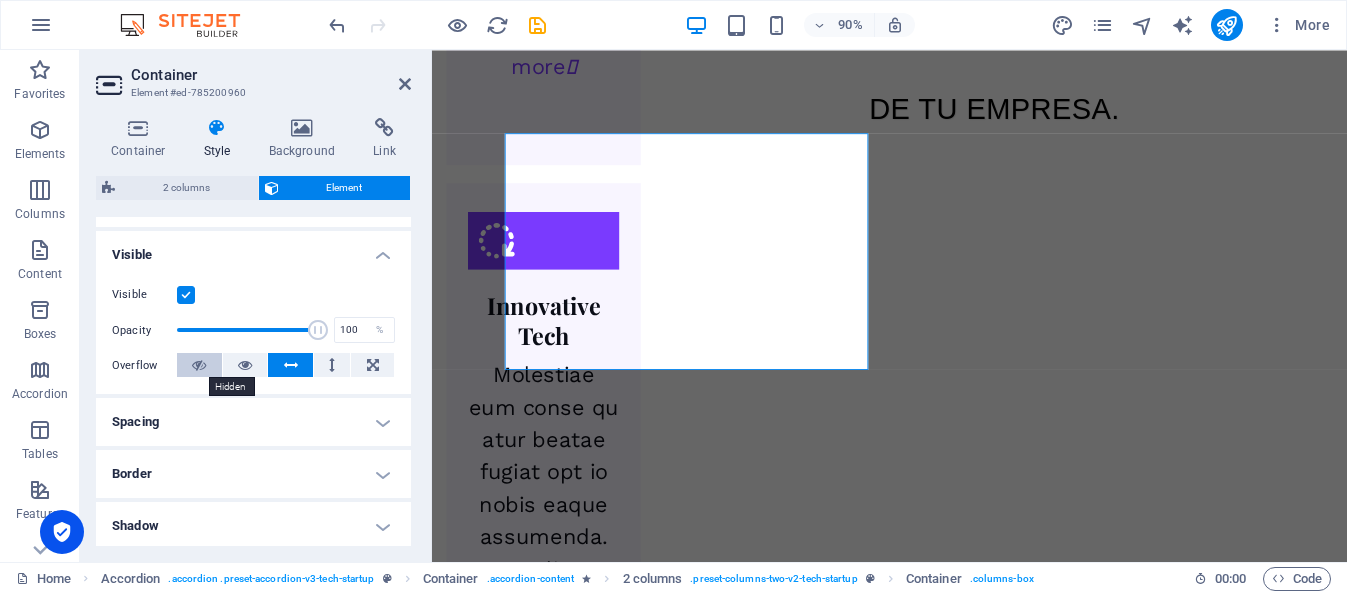 click at bounding box center (199, 365) 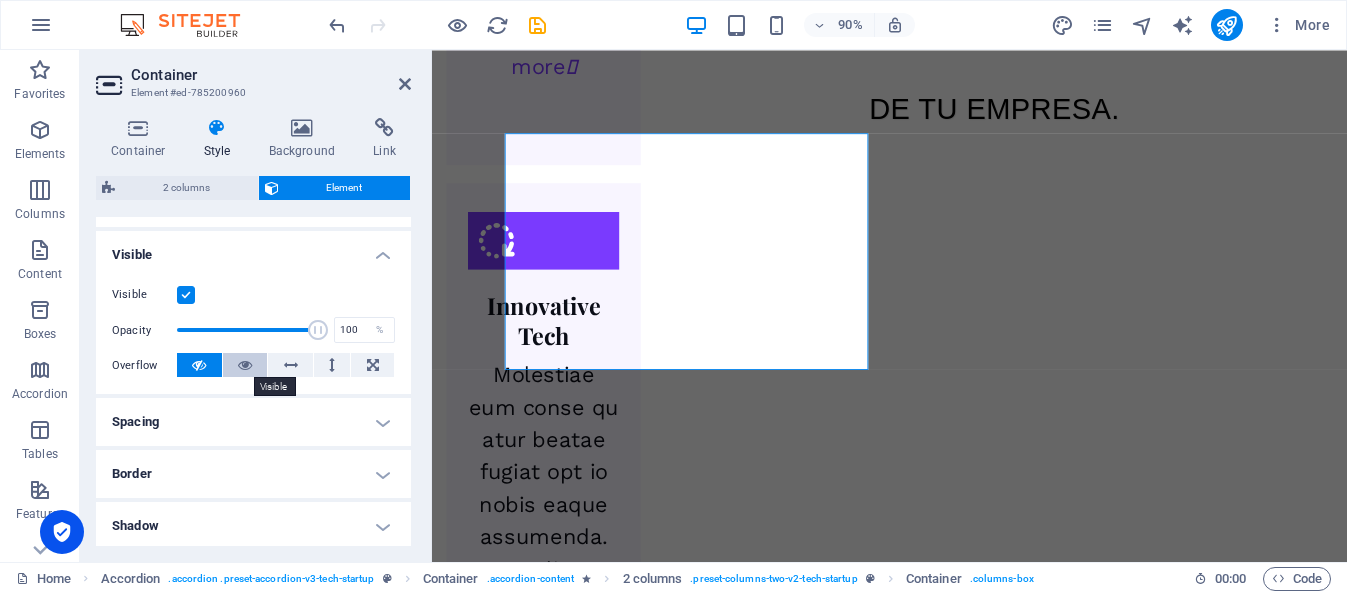 click at bounding box center (245, 365) 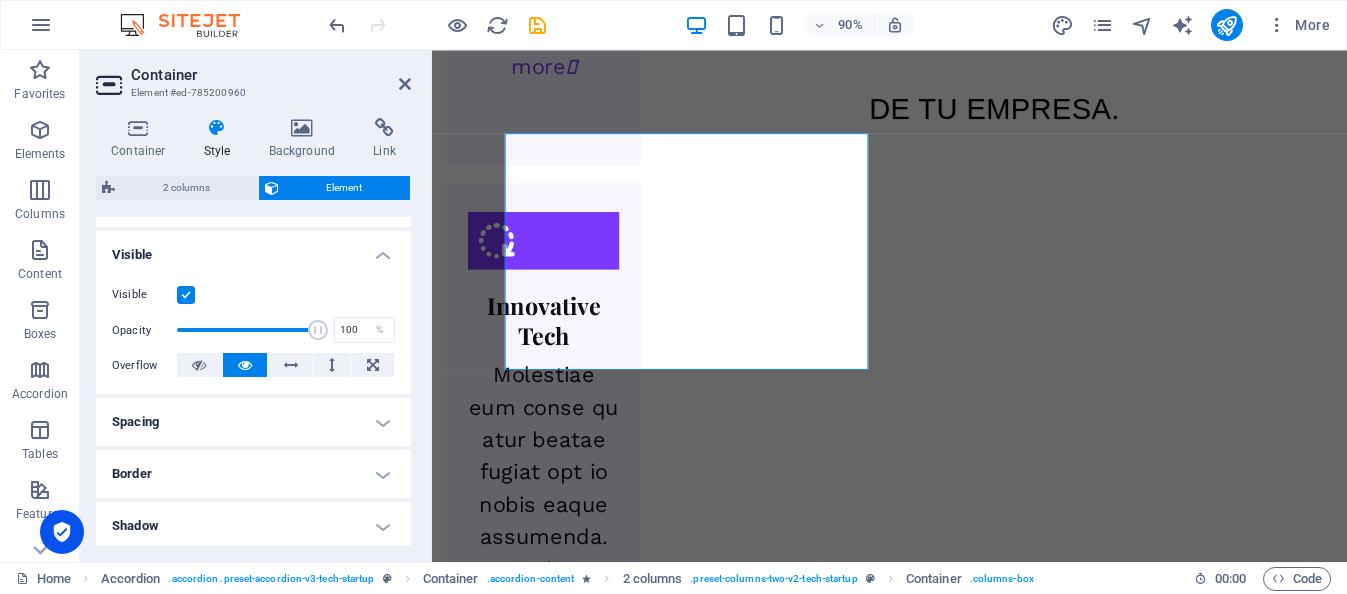 click on "Spacing" at bounding box center [253, 422] 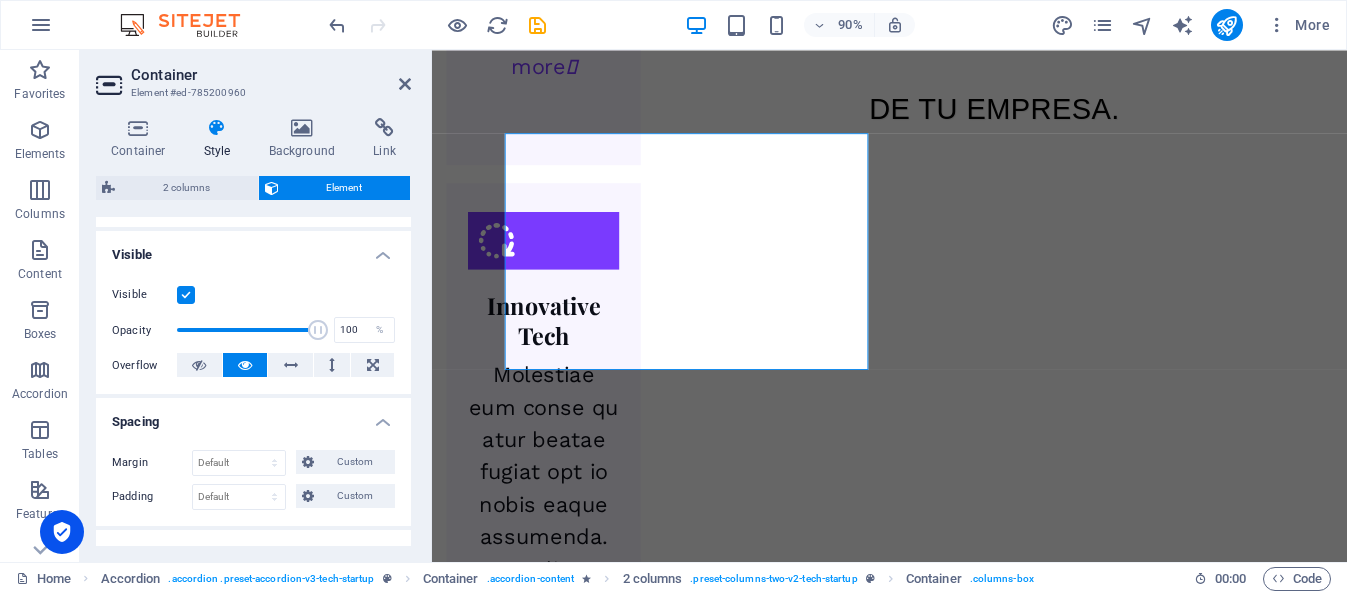 click on "Spacing" at bounding box center [253, 416] 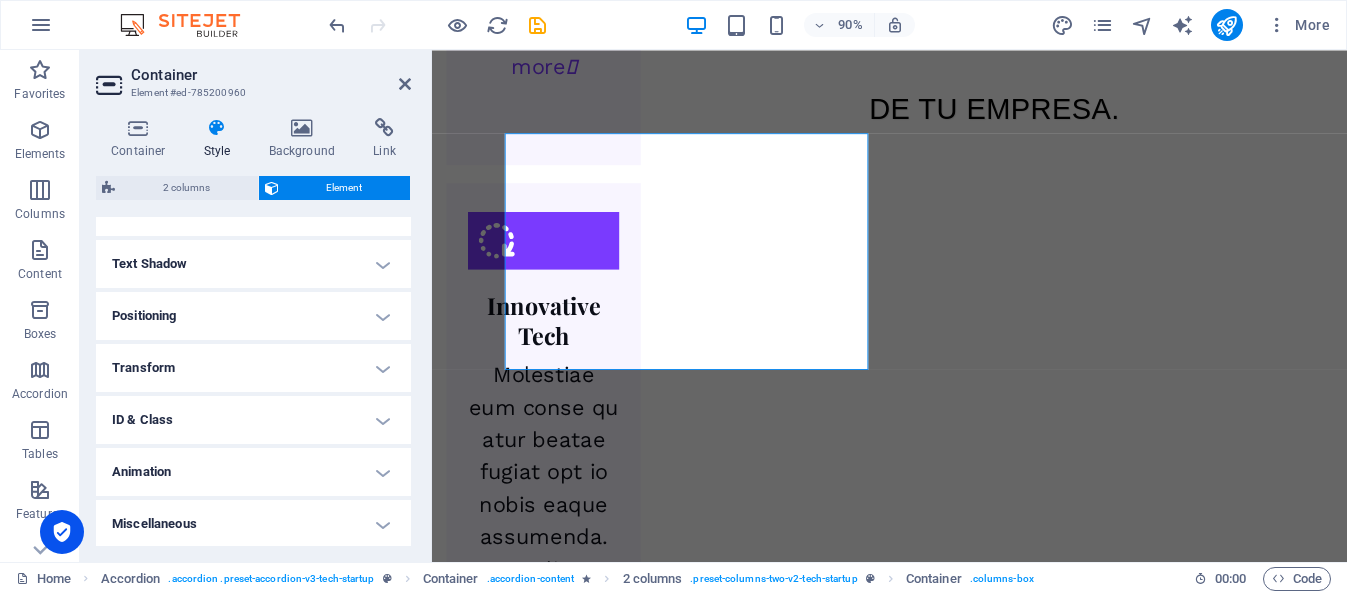 scroll, scrollTop: 516, scrollLeft: 0, axis: vertical 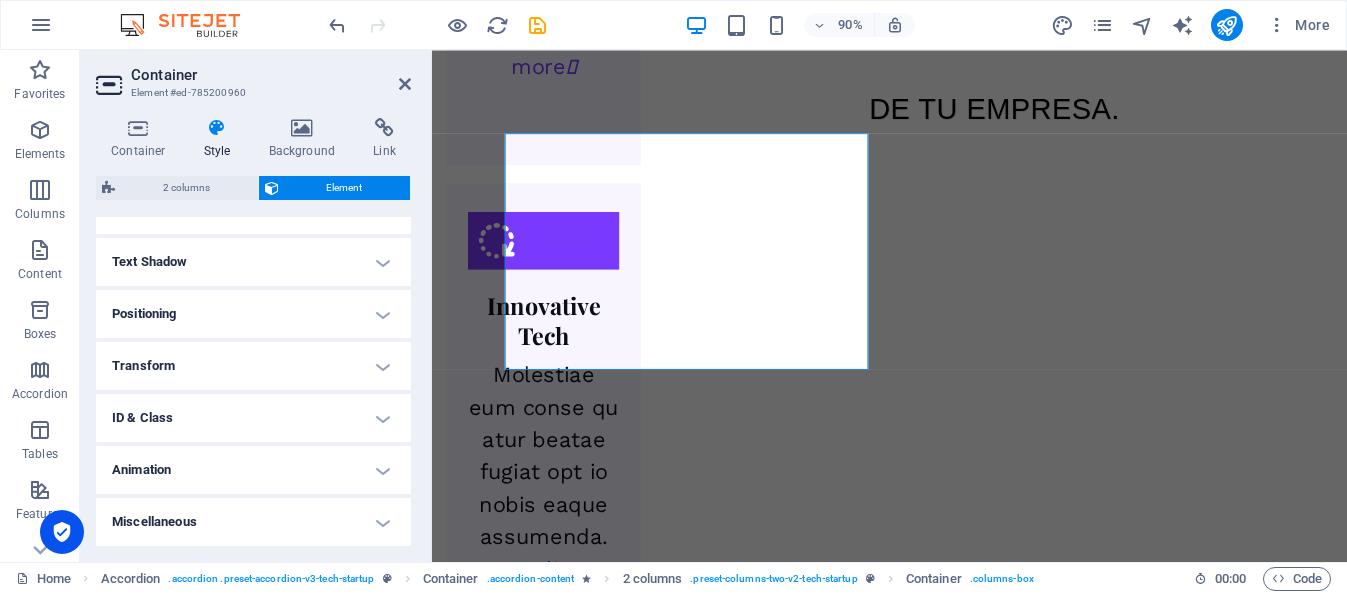 click on "Transform" at bounding box center (253, 366) 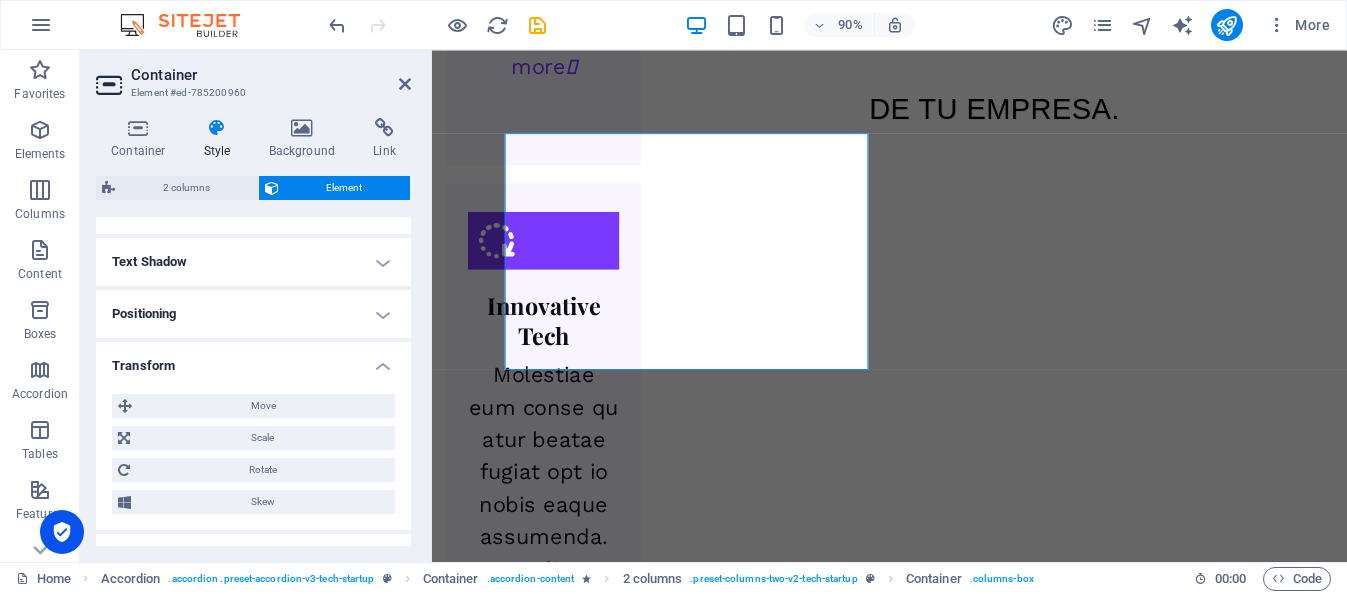 click on "Transform" at bounding box center [253, 360] 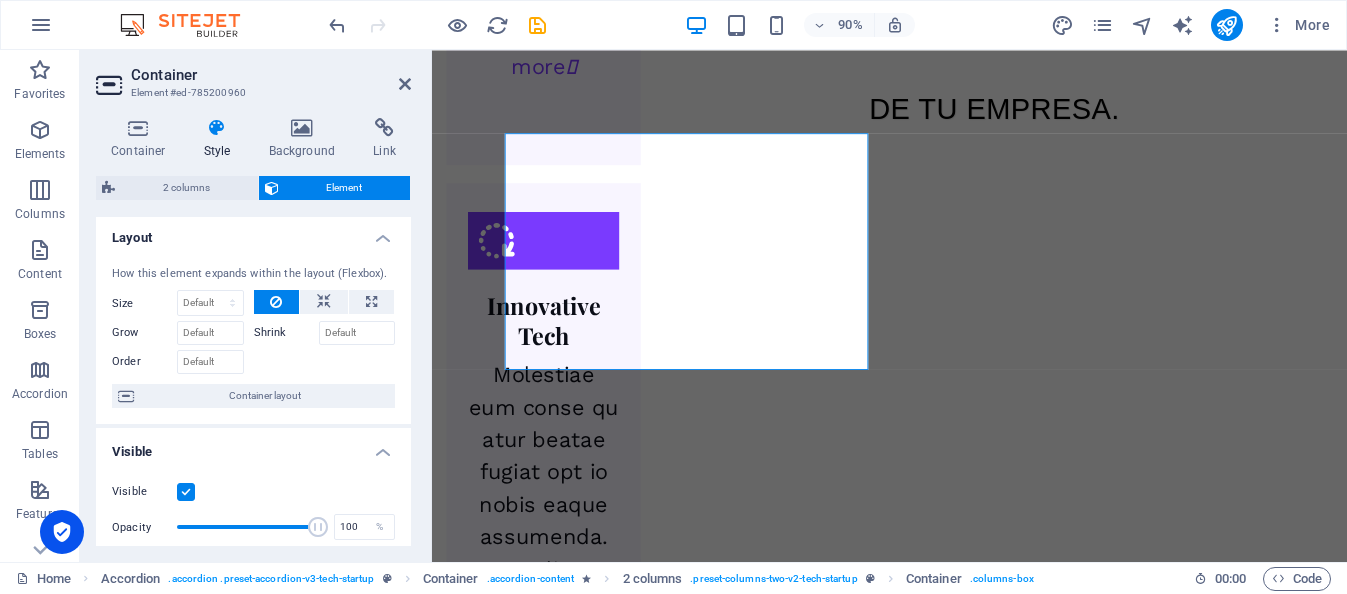 scroll, scrollTop: 0, scrollLeft: 0, axis: both 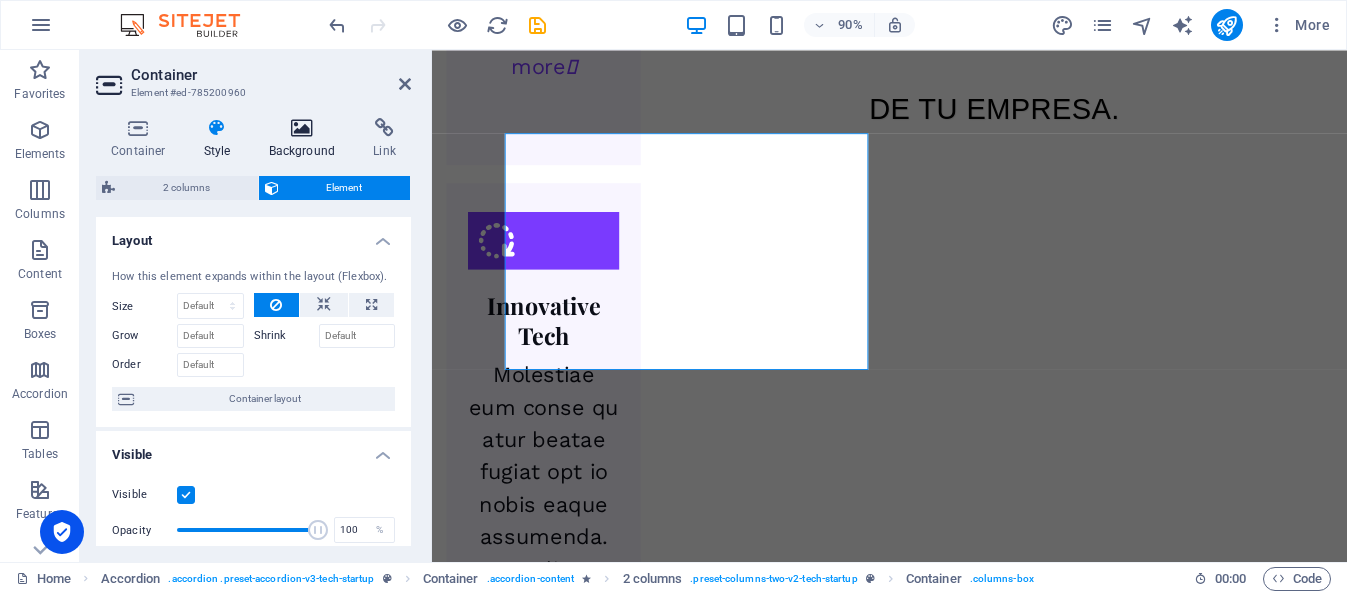 click at bounding box center [302, 128] 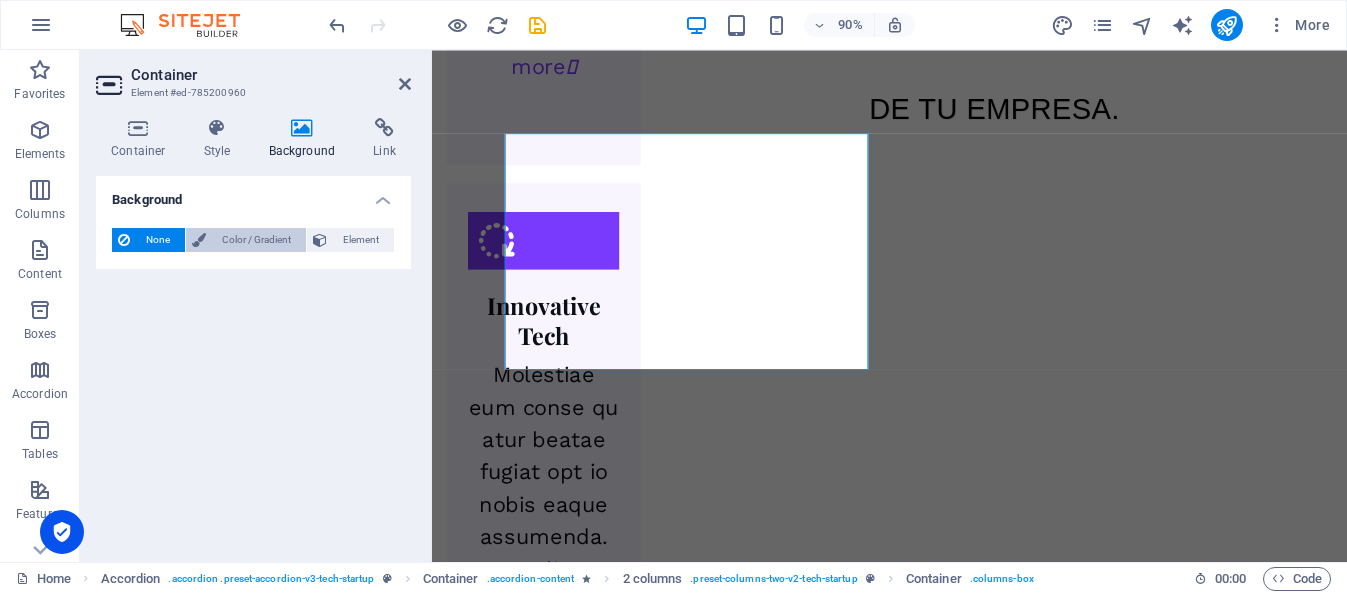 click on "Color / Gradient" at bounding box center (256, 240) 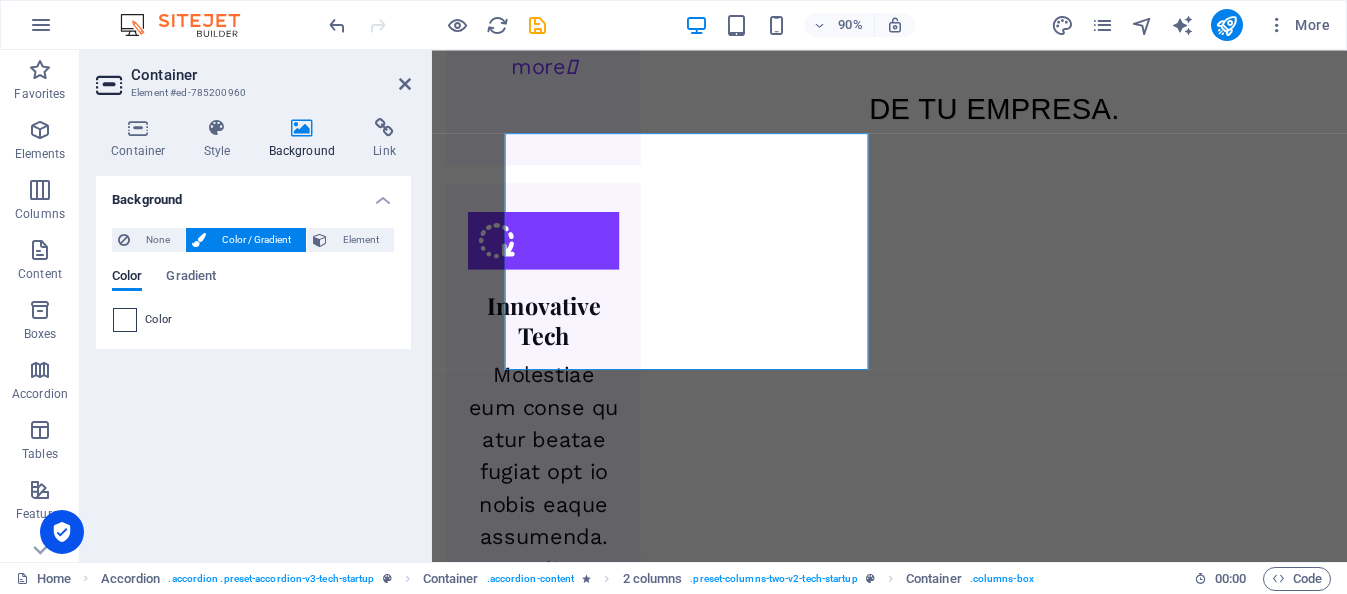 click at bounding box center (125, 320) 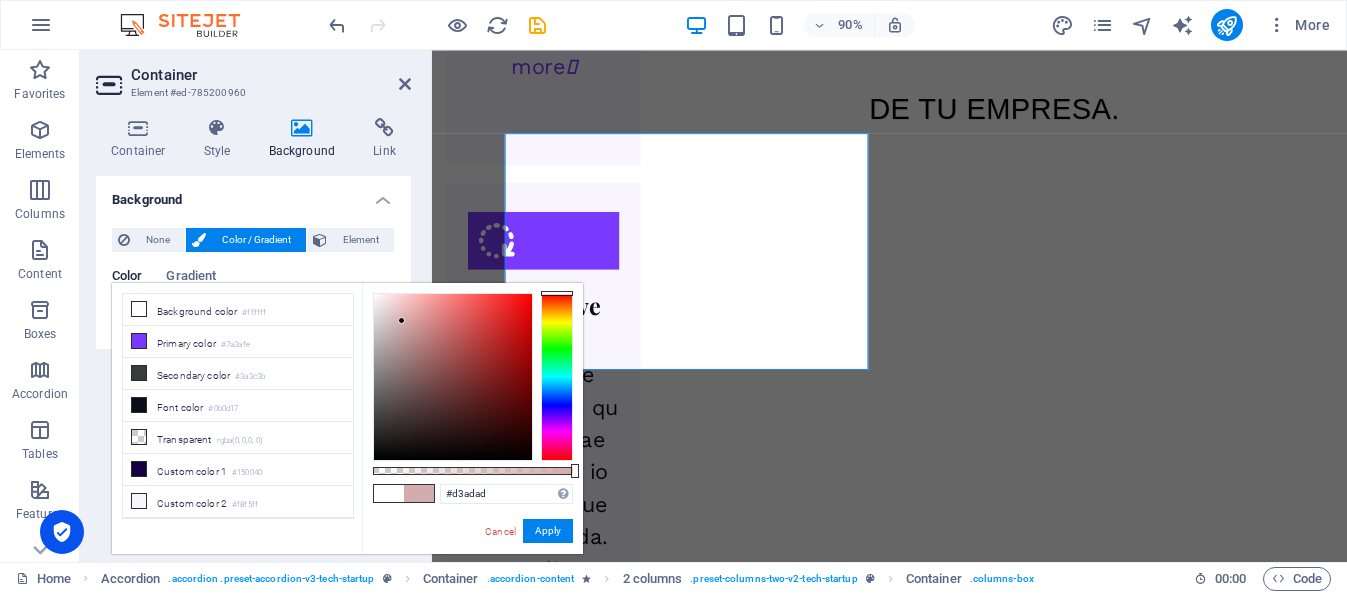 drag, startPoint x: 399, startPoint y: 310, endPoint x: 402, endPoint y: 321, distance: 11.401754 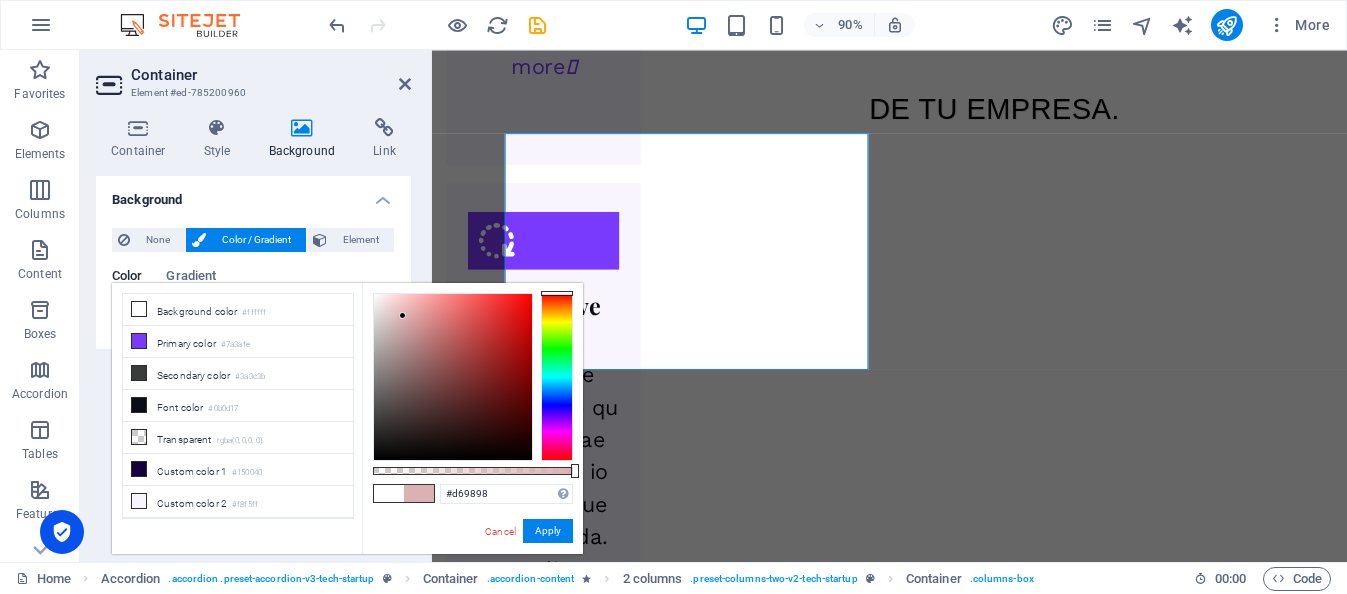type on "#d69494" 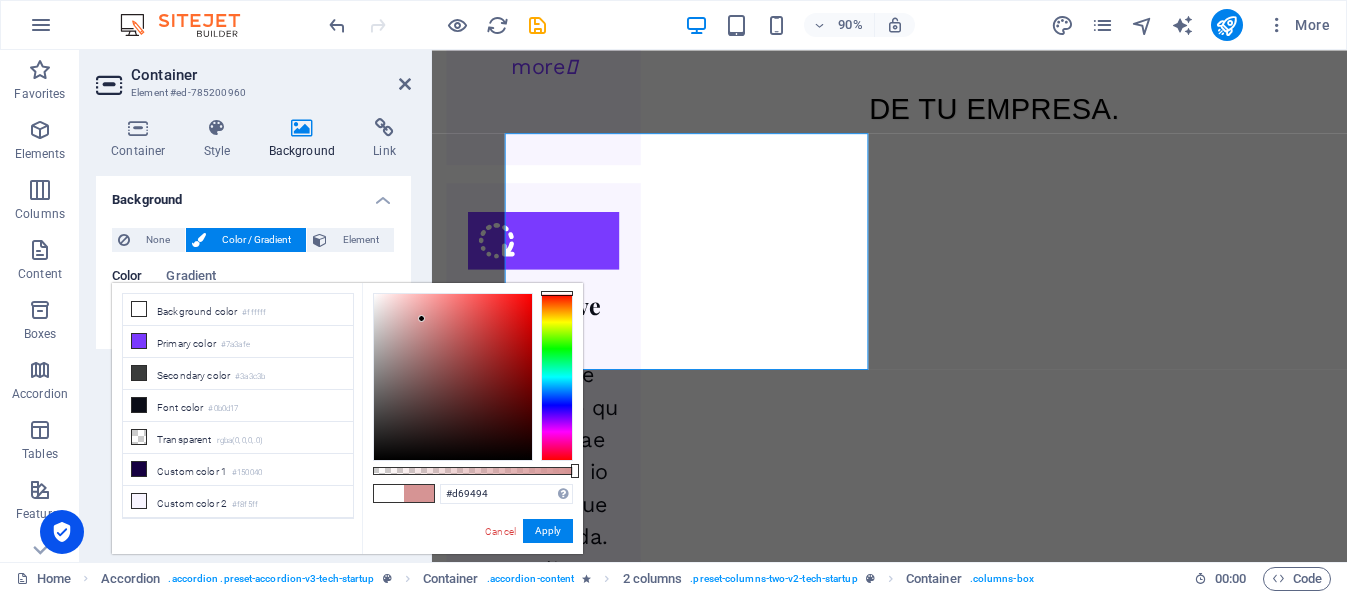 drag, startPoint x: 411, startPoint y: 320, endPoint x: 422, endPoint y: 319, distance: 11.045361 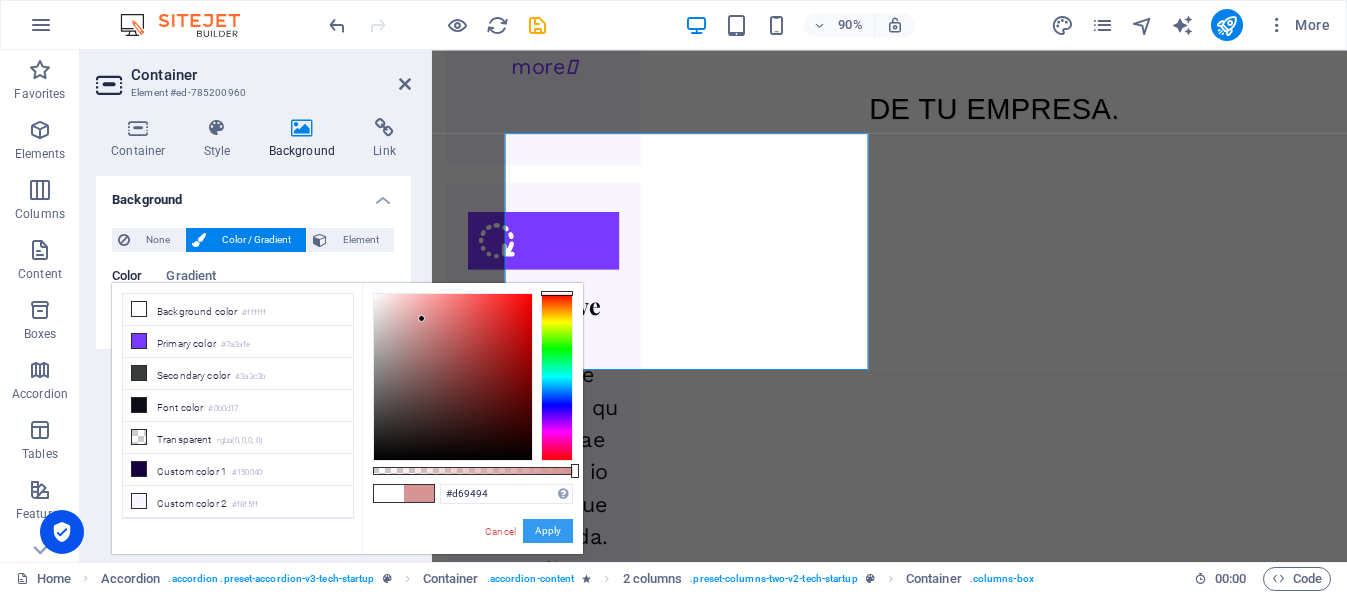 click on "Apply" at bounding box center (548, 531) 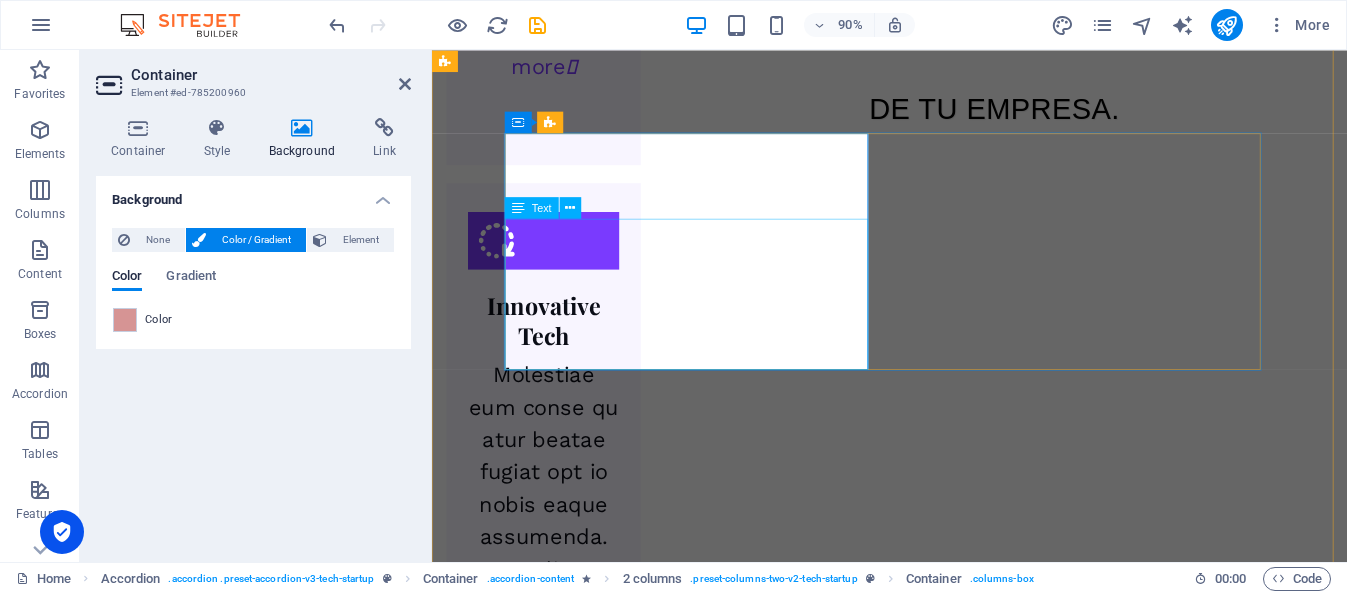 click on "Creamos agentes de inteligencia artificial adaptados a las necesidades específicas de cada área de tu empresa ." at bounding box center [1030, 3964] 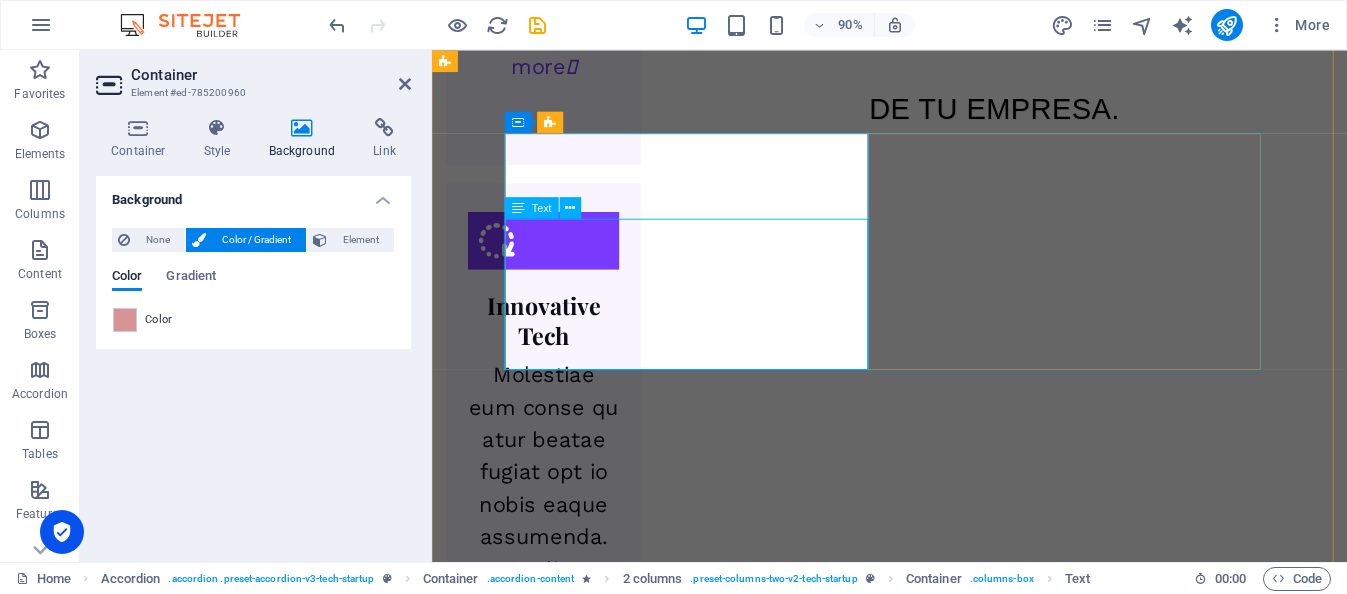 click on "Creamos agentes de inteligencia artificial adaptados a las necesidades específicas de cada área de tu empresa ." at bounding box center [1030, 3964] 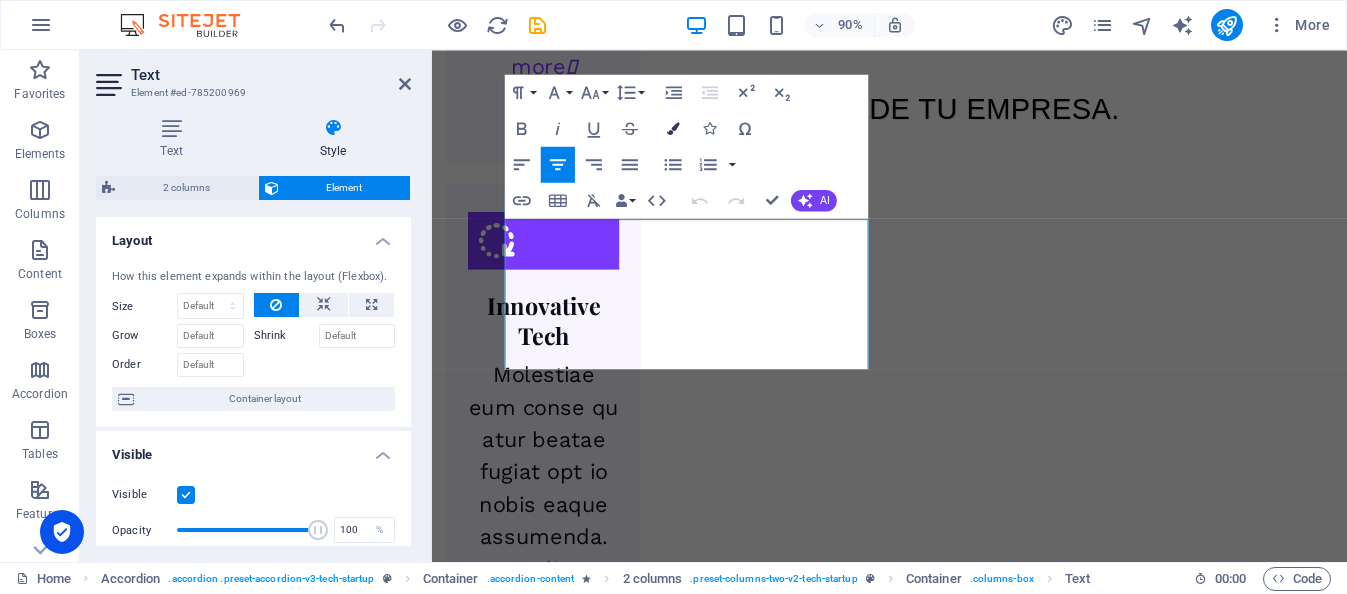click at bounding box center [673, 128] 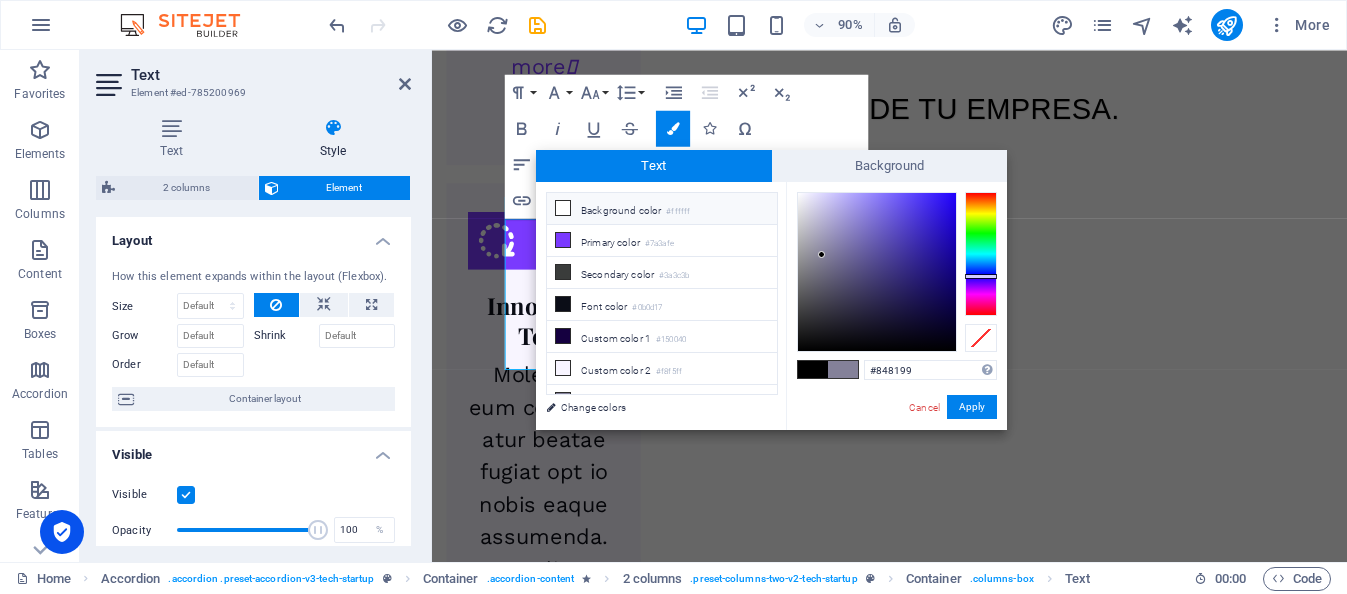 click on "Background color
#ffffff" at bounding box center [662, 209] 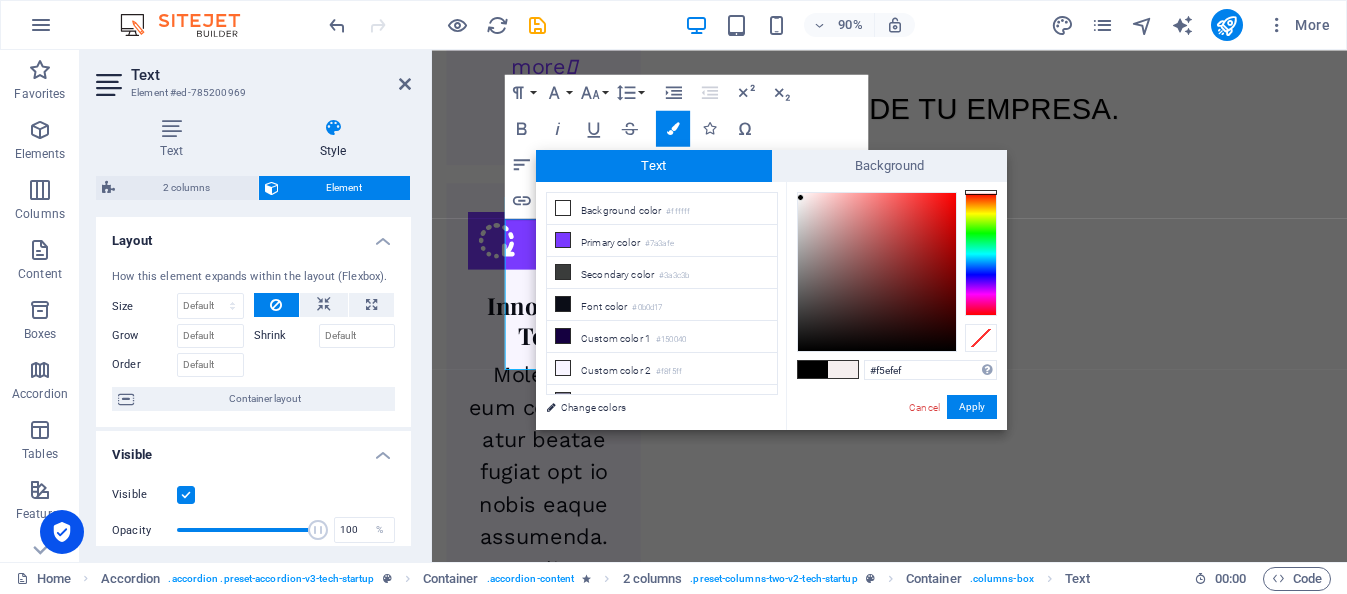 type on "#f4eeee" 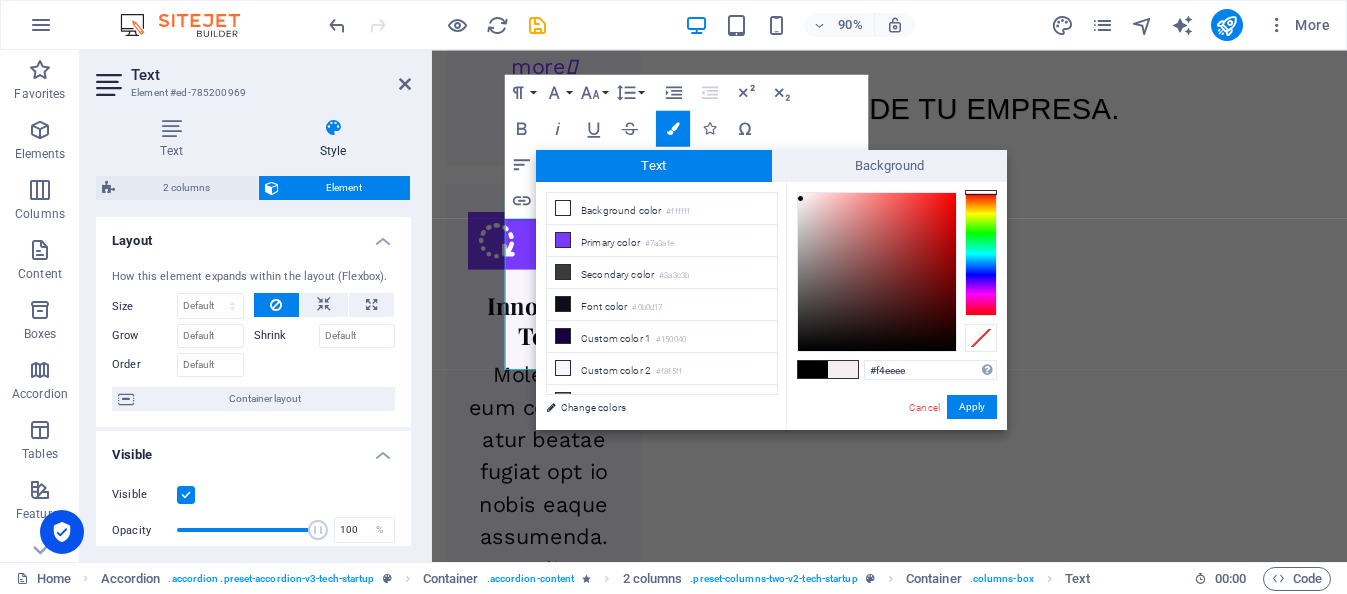 drag, startPoint x: 823, startPoint y: 230, endPoint x: 801, endPoint y: 199, distance: 38.013157 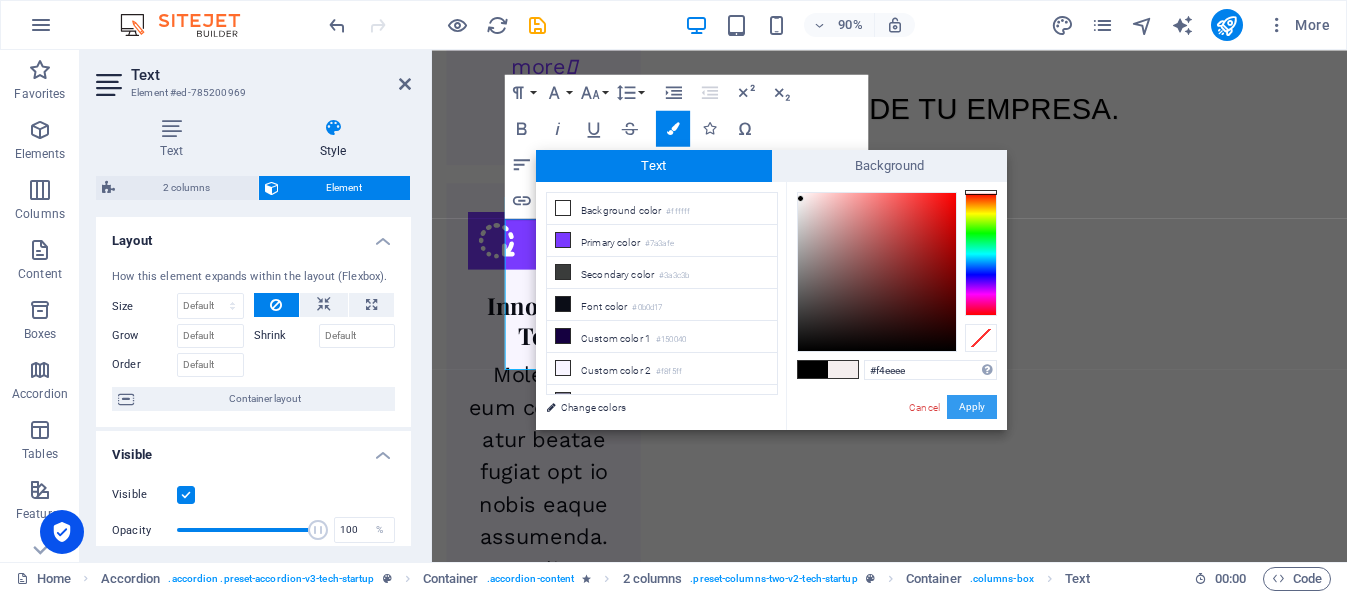 click on "Apply" at bounding box center (972, 407) 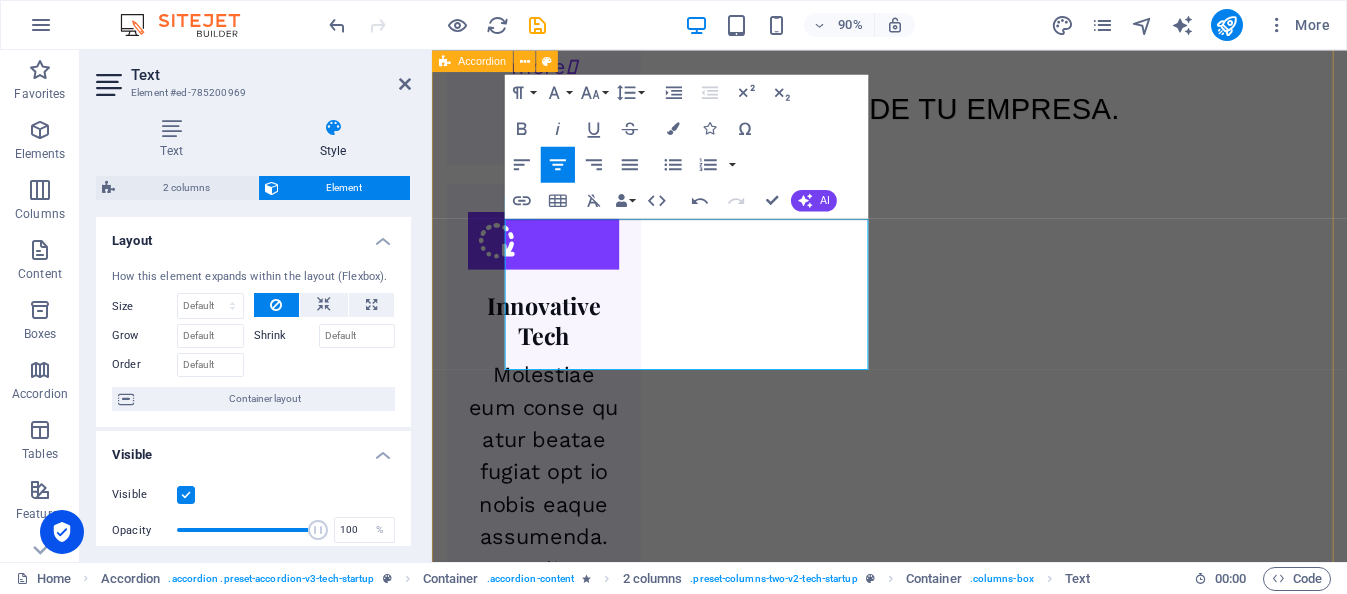 click on "Headline 1 Diseño de Modelos Personalizados ​ ​ Creamos agentes de inteligencia artificial adaptados a las necesidades específicas de cada área de tu empresa . Headline 2 New headline 2 Lorem ipsum dolor sit amet, consectetur adipisicing elit. Maiores ipsum repellat minus nihil. Labore, delectus, nam dignissimos ea repudiandae minima voluptatum magni pariatur possimus quia accusamus harum facilis corporis animi nisi. Enim, pariatur, impedit quia repellat harum ipsam laboriosam voluptas dicta illum nisi obcaecati reprehenderit quis placeat recusandae tenetur aperiam. Headline 3 New headline 3 Lorem ipsum dolor sit amet, consectetur adipisicing elit. Maiores ipsum repellat minus nihil. Labore, delectus, nam dignissimos ea repudiandae minima voluptatum magni pariatur possimus quia accusamus harum facilis corporis animi nisi. Enim, pariatur, impedit quia repellat harum ipsam laboriosam voluptas dicta illum nisi obcaecati reprehenderit quis placeat recusandae tenetur aperiam." at bounding box center [940, 4431] 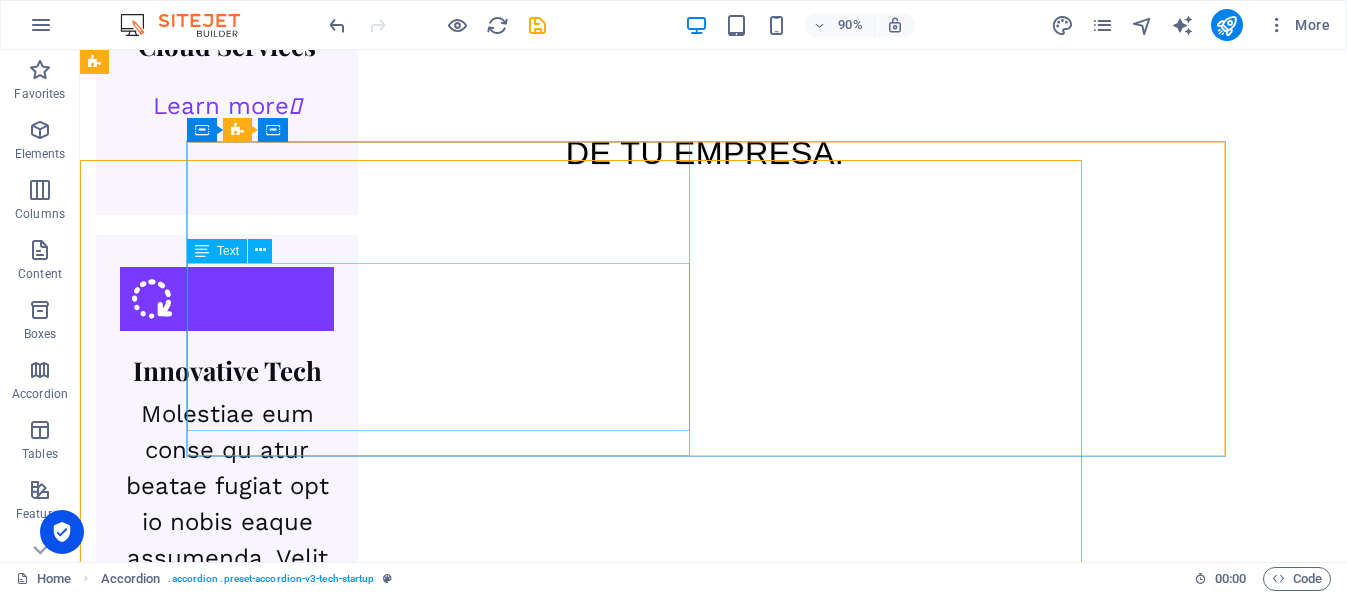 scroll, scrollTop: 2354, scrollLeft: 0, axis: vertical 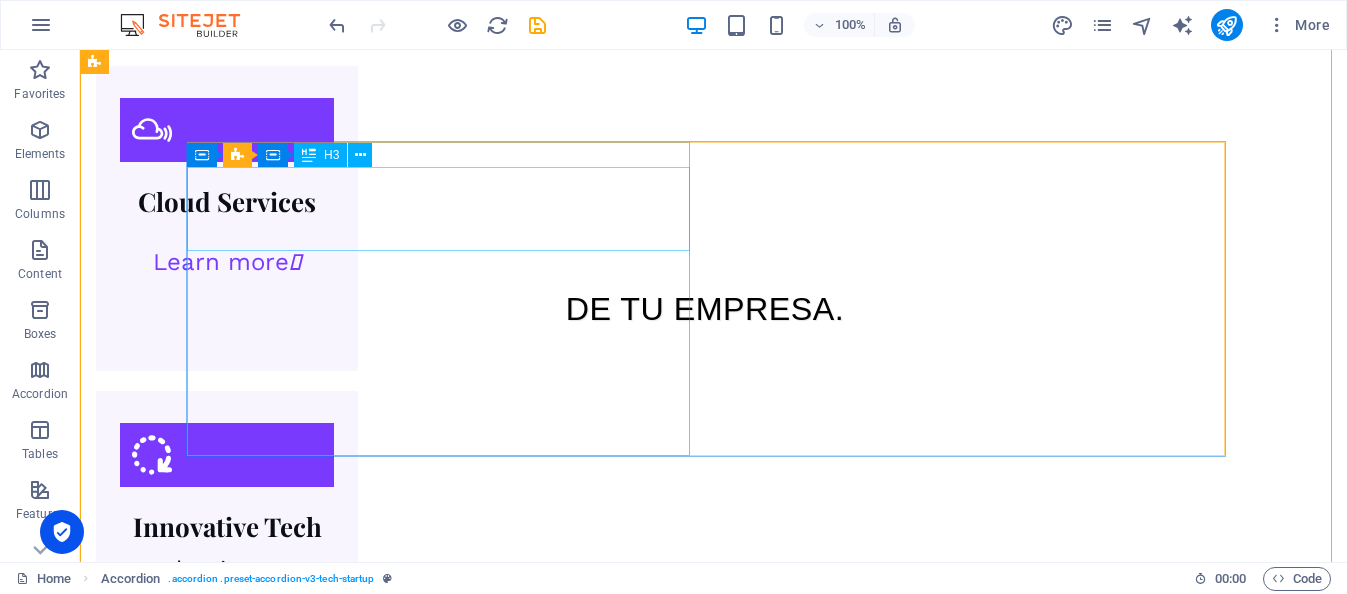 click on "Diseño de Modelos Personalizados" at bounding box center (723, 3627) 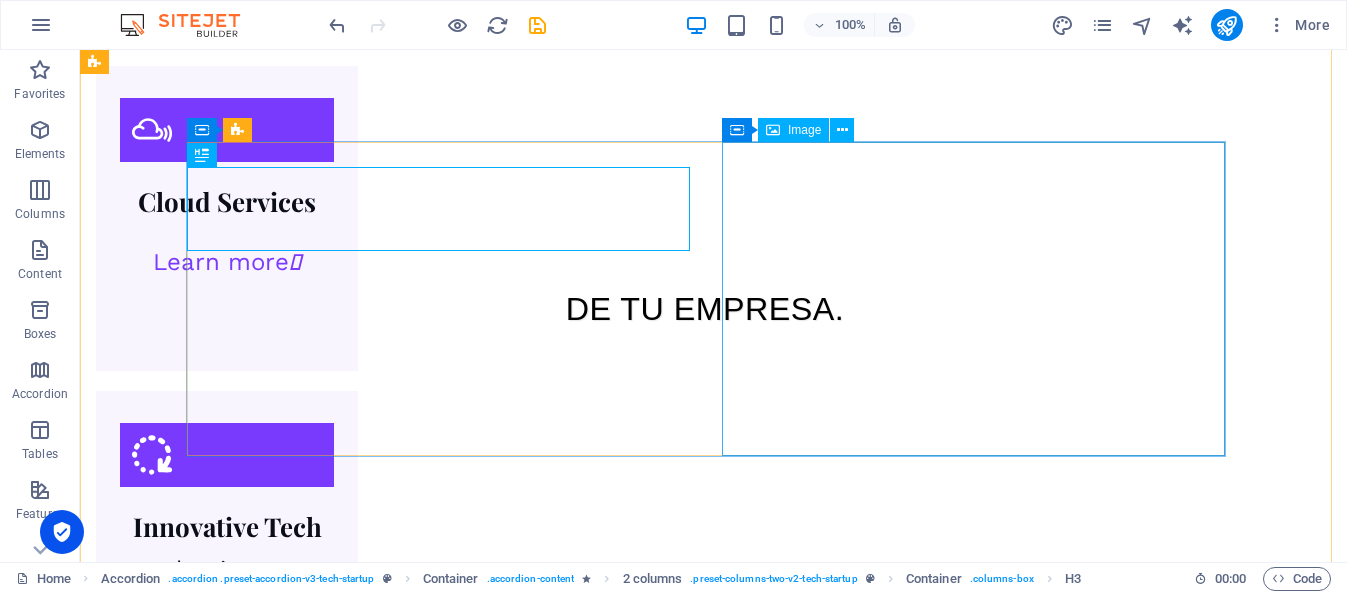 click at bounding box center (723, 4260) 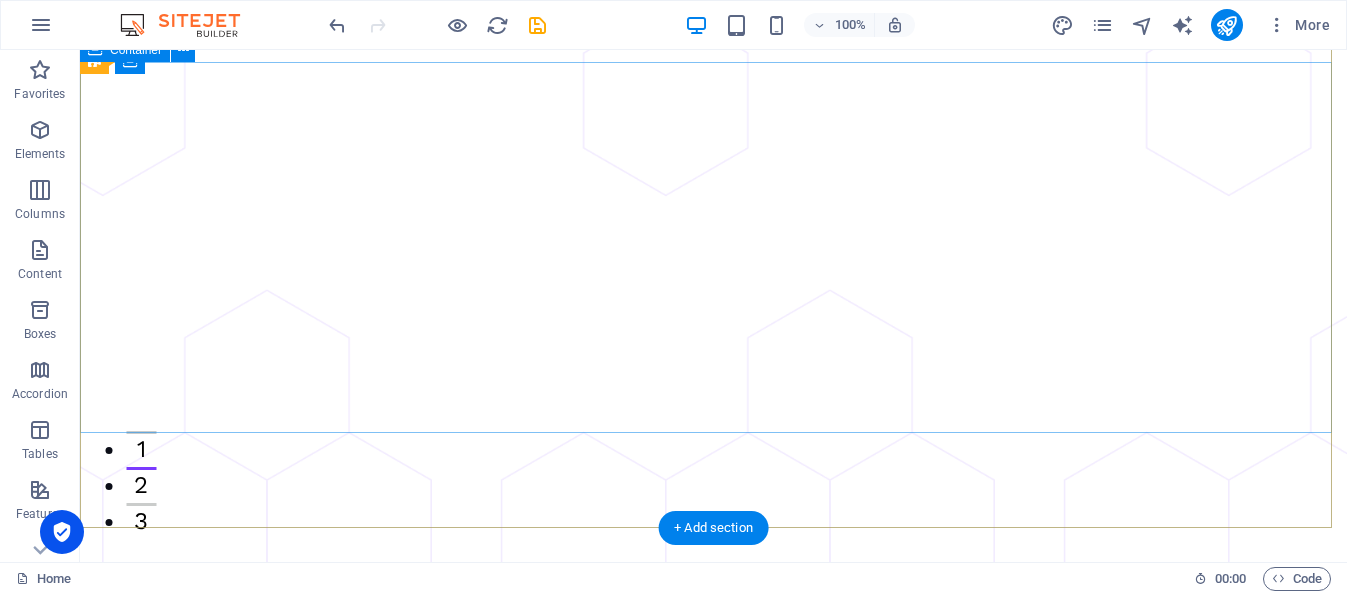 scroll, scrollTop: 0, scrollLeft: 0, axis: both 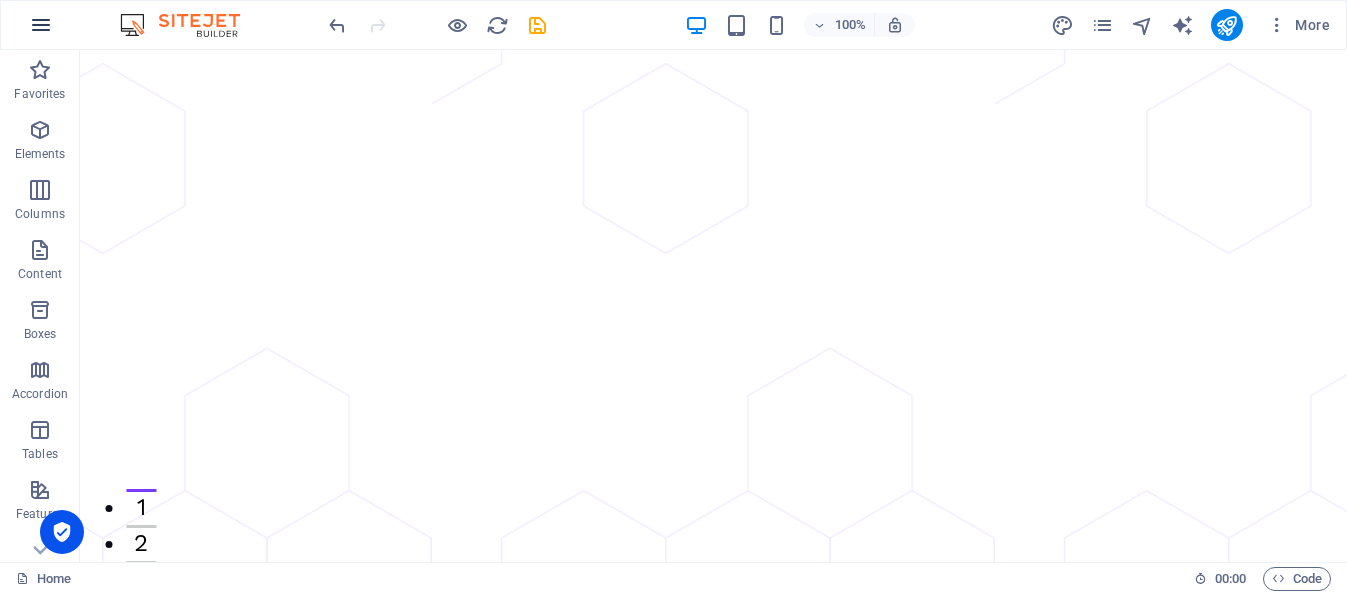 click at bounding box center [41, 25] 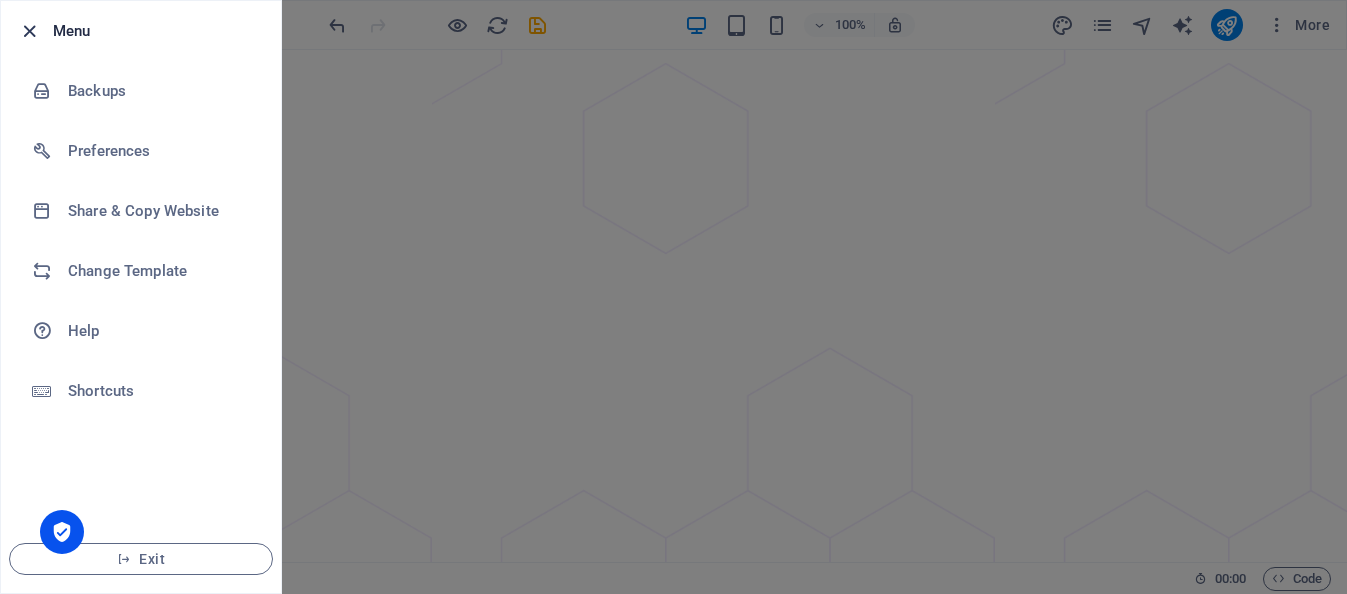 click at bounding box center (29, 31) 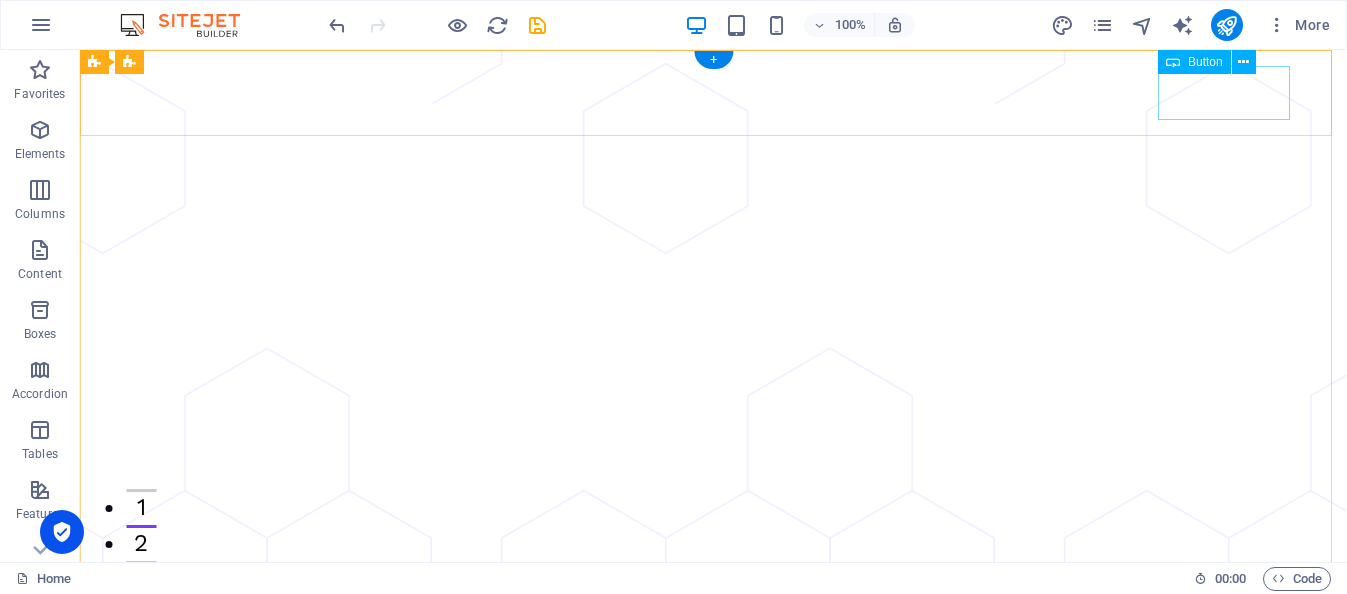 click on "Sign Up" at bounding box center (714, 834) 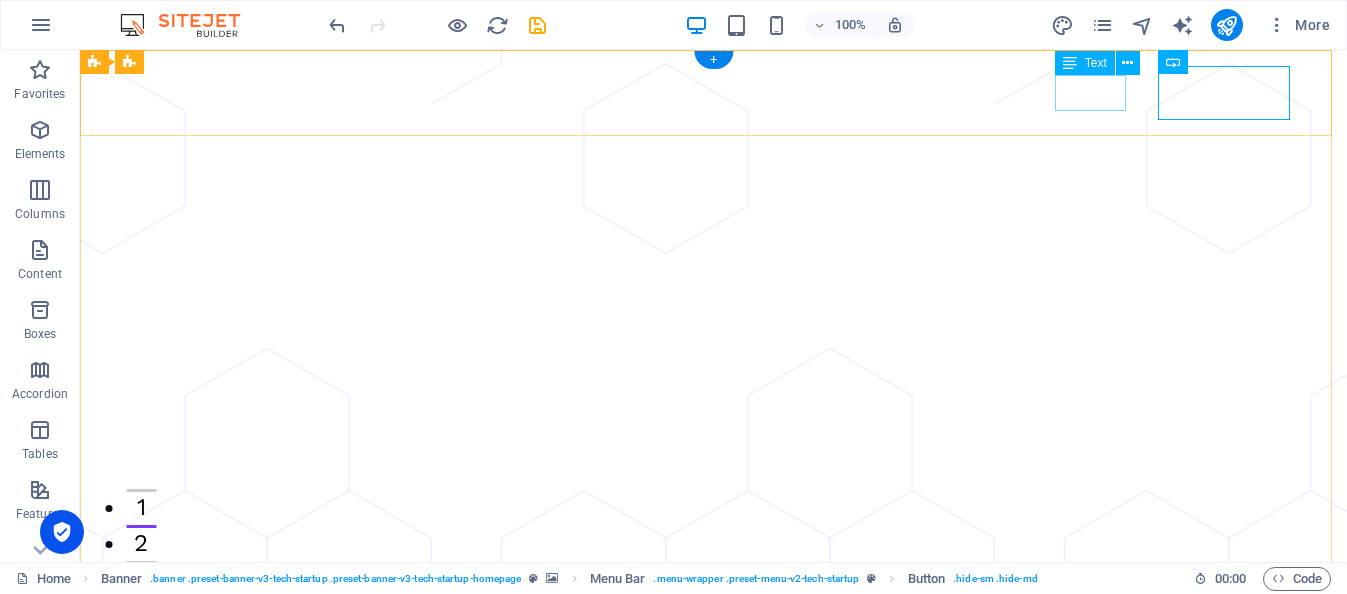 click on "Log In" at bounding box center (698, 789) 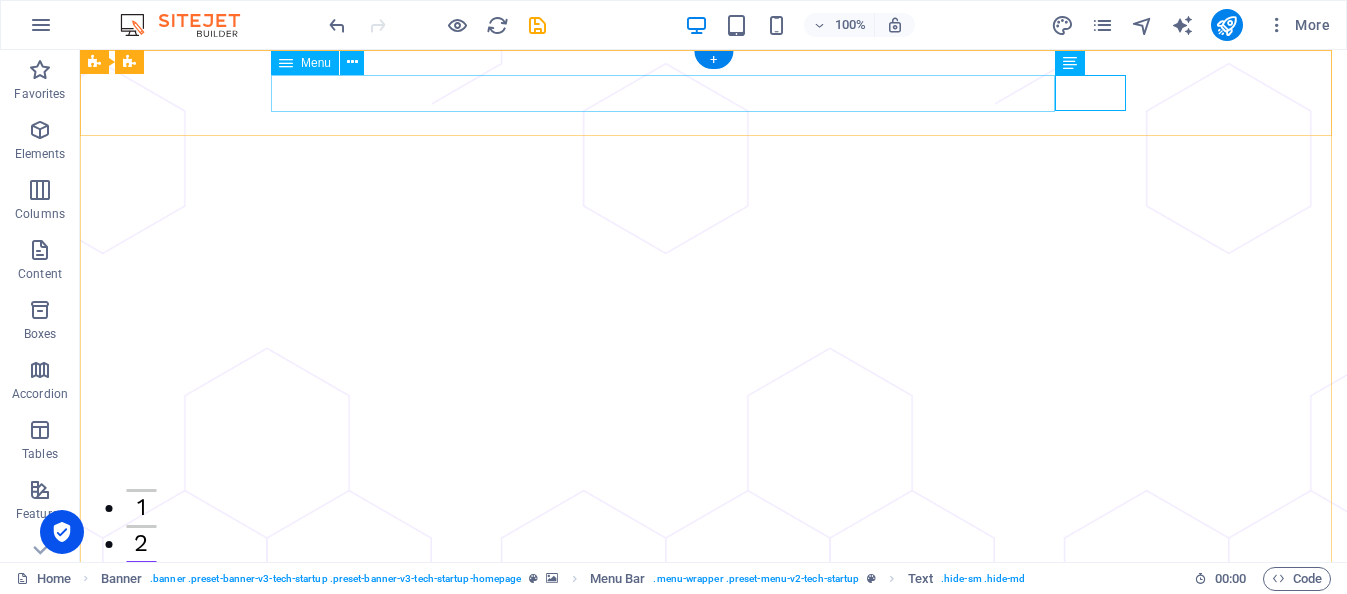 click on "About Pricing Contact Blog" at bounding box center (714, 752) 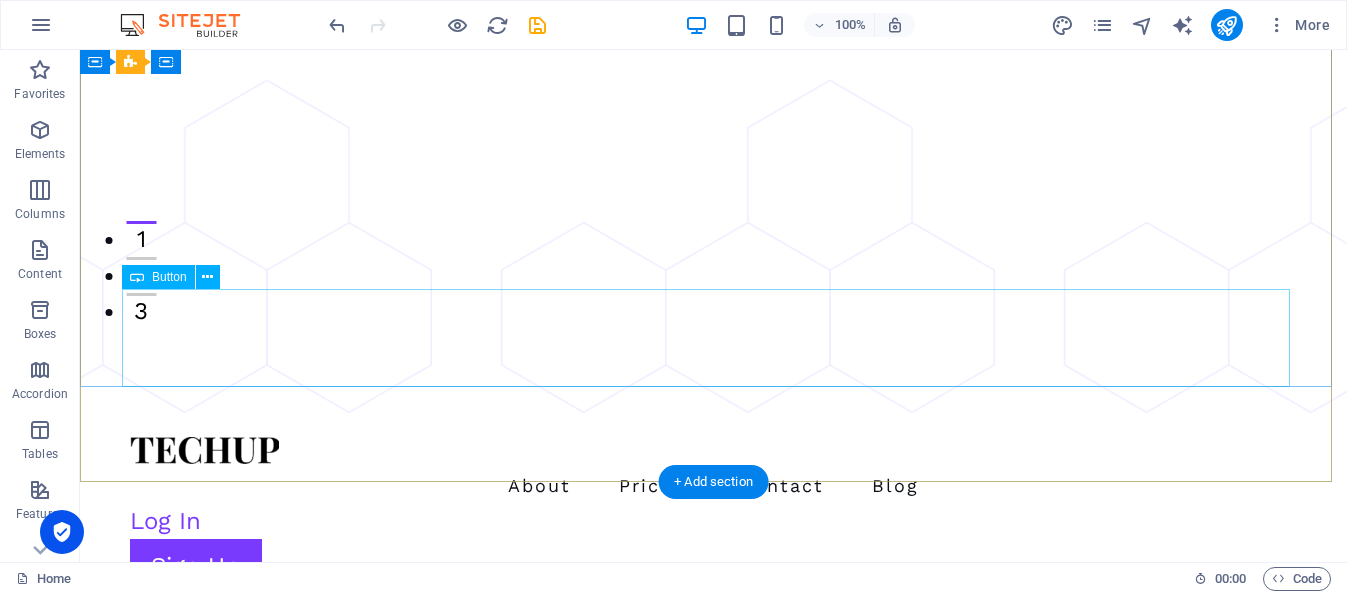 scroll, scrollTop: 300, scrollLeft: 0, axis: vertical 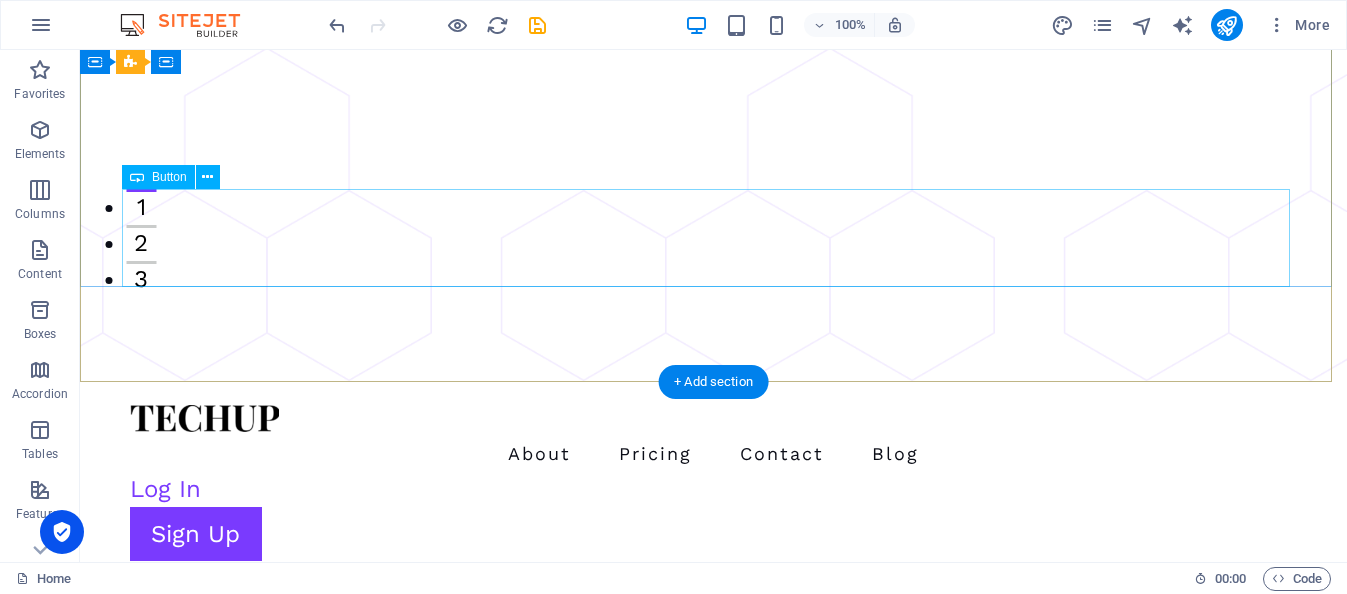 click on "Get Started Now" at bounding box center (714, 1415) 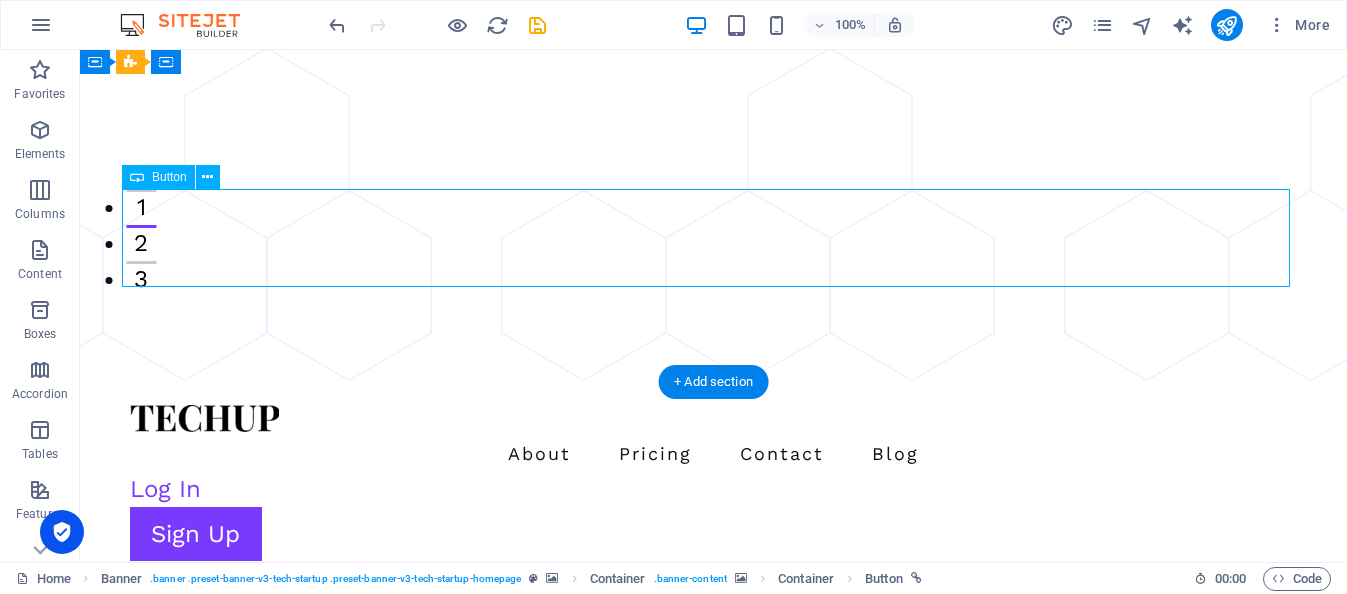 click on "Get Started Now" at bounding box center [714, 1415] 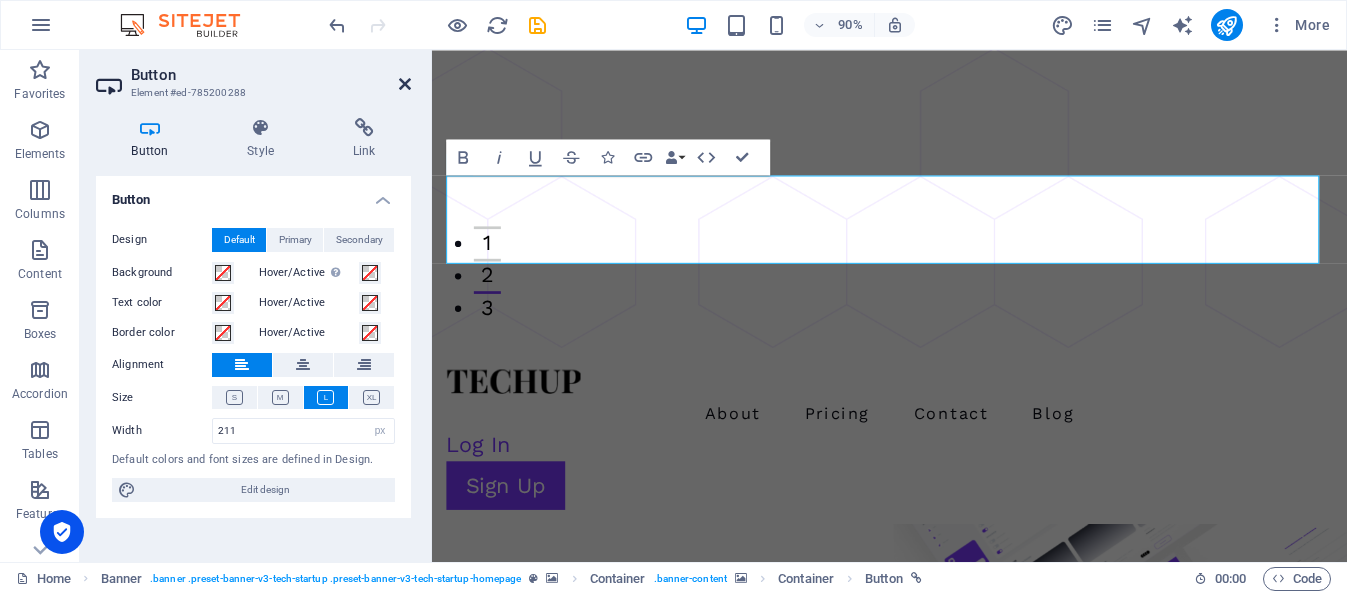 click at bounding box center (405, 84) 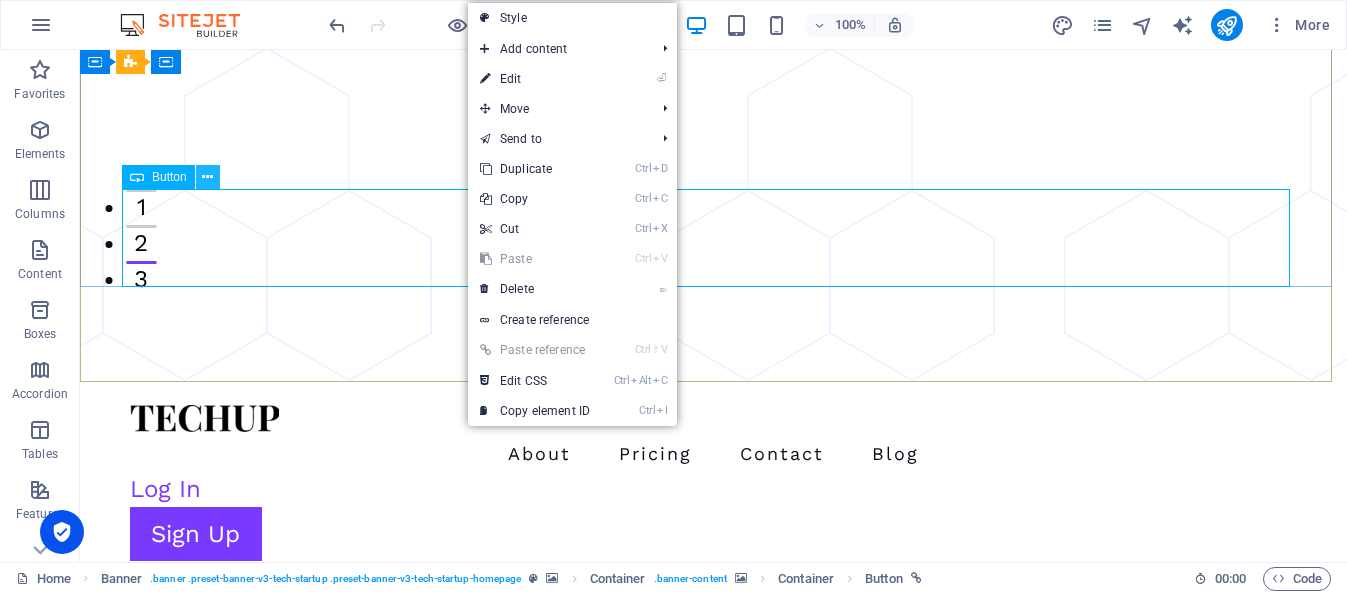 click at bounding box center (207, 177) 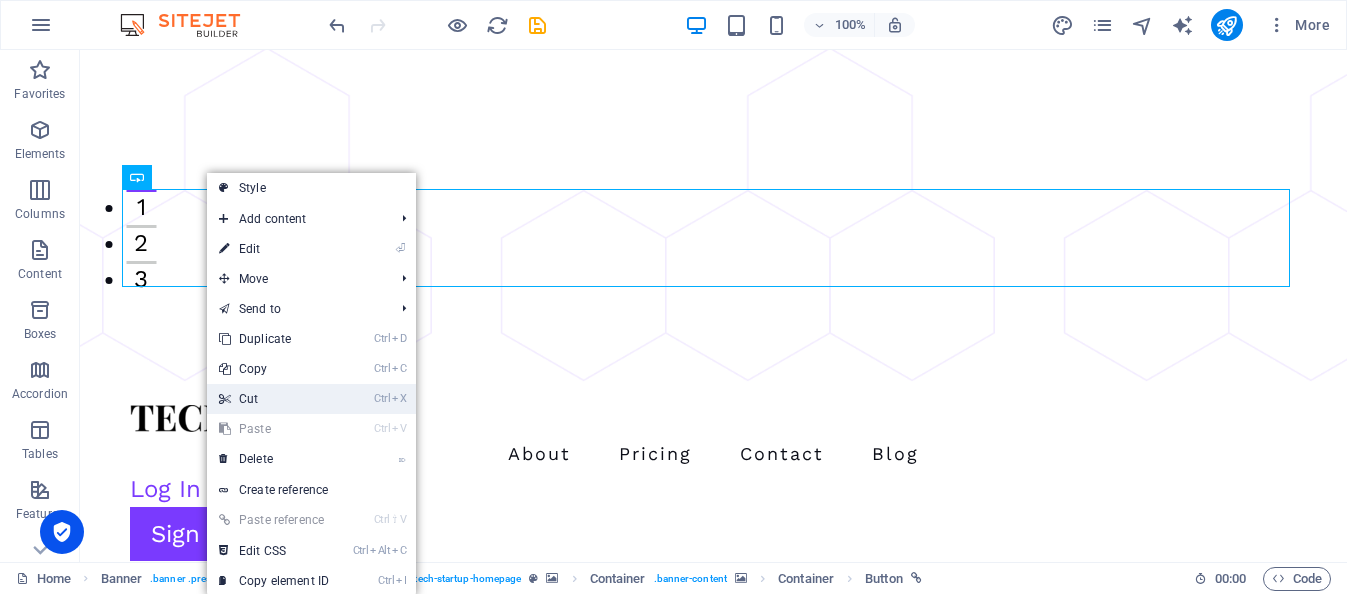 click on "Ctrl X  Cut" at bounding box center [274, 399] 